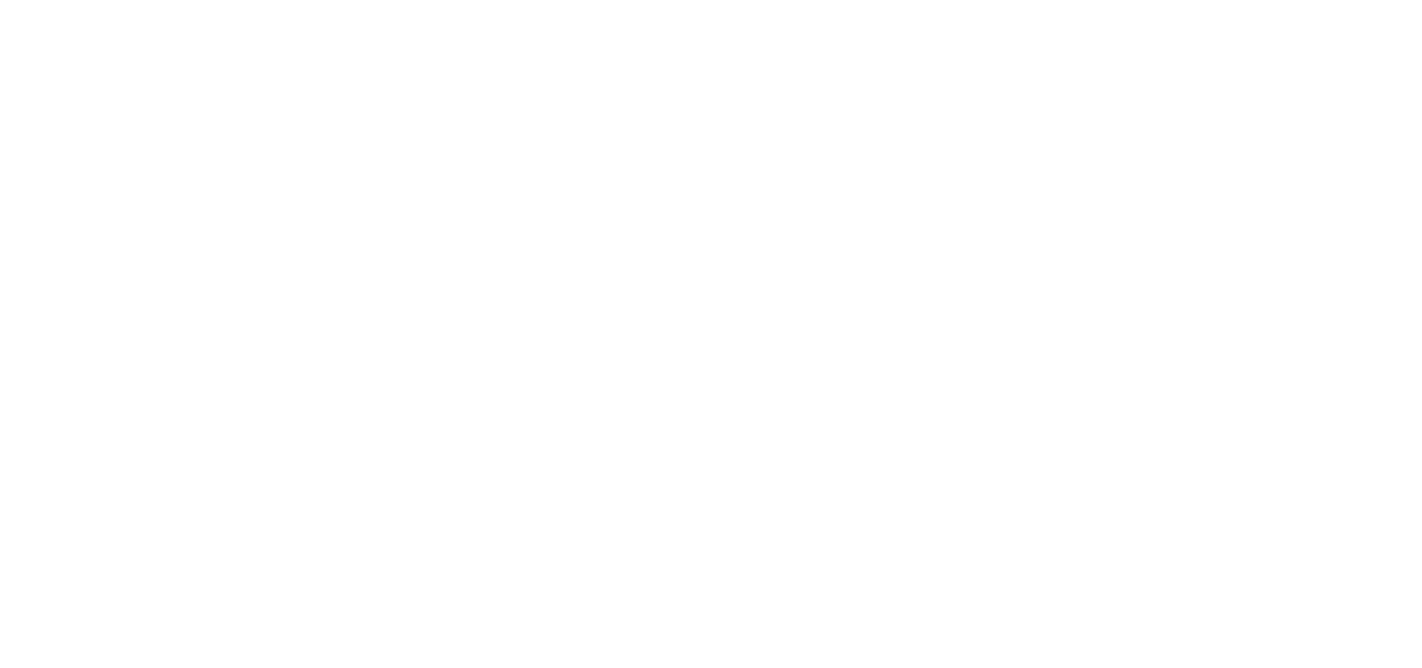 scroll, scrollTop: 0, scrollLeft: 0, axis: both 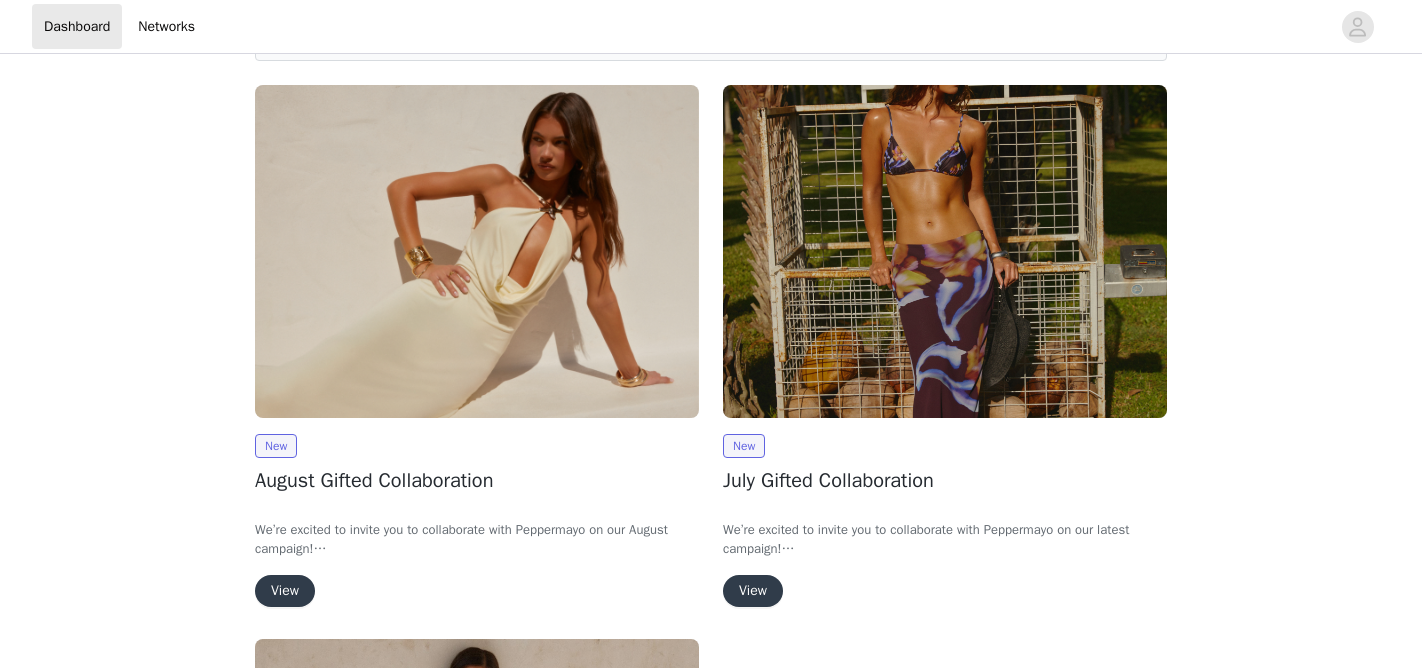 click on "View" at bounding box center [285, 591] 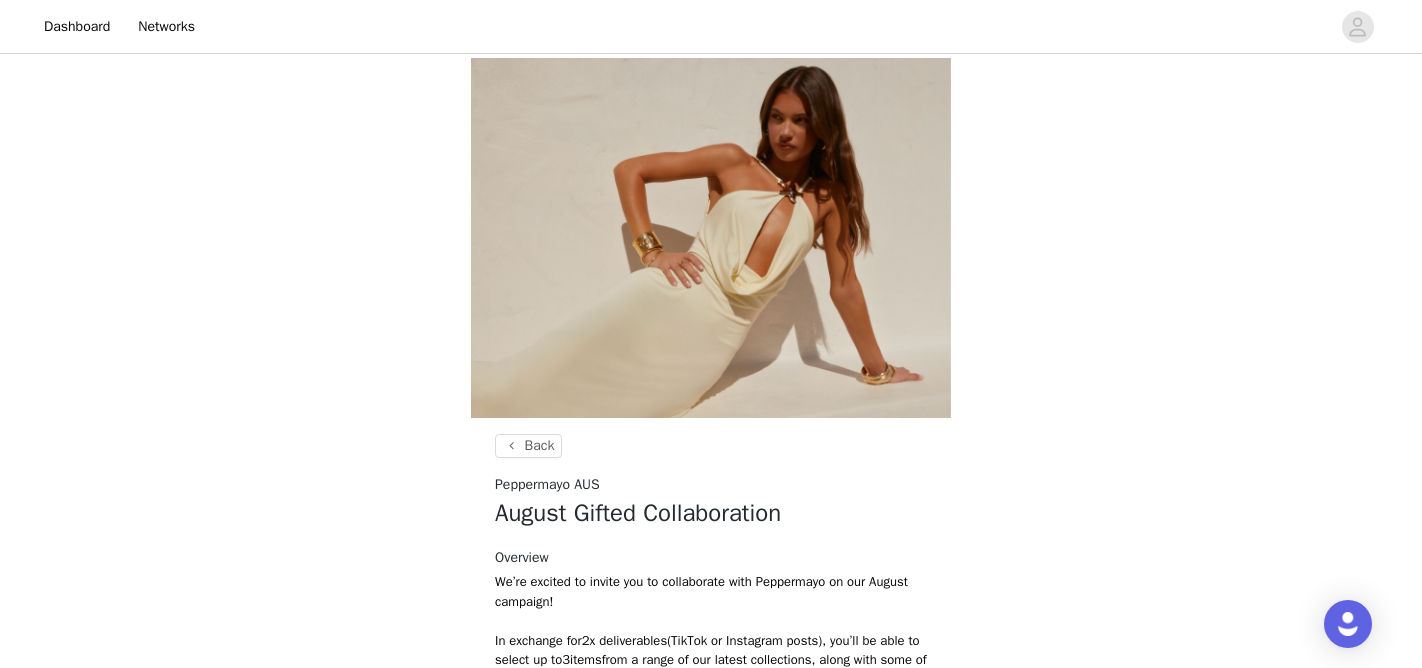 scroll, scrollTop: 488, scrollLeft: 0, axis: vertical 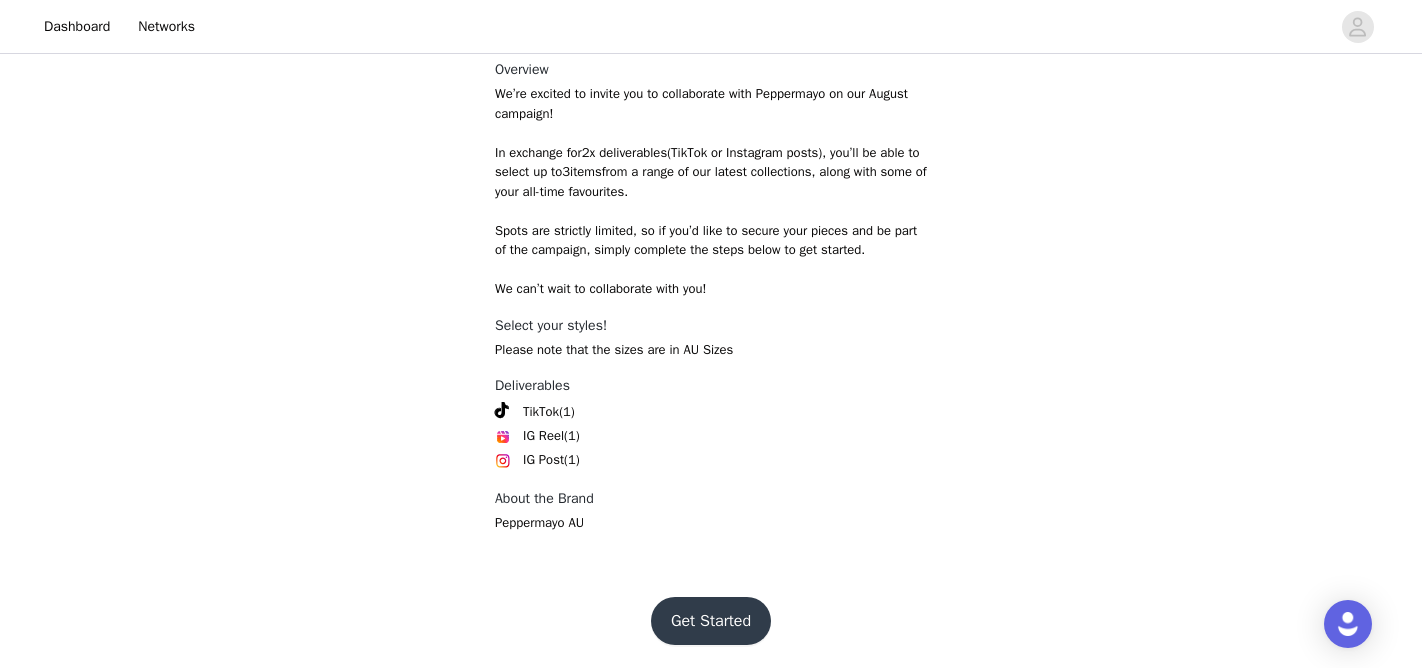 click on "Get Started" at bounding box center (711, 621) 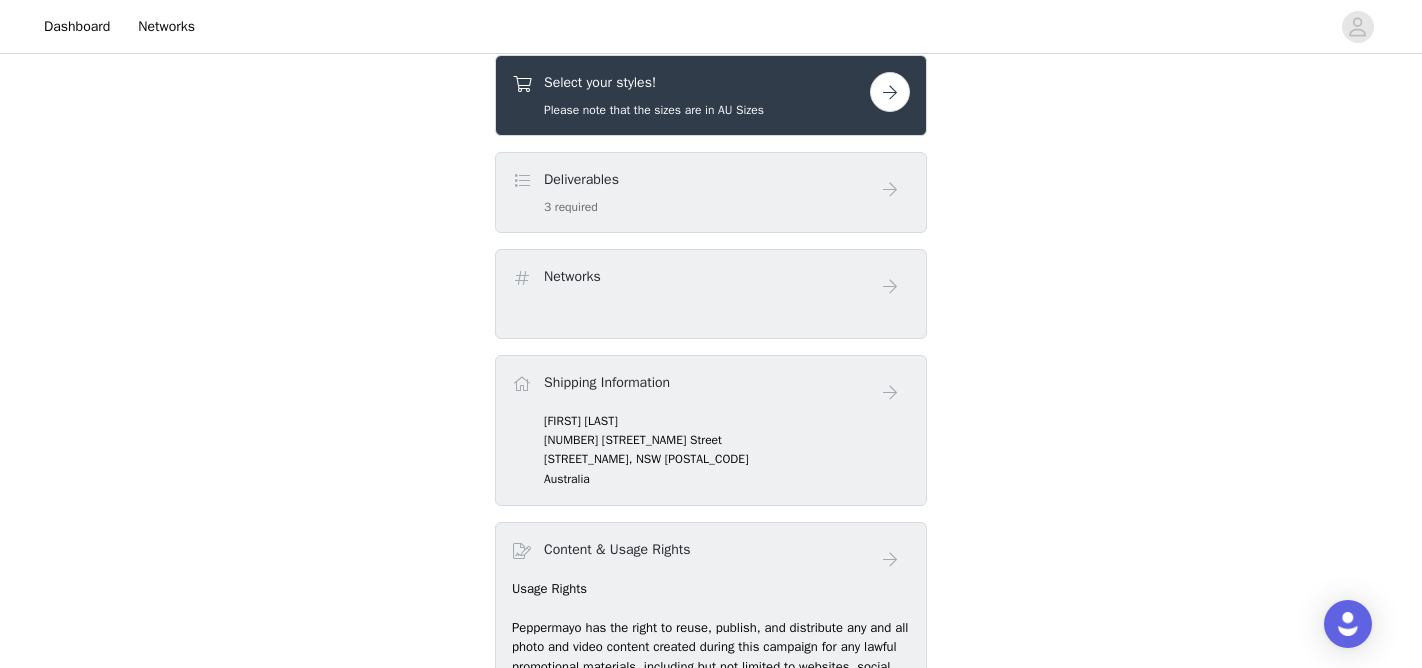scroll, scrollTop: 427, scrollLeft: 0, axis: vertical 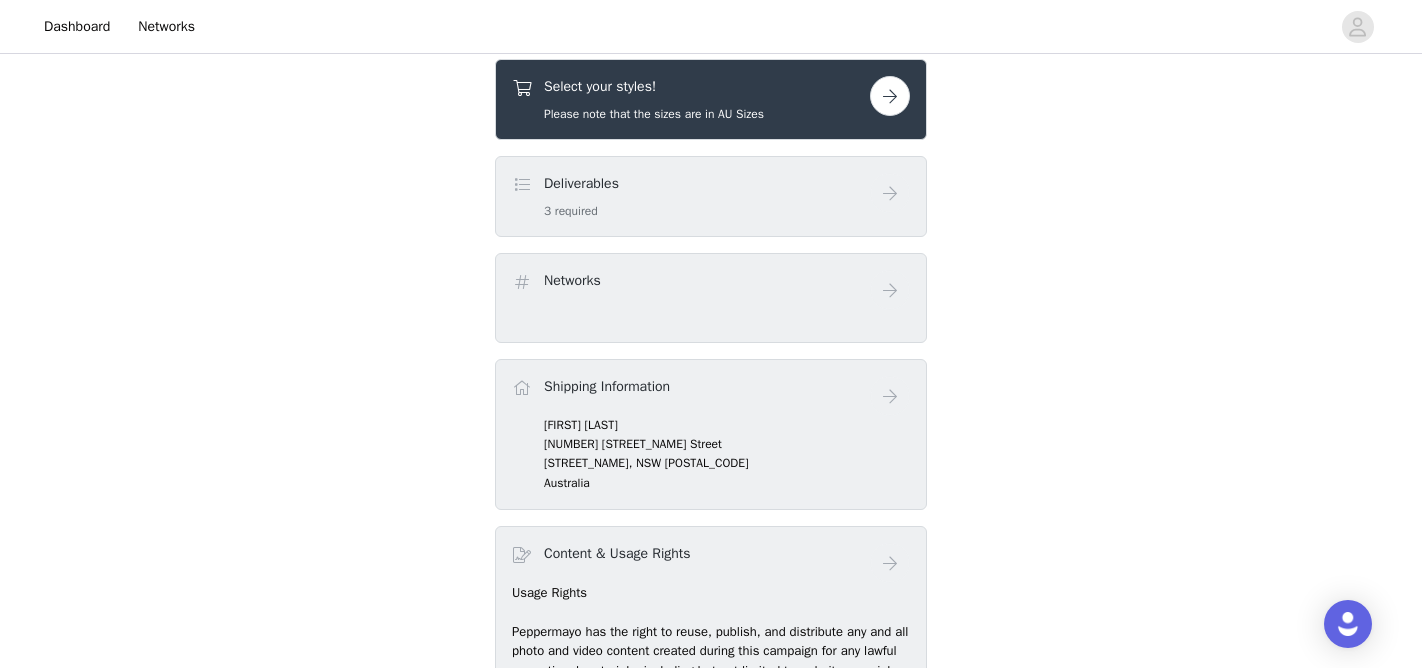 click at bounding box center [890, 96] 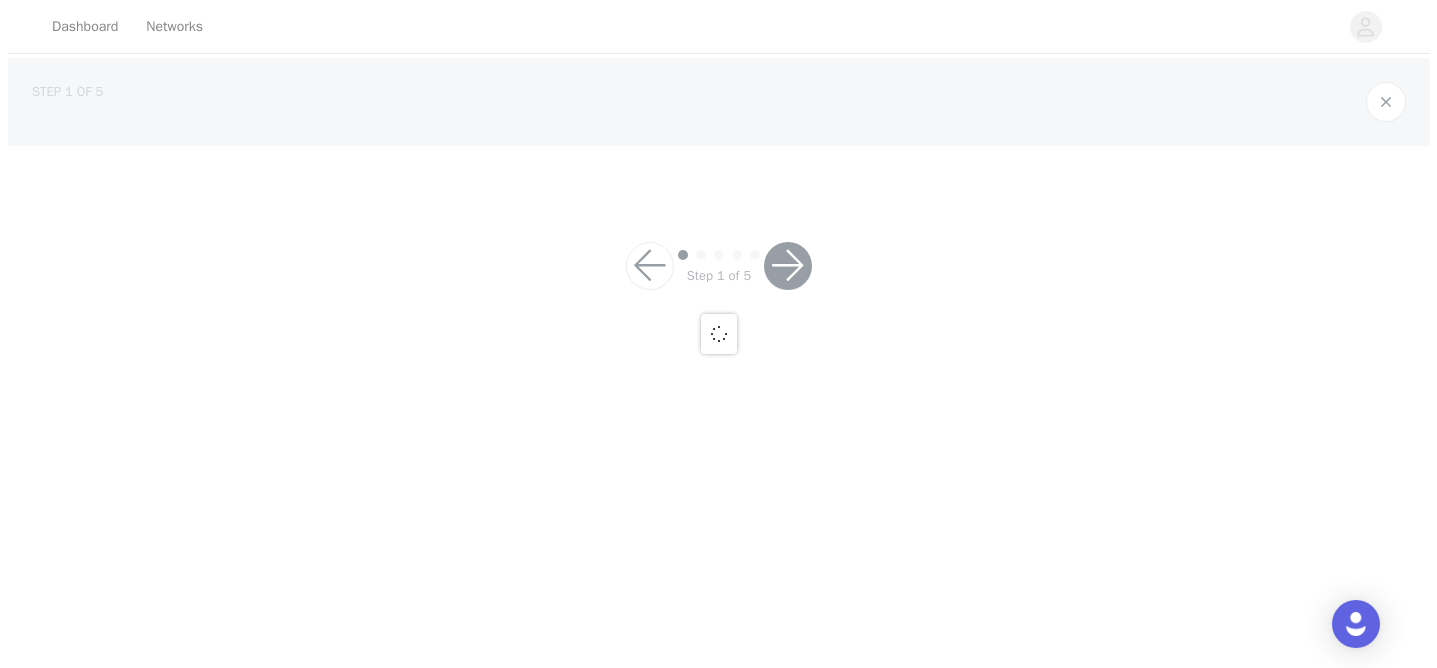 scroll, scrollTop: 0, scrollLeft: 0, axis: both 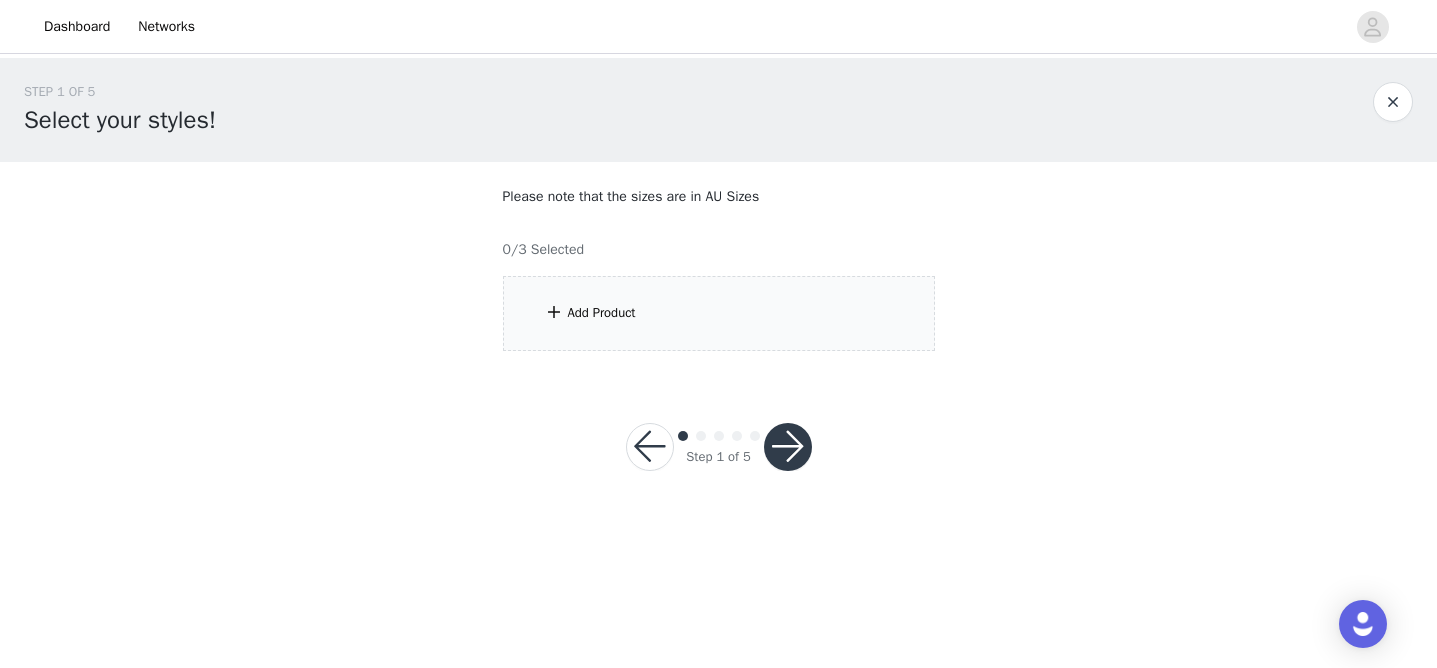 click on "Add Product" at bounding box center (719, 313) 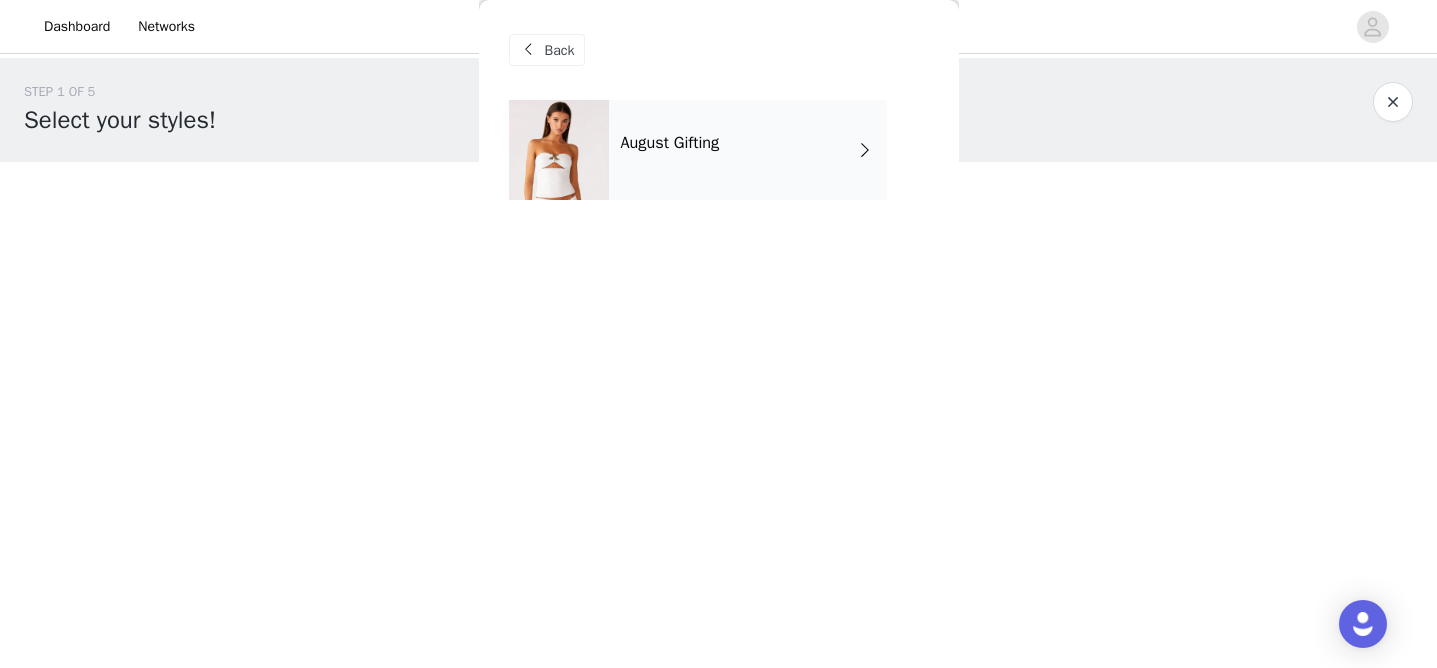 click on "August Gifting" at bounding box center [748, 150] 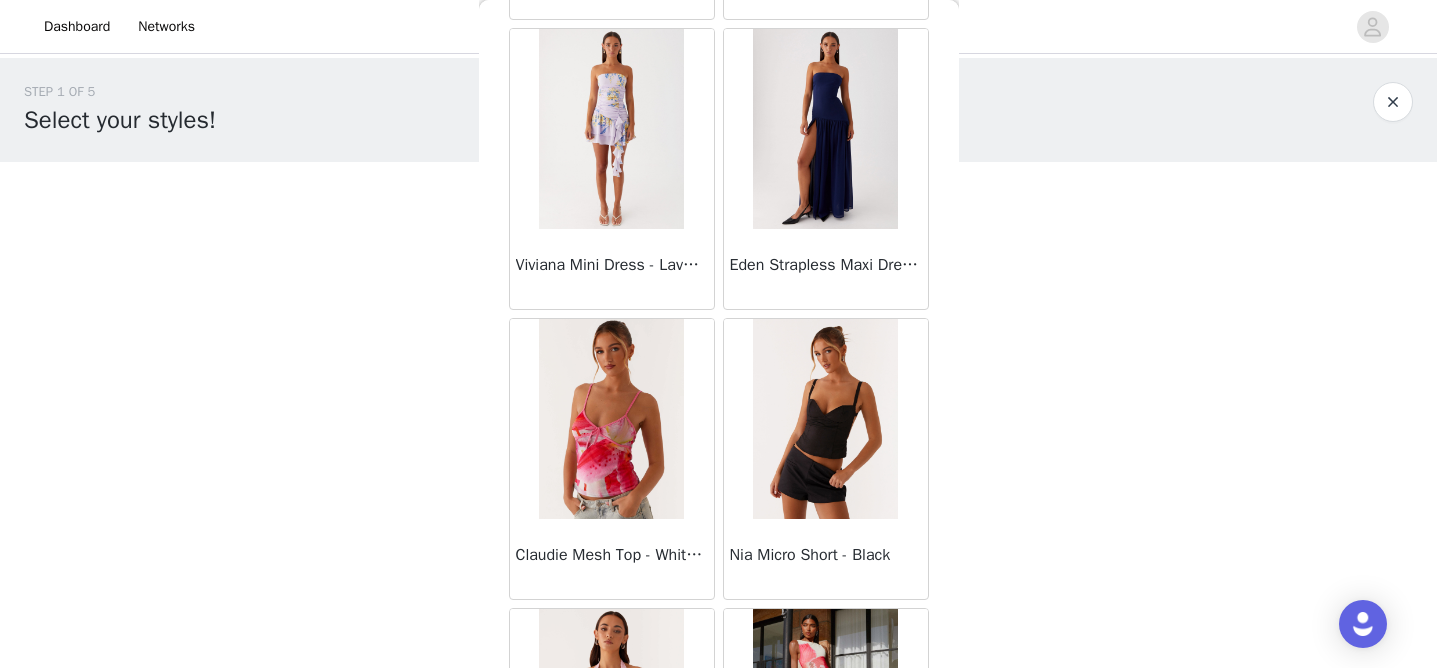 scroll, scrollTop: 2392, scrollLeft: 0, axis: vertical 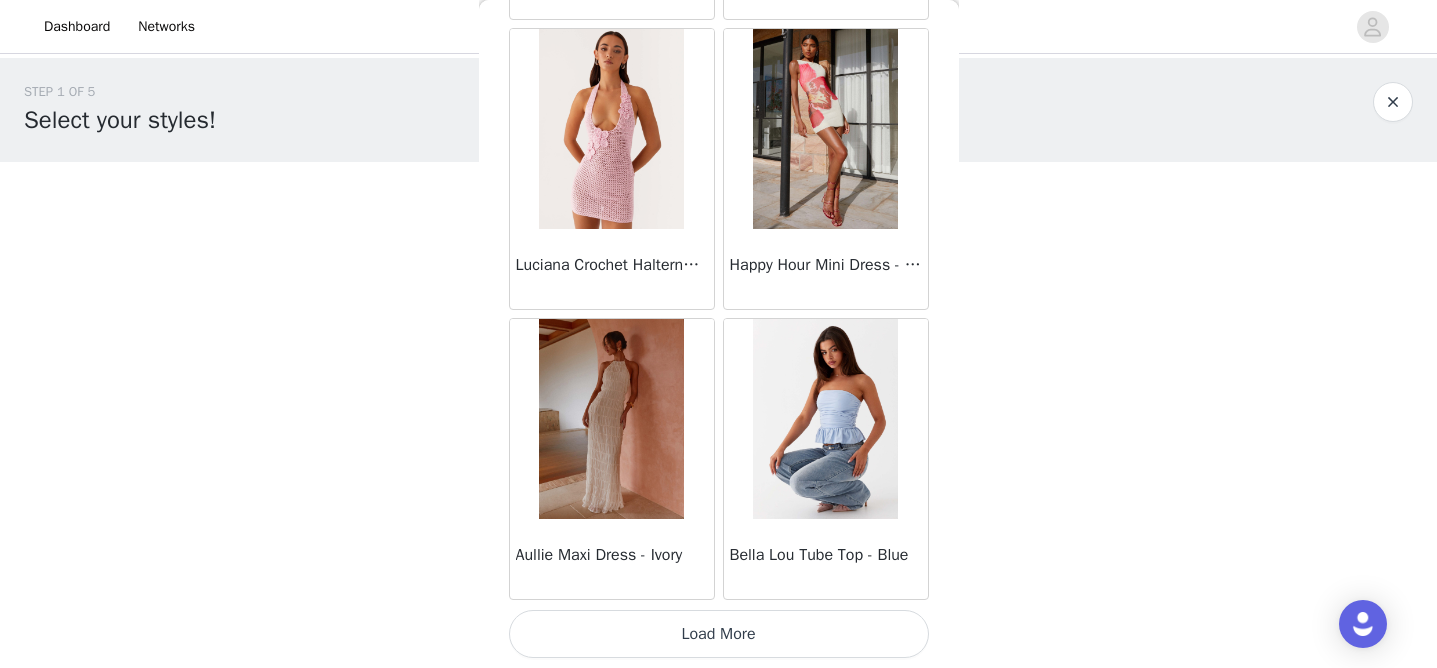 click on "Load More" at bounding box center (719, 634) 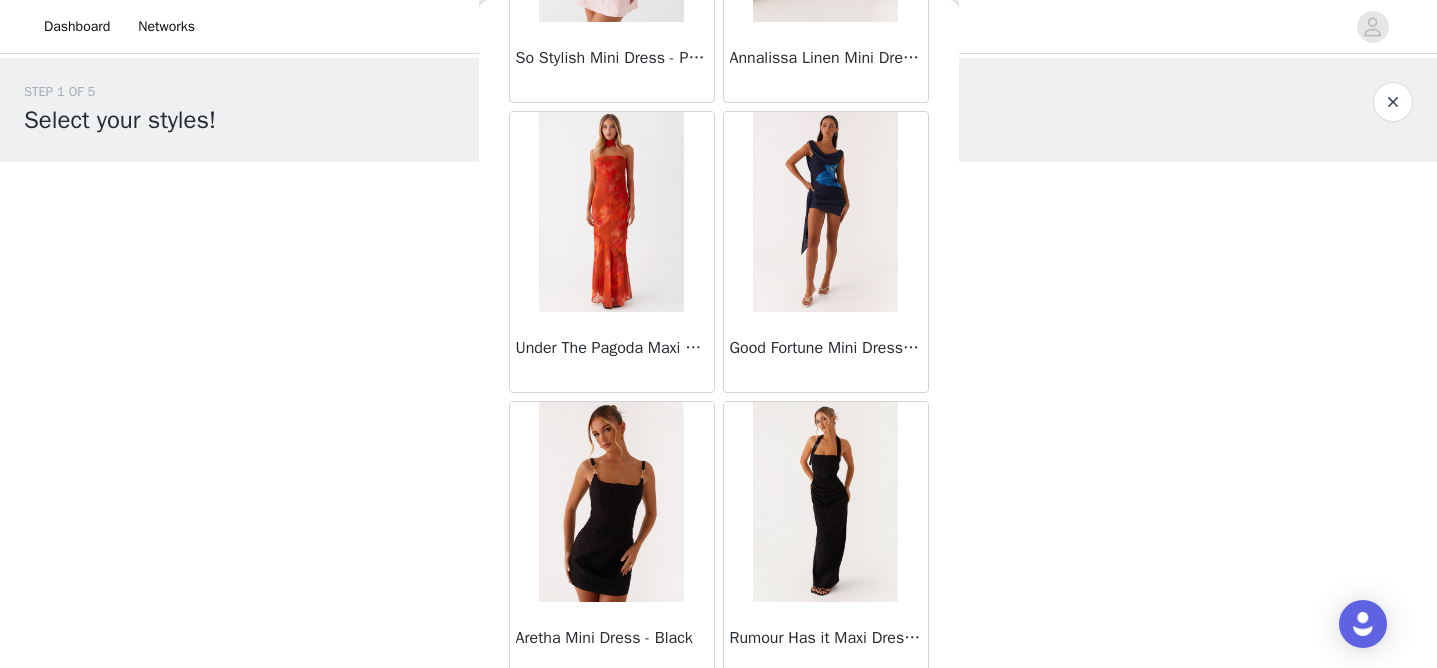 scroll, scrollTop: 5292, scrollLeft: 0, axis: vertical 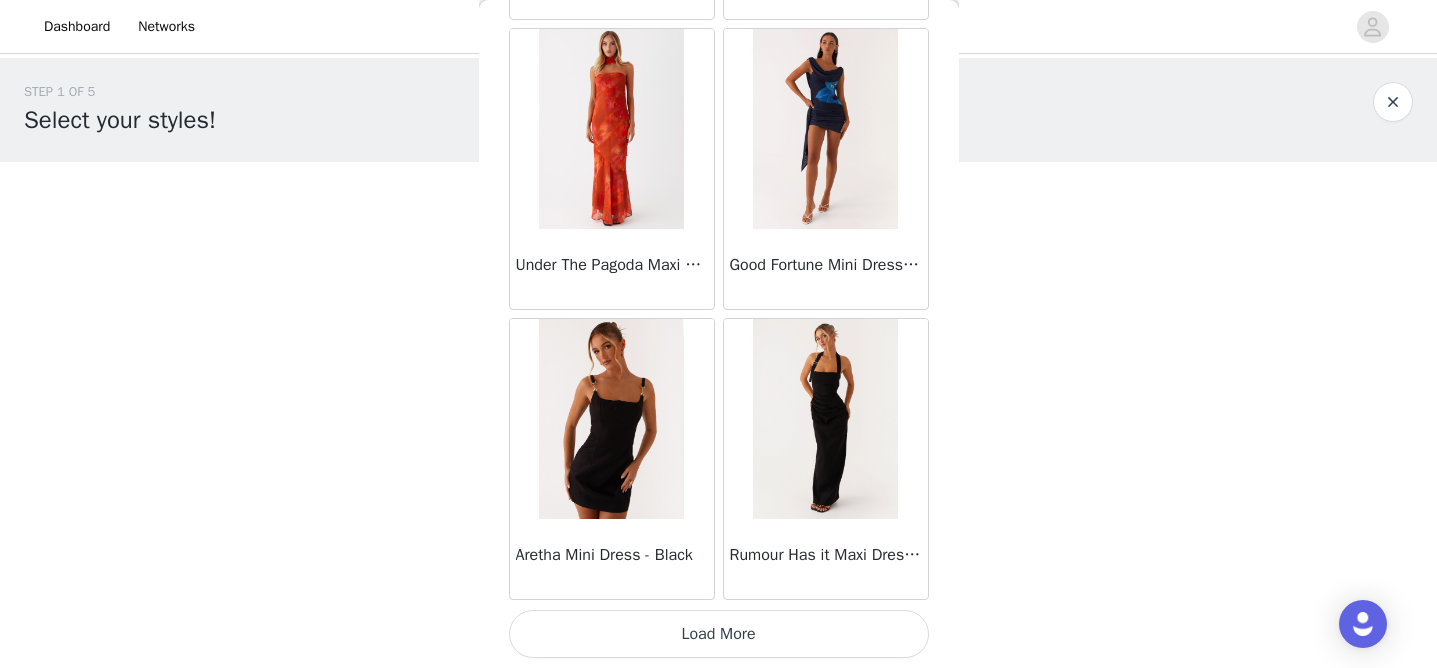 click on "Load More" at bounding box center (719, 634) 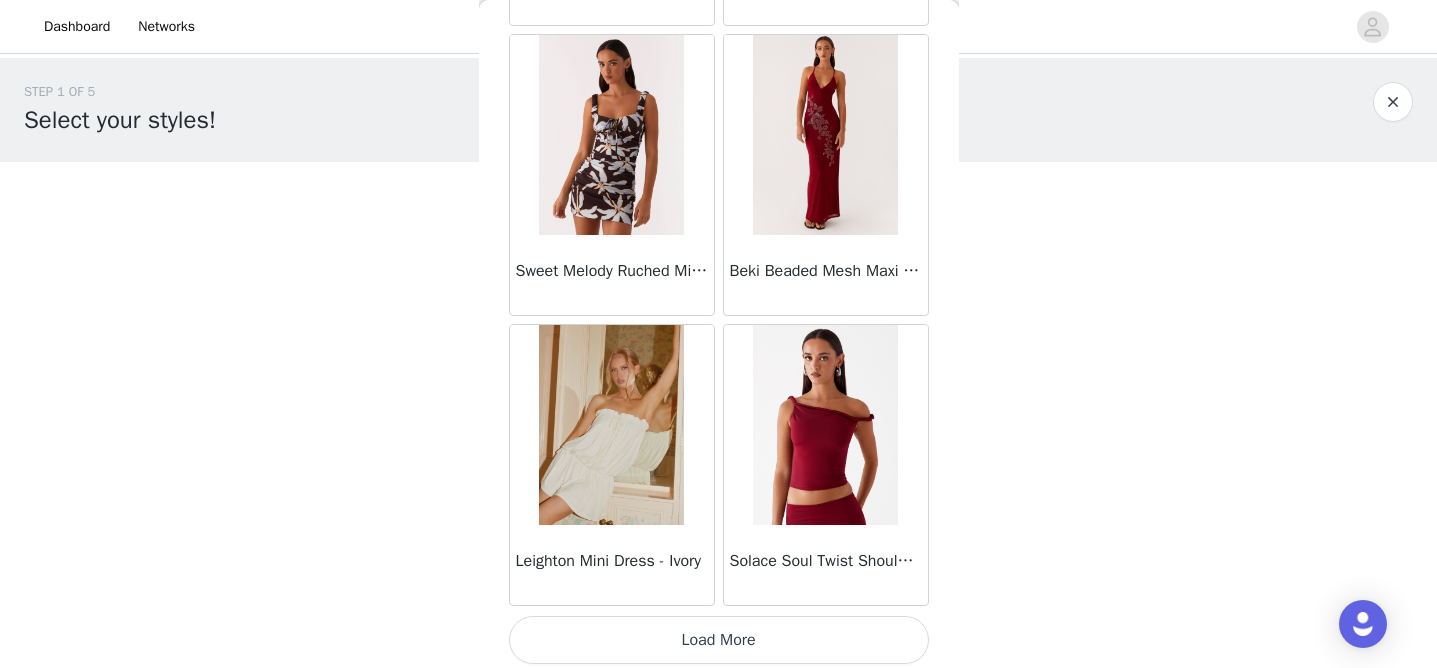 scroll, scrollTop: 8184, scrollLeft: 0, axis: vertical 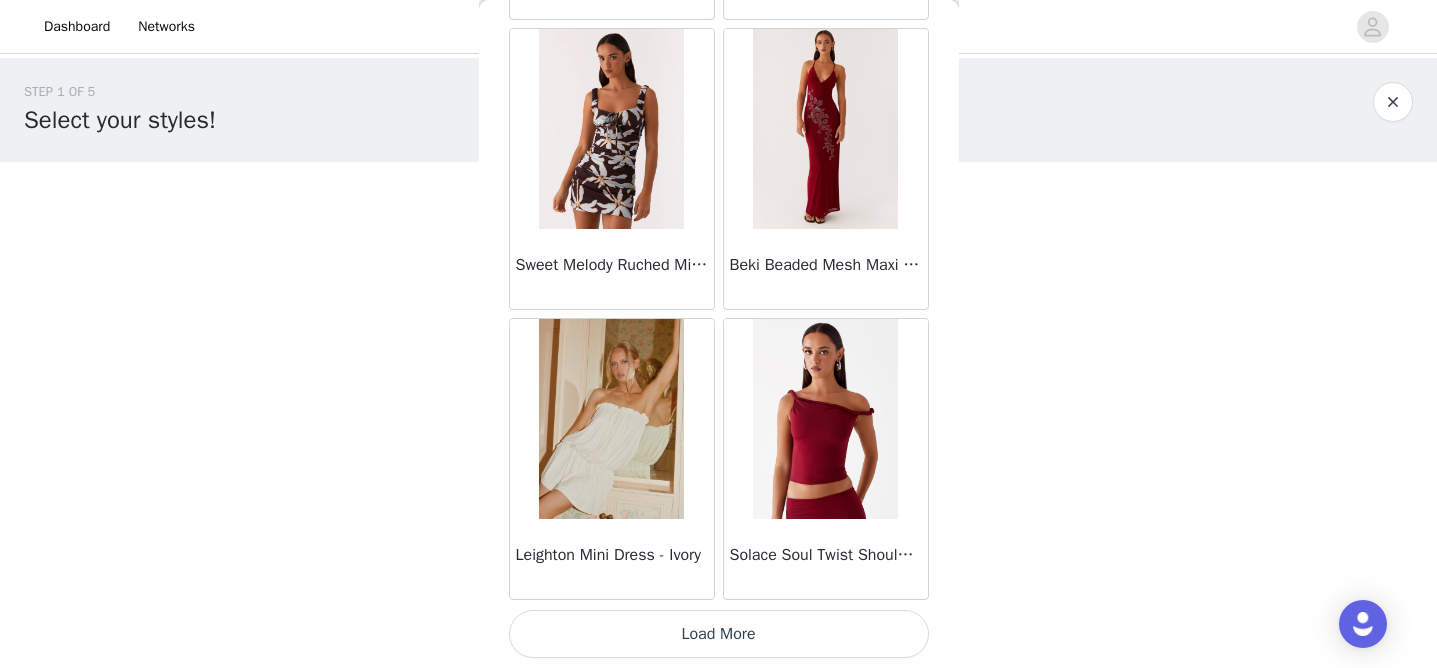 click on "Load More" at bounding box center [719, 634] 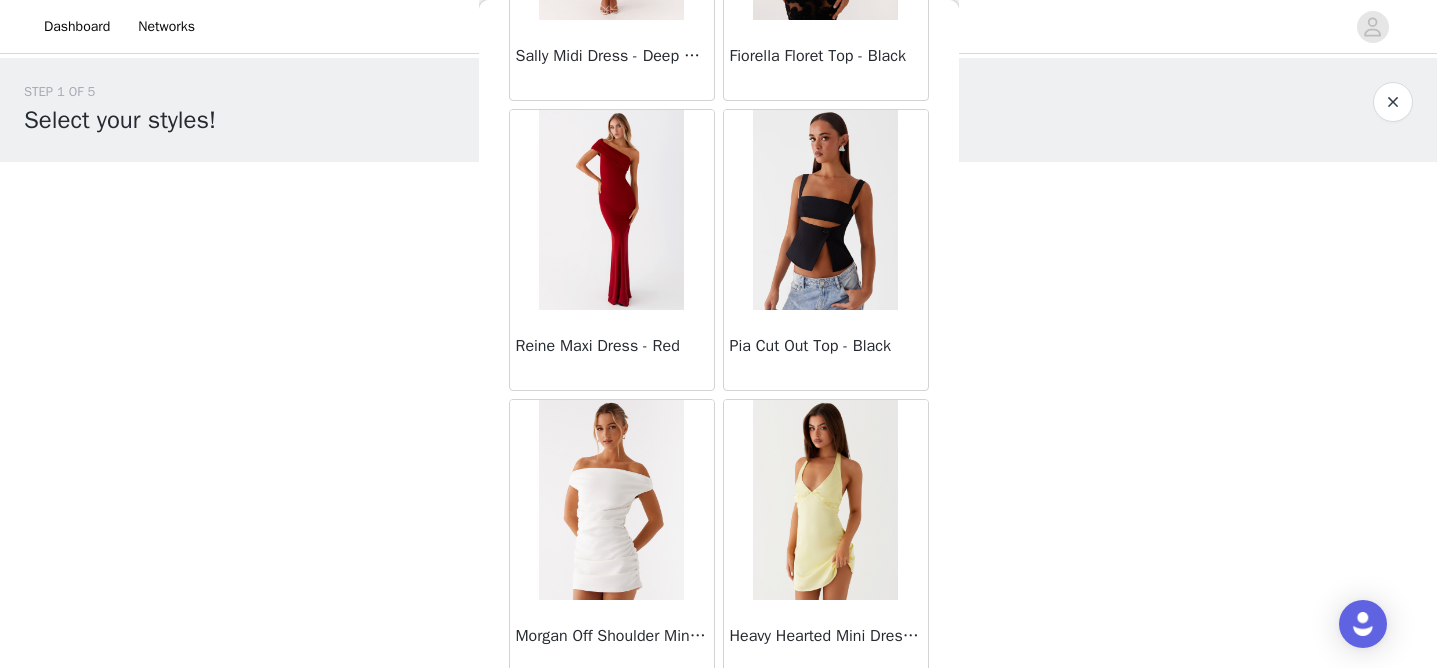 scroll, scrollTop: 11092, scrollLeft: 0, axis: vertical 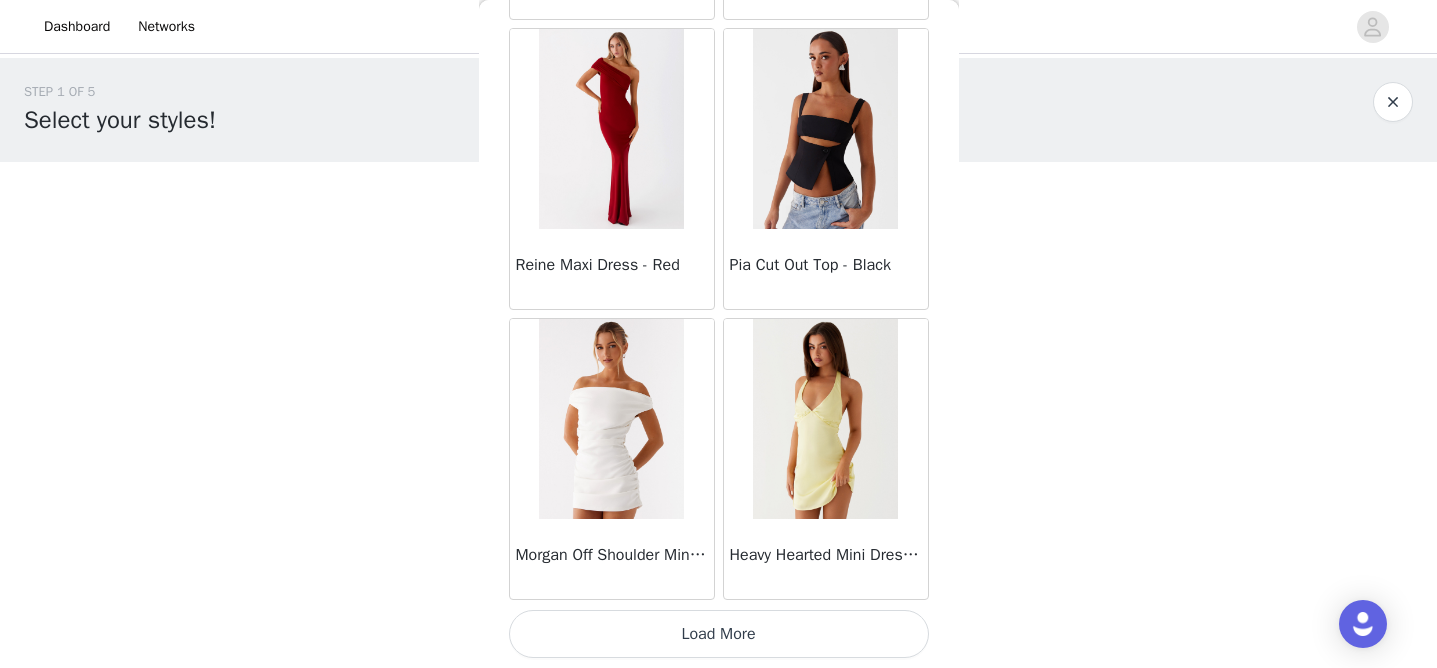 click on "Load More" at bounding box center [719, 634] 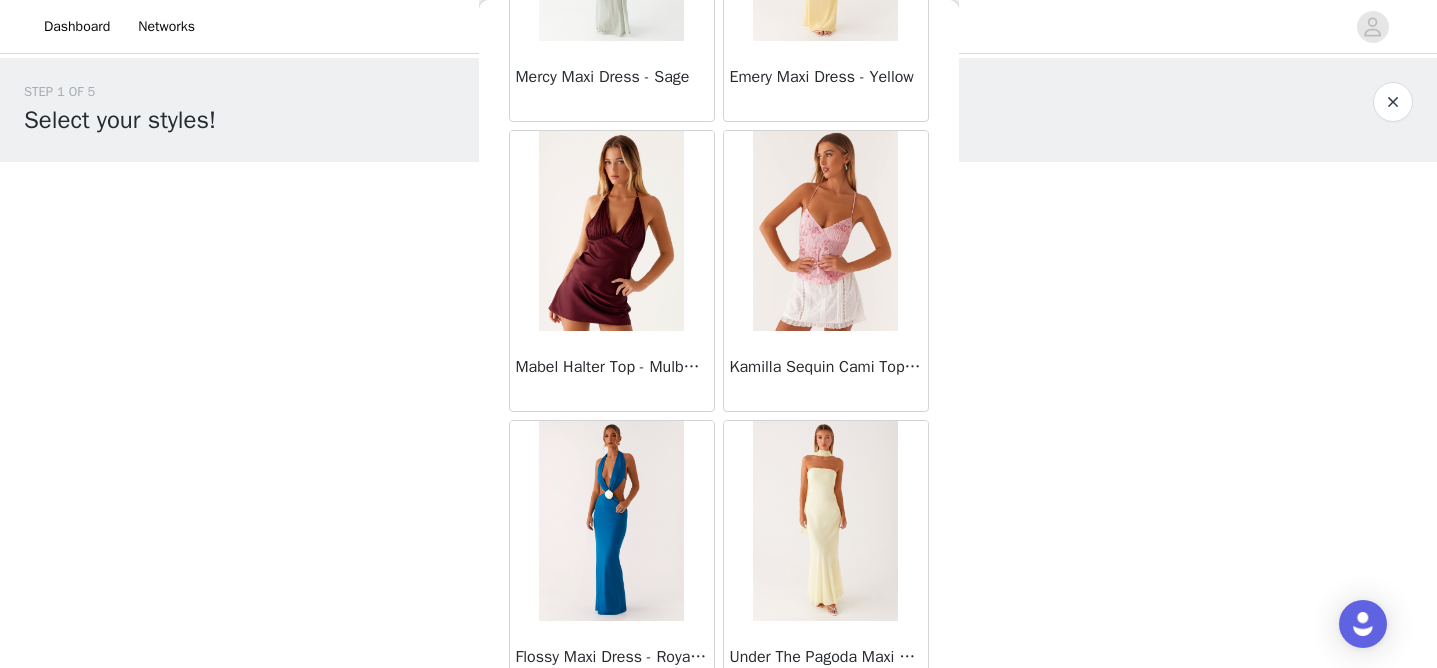 scroll, scrollTop: 13992, scrollLeft: 0, axis: vertical 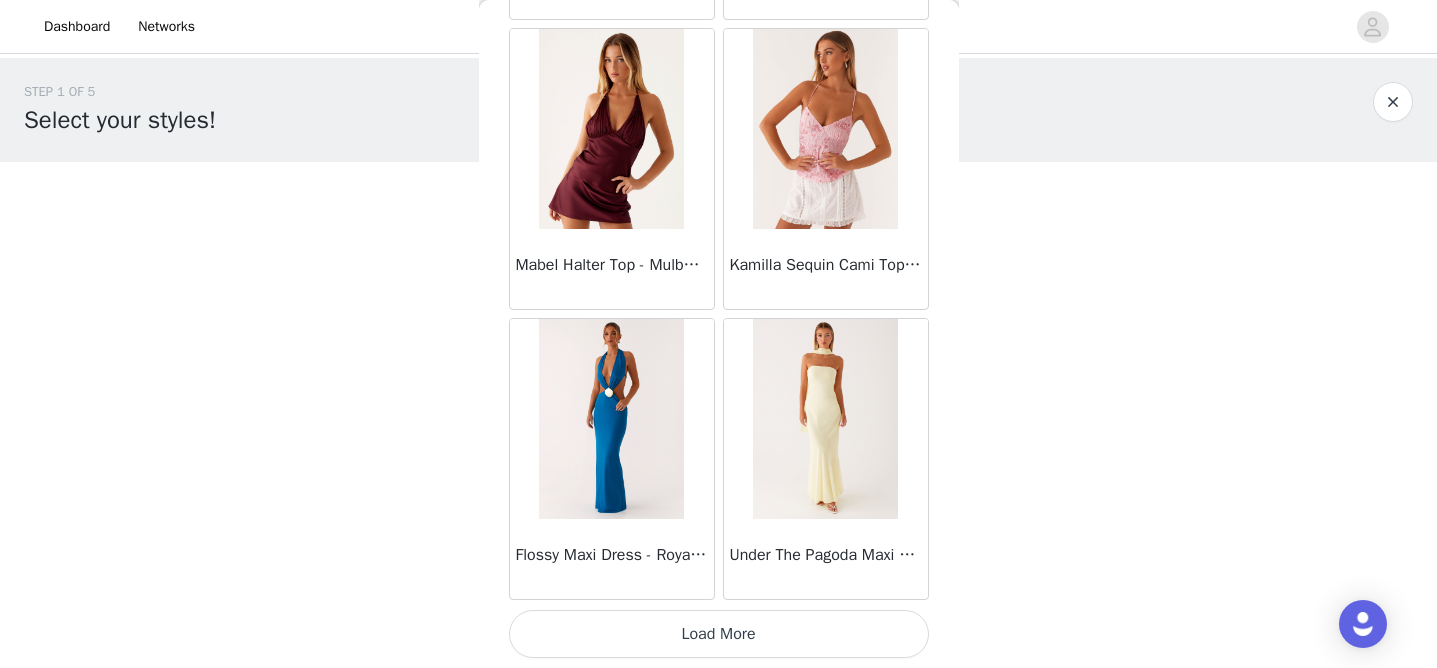 click on "Load More" at bounding box center [719, 634] 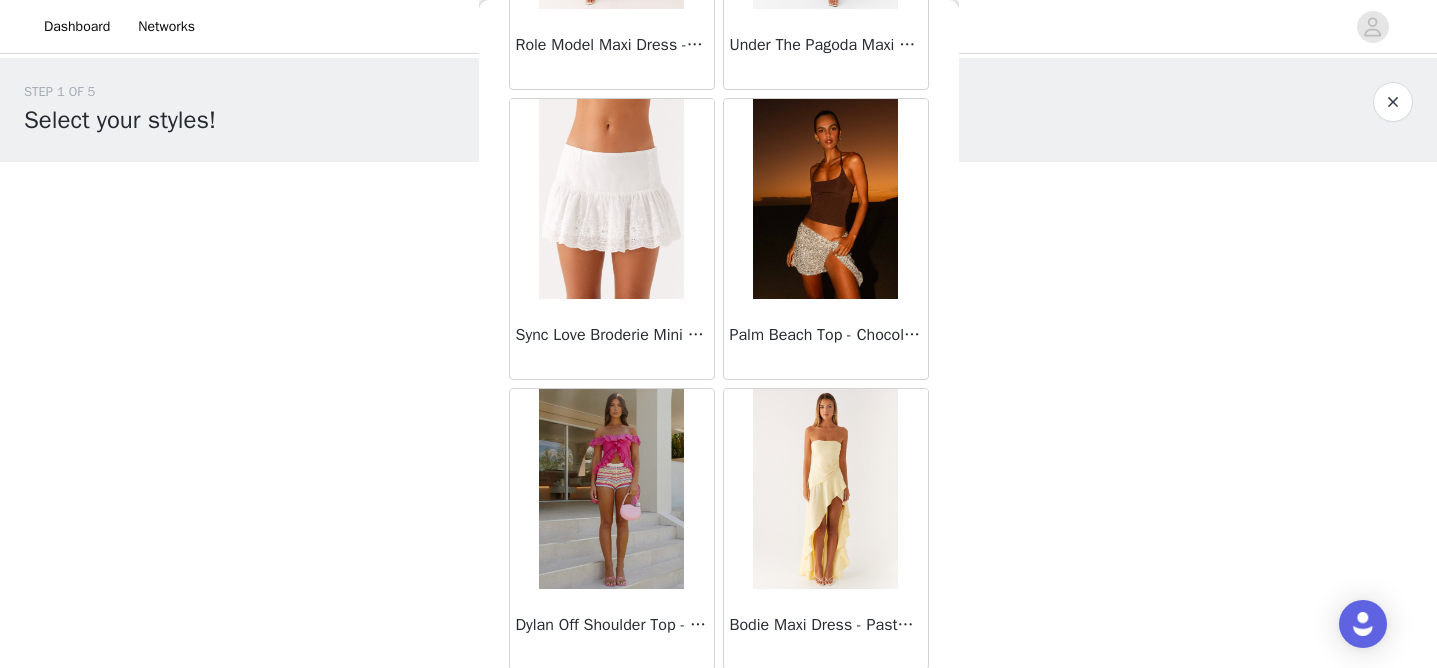 scroll, scrollTop: 16892, scrollLeft: 0, axis: vertical 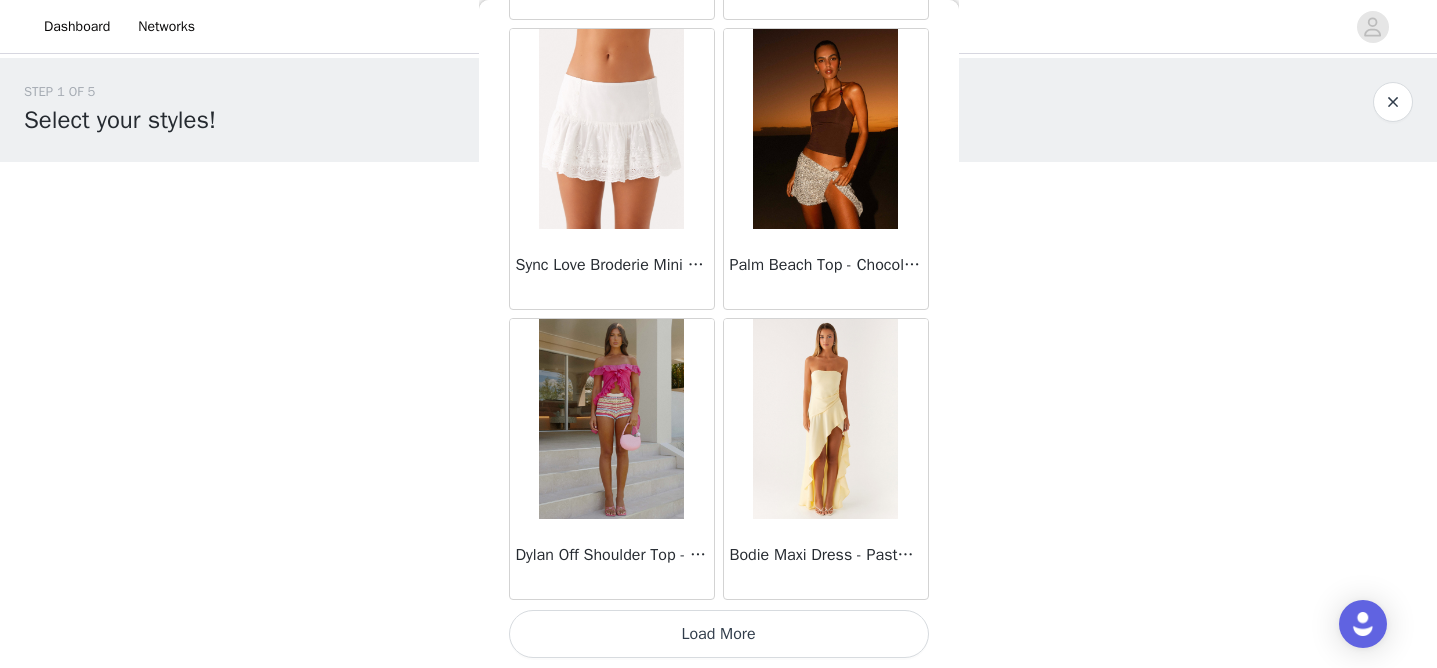 click on "Load More" at bounding box center [719, 634] 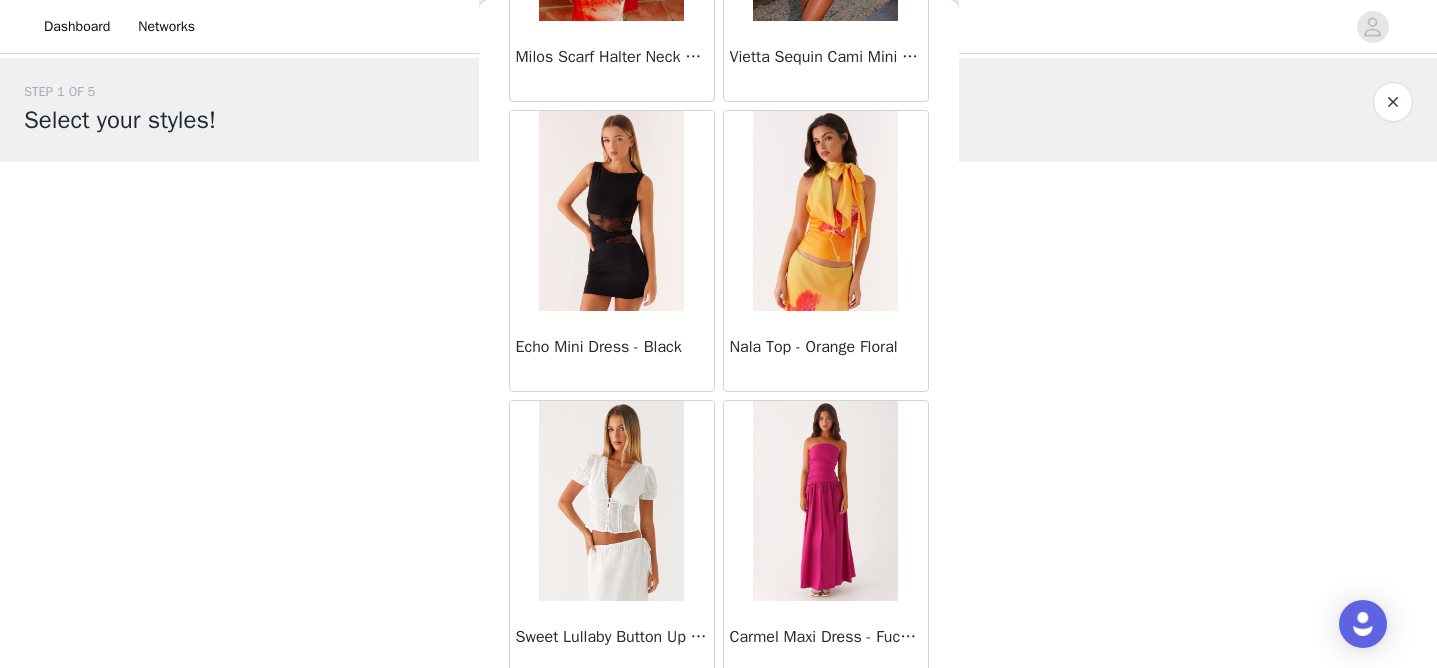 scroll, scrollTop: 19792, scrollLeft: 0, axis: vertical 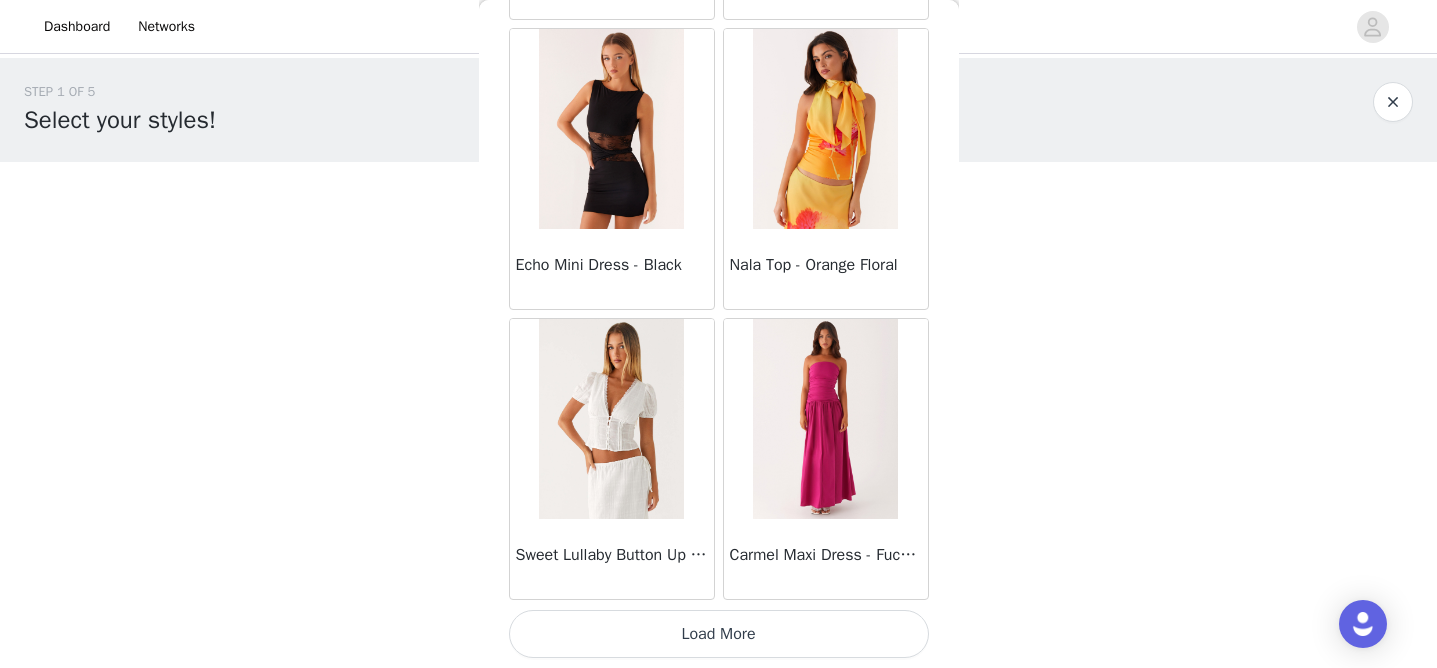 click on "Load More" at bounding box center [719, 634] 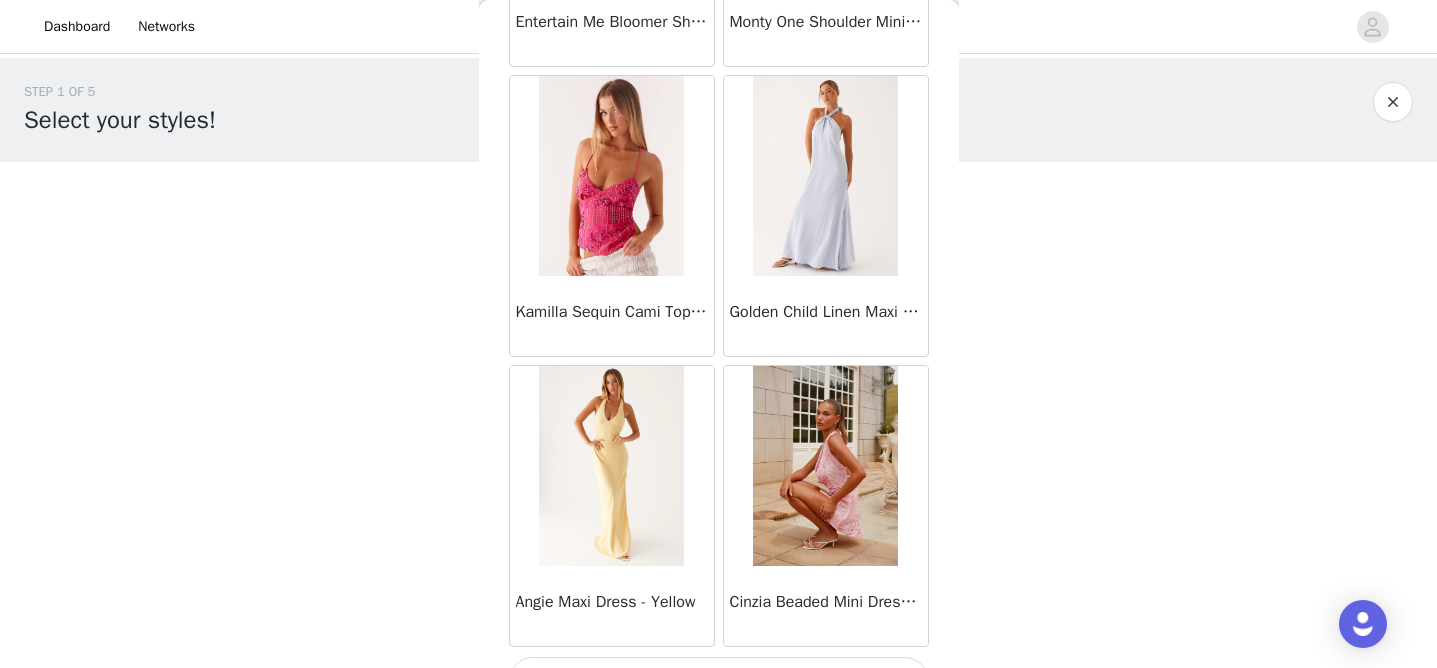 scroll, scrollTop: 22692, scrollLeft: 0, axis: vertical 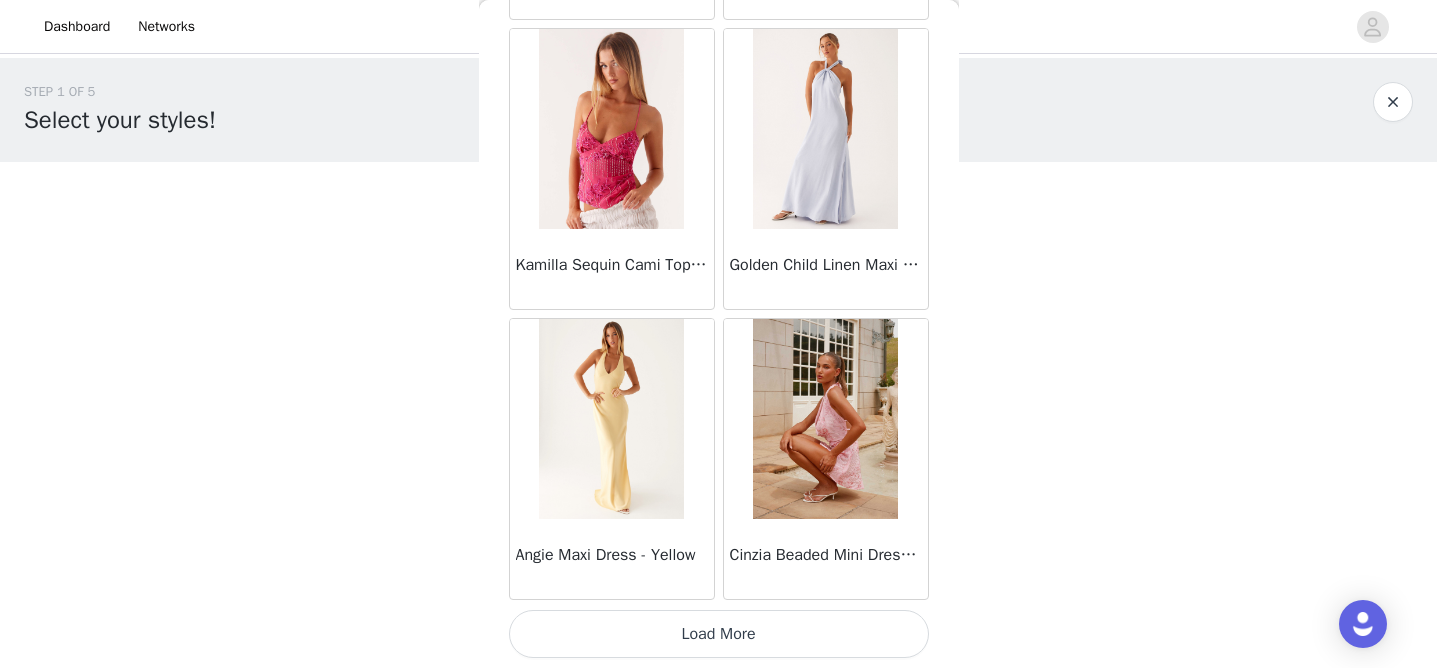 click on "Load More" at bounding box center [719, 634] 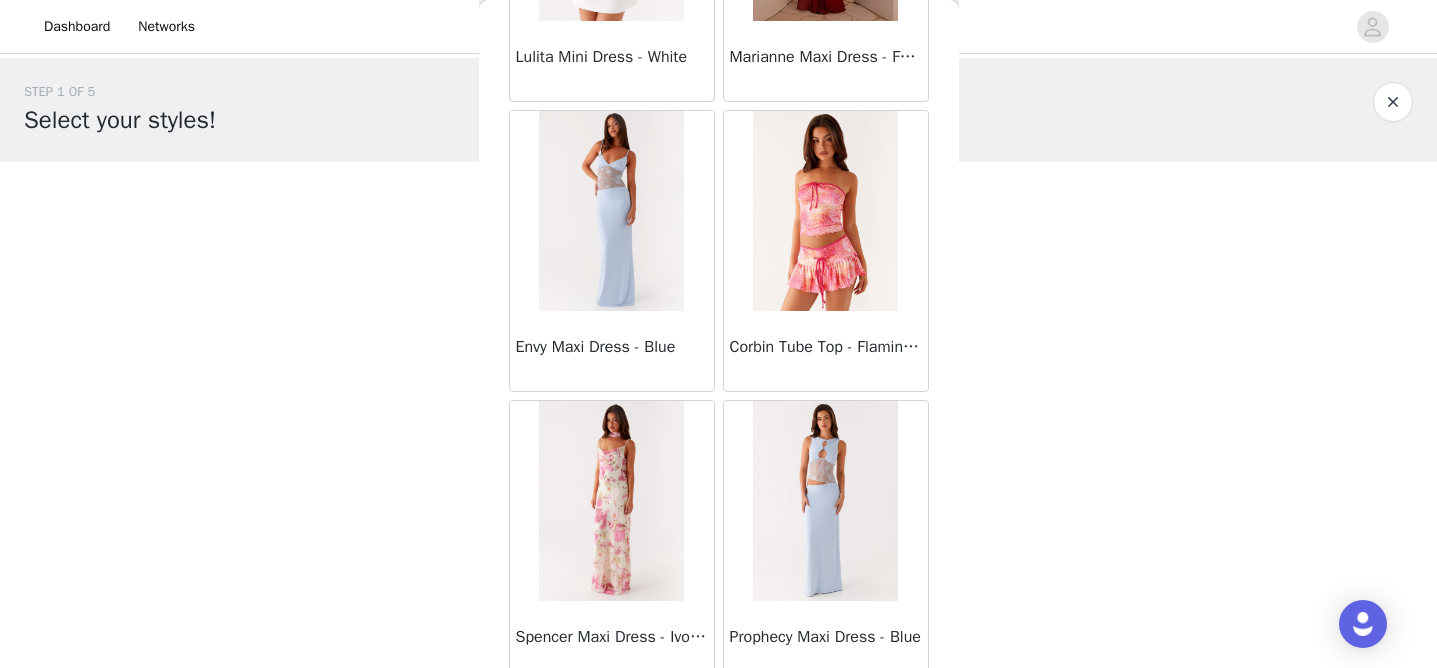 scroll, scrollTop: 25592, scrollLeft: 0, axis: vertical 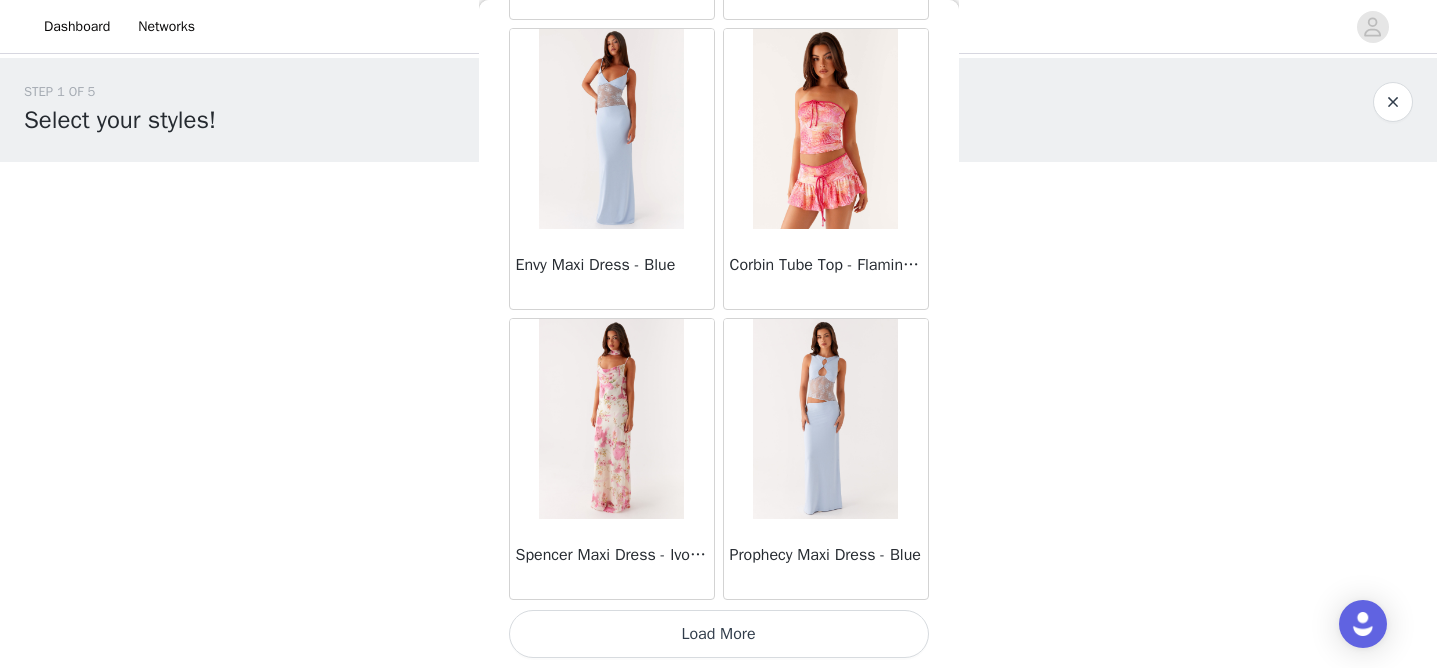 click on "Load More" at bounding box center (719, 634) 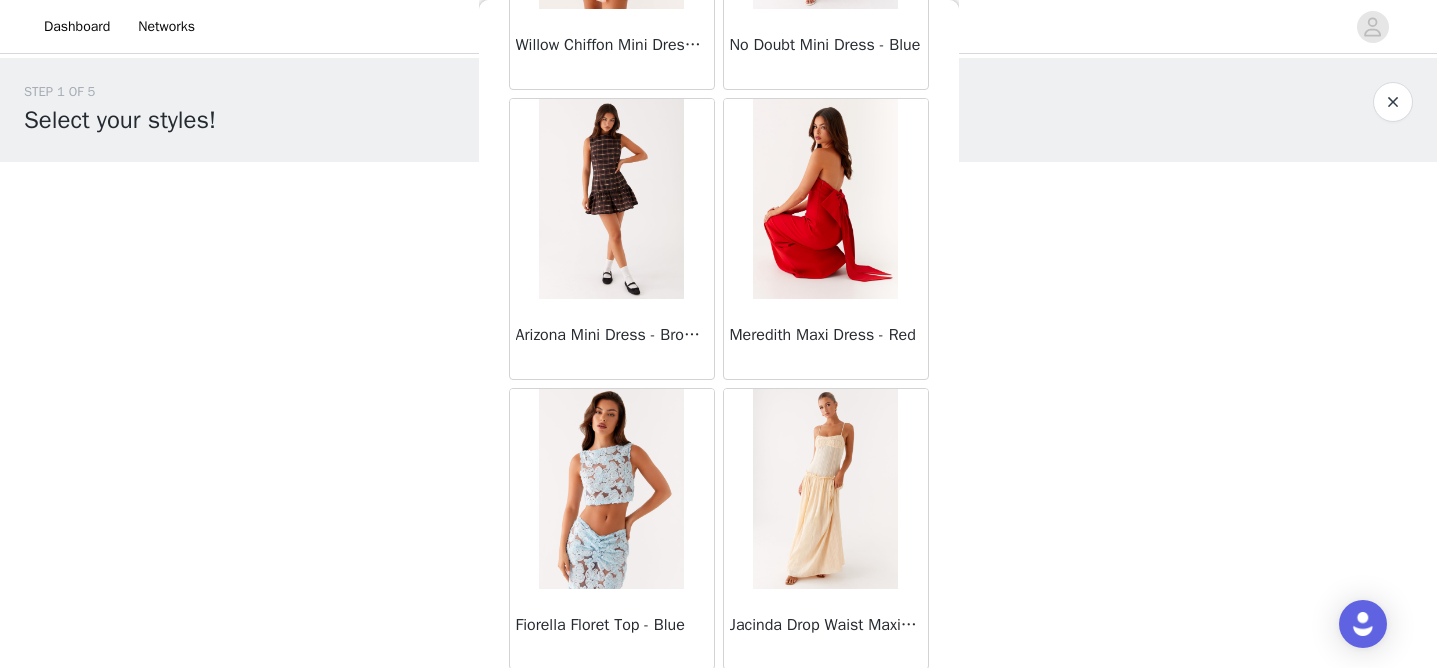 scroll, scrollTop: 28492, scrollLeft: 0, axis: vertical 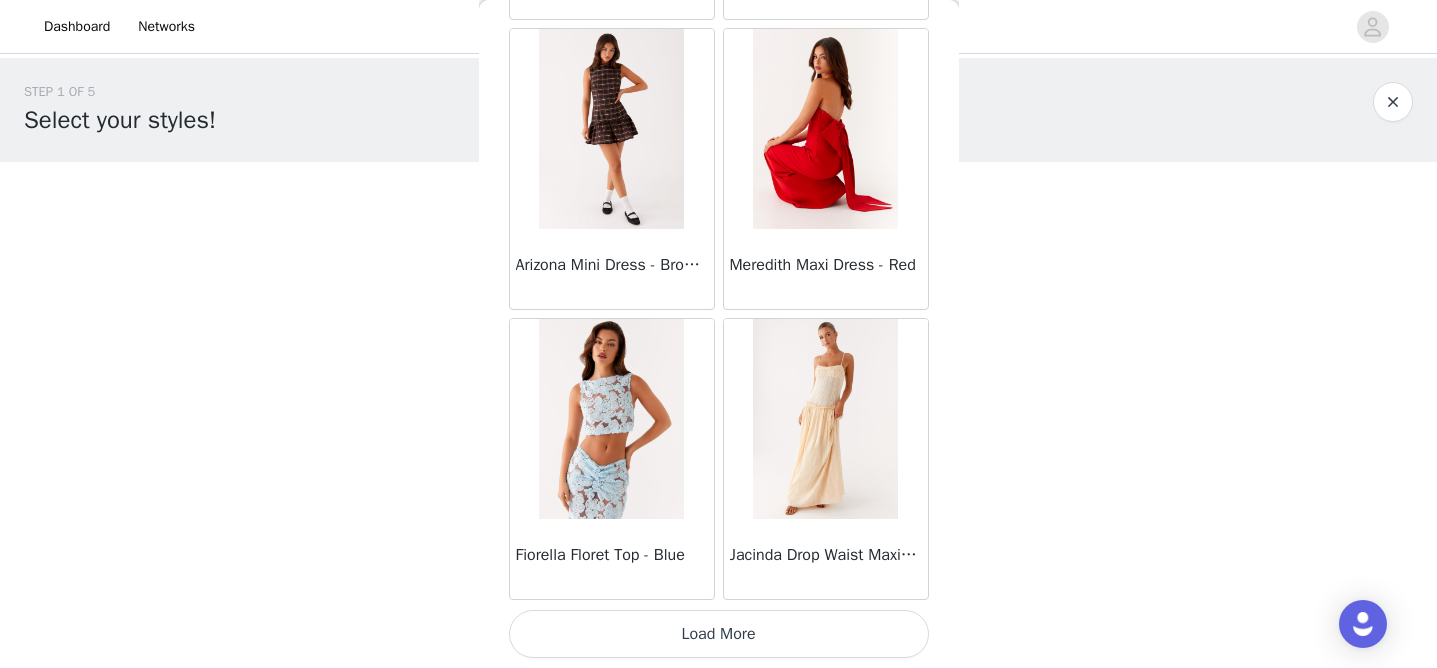 click on "Load More" at bounding box center [719, 634] 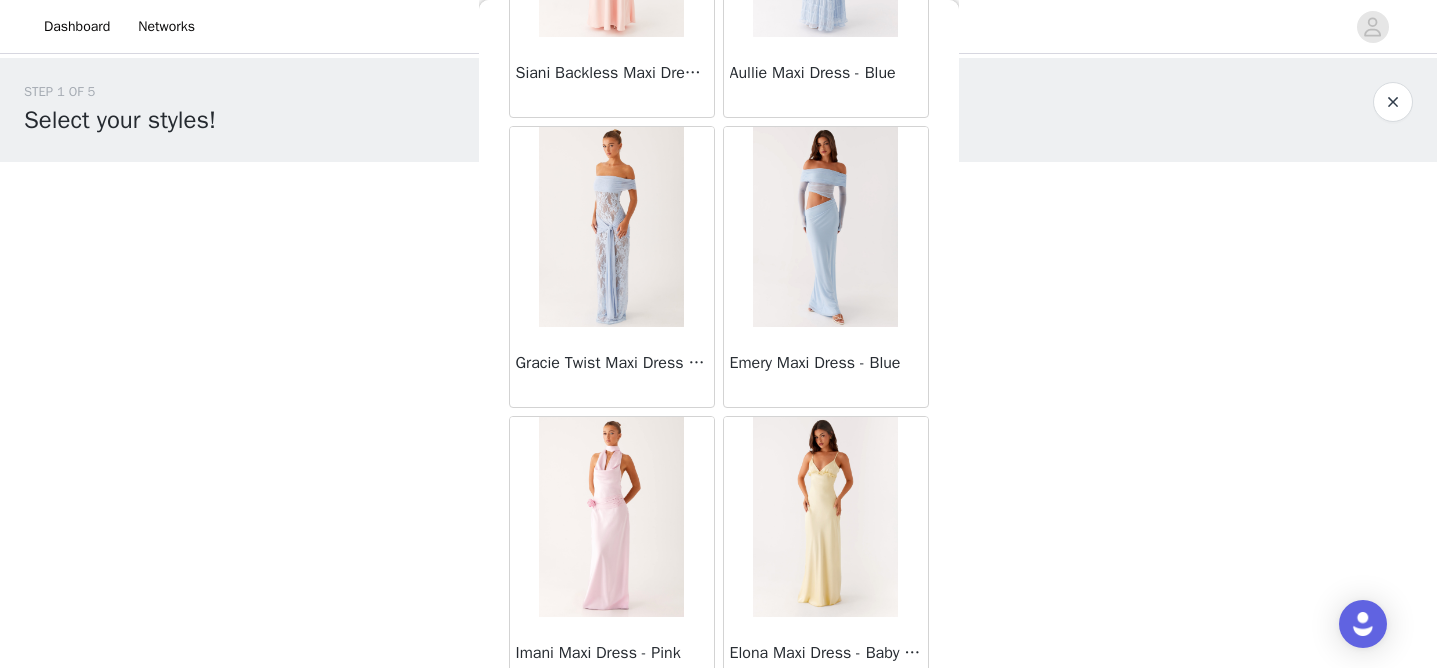 scroll, scrollTop: 31392, scrollLeft: 0, axis: vertical 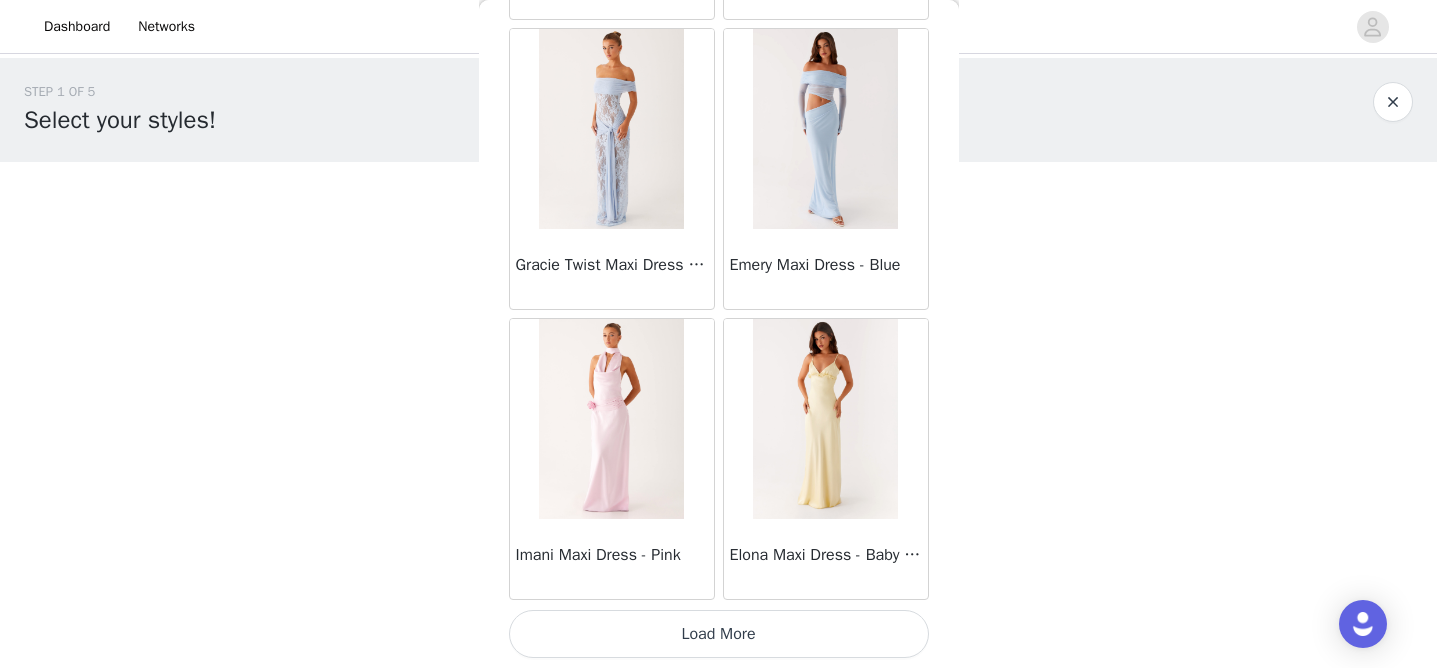 click on "Load More" at bounding box center (719, 634) 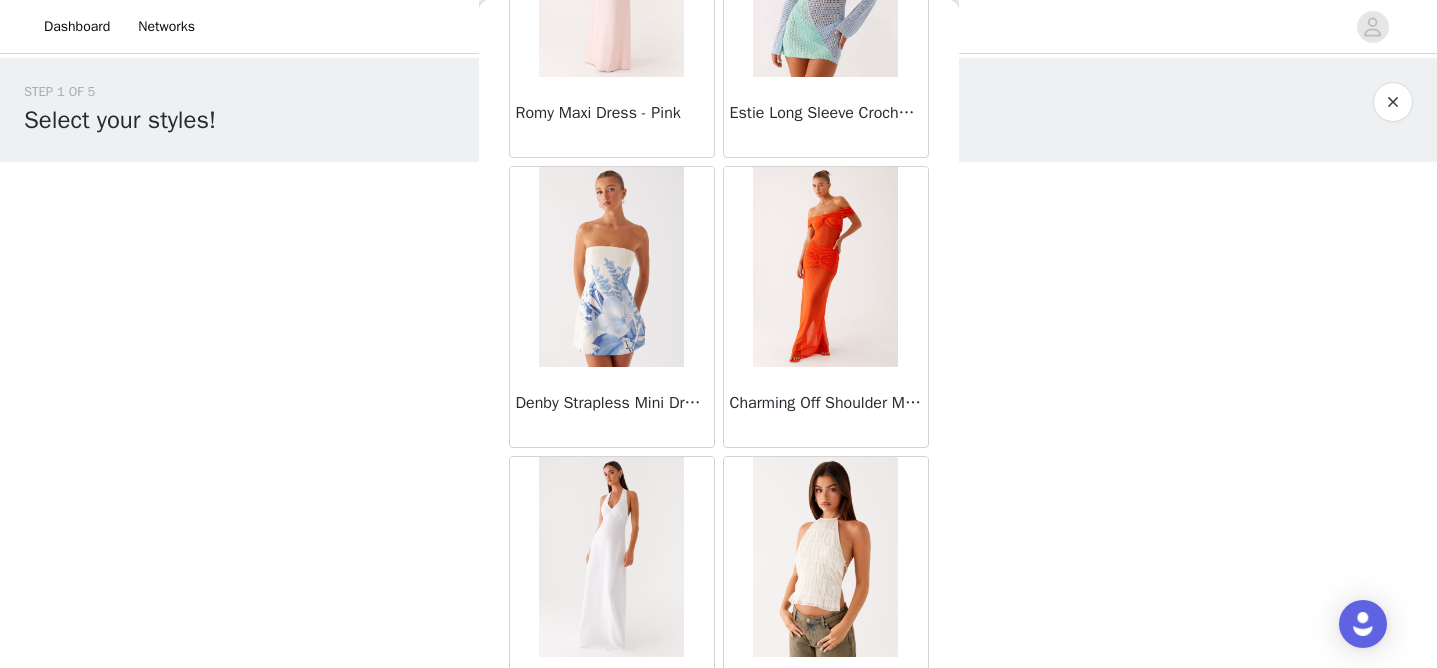 scroll, scrollTop: 34292, scrollLeft: 0, axis: vertical 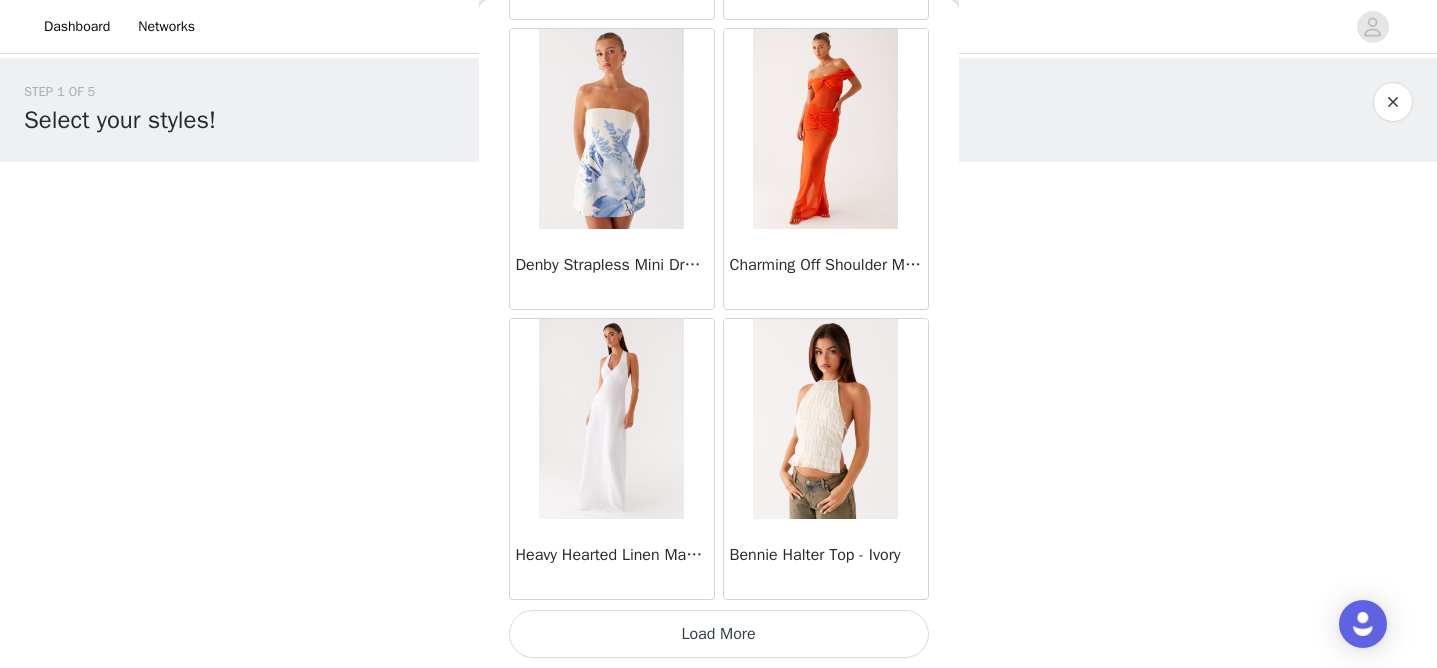 click on "Load More" at bounding box center [719, 634] 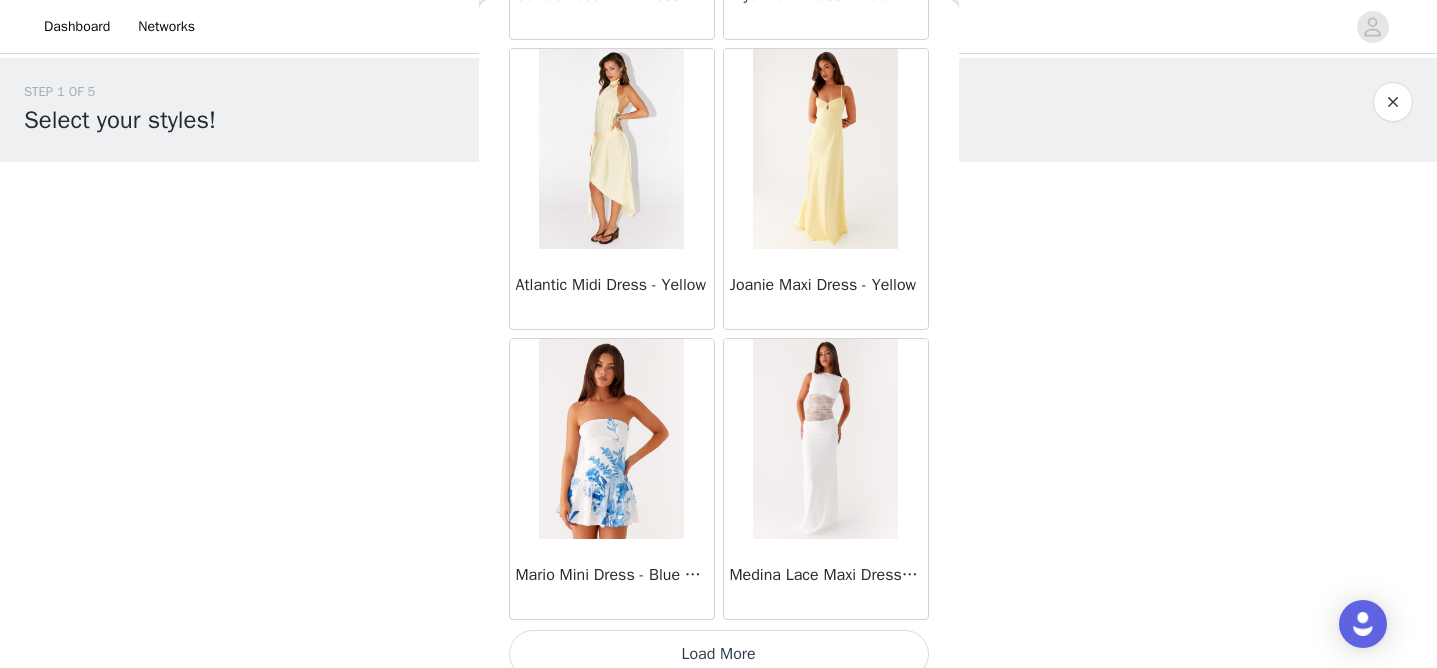 scroll, scrollTop: 37192, scrollLeft: 0, axis: vertical 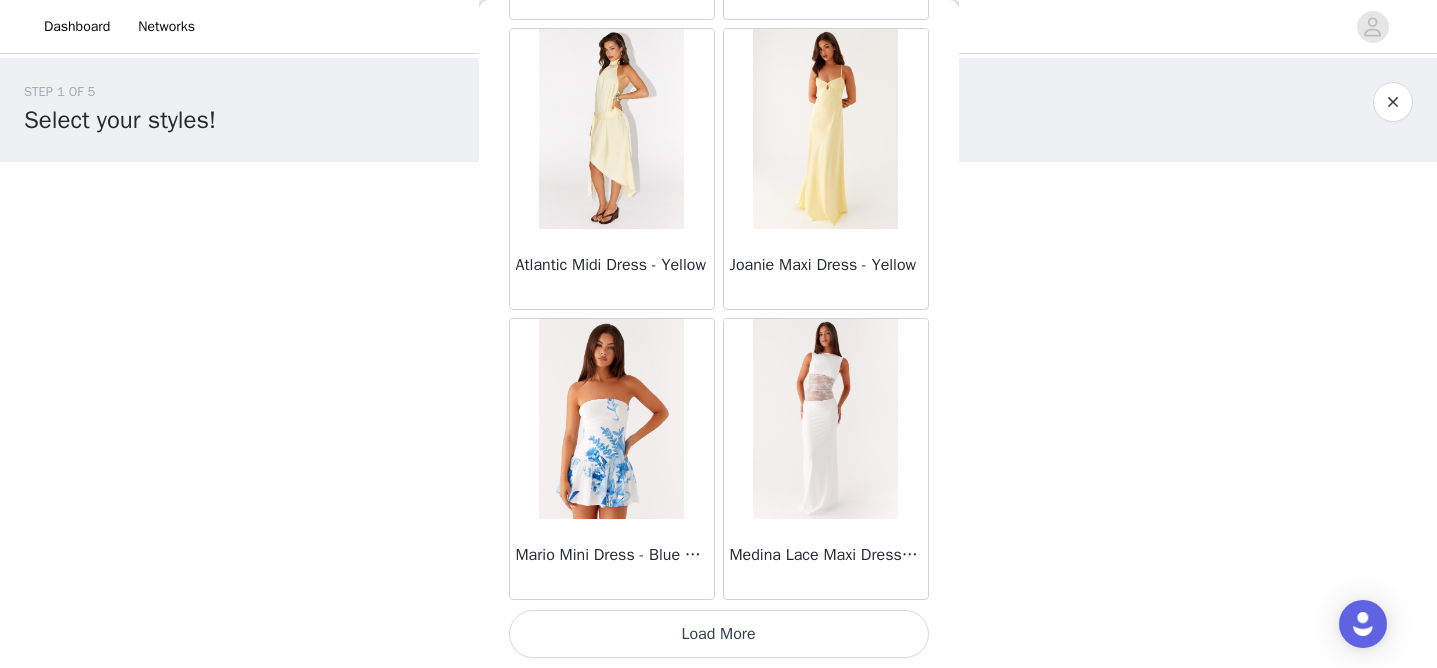 click on "Load More" at bounding box center [719, 634] 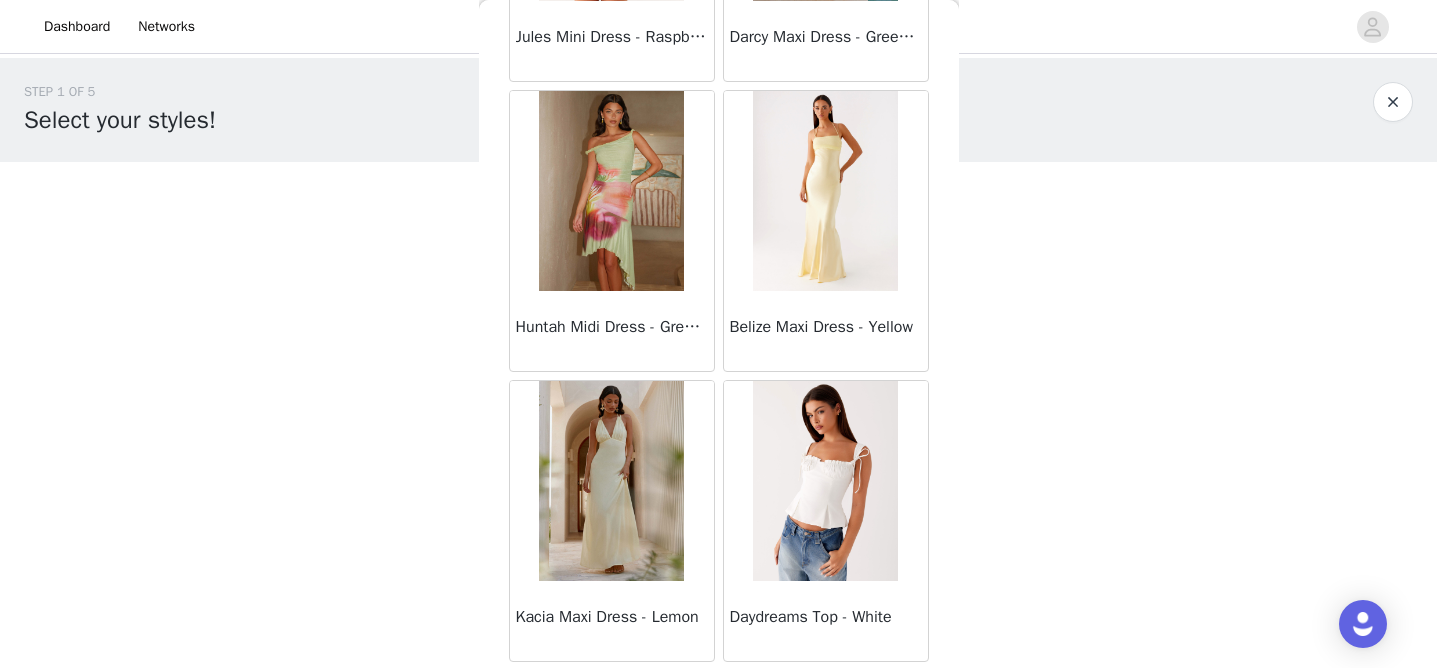 scroll, scrollTop: 40092, scrollLeft: 0, axis: vertical 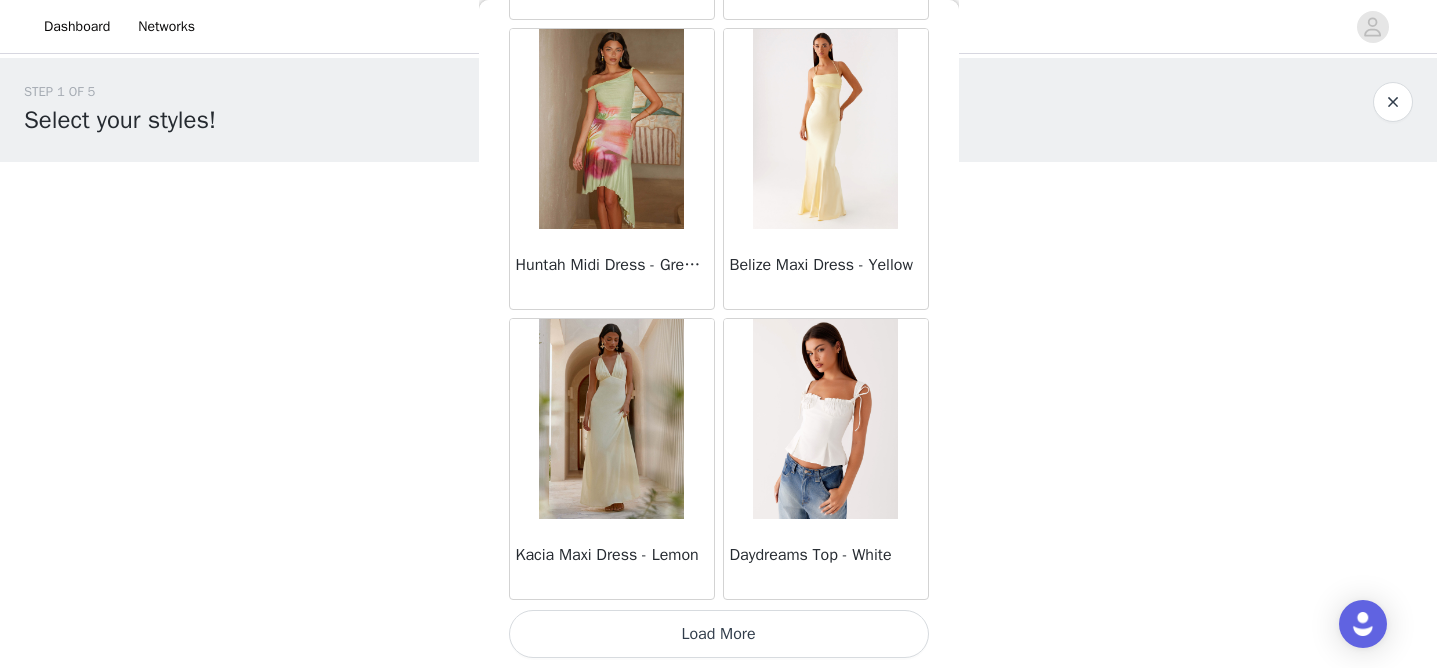 click on "Load More" at bounding box center (719, 634) 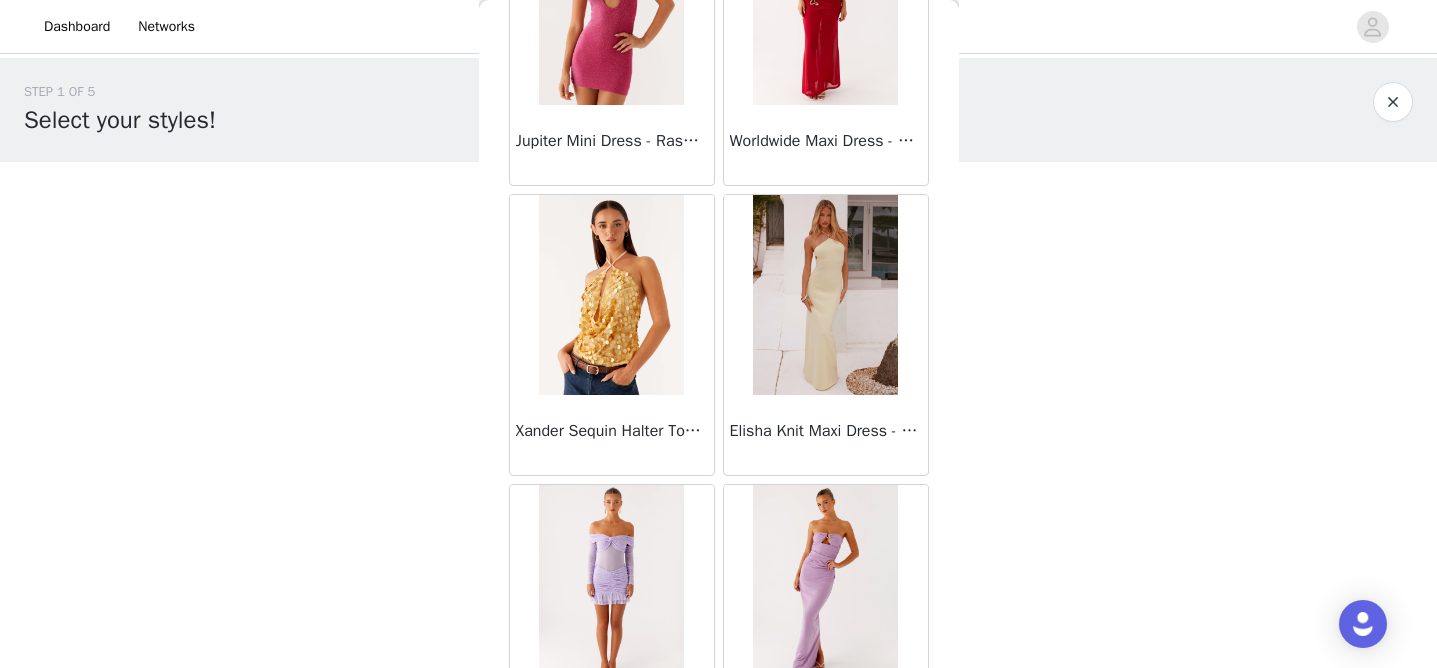 scroll, scrollTop: 42992, scrollLeft: 0, axis: vertical 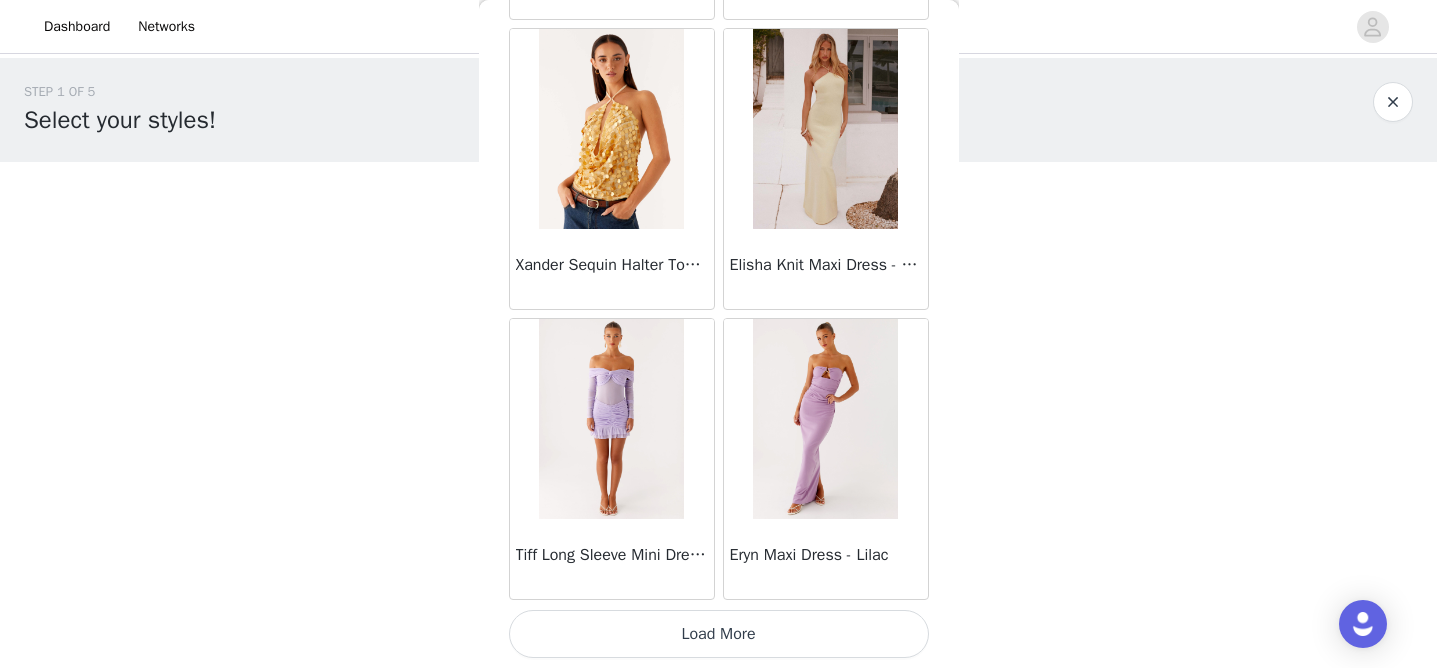 click on "Load More" at bounding box center [719, 634] 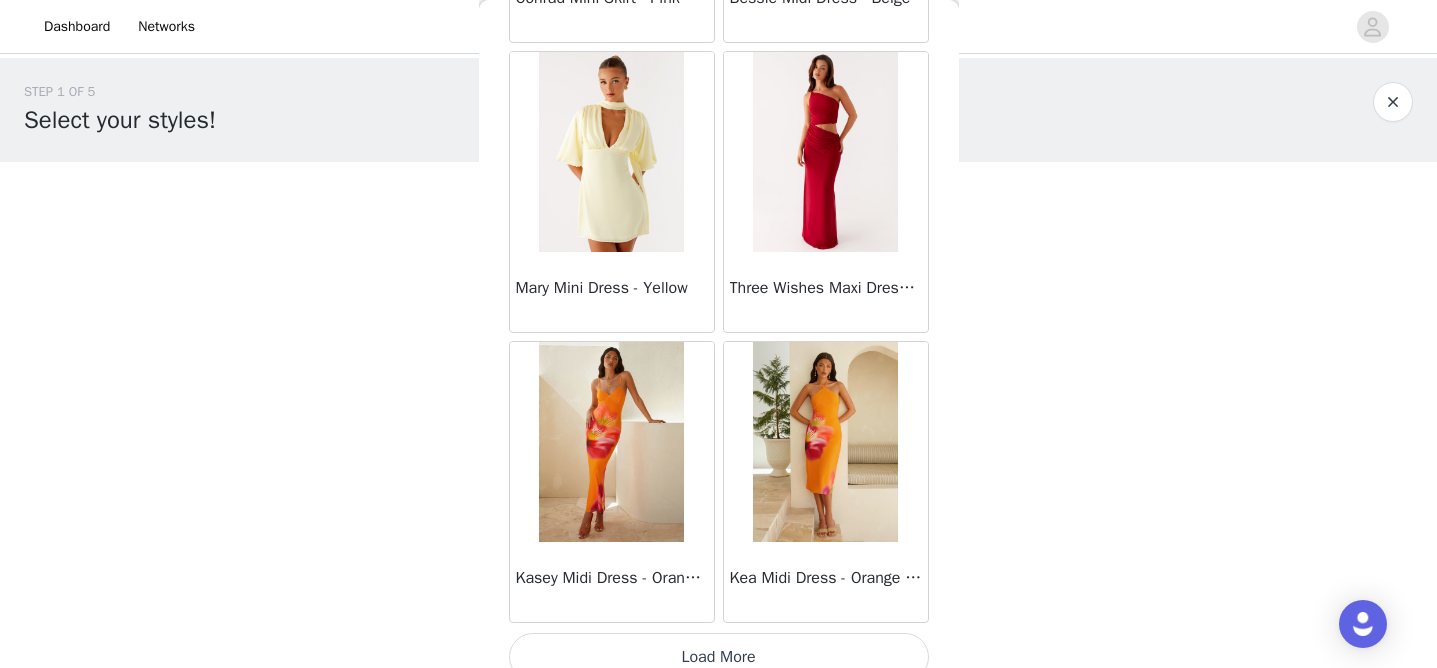 scroll, scrollTop: 45892, scrollLeft: 0, axis: vertical 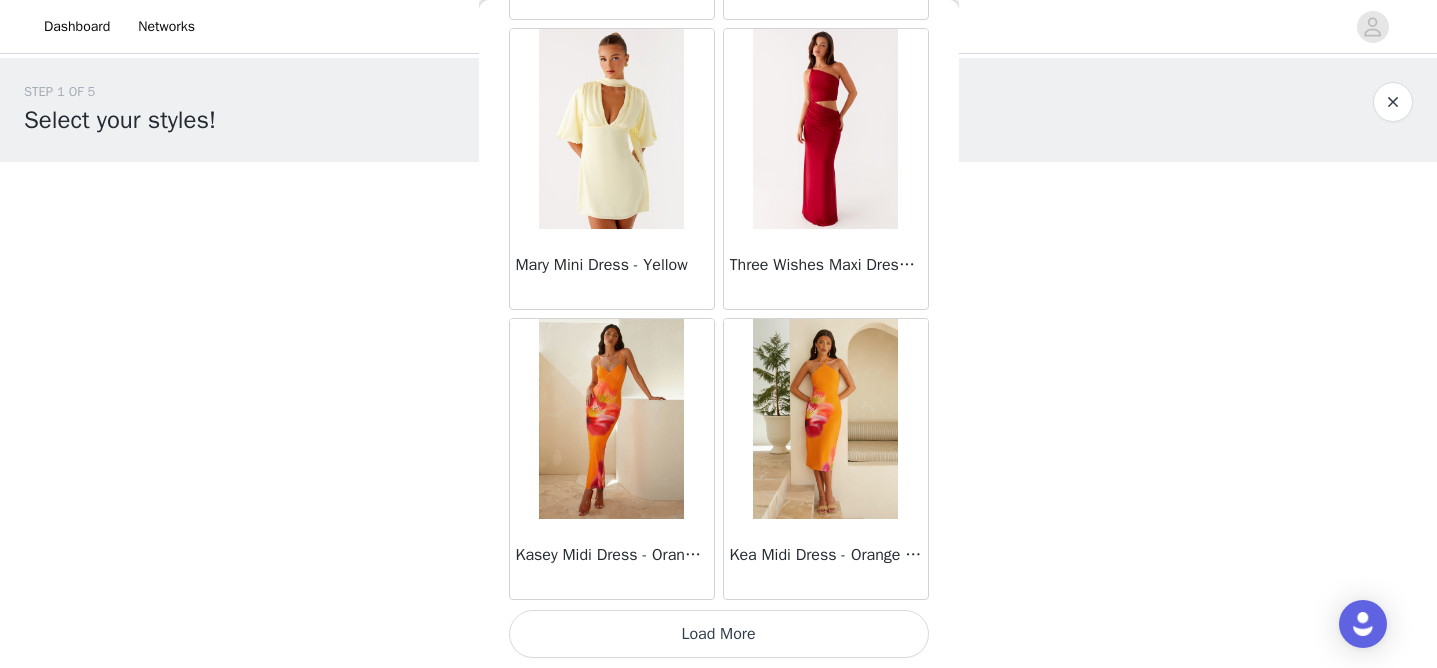 click on "Load More" at bounding box center (719, 634) 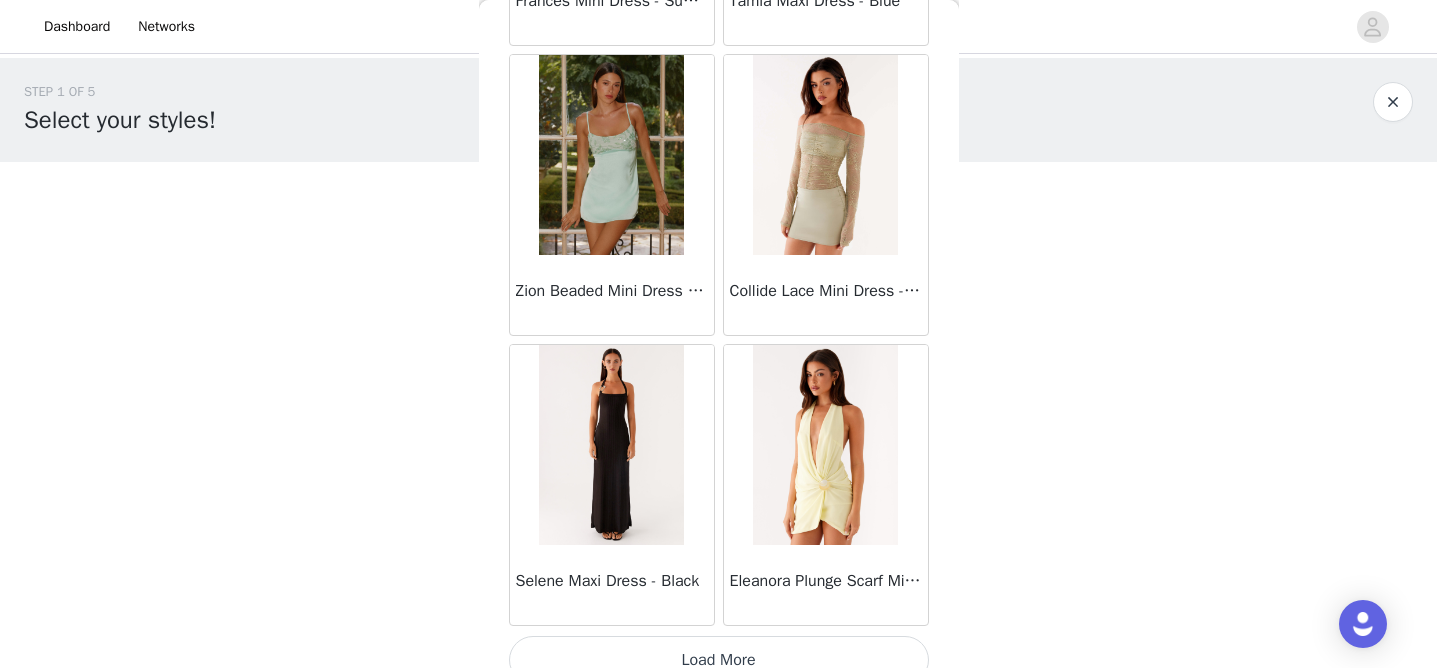 scroll, scrollTop: 48792, scrollLeft: 0, axis: vertical 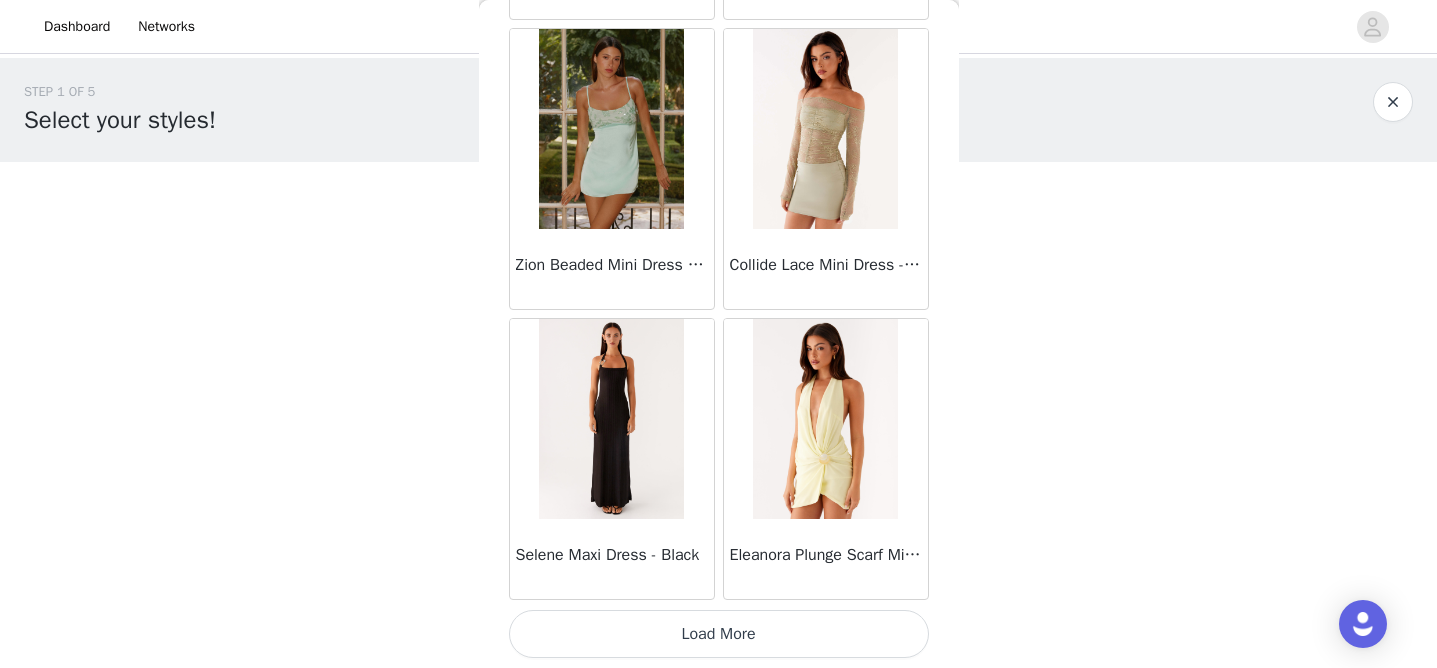 click on "Load More" at bounding box center (719, 634) 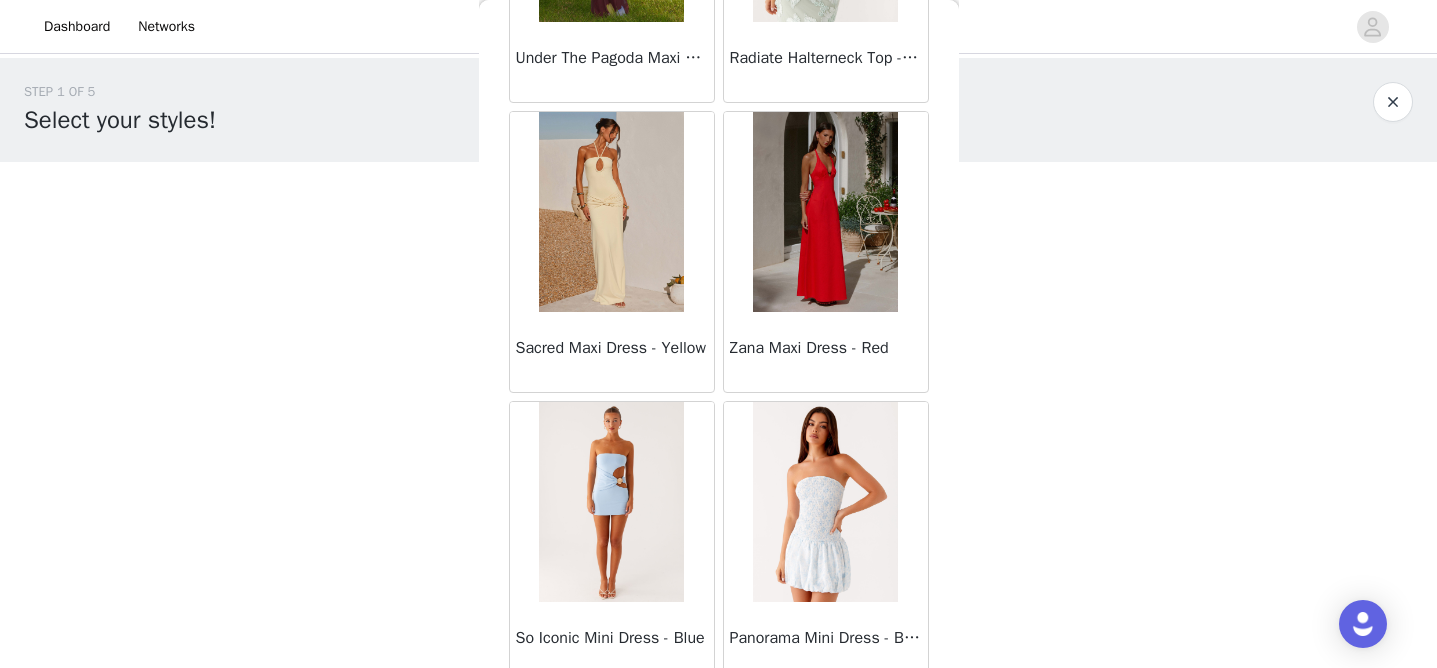 scroll, scrollTop: 51614, scrollLeft: 0, axis: vertical 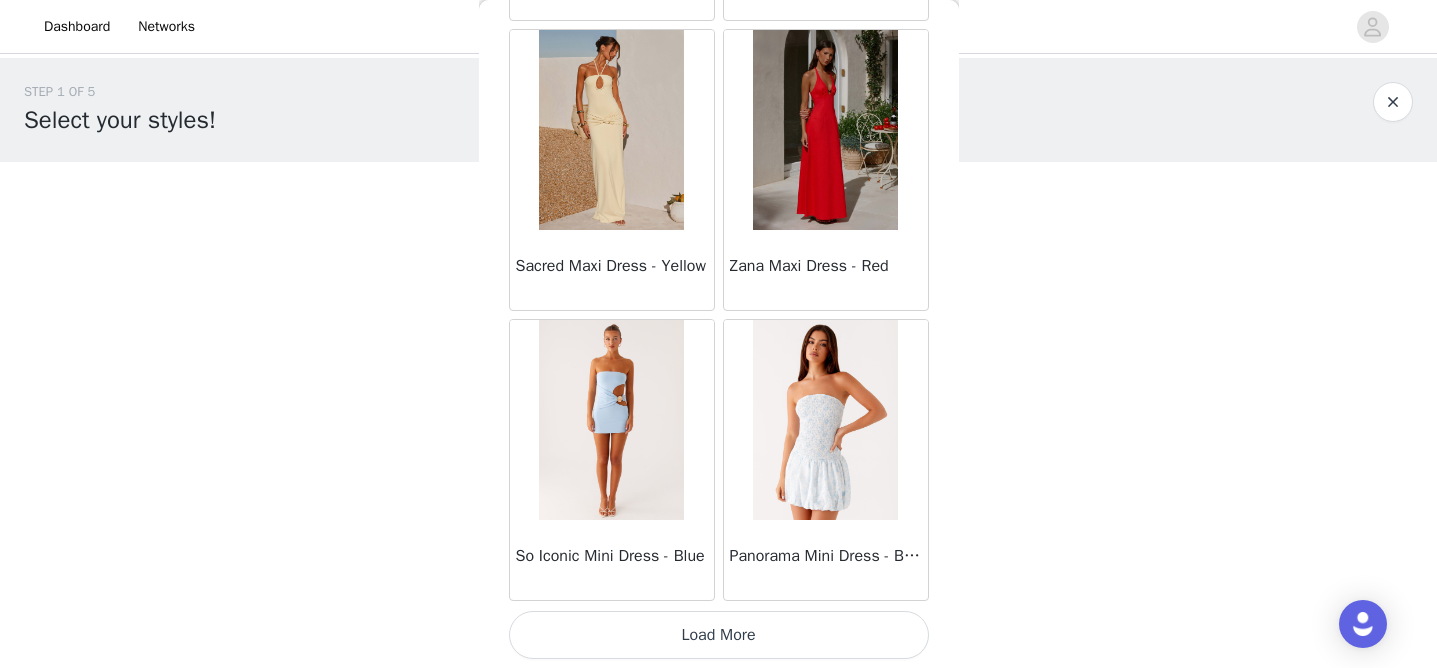 click on "Load More" at bounding box center (719, 635) 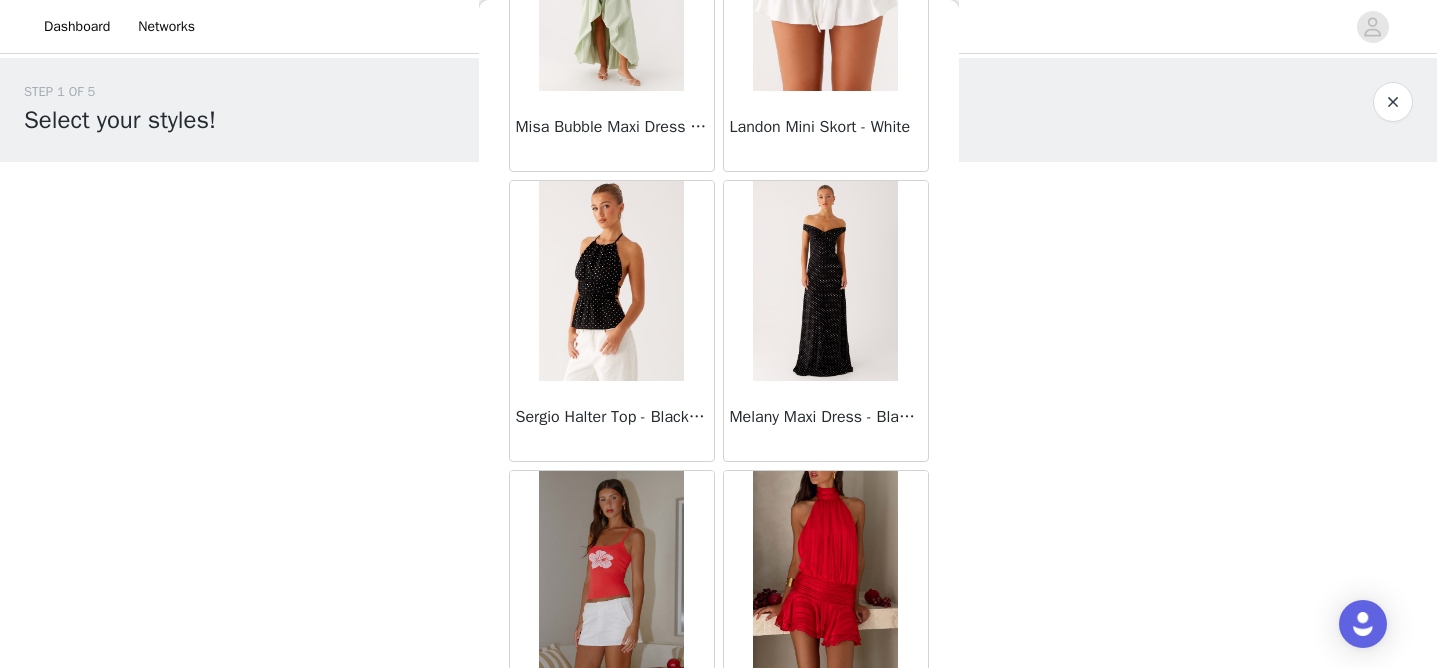 scroll, scrollTop: 54592, scrollLeft: 0, axis: vertical 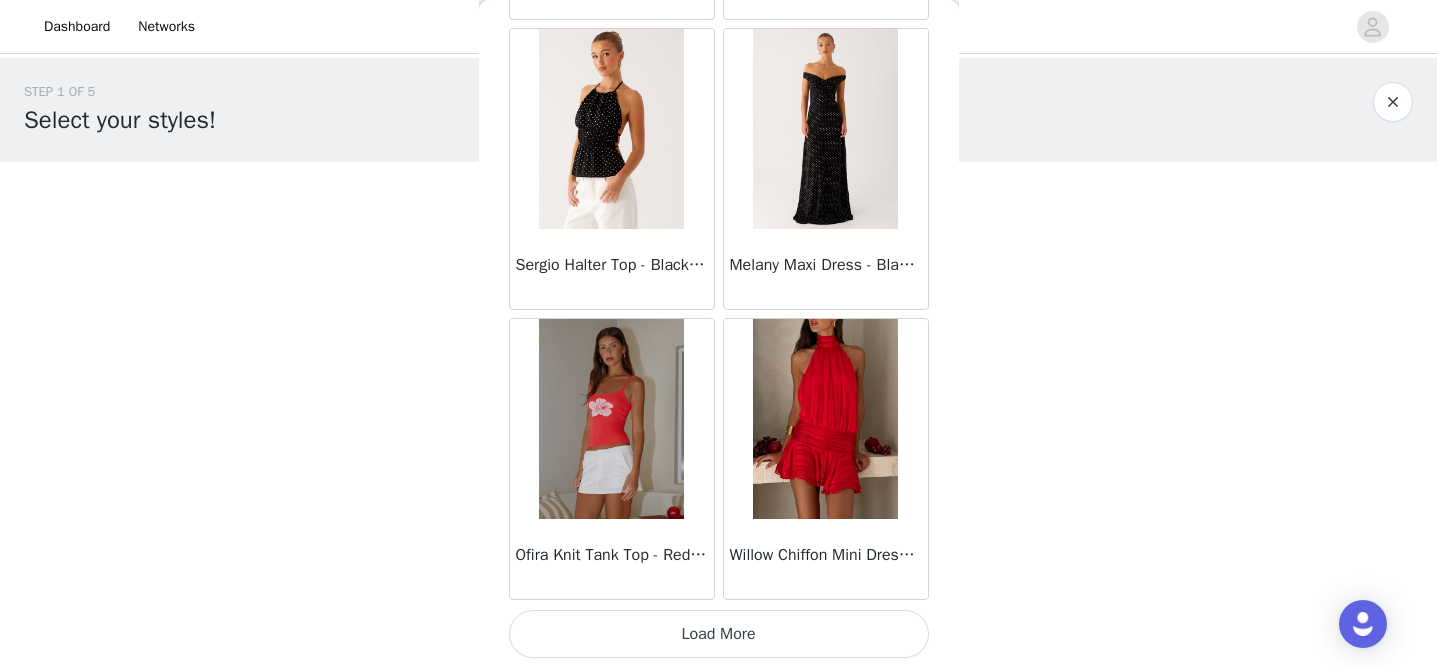 click on "Load More" at bounding box center [719, 634] 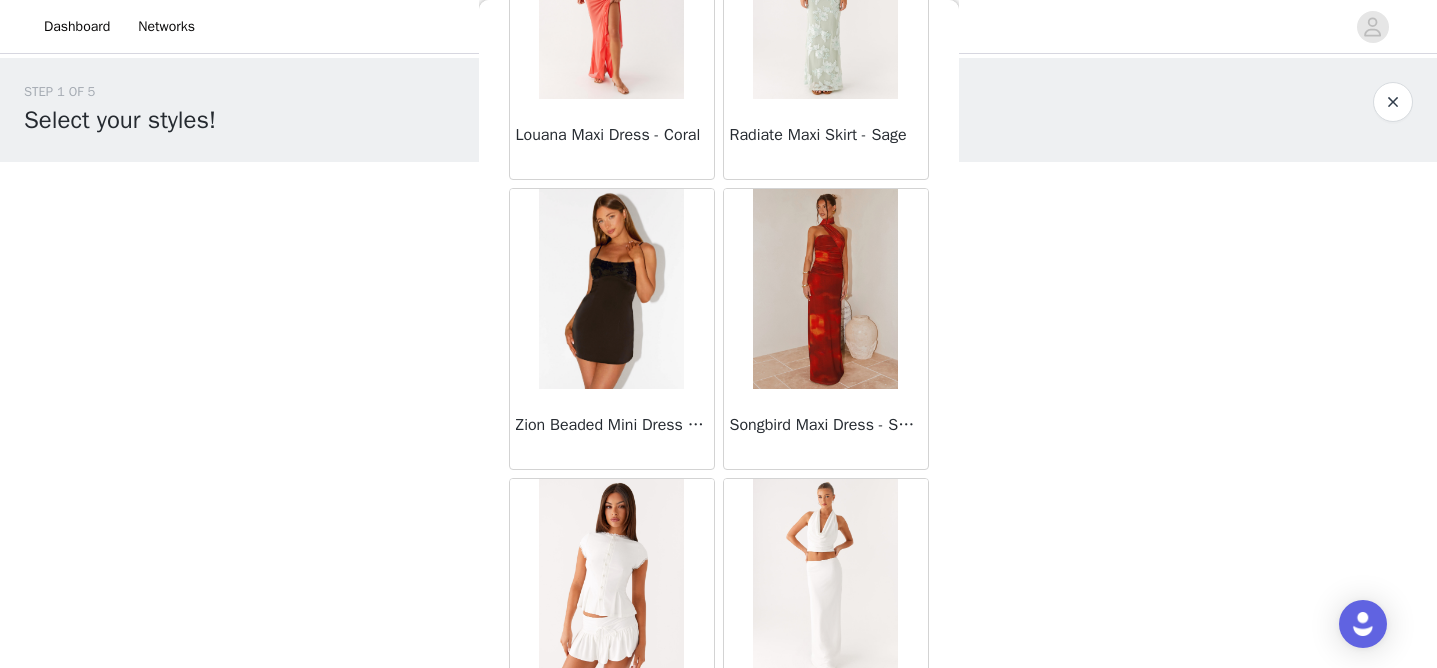 scroll, scrollTop: 57492, scrollLeft: 0, axis: vertical 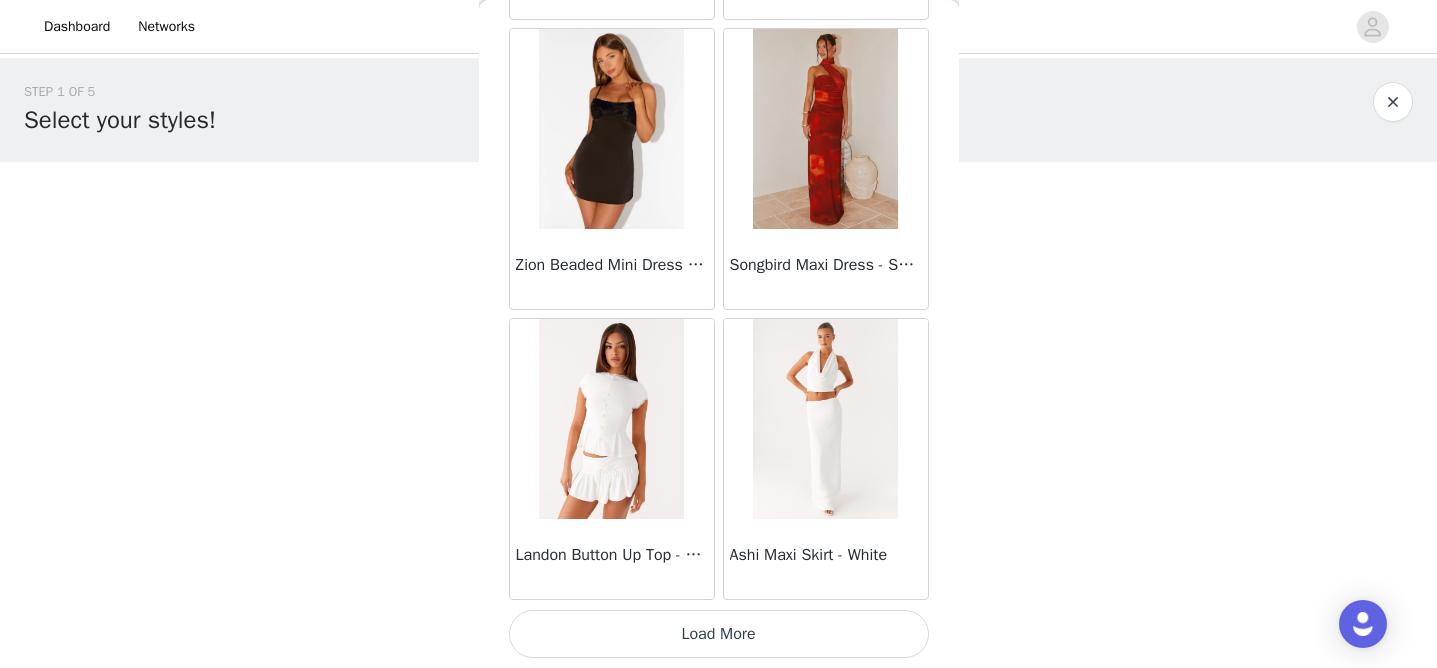 click on "Load More" at bounding box center (719, 634) 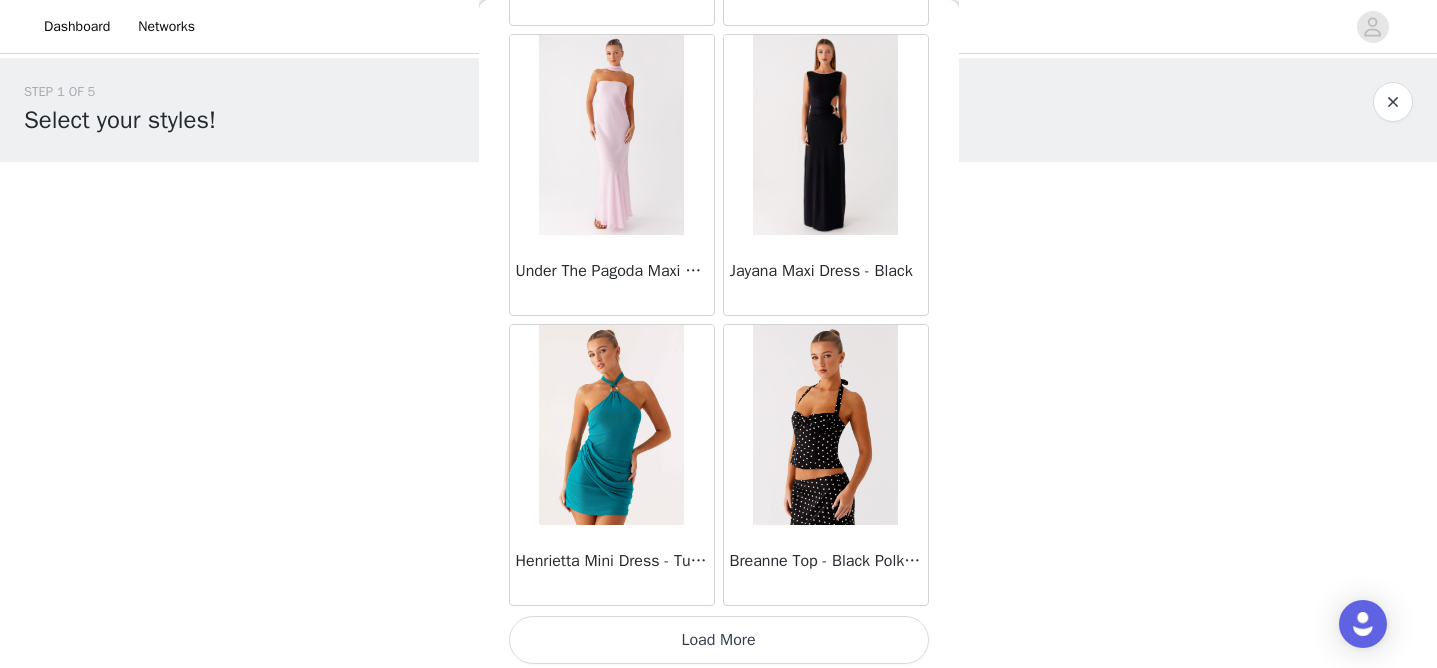 scroll, scrollTop: 60392, scrollLeft: 0, axis: vertical 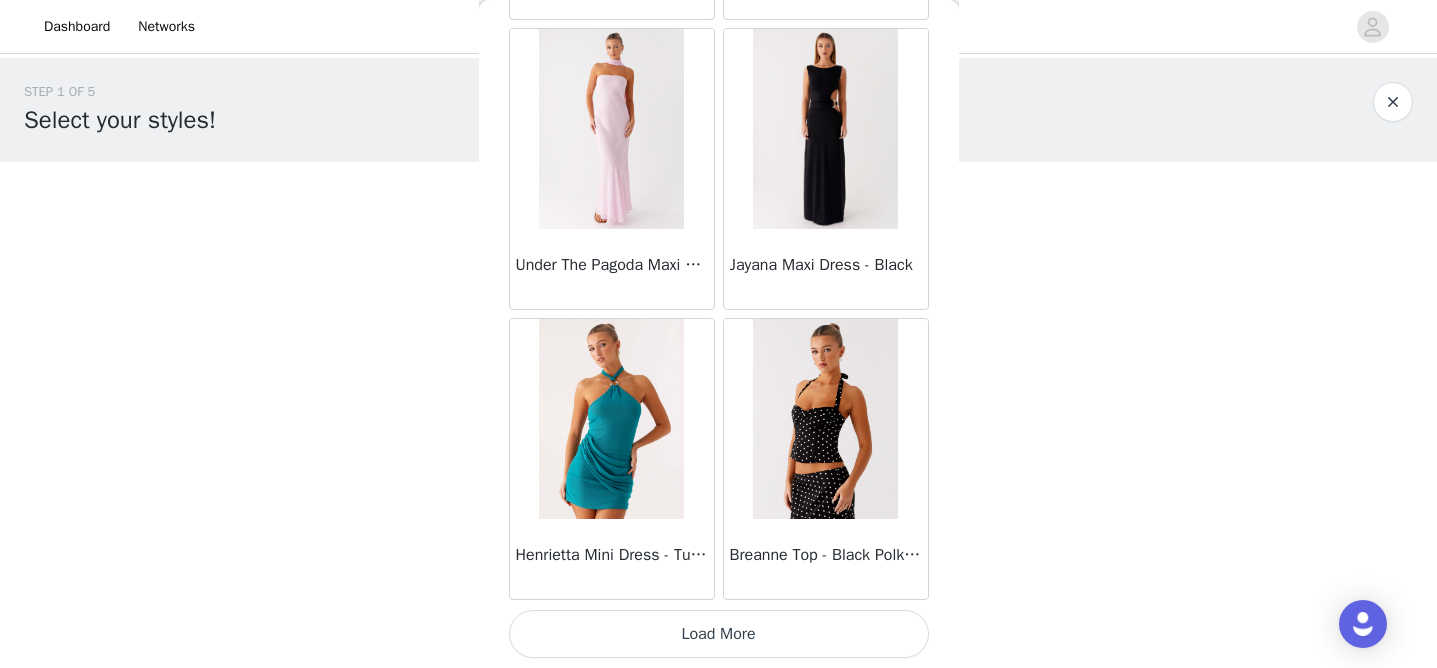 click on "Load More" at bounding box center (719, 634) 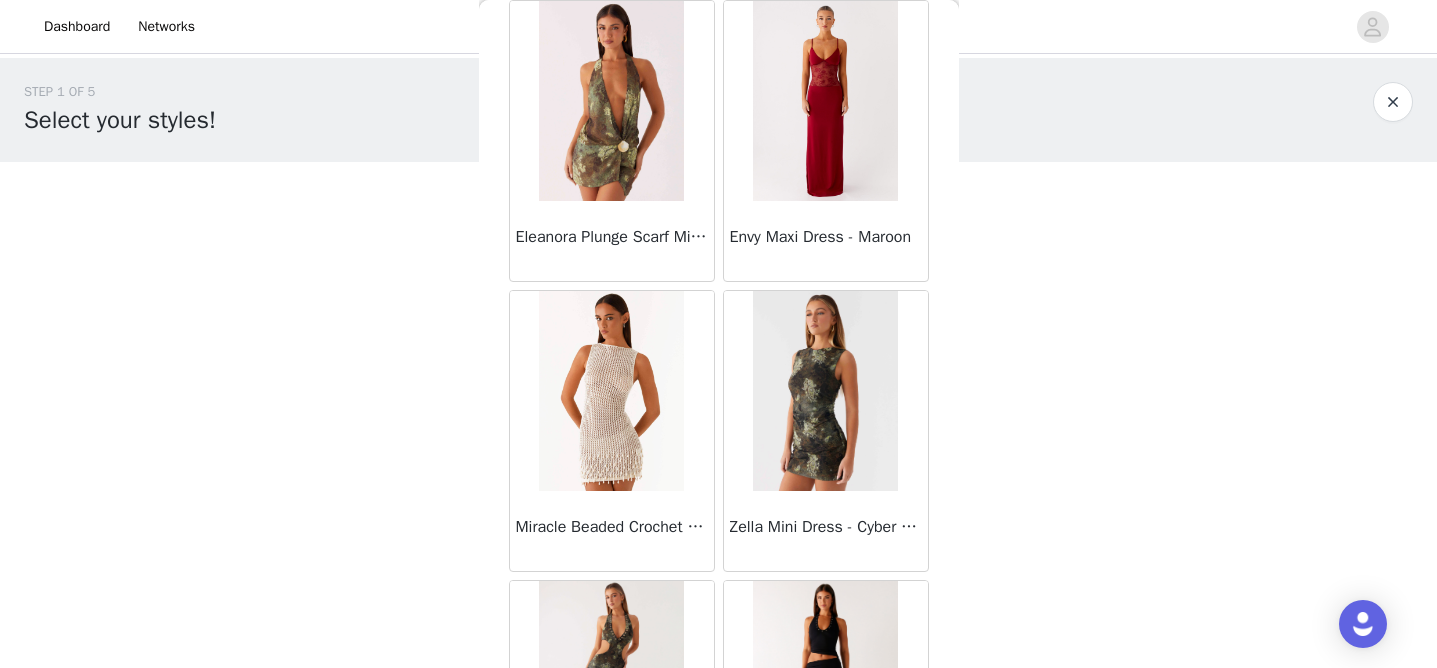 scroll, scrollTop: 63292, scrollLeft: 0, axis: vertical 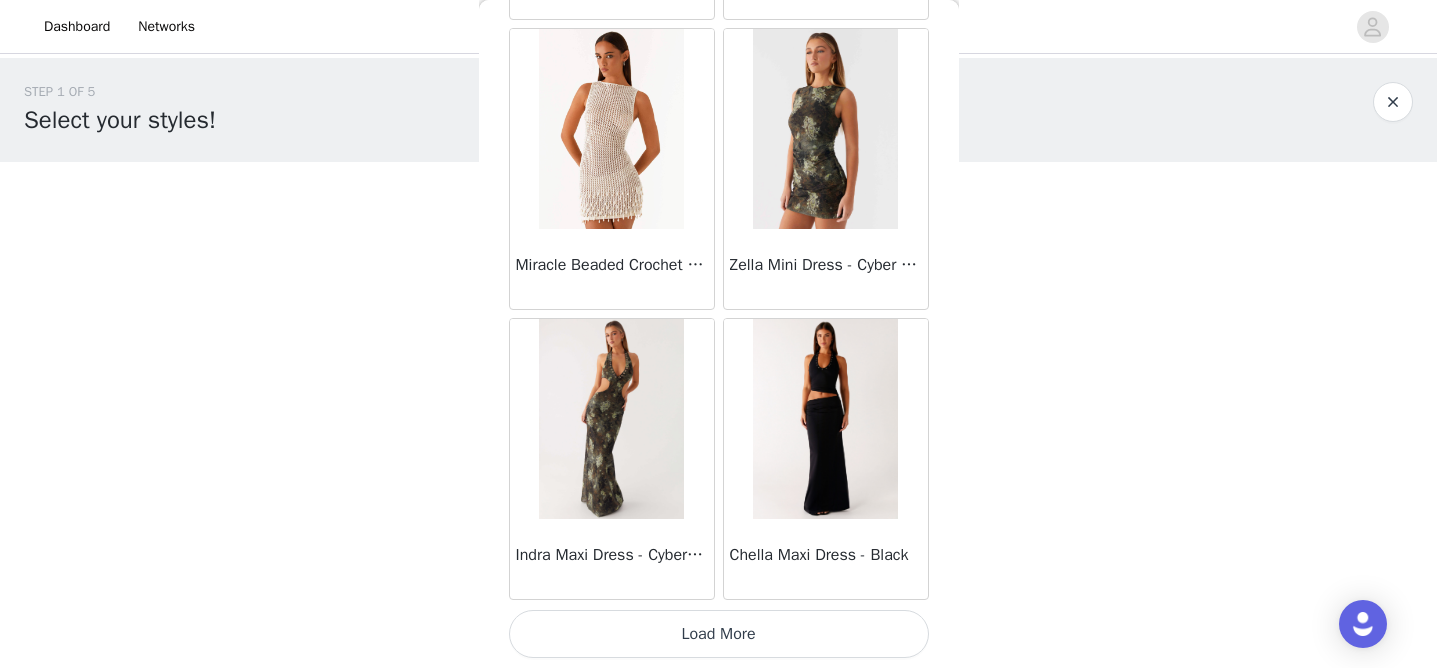 click on "Load More" at bounding box center [719, 634] 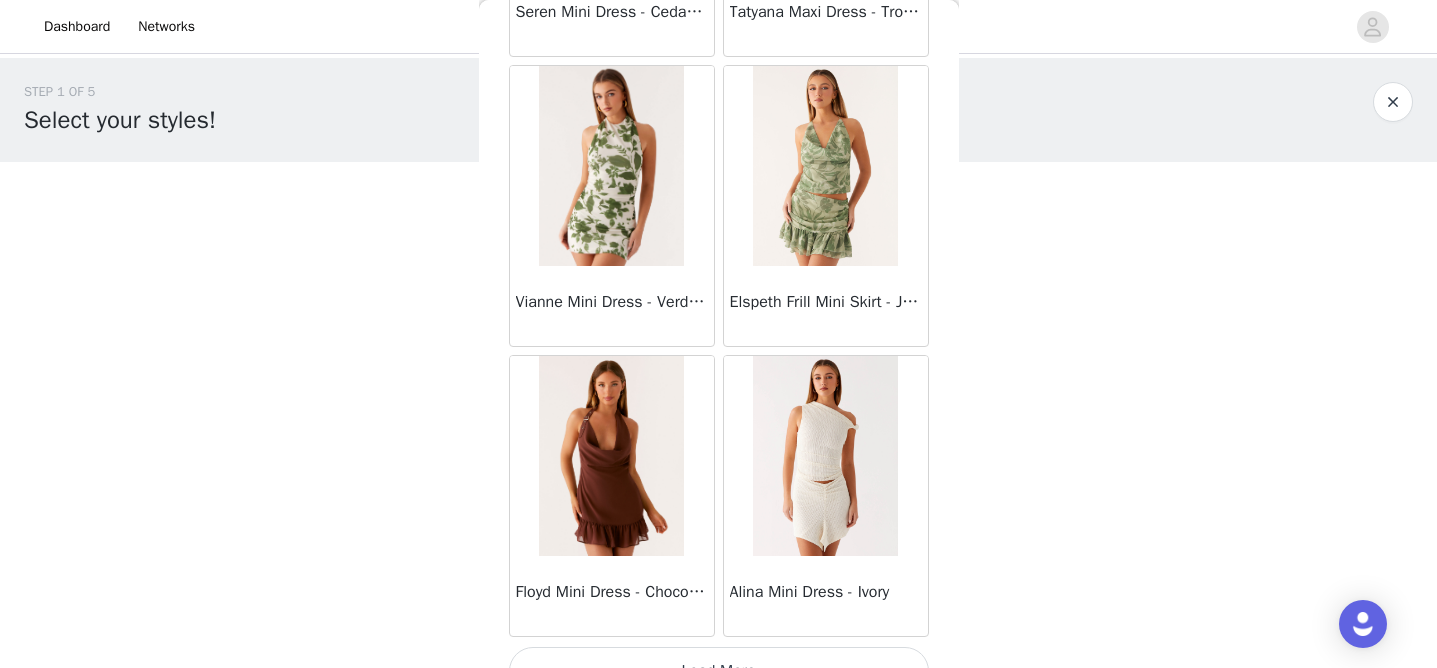 scroll, scrollTop: 66192, scrollLeft: 0, axis: vertical 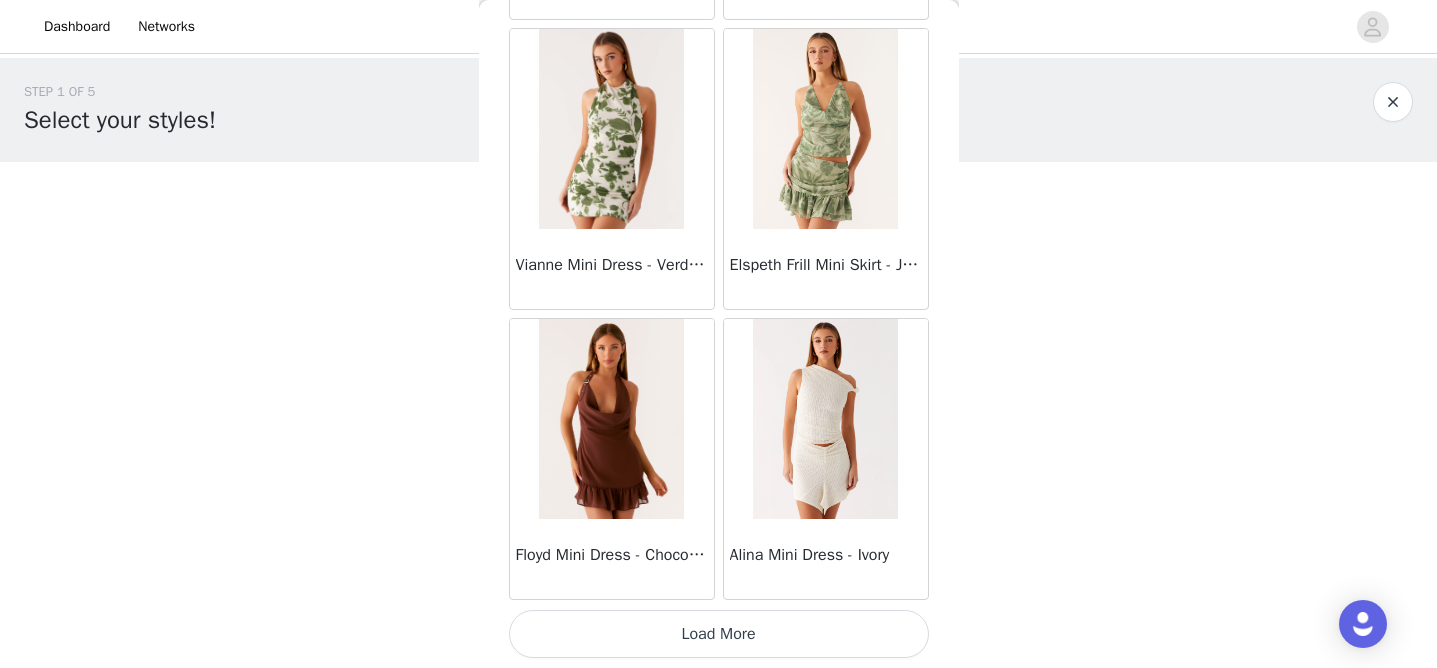 click on "Load More" at bounding box center (719, 634) 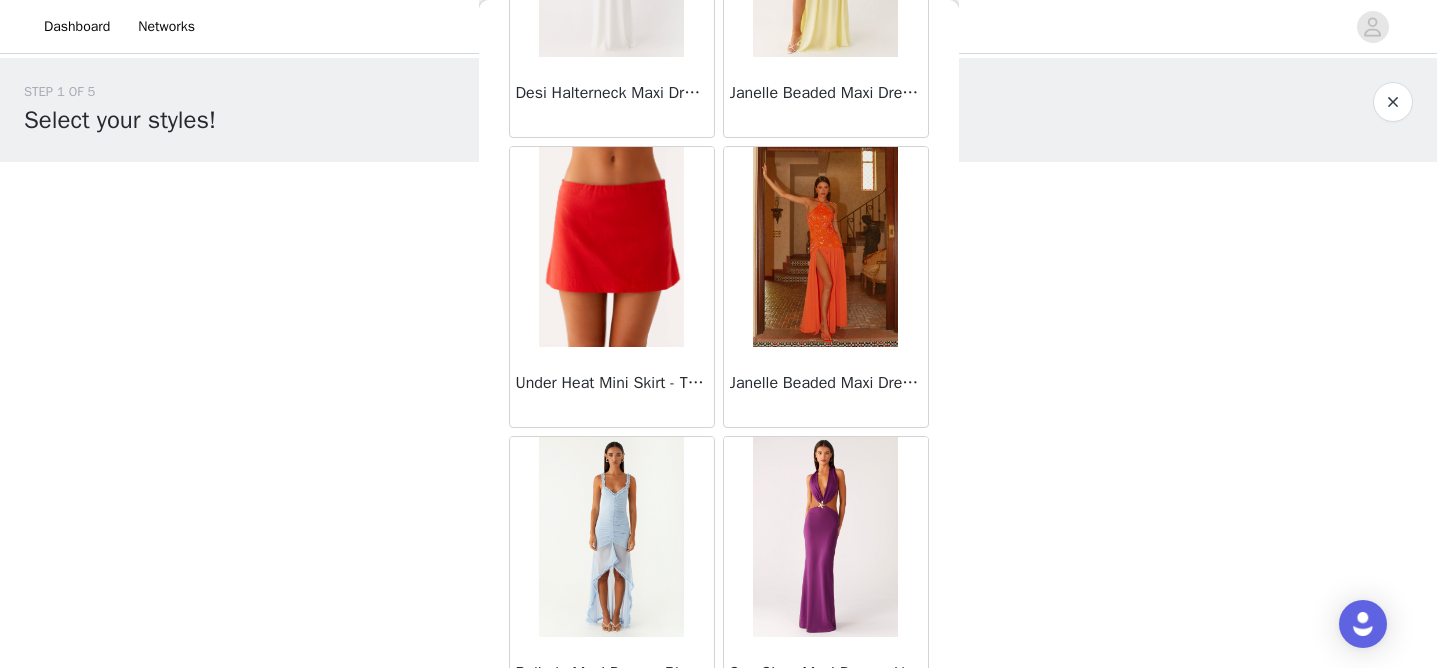 scroll, scrollTop: 69092, scrollLeft: 0, axis: vertical 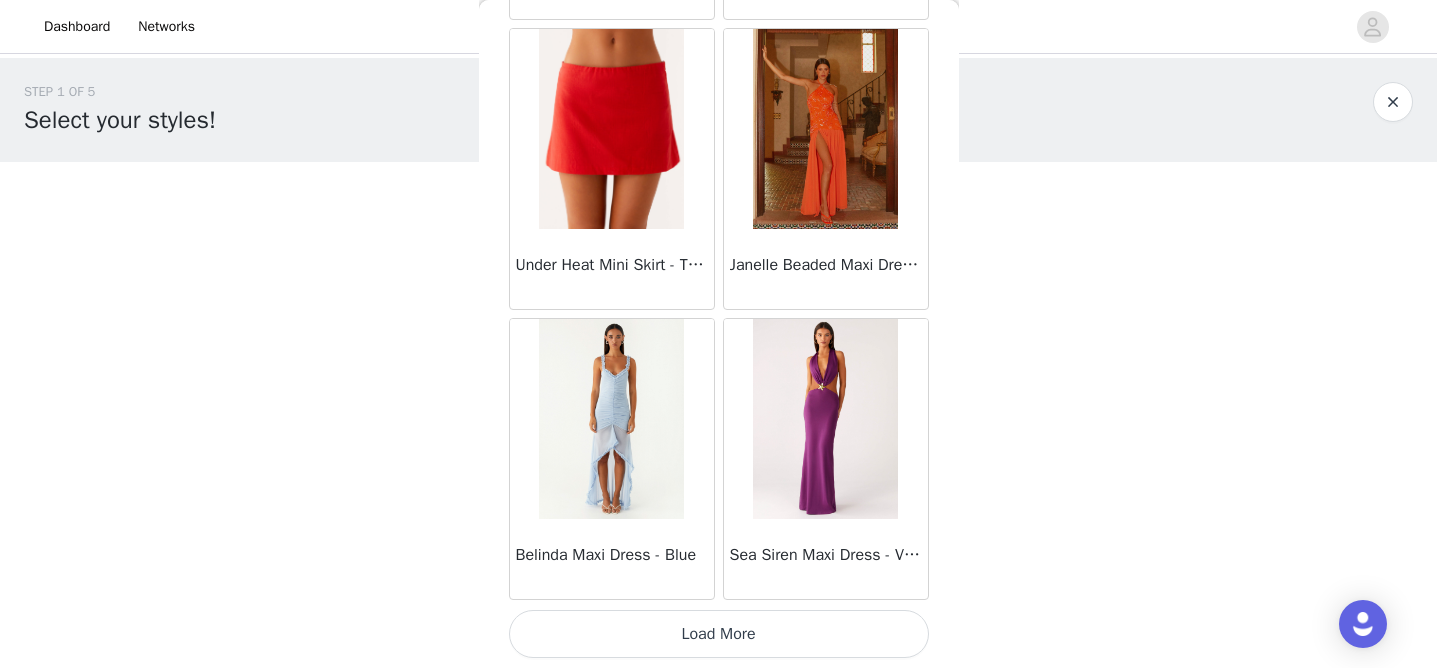 click on "Load More" at bounding box center [719, 634] 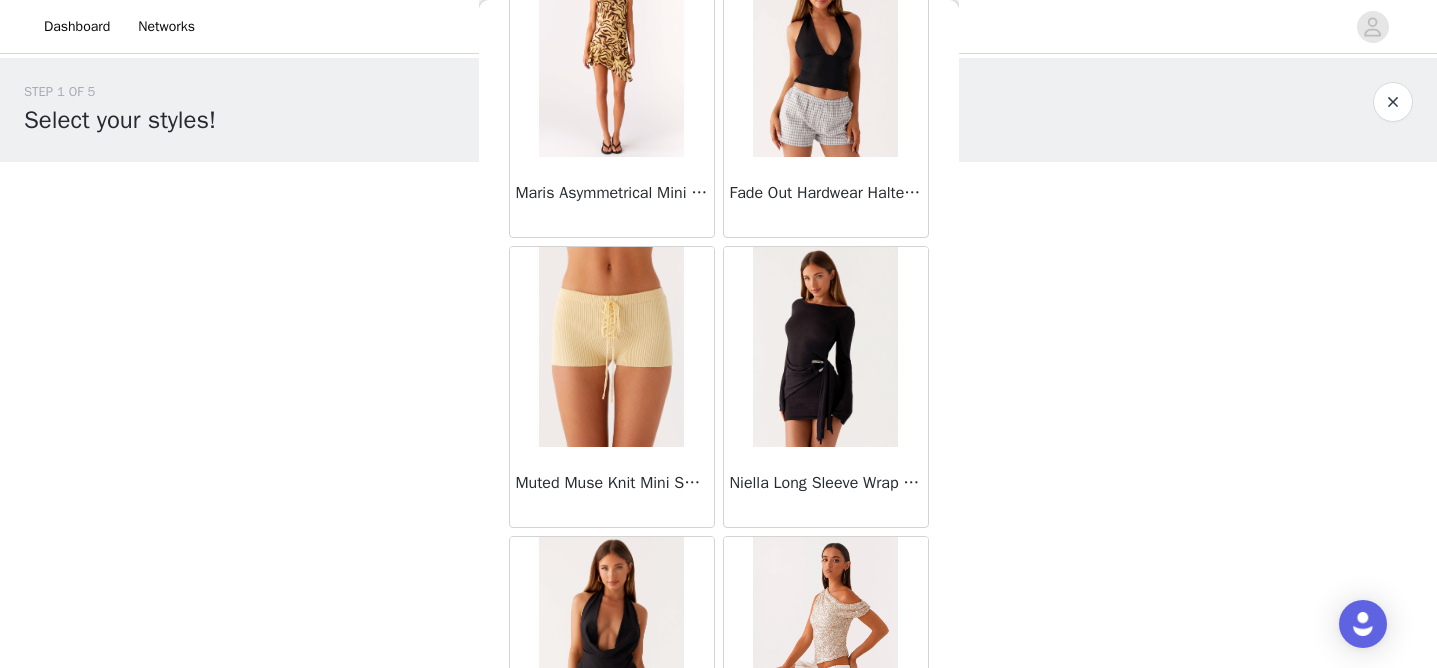 scroll, scrollTop: 71992, scrollLeft: 0, axis: vertical 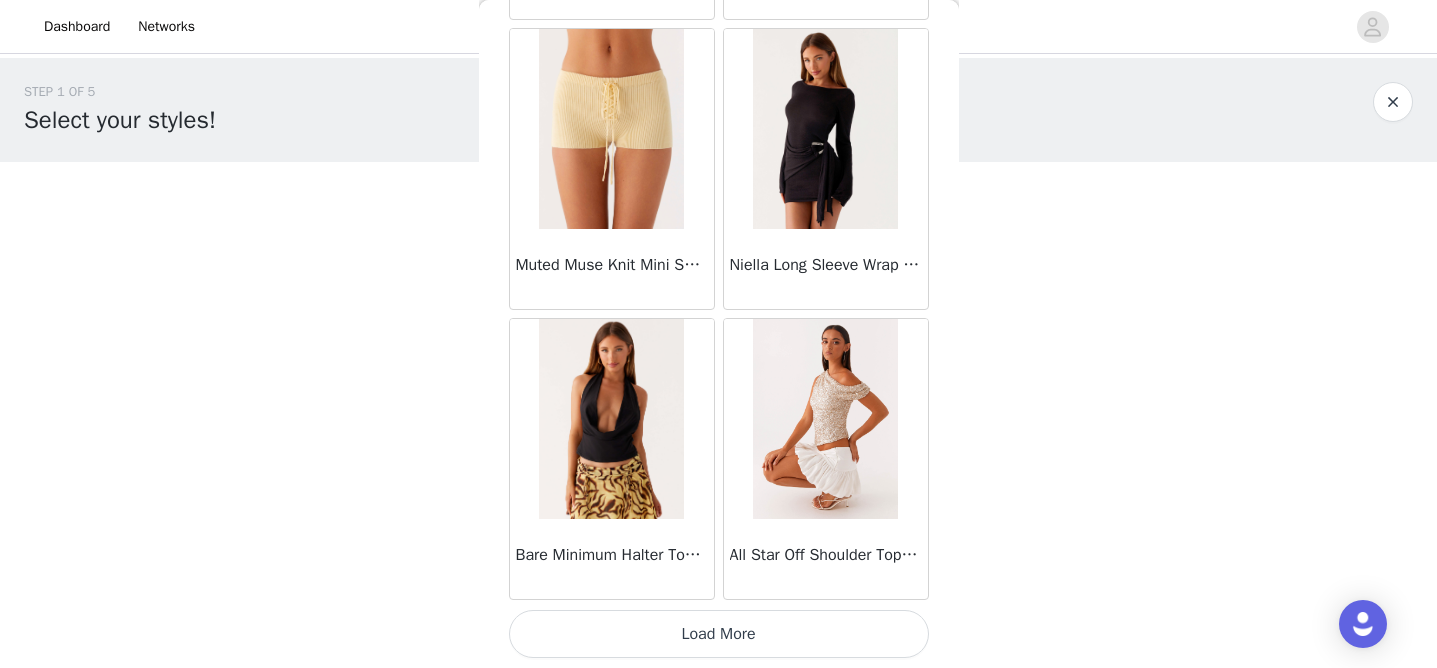 click on "Load More" at bounding box center (719, 634) 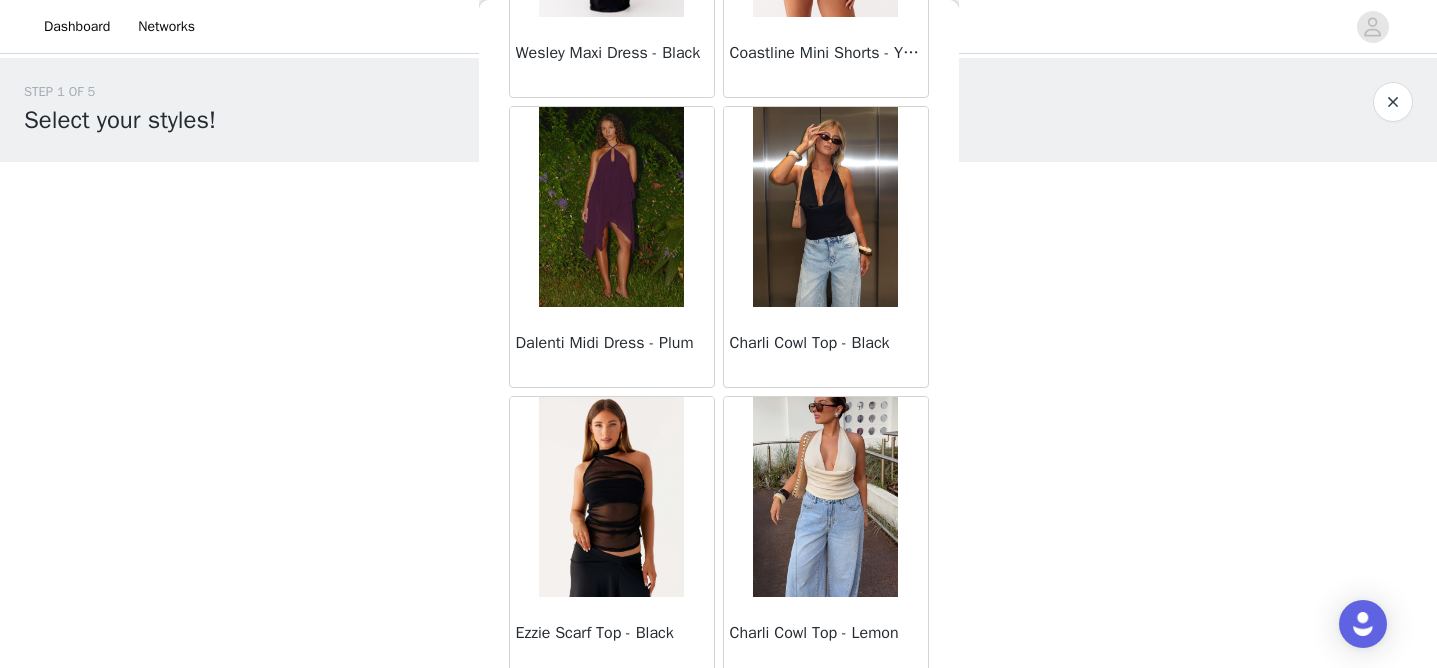 scroll, scrollTop: 74892, scrollLeft: 0, axis: vertical 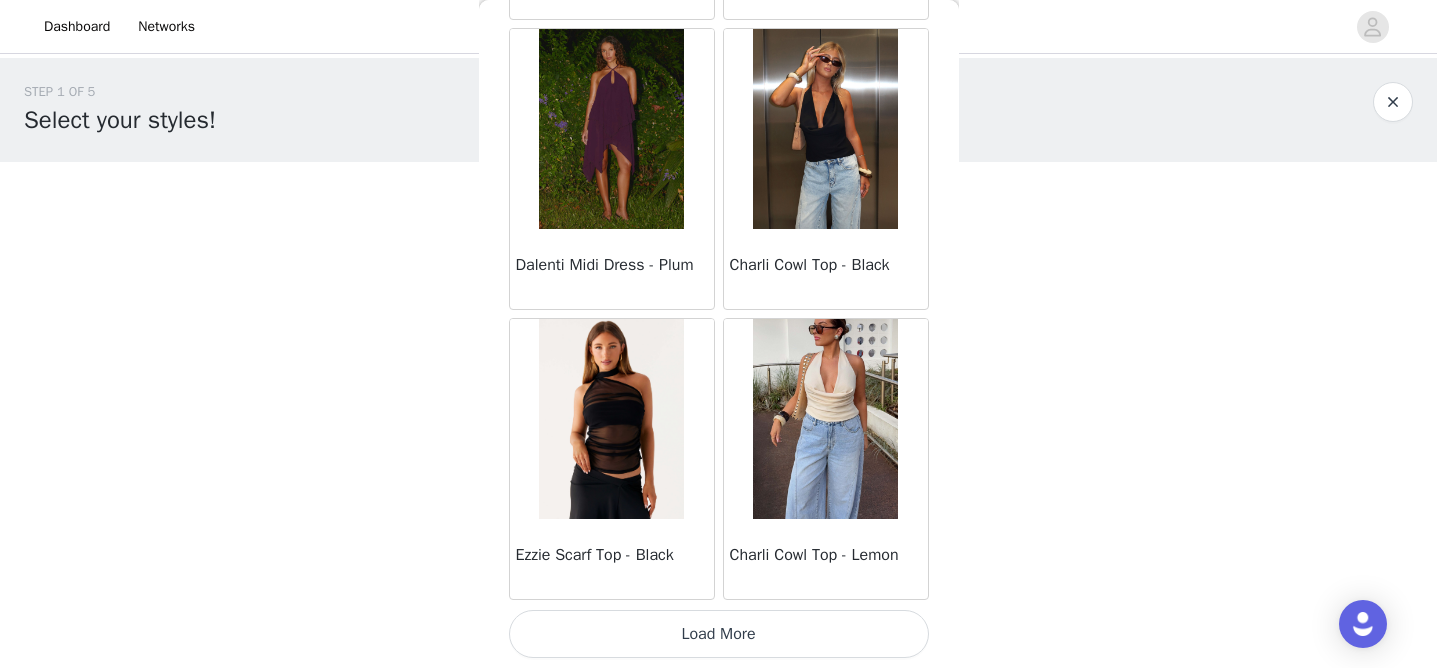 click on "Load More" at bounding box center (719, 634) 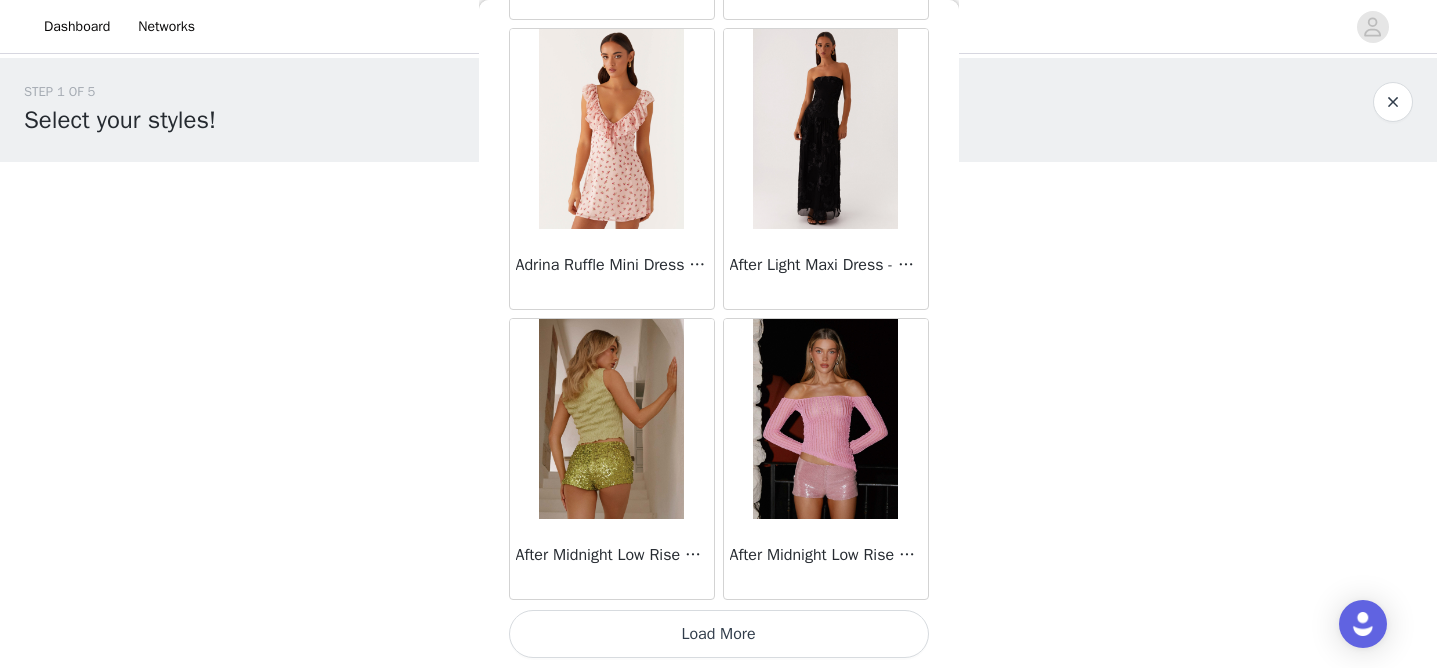 scroll, scrollTop: 77791, scrollLeft: 0, axis: vertical 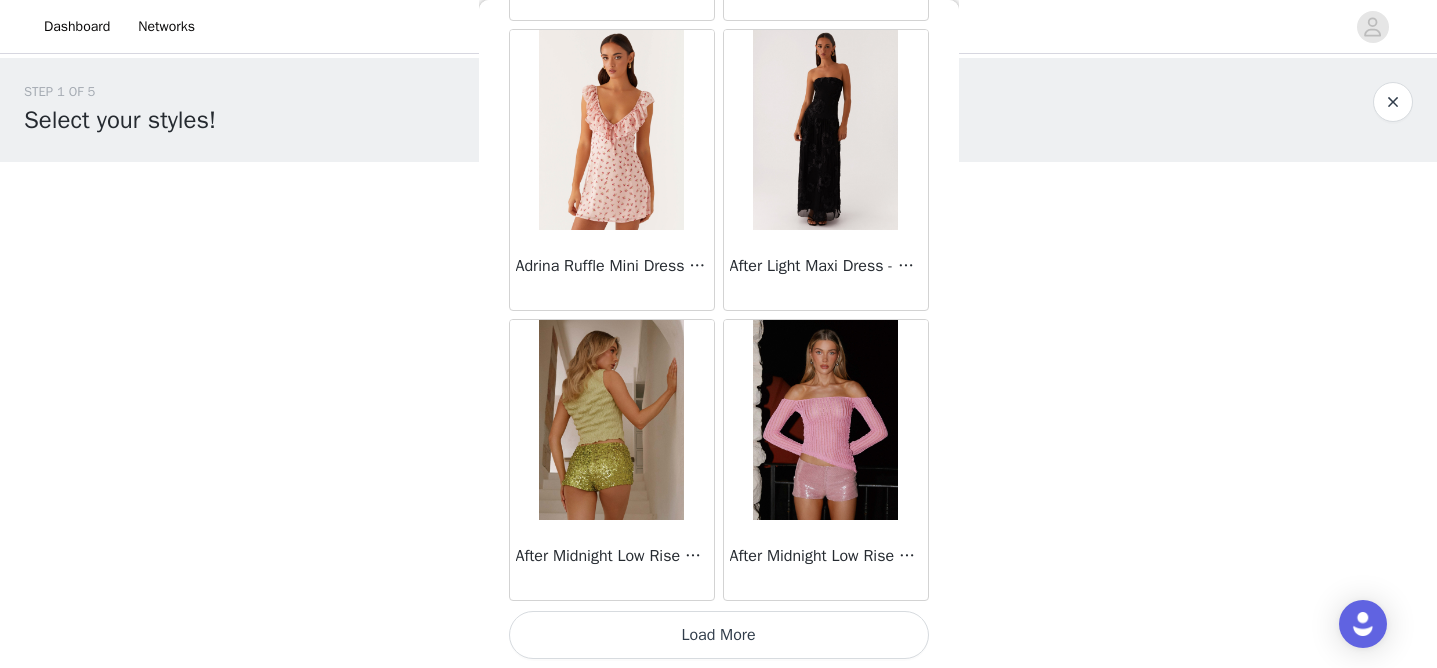 click on "Load More" at bounding box center [719, 635] 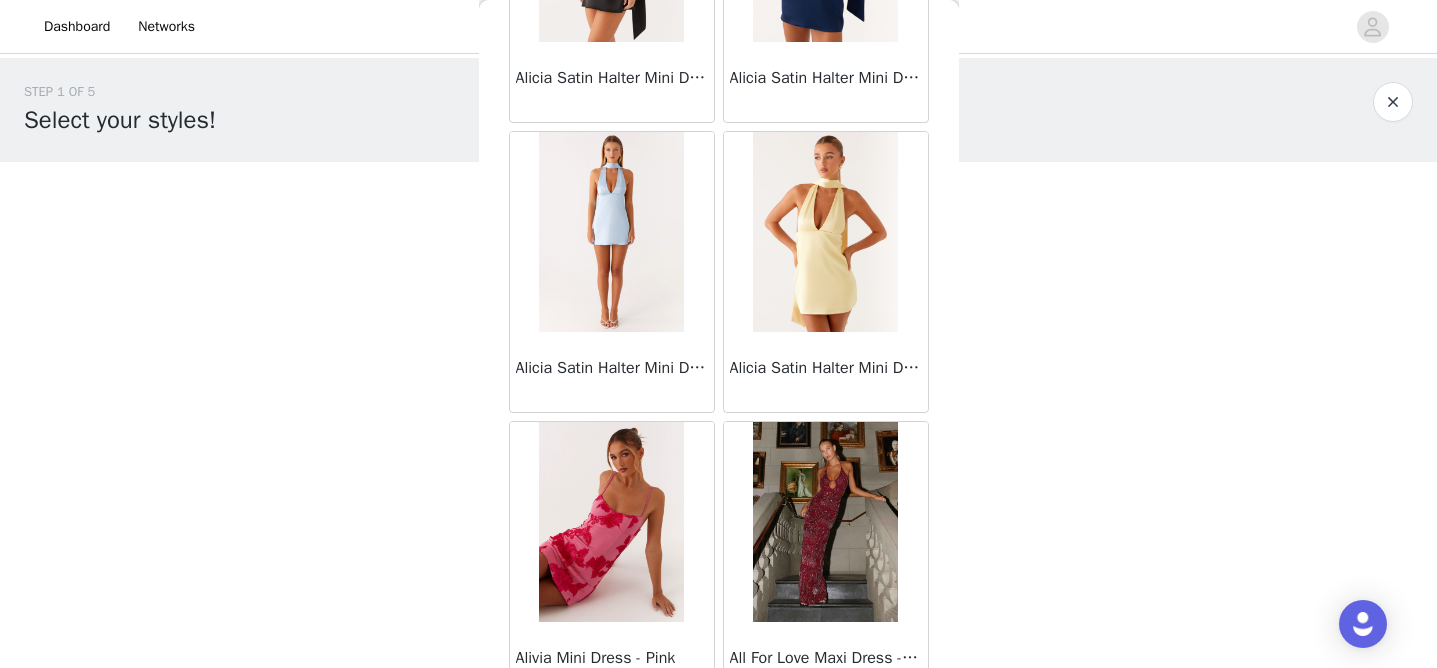 scroll, scrollTop: 80692, scrollLeft: 0, axis: vertical 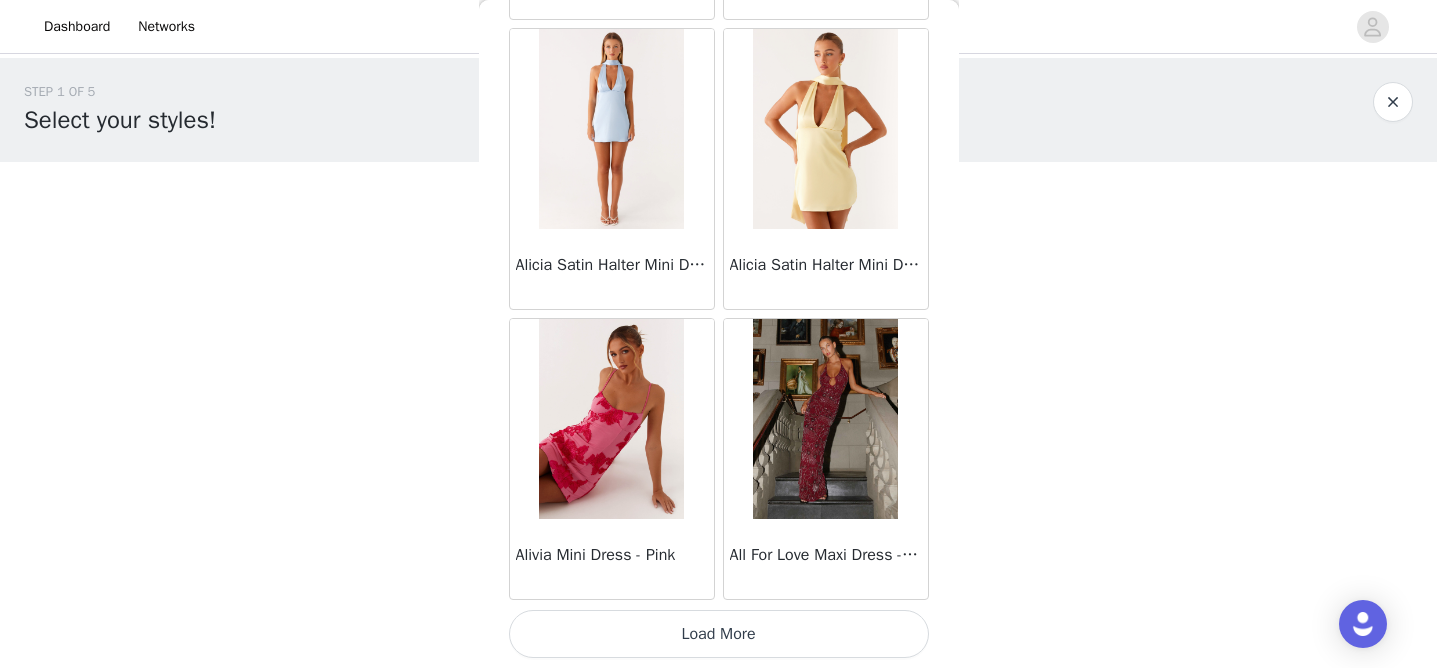 click on "Load More" at bounding box center [719, 634] 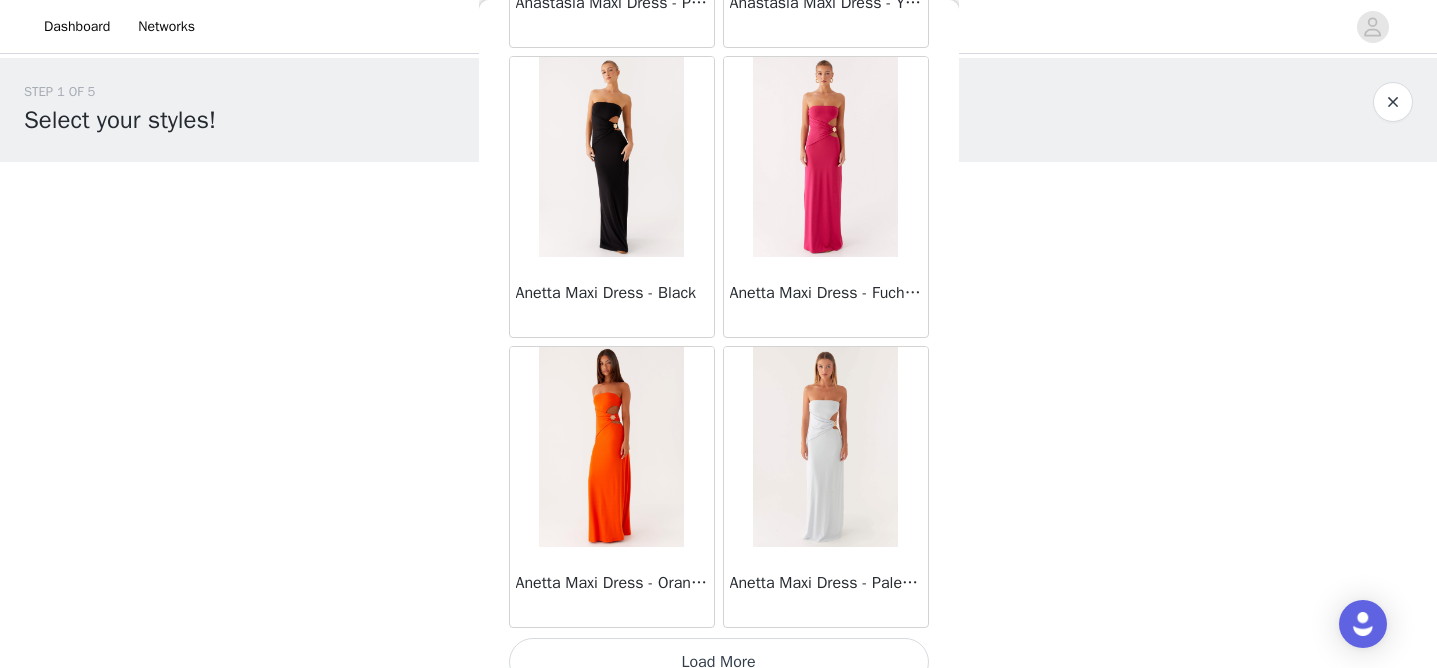 scroll, scrollTop: 83592, scrollLeft: 0, axis: vertical 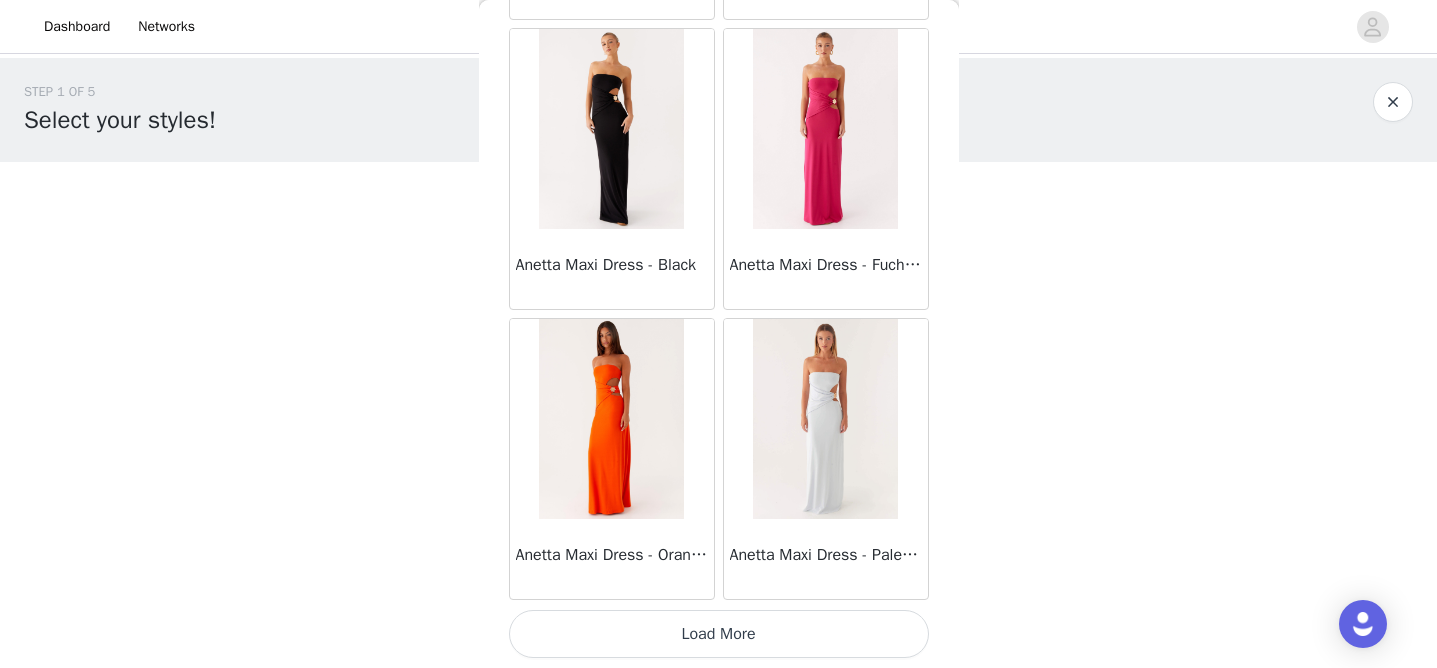 click on "Load More" at bounding box center (719, 634) 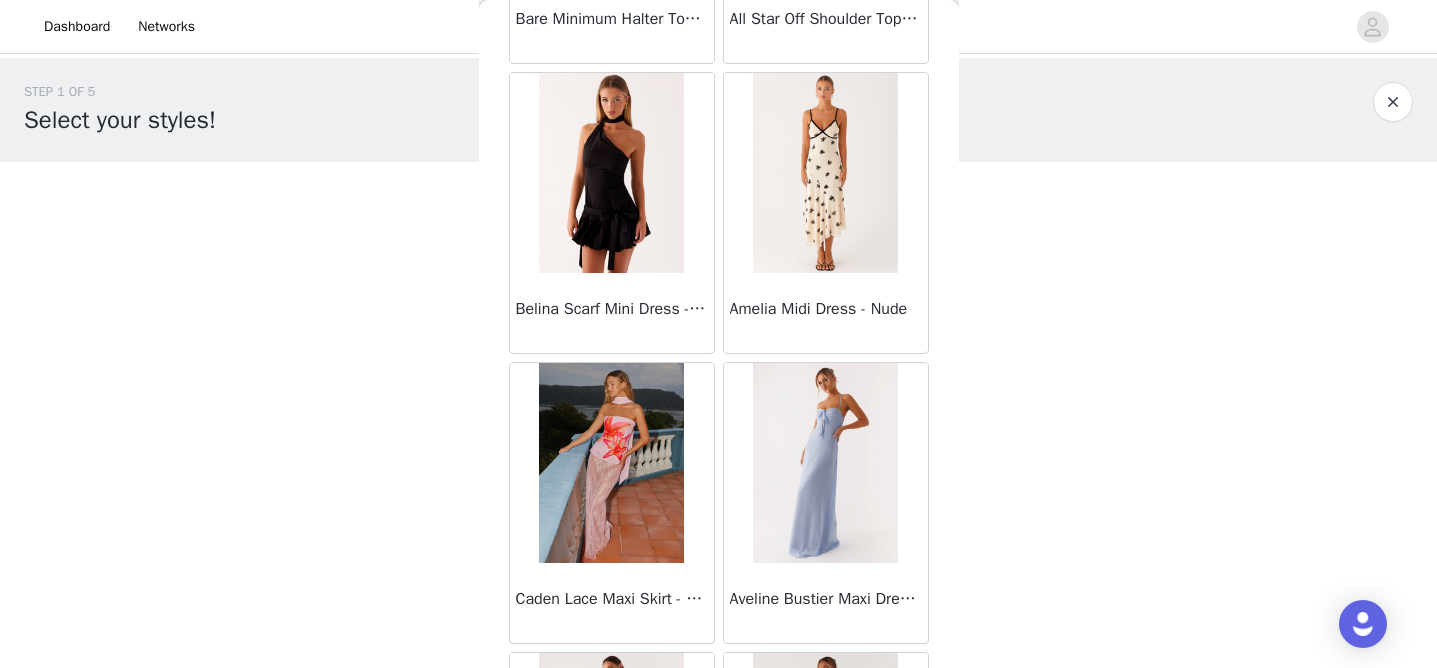 scroll, scrollTop: 72520, scrollLeft: 0, axis: vertical 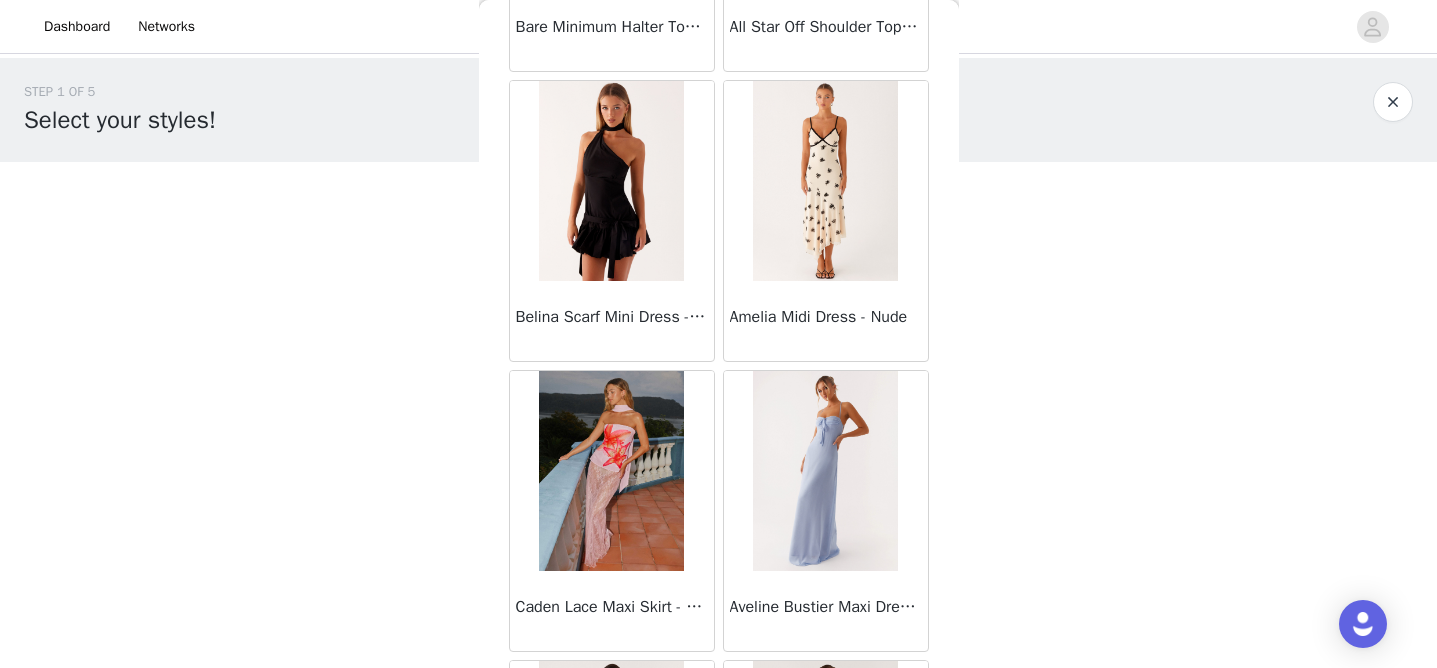 click at bounding box center [825, 181] 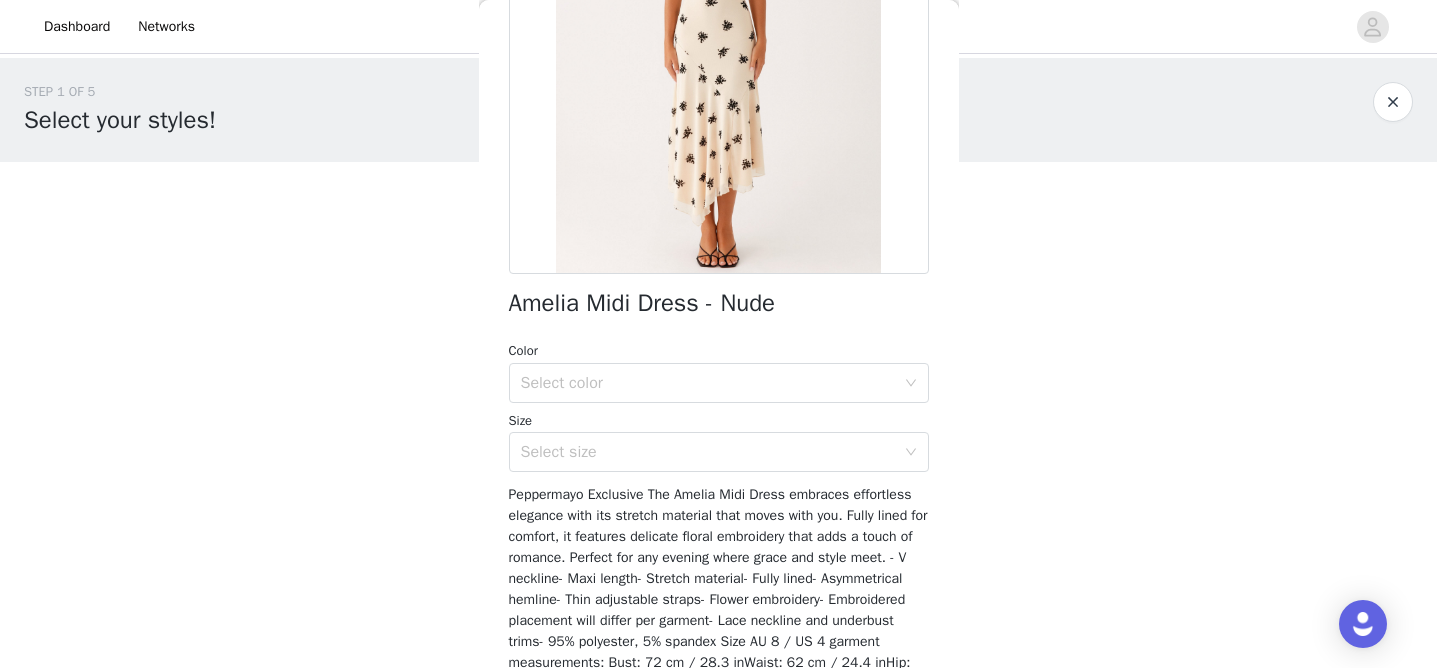 scroll, scrollTop: 329, scrollLeft: 0, axis: vertical 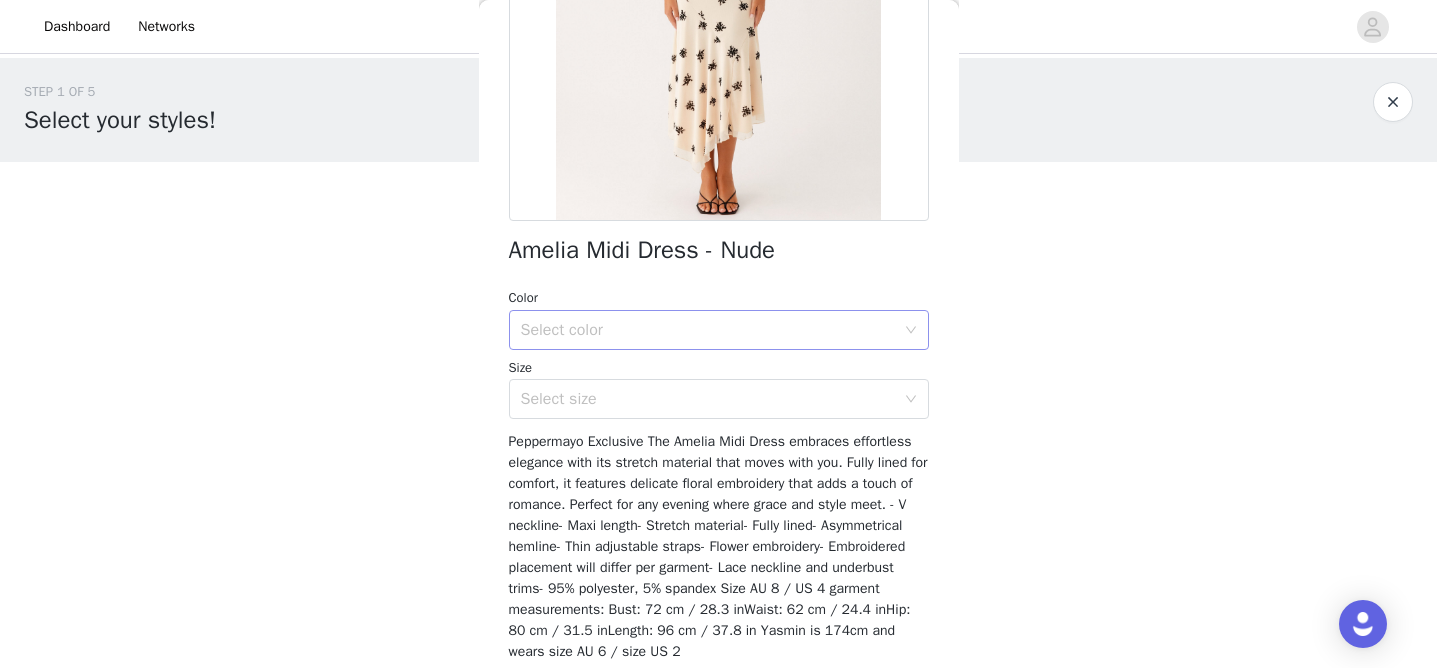 click on "Select color" at bounding box center (712, 330) 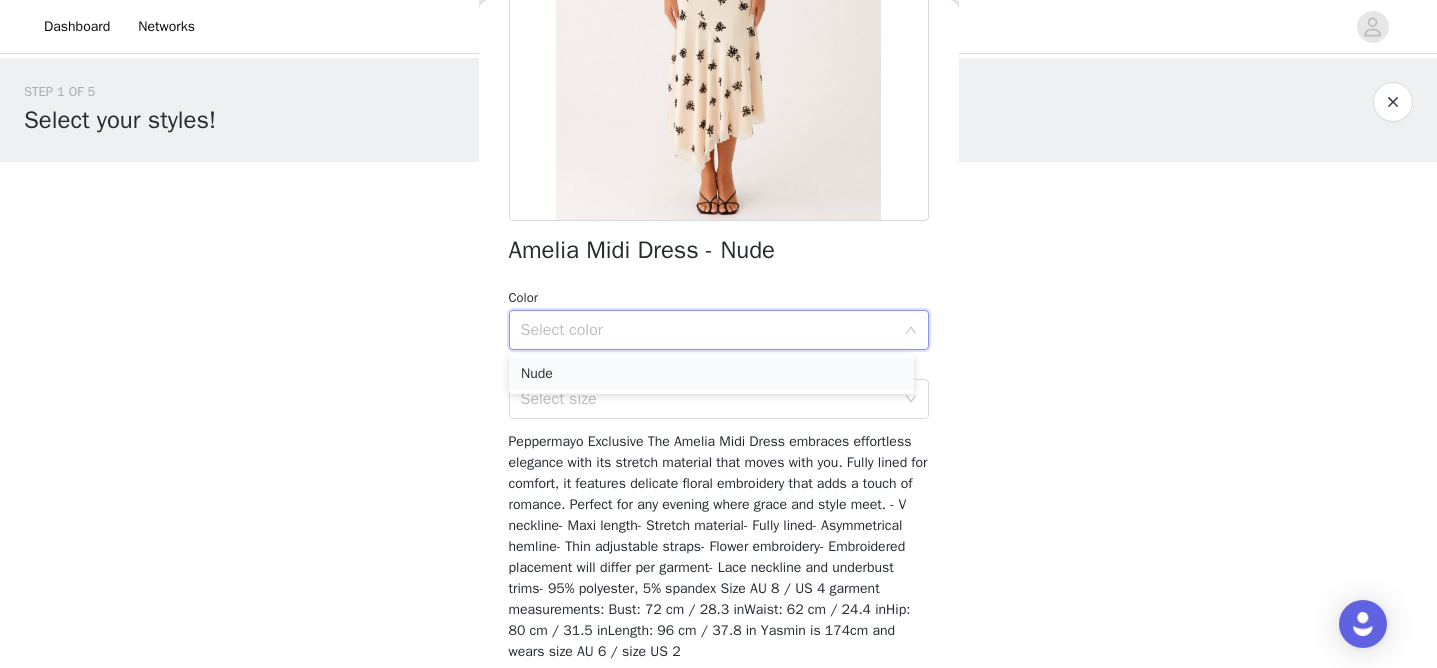 click on "Nude" at bounding box center (711, 374) 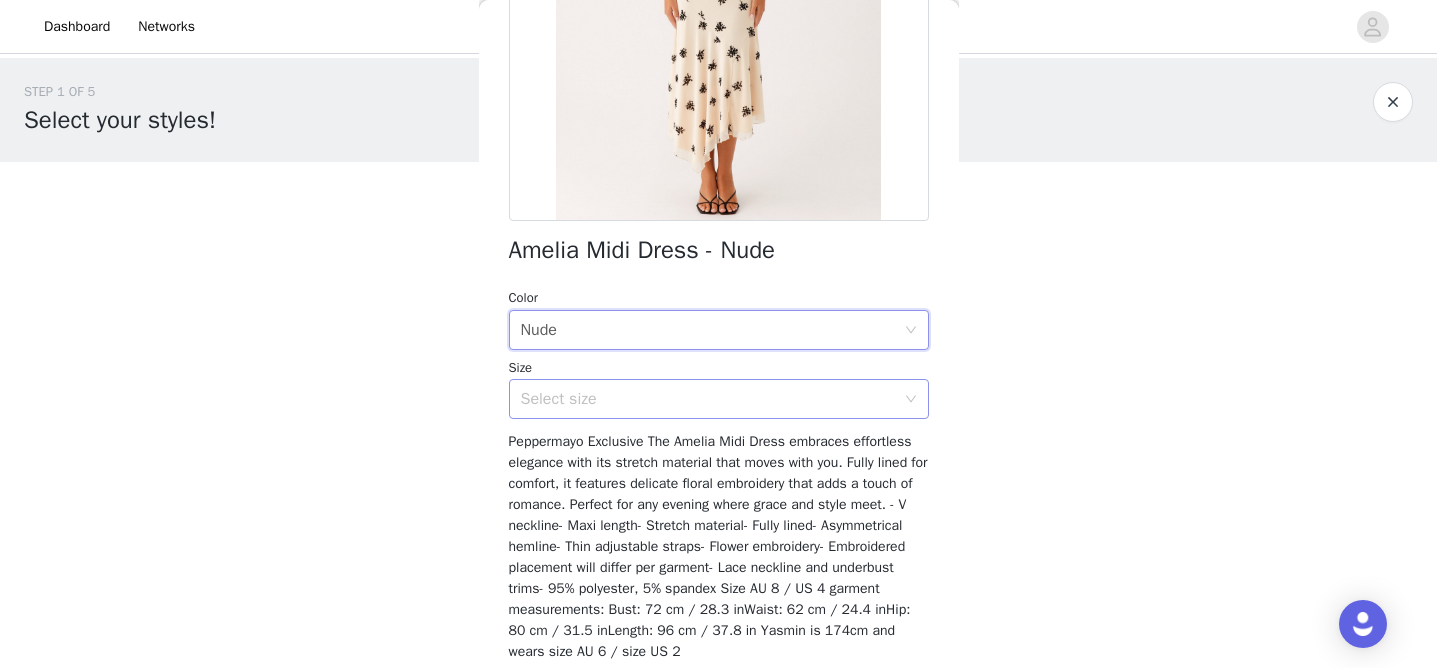 click on "Select size" at bounding box center [708, 399] 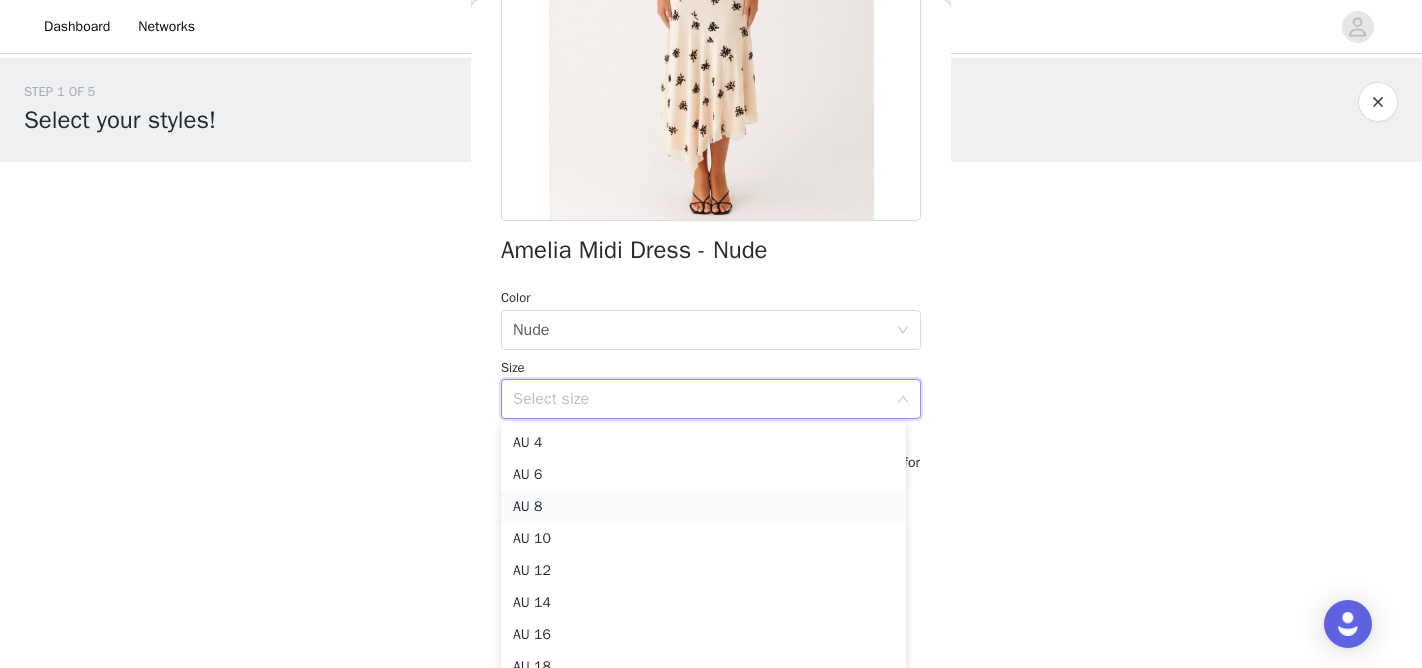 click on "AU 8" at bounding box center [703, 507] 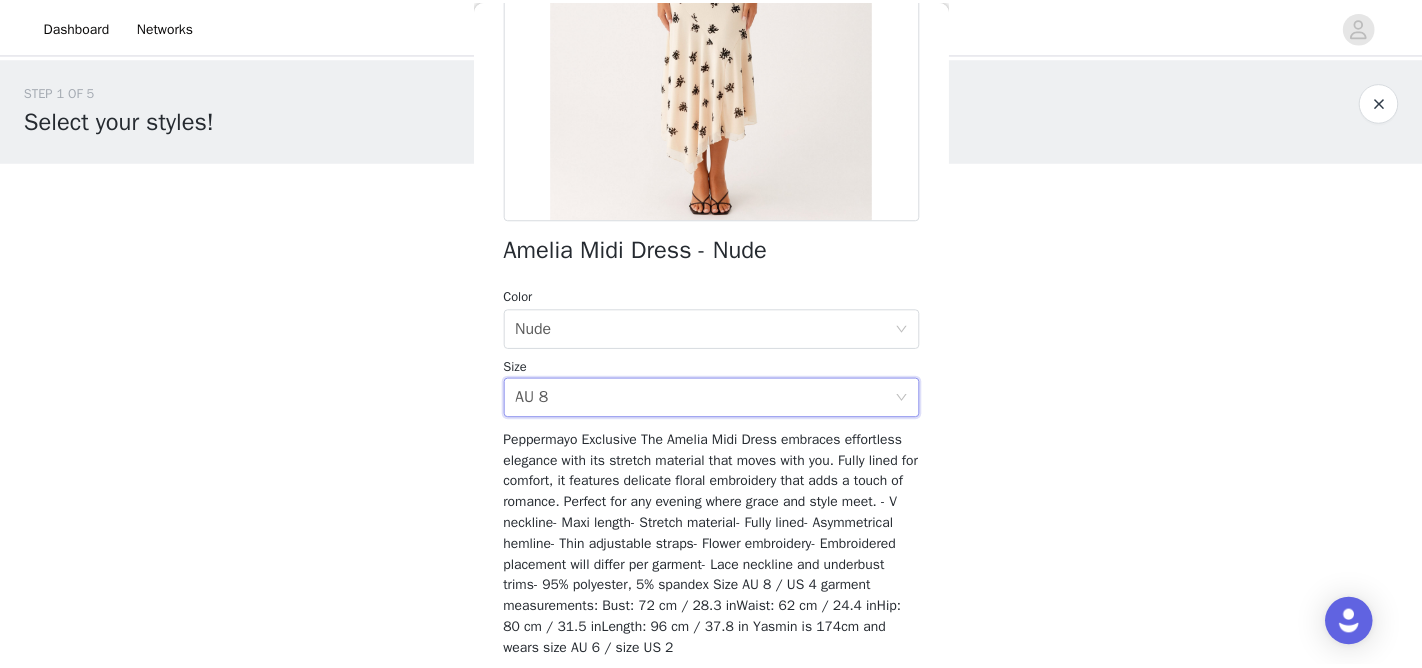 scroll, scrollTop: 428, scrollLeft: 0, axis: vertical 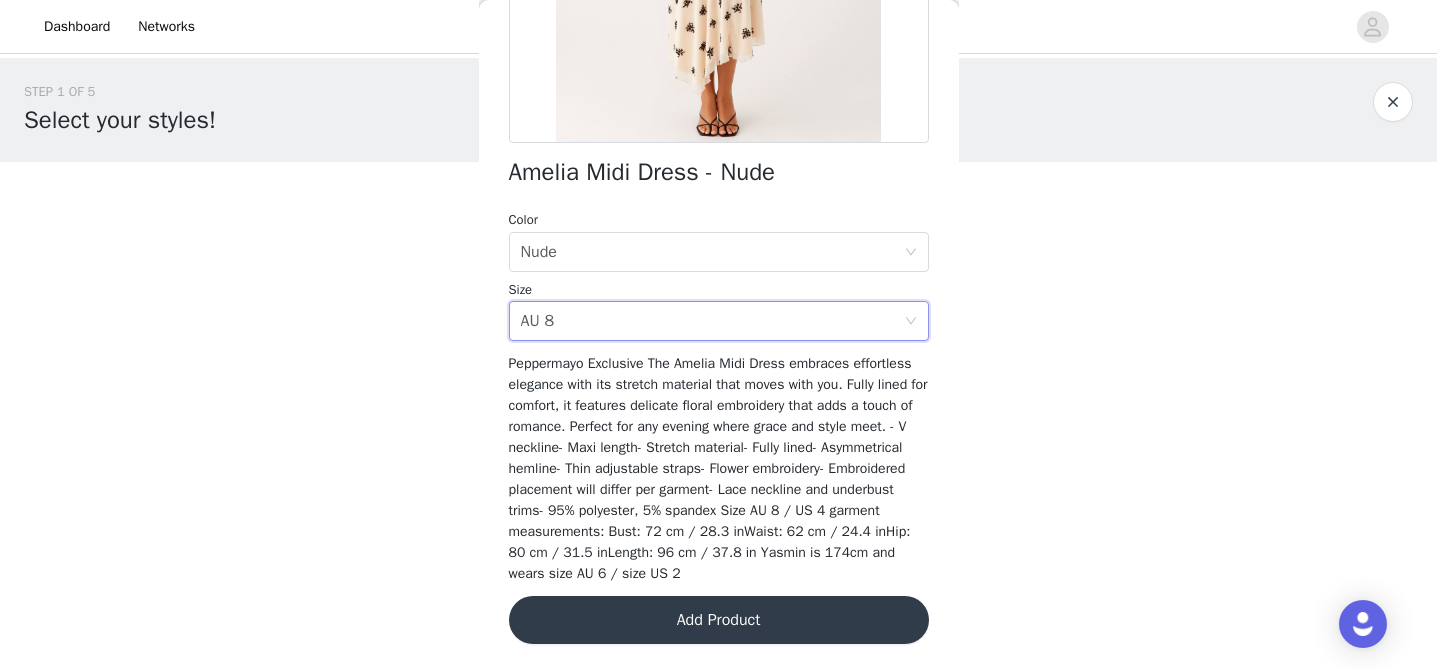 click on "Add Product" at bounding box center (719, 620) 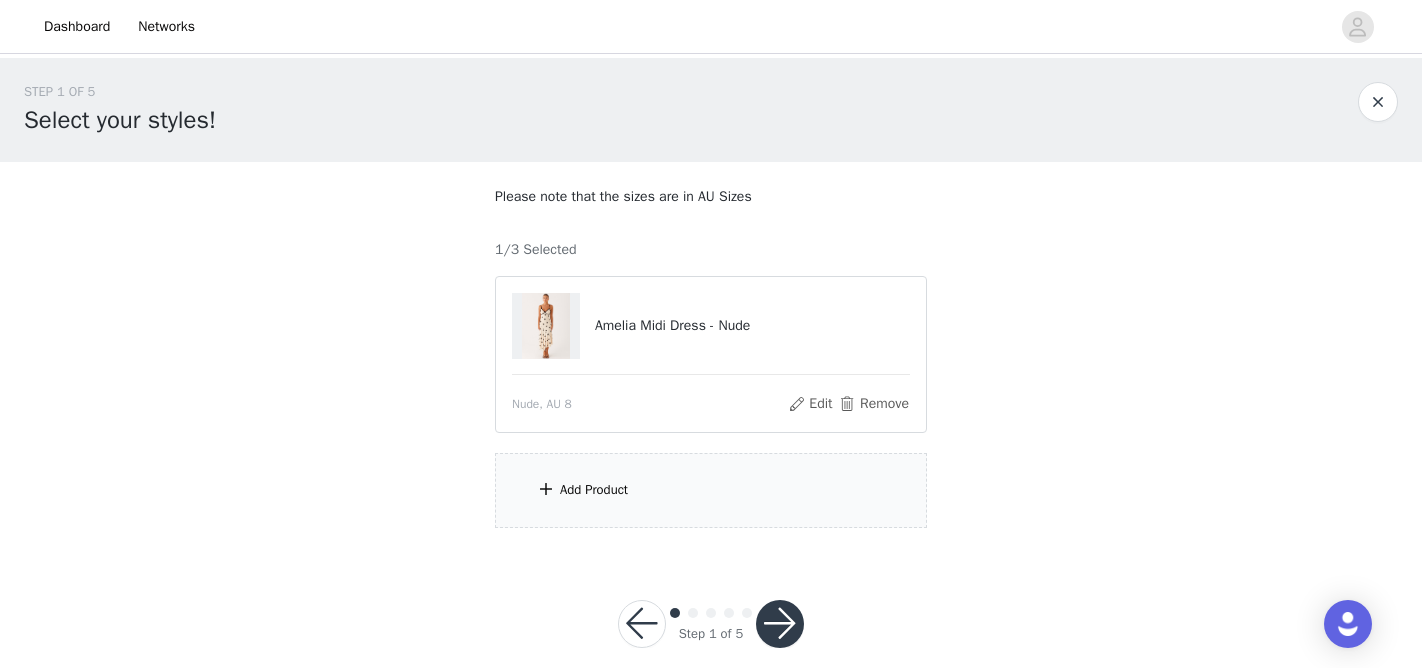 click on "Add Product" at bounding box center [711, 490] 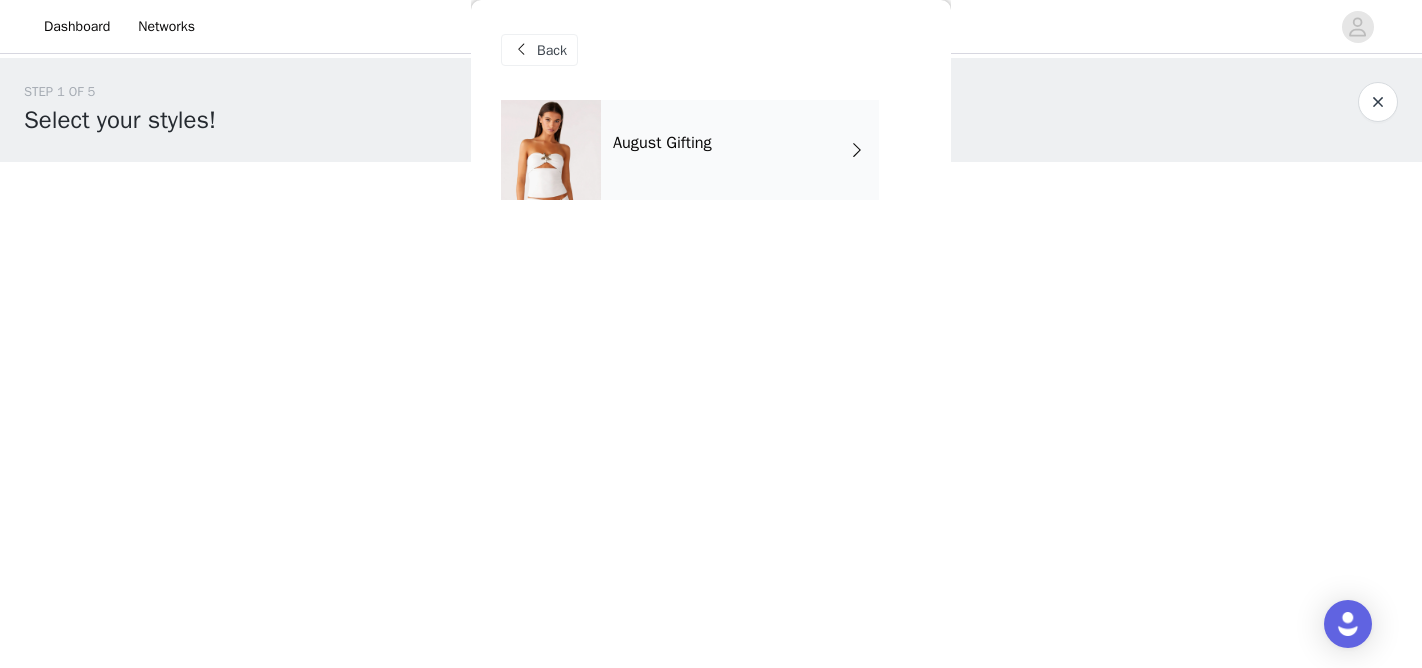 click on "August Gifting" at bounding box center [740, 150] 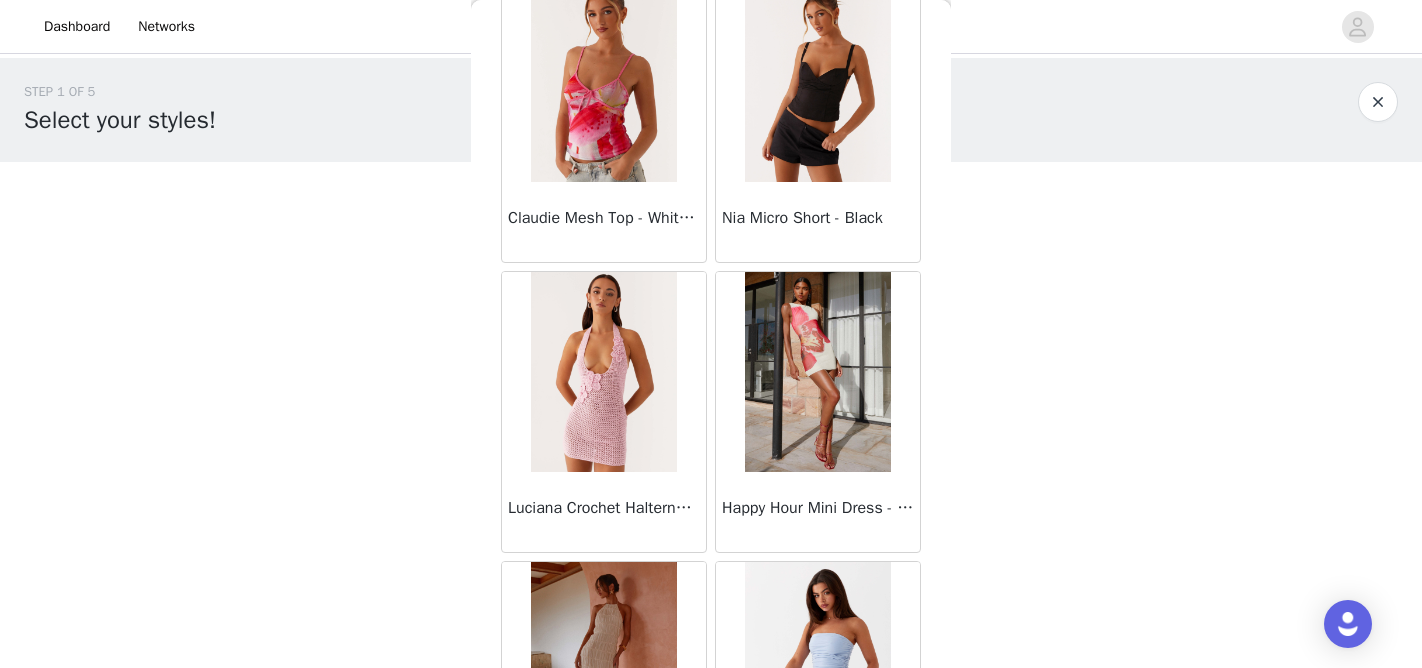 scroll, scrollTop: 2392, scrollLeft: 0, axis: vertical 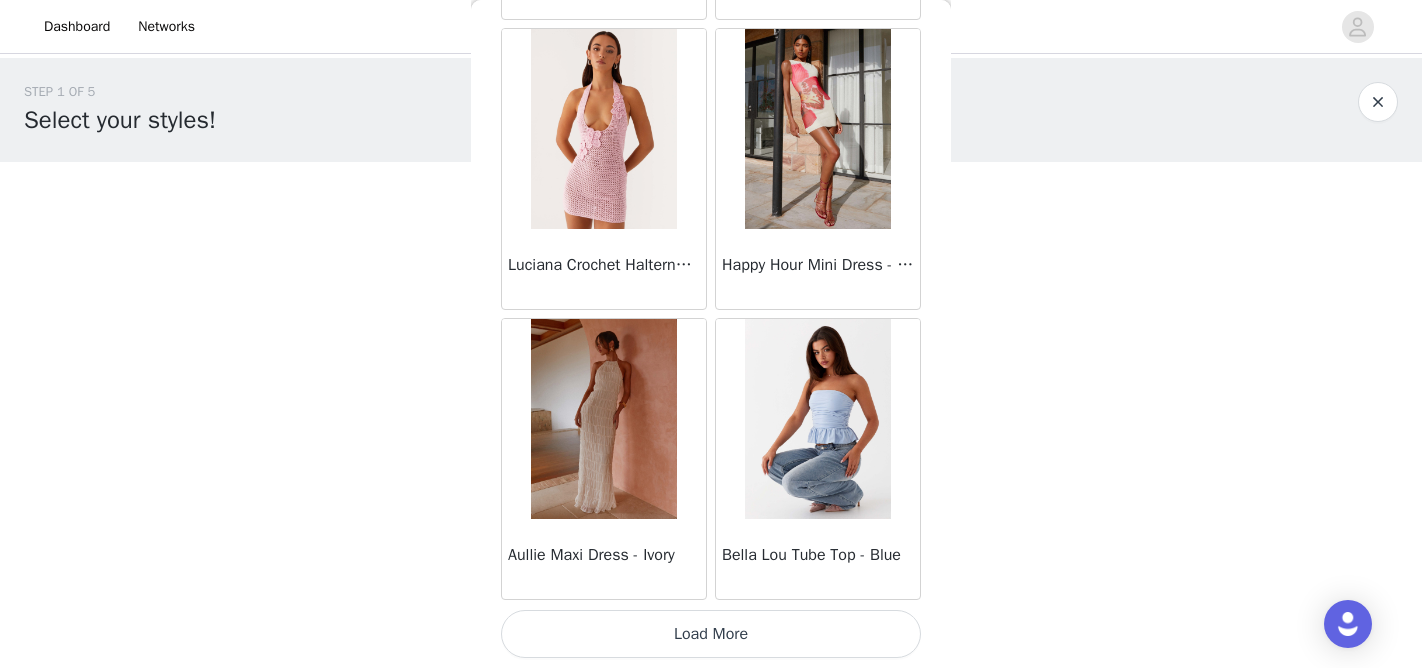 click on "Load More" at bounding box center [711, 634] 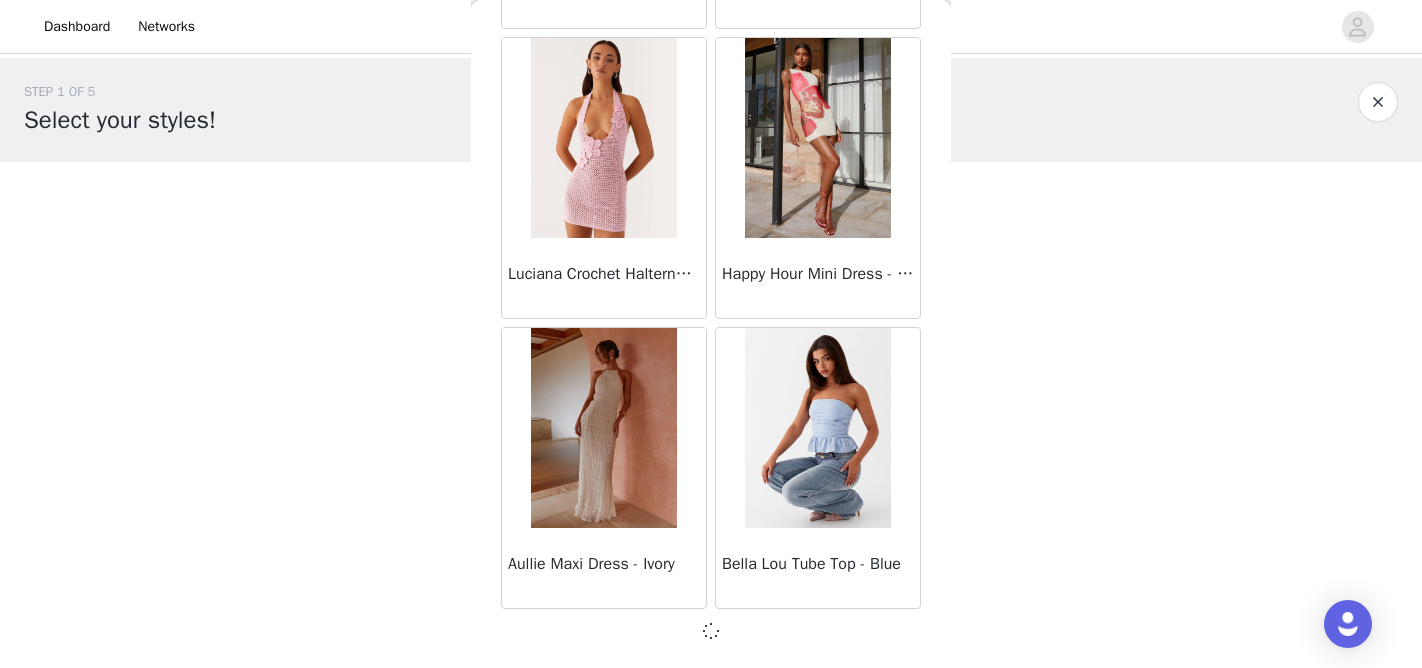scroll, scrollTop: 27, scrollLeft: 0, axis: vertical 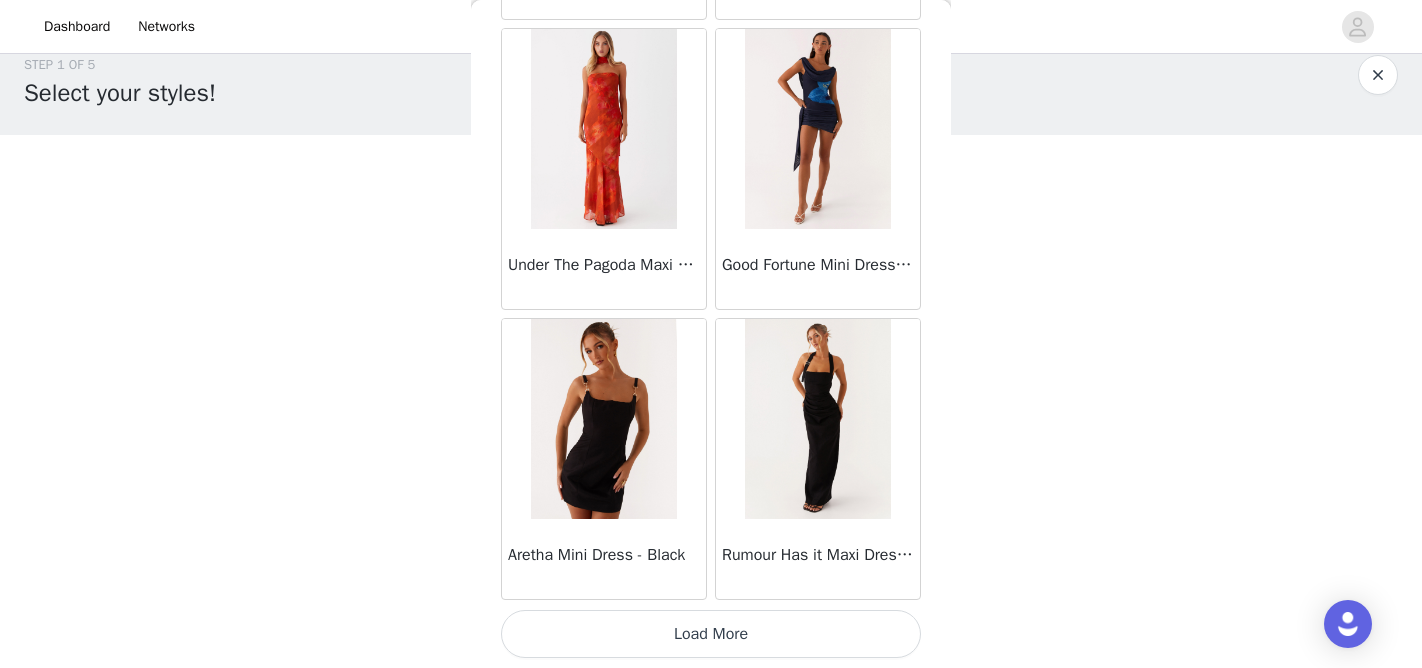 click on "Load More" at bounding box center (711, 634) 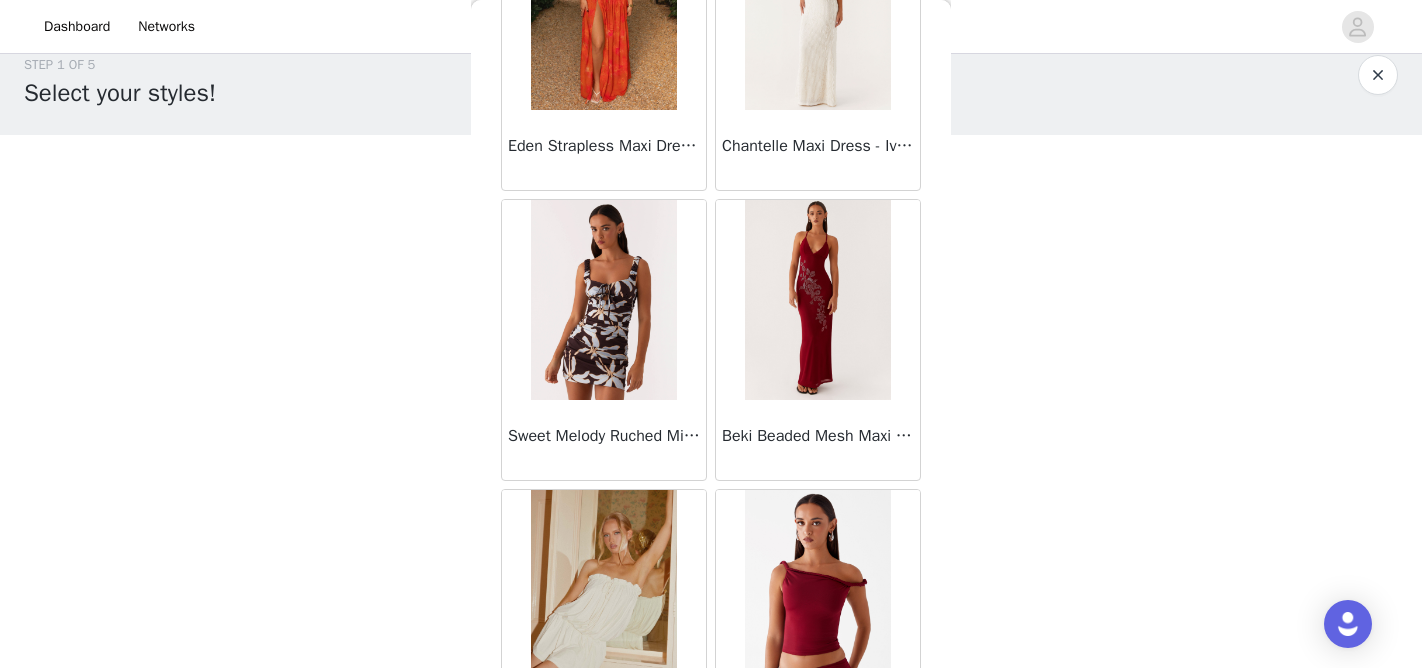 scroll, scrollTop: 8192, scrollLeft: 0, axis: vertical 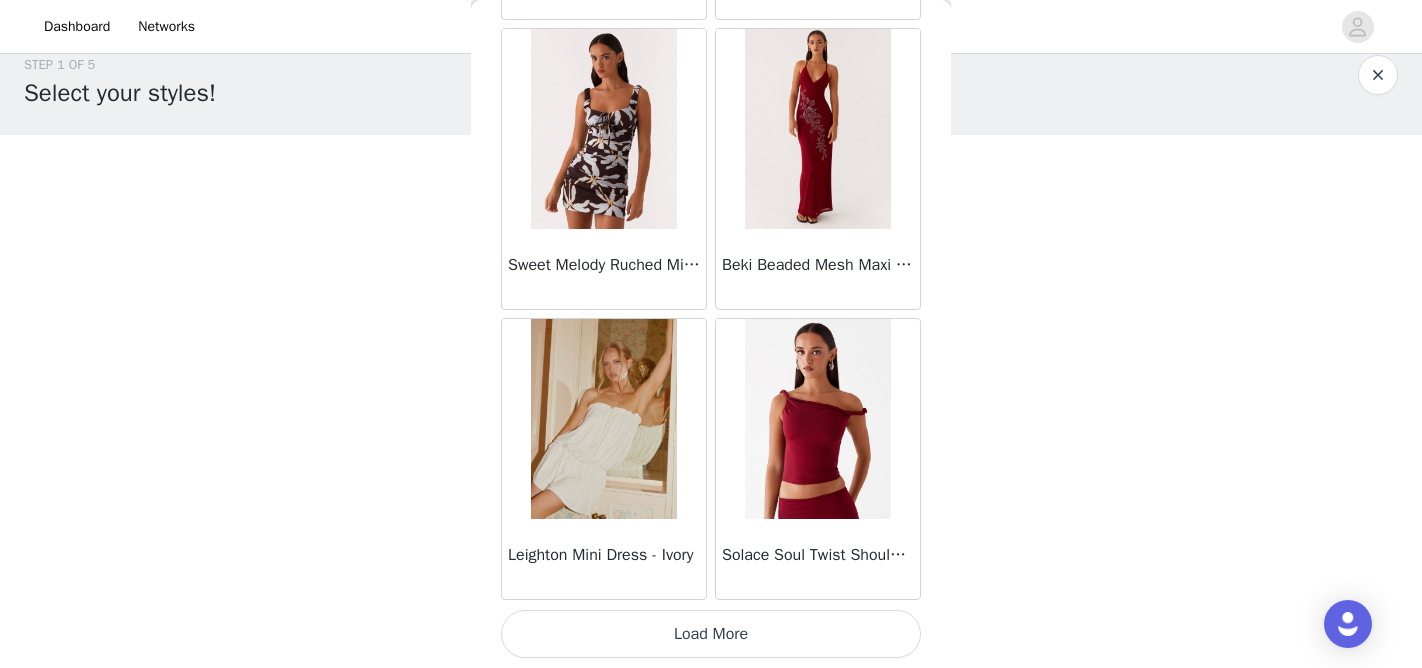 click on "Load More" at bounding box center [711, 634] 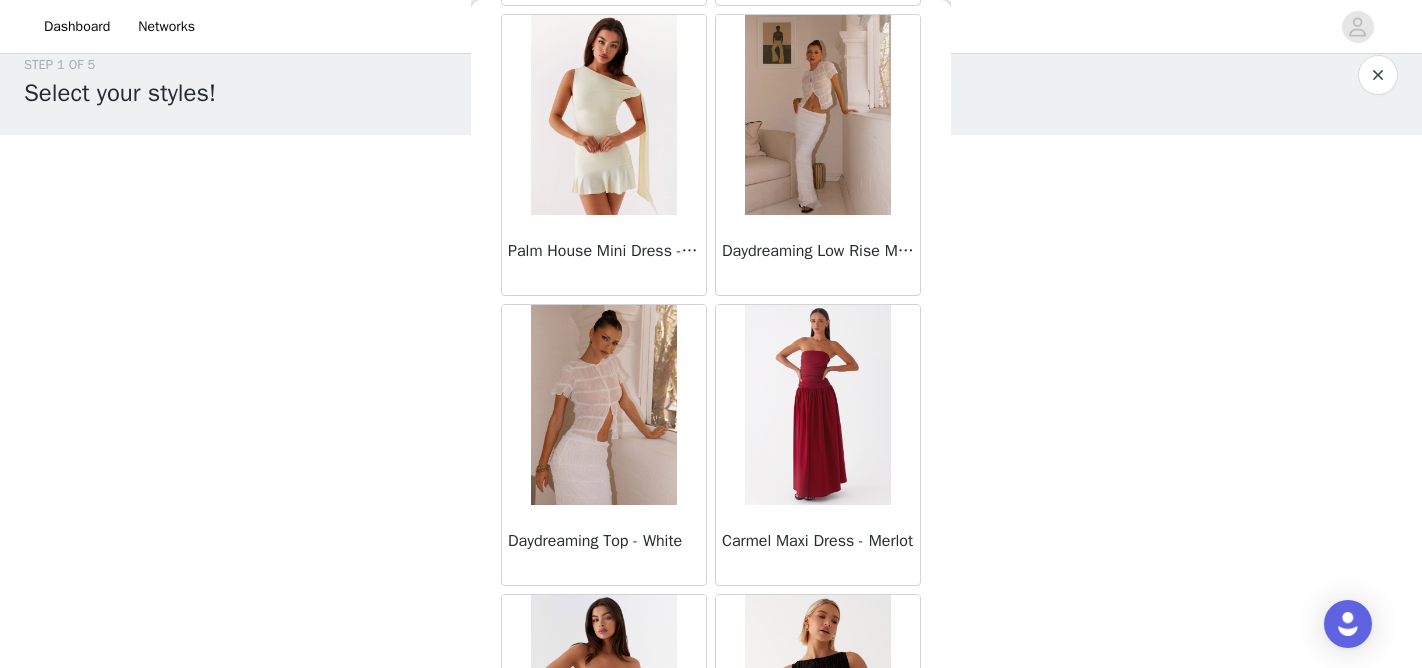 scroll, scrollTop: 9365, scrollLeft: 0, axis: vertical 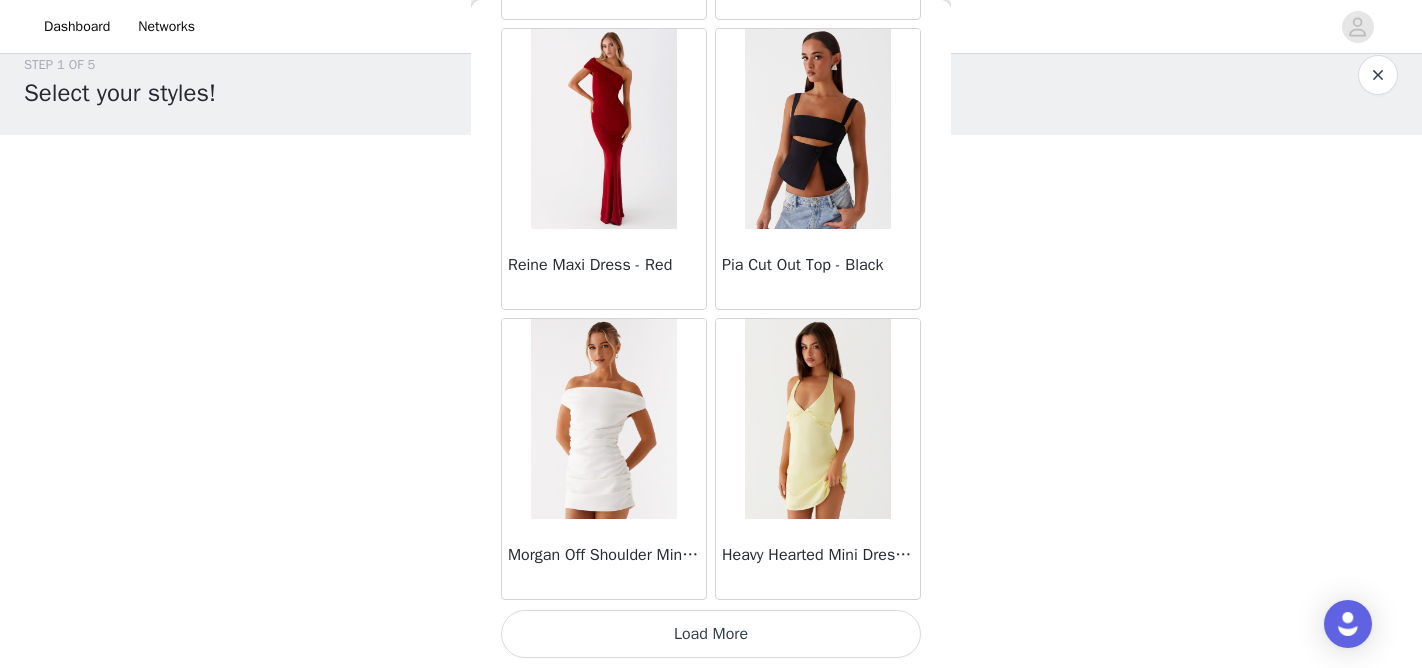 click on "Load More" at bounding box center (711, 634) 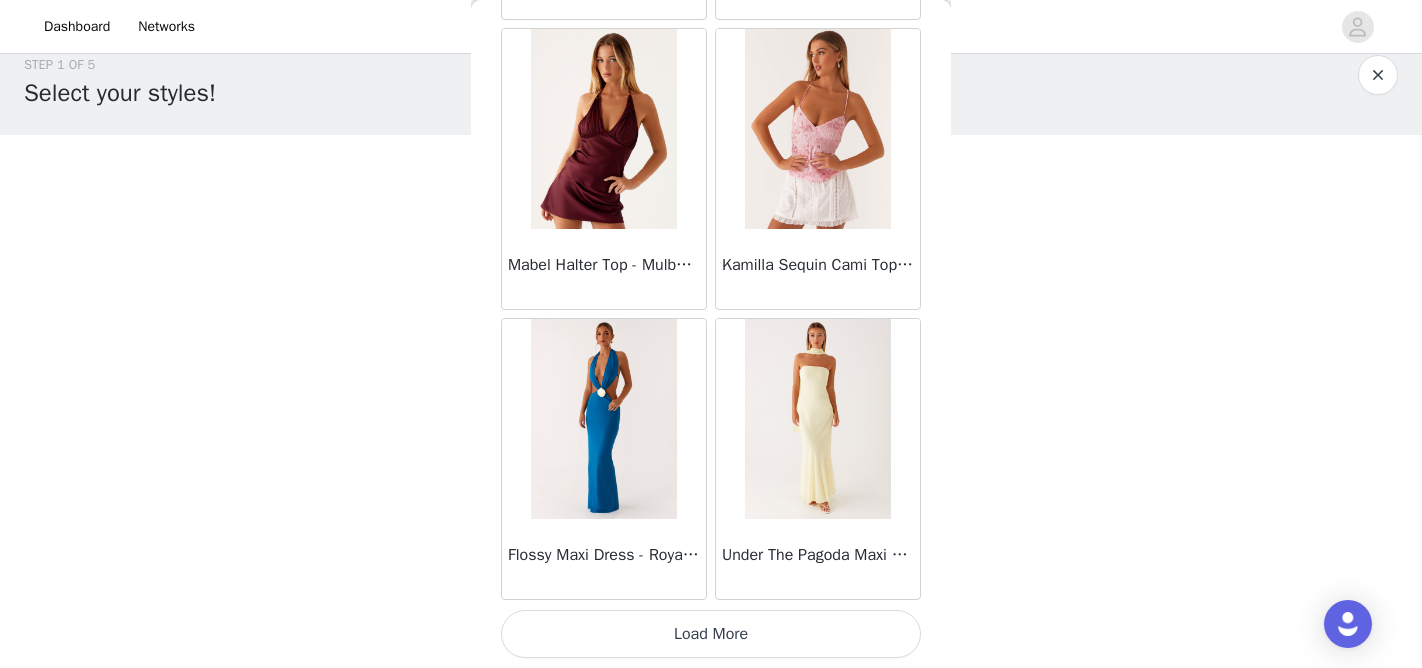scroll, scrollTop: 13991, scrollLeft: 0, axis: vertical 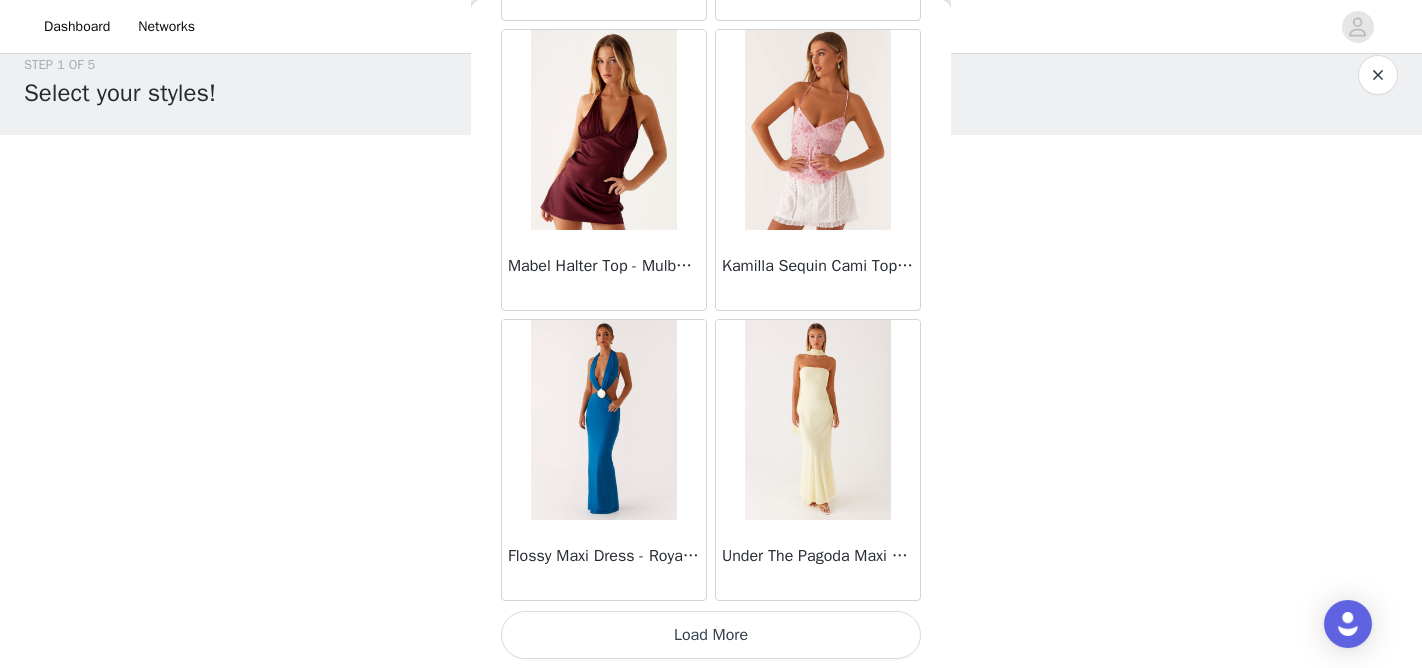 click on "Load More" at bounding box center (711, 635) 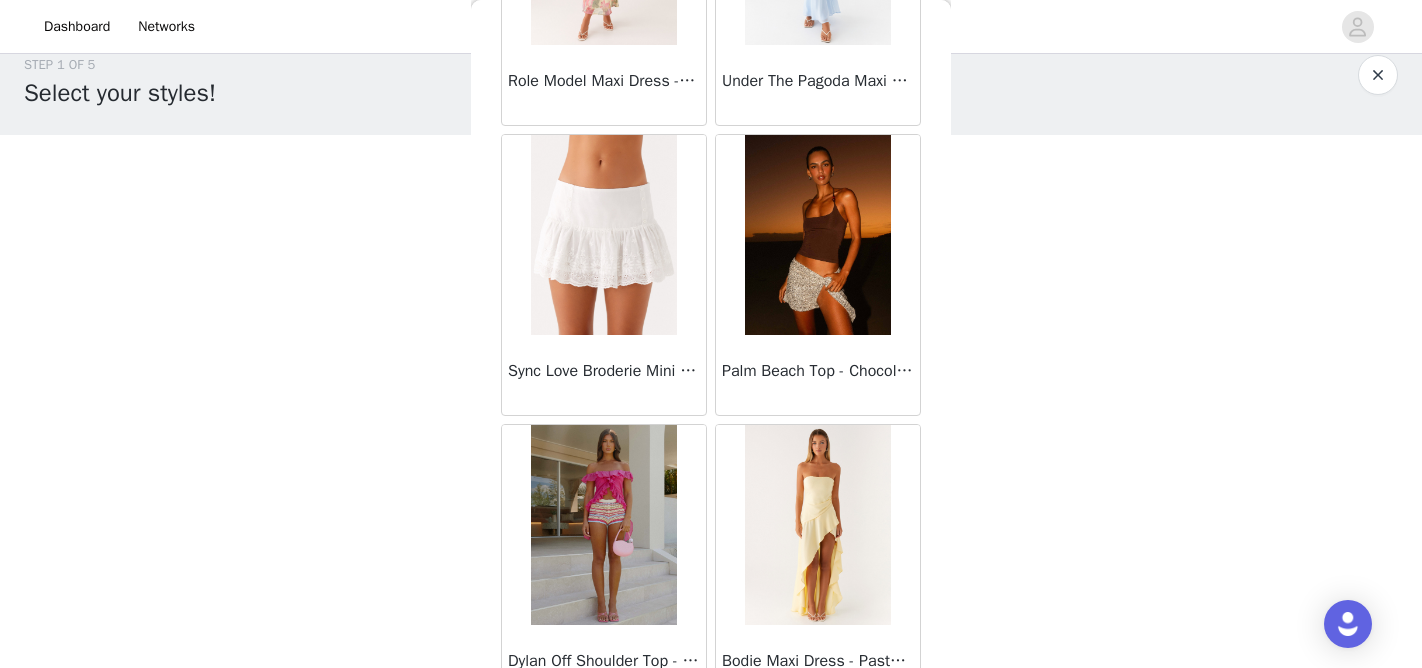 scroll, scrollTop: 16892, scrollLeft: 0, axis: vertical 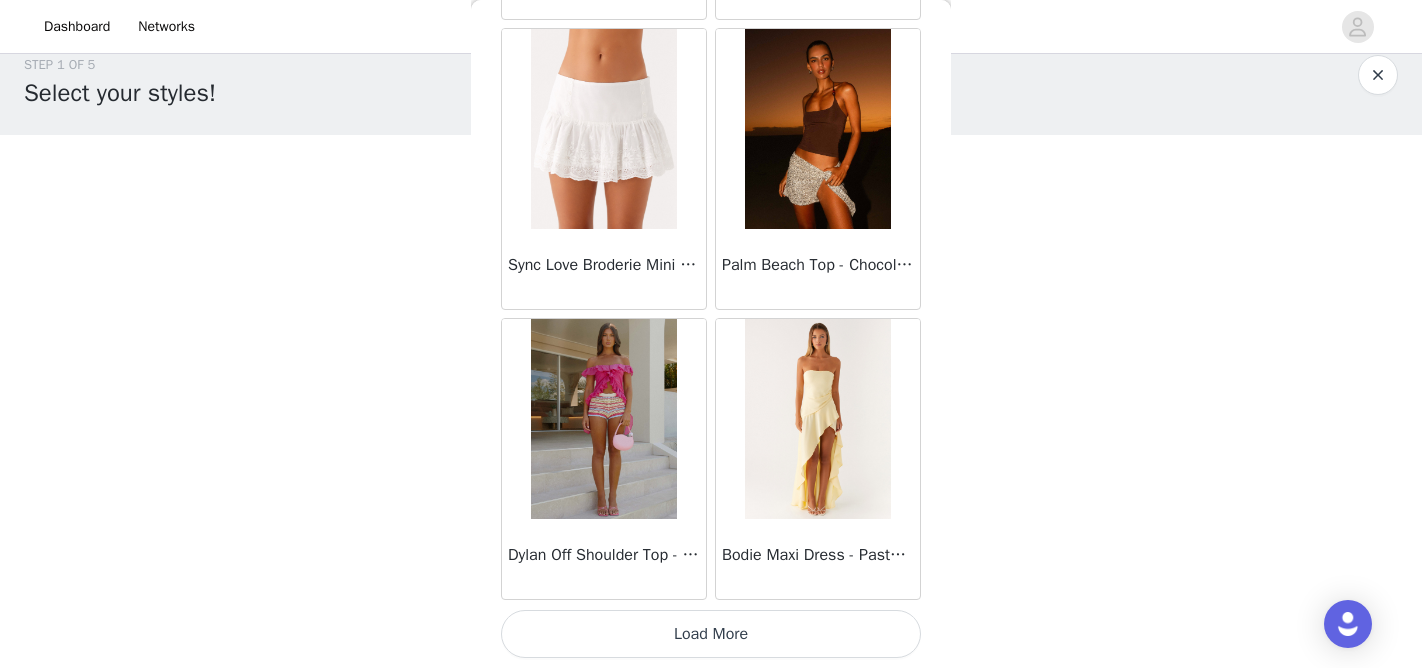 click on "Load More" at bounding box center (711, 634) 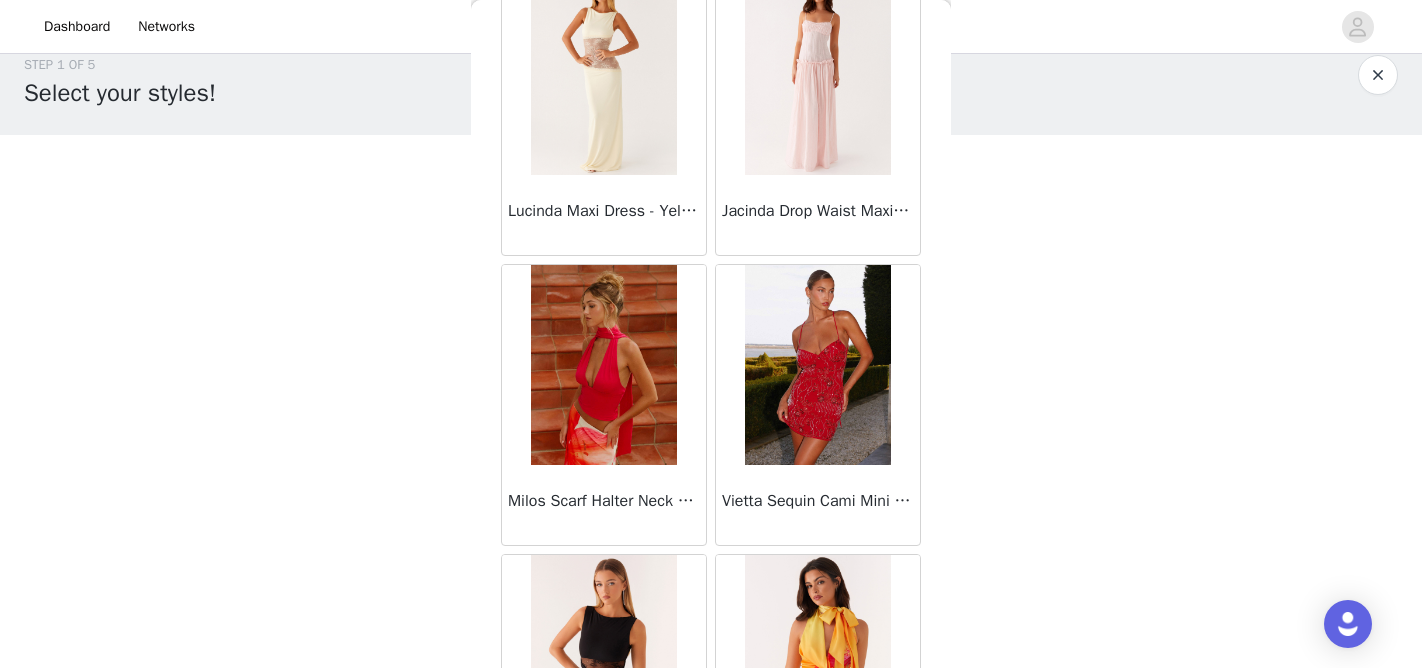 scroll, scrollTop: 19792, scrollLeft: 0, axis: vertical 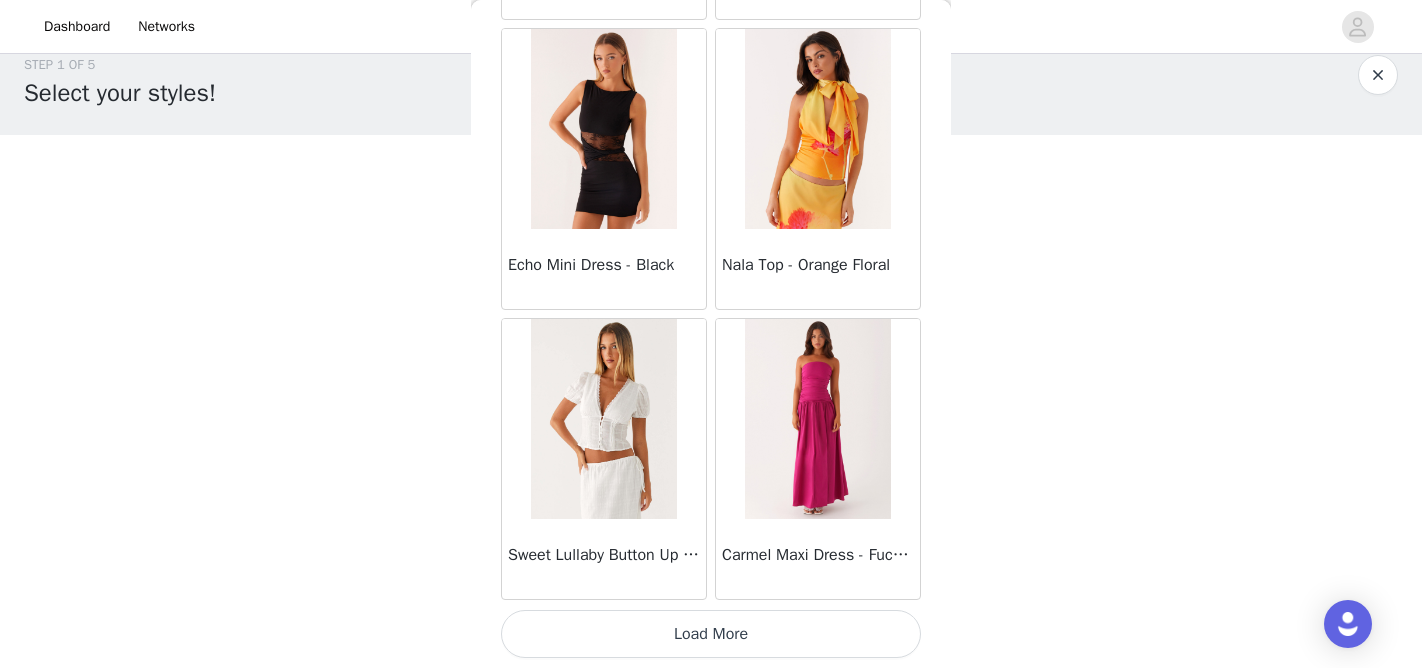 click on "Load More" at bounding box center (711, 634) 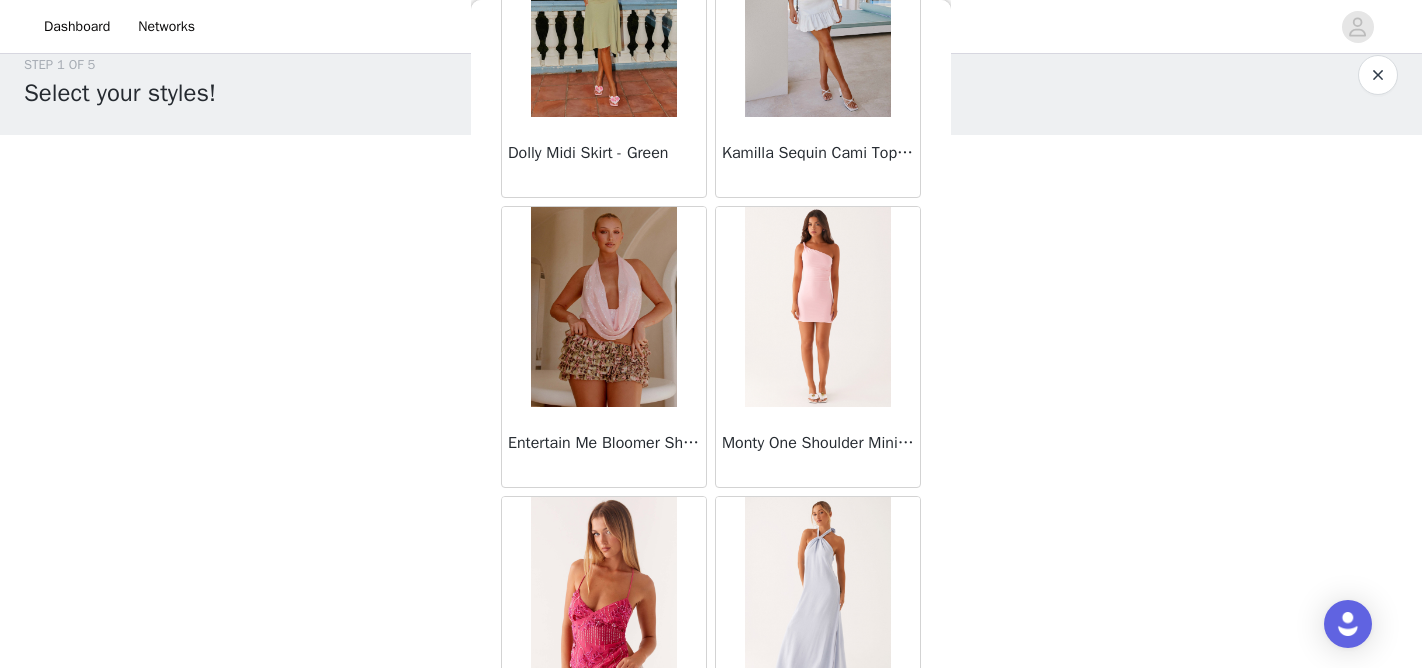 scroll, scrollTop: 22466, scrollLeft: 0, axis: vertical 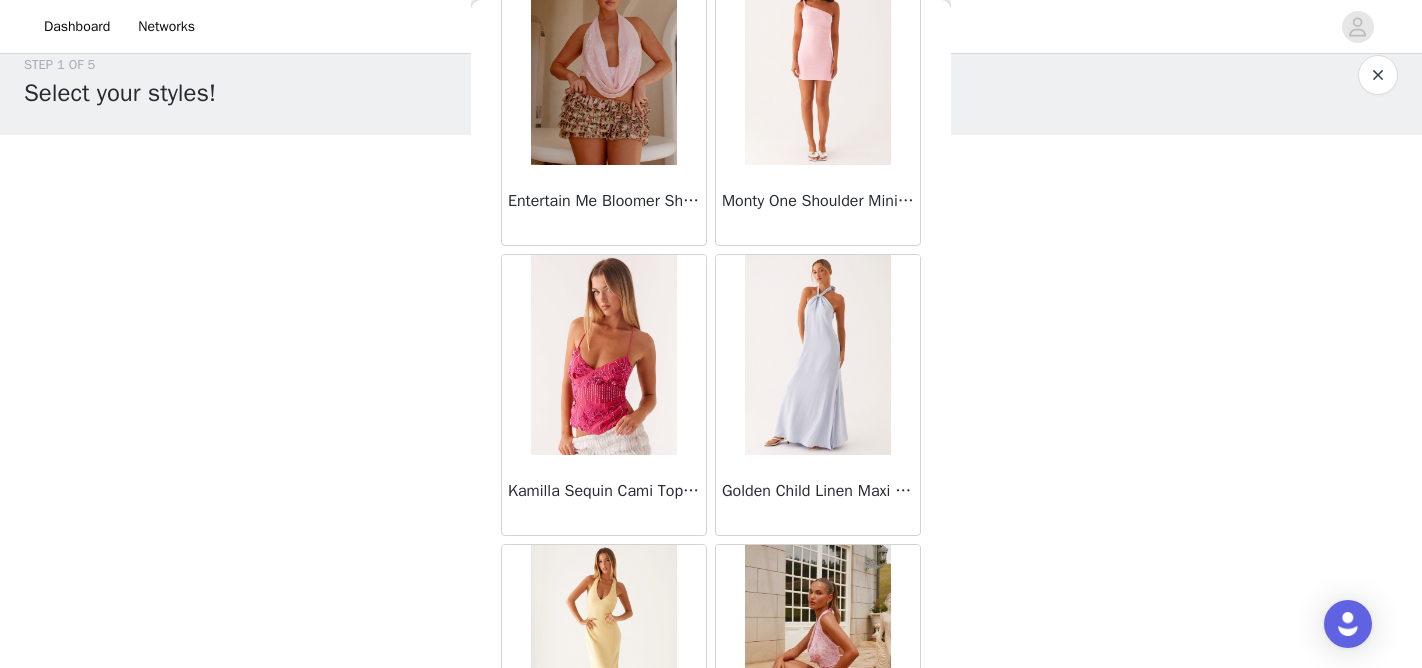 click at bounding box center (817, 355) 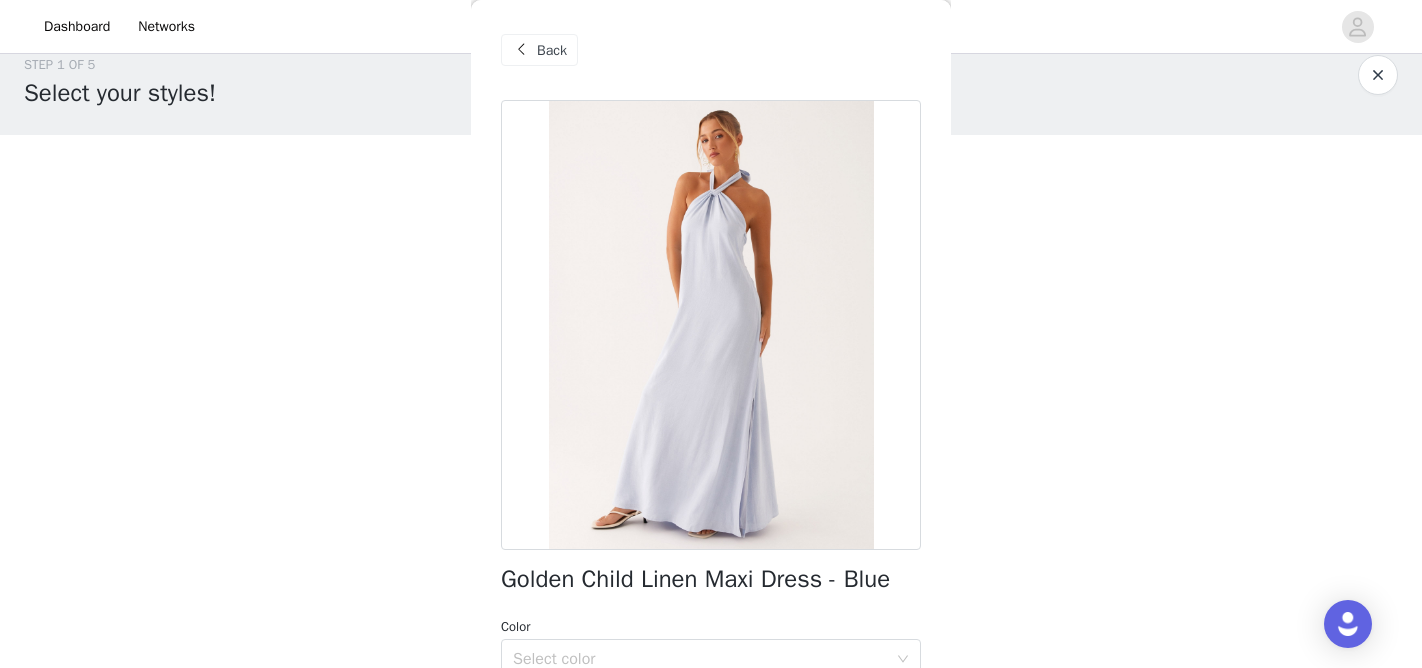 scroll, scrollTop: 330, scrollLeft: 0, axis: vertical 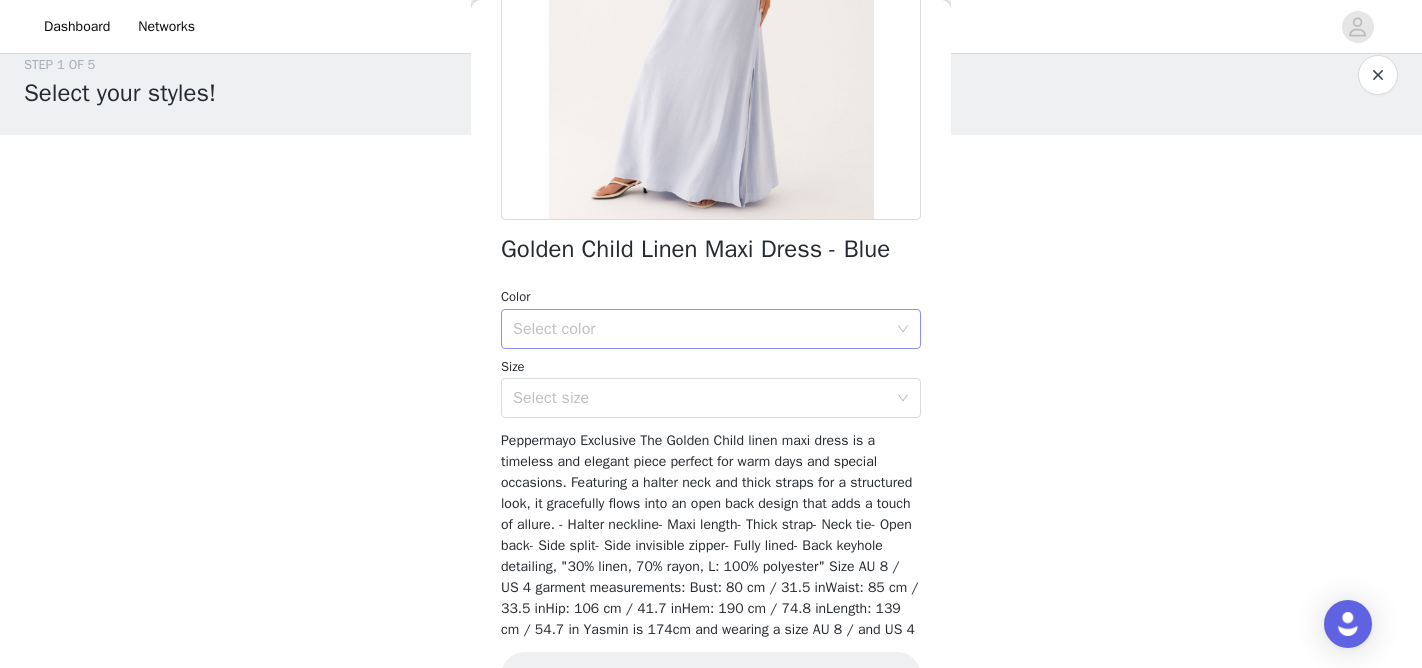 click on "Select color" at bounding box center [700, 329] 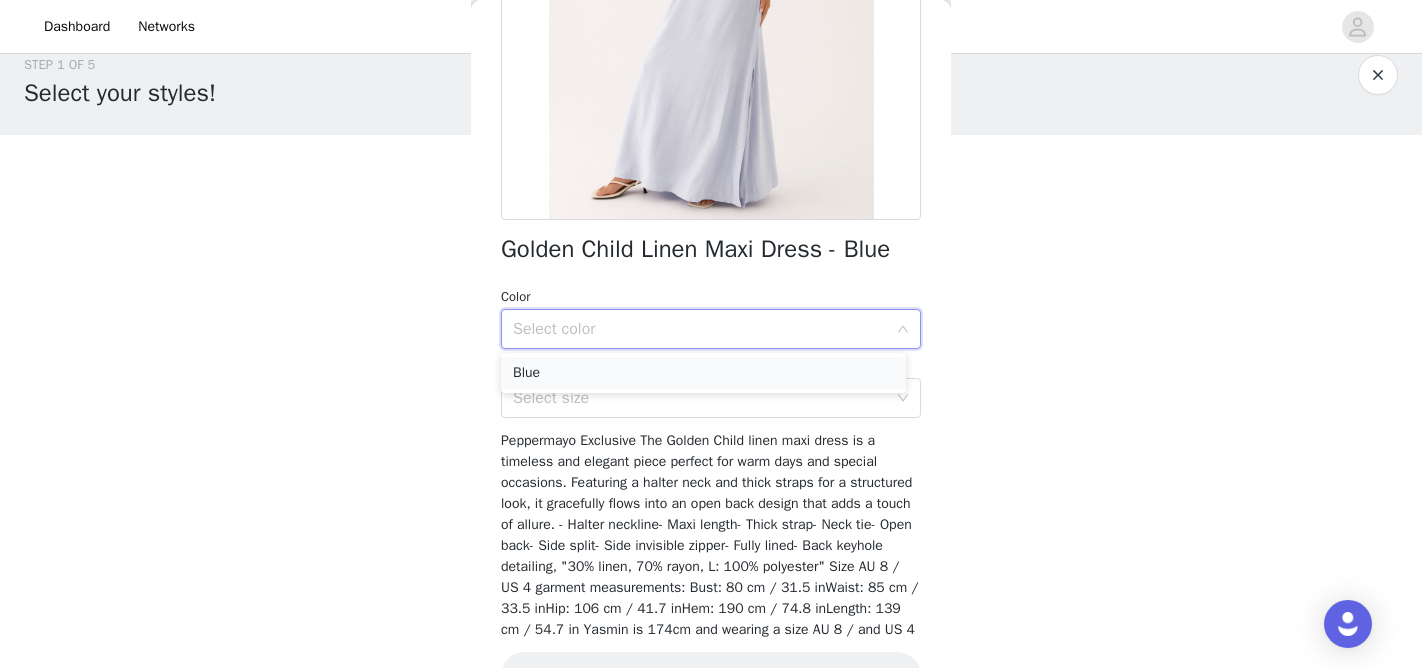 click on "Blue" at bounding box center [703, 373] 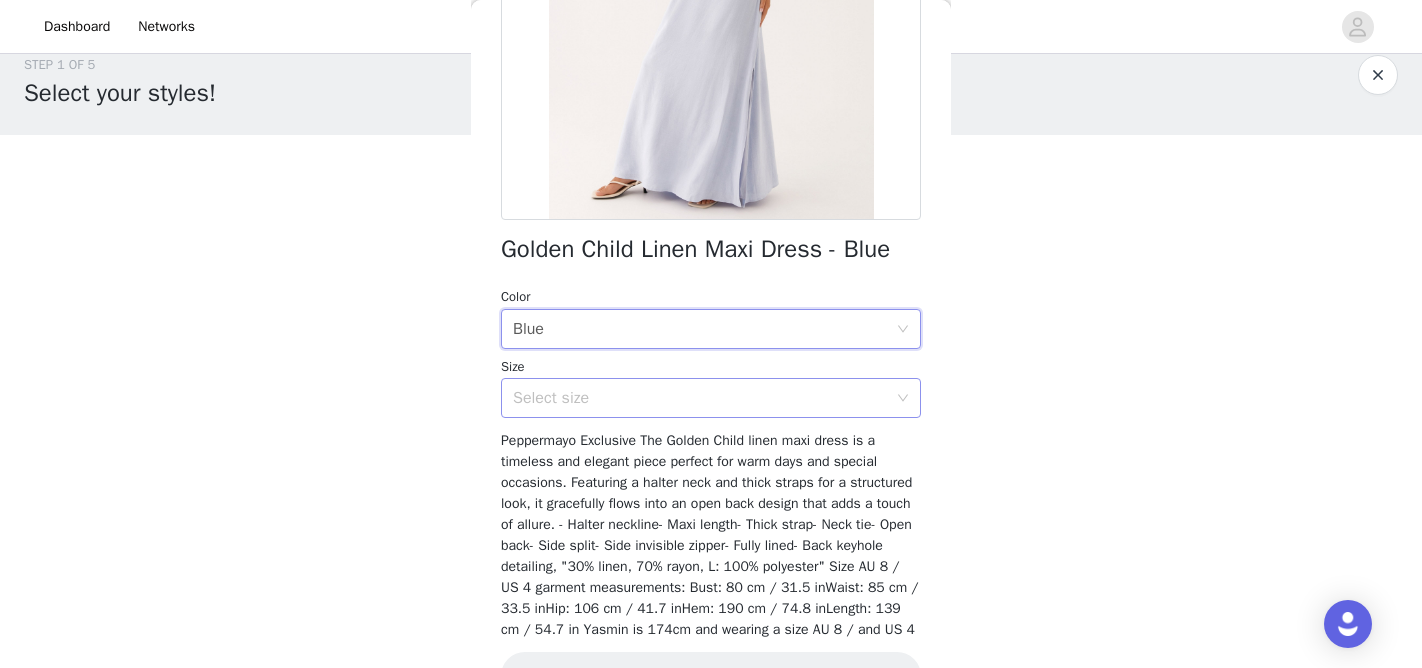 click on "Select size" at bounding box center (700, 398) 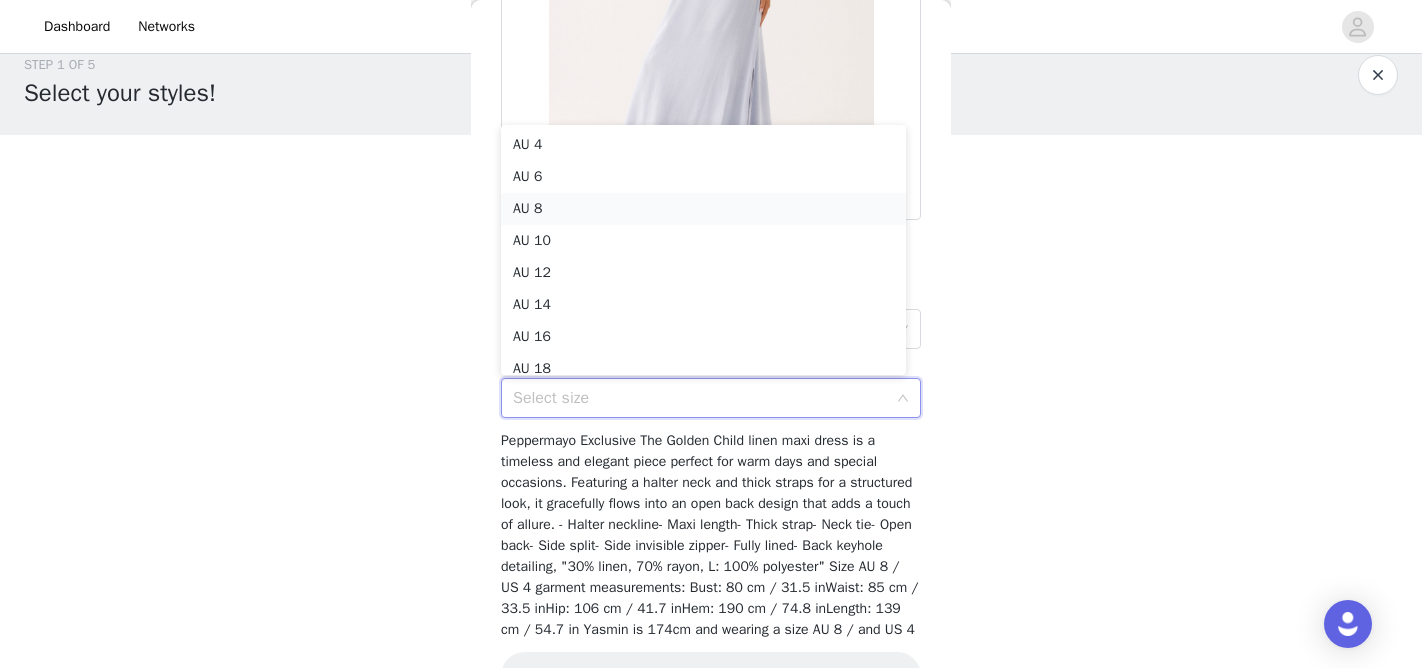 click on "AU 8" at bounding box center [703, 209] 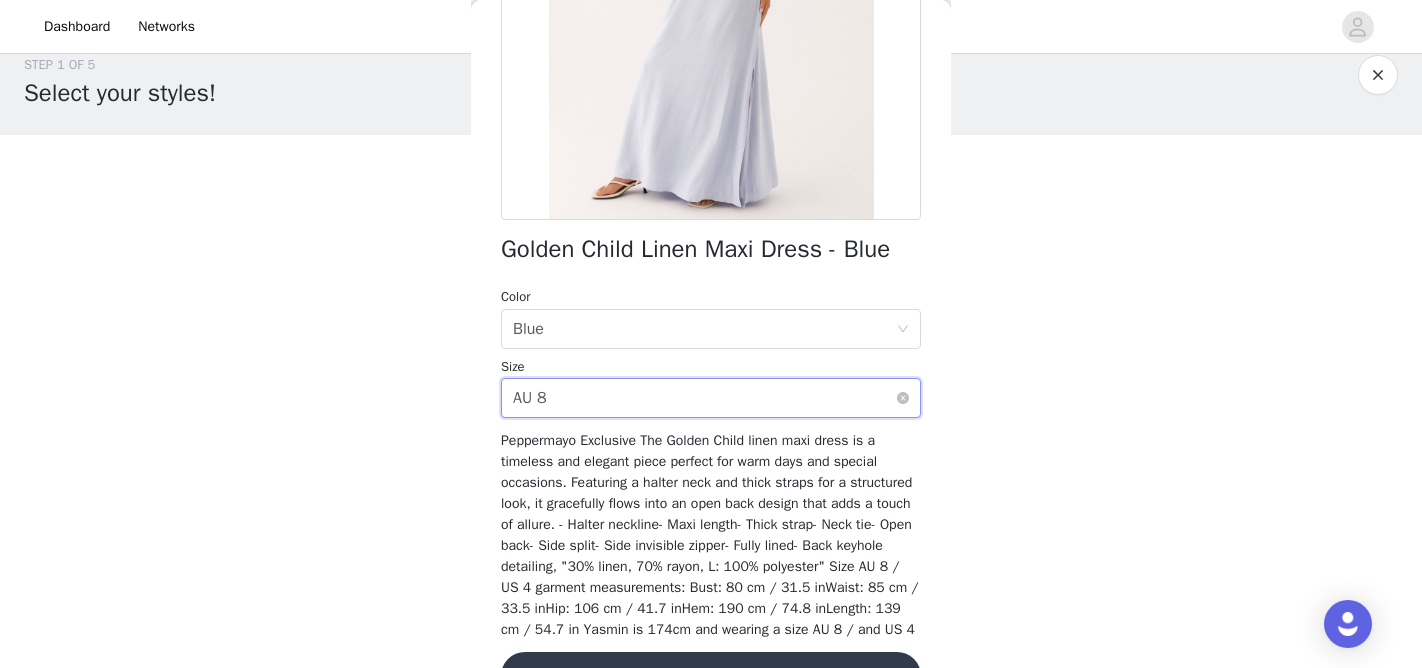 scroll, scrollTop: 407, scrollLeft: 0, axis: vertical 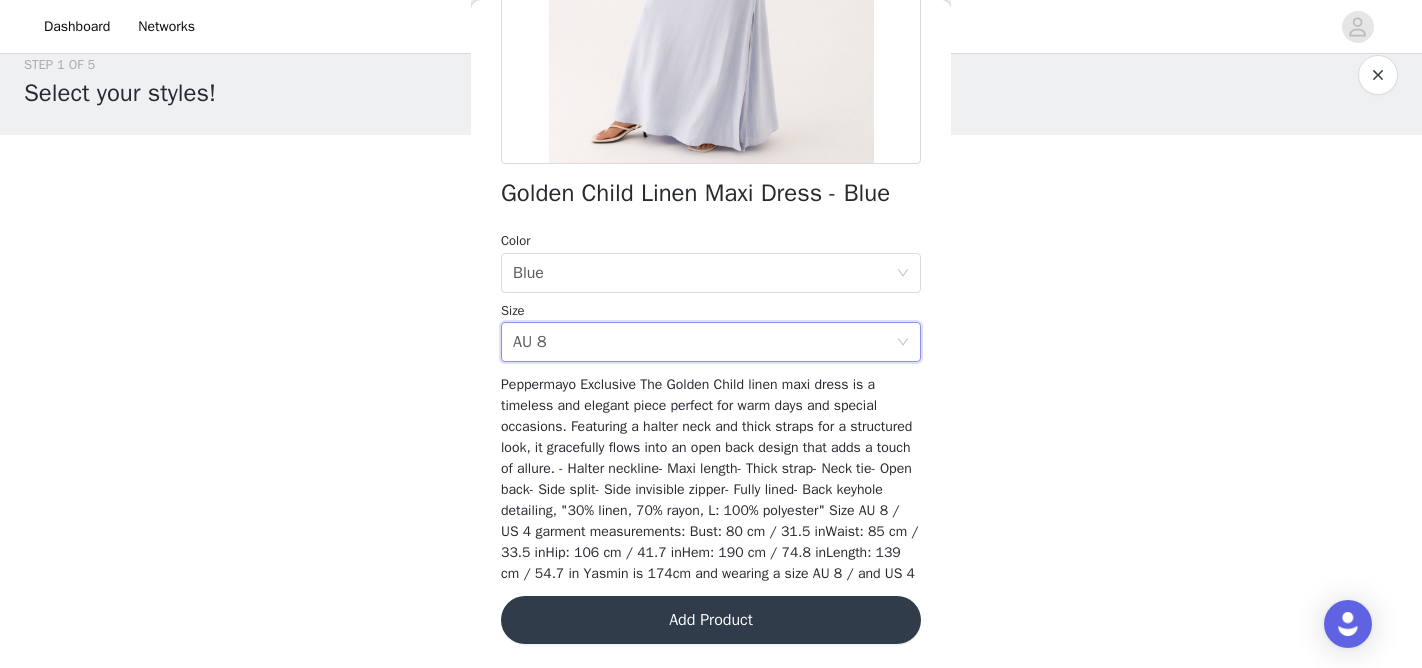 click on "Add Product" at bounding box center [711, 620] 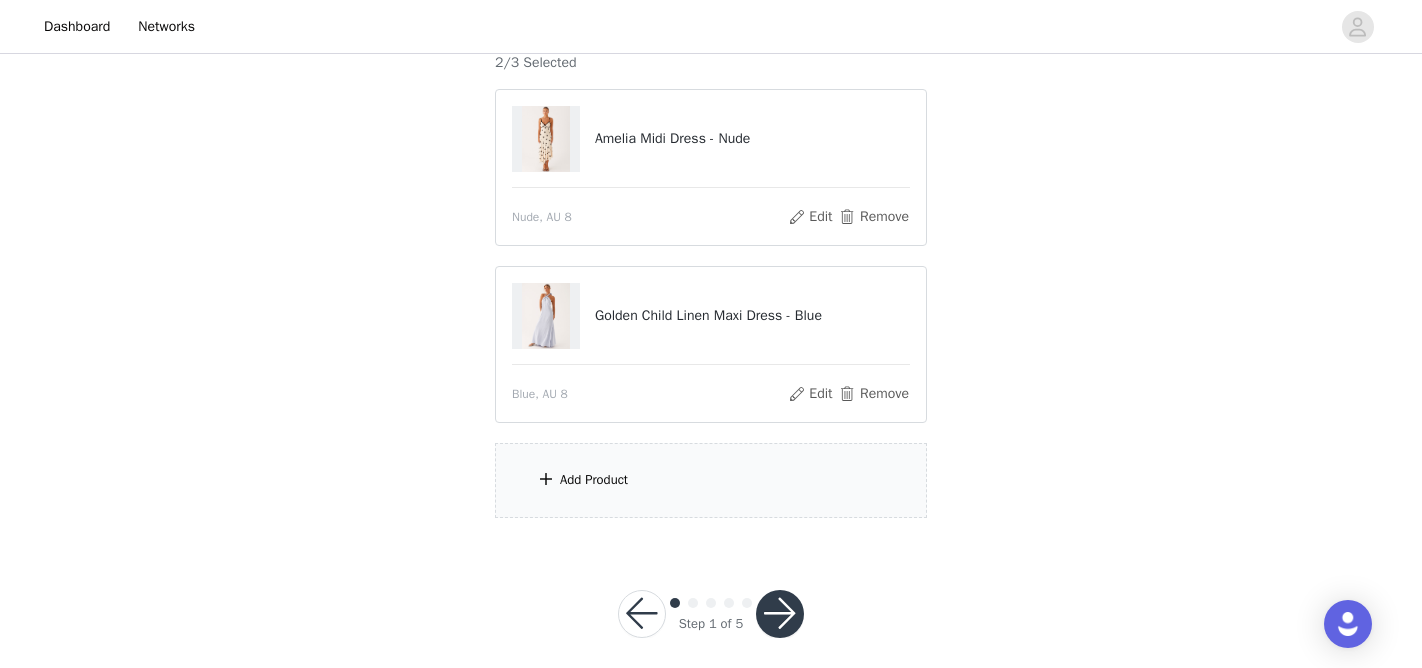 scroll, scrollTop: 204, scrollLeft: 0, axis: vertical 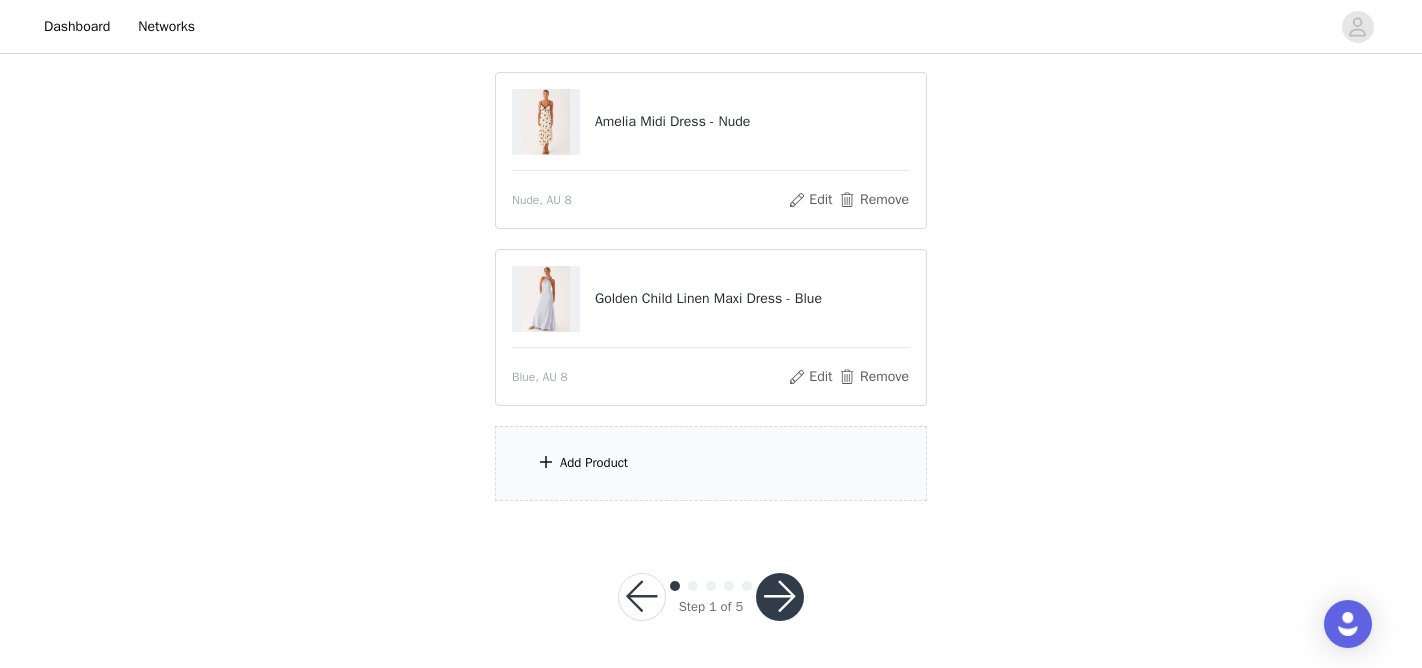 click on "Add Product" at bounding box center [711, 463] 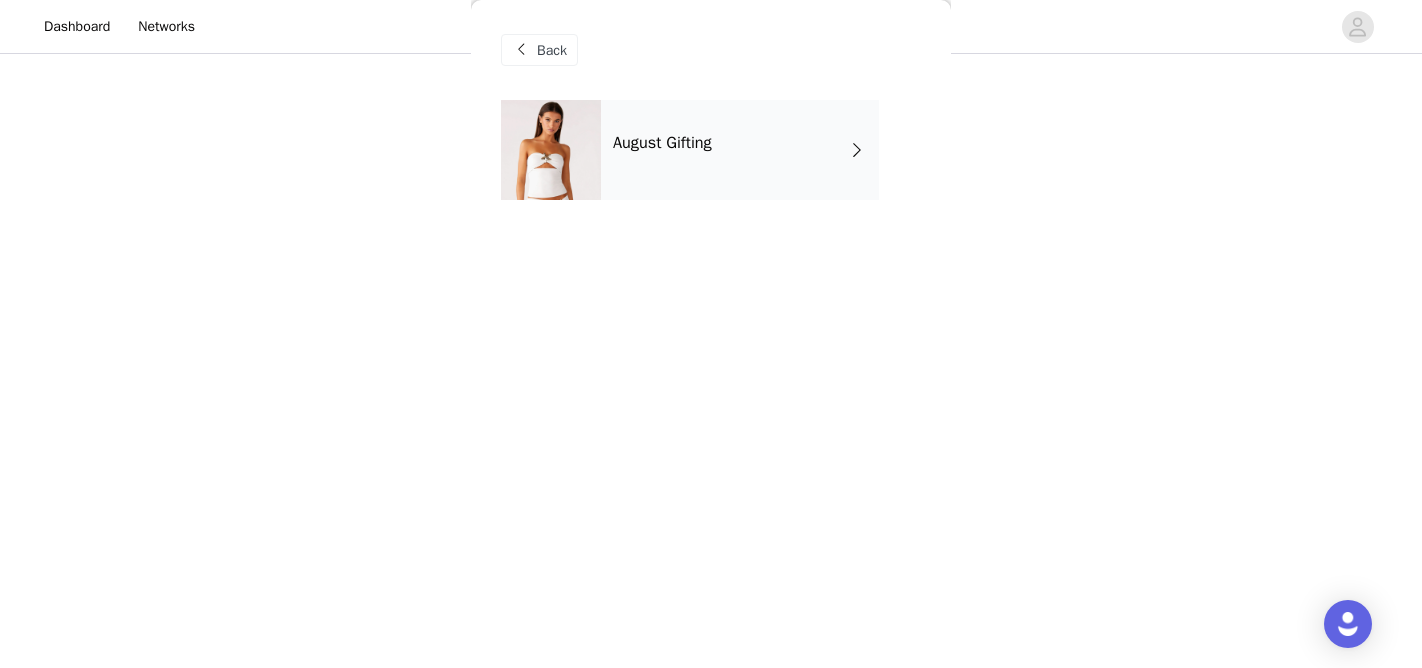 click on "August Gifting" at bounding box center [662, 143] 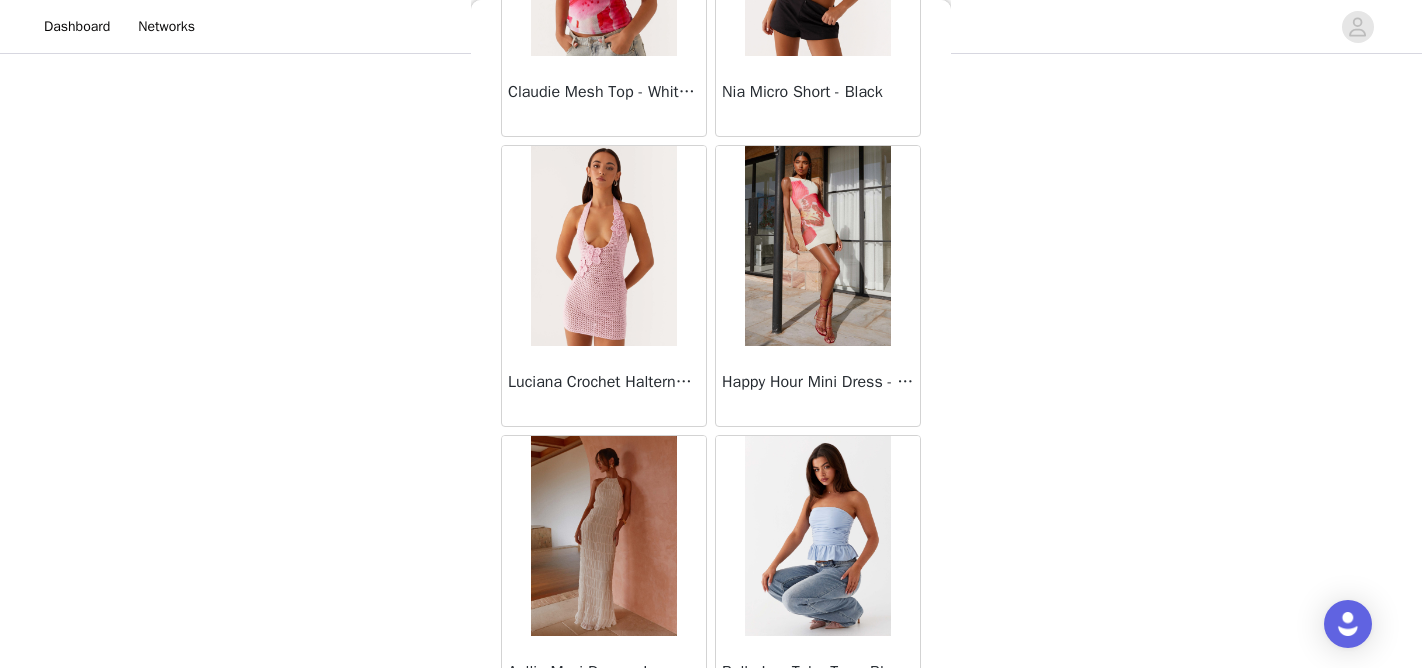 scroll, scrollTop: 2392, scrollLeft: 0, axis: vertical 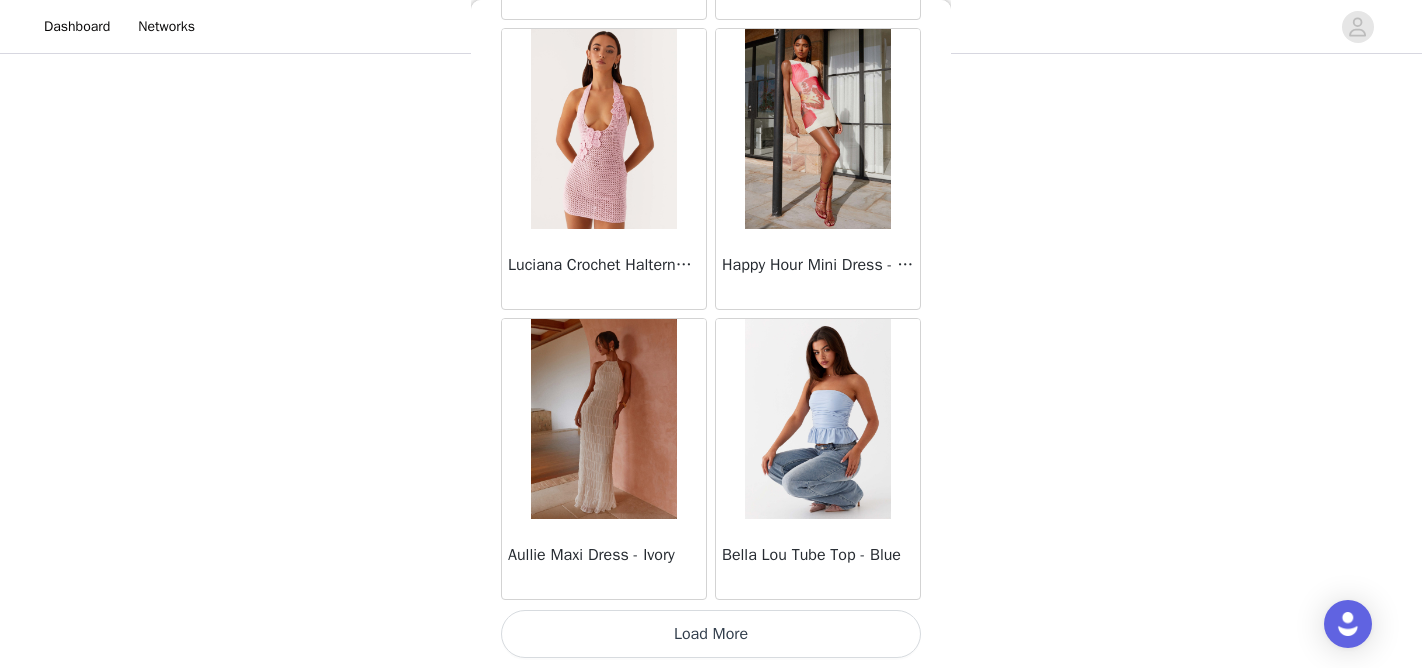 click on "Load More" at bounding box center [711, 634] 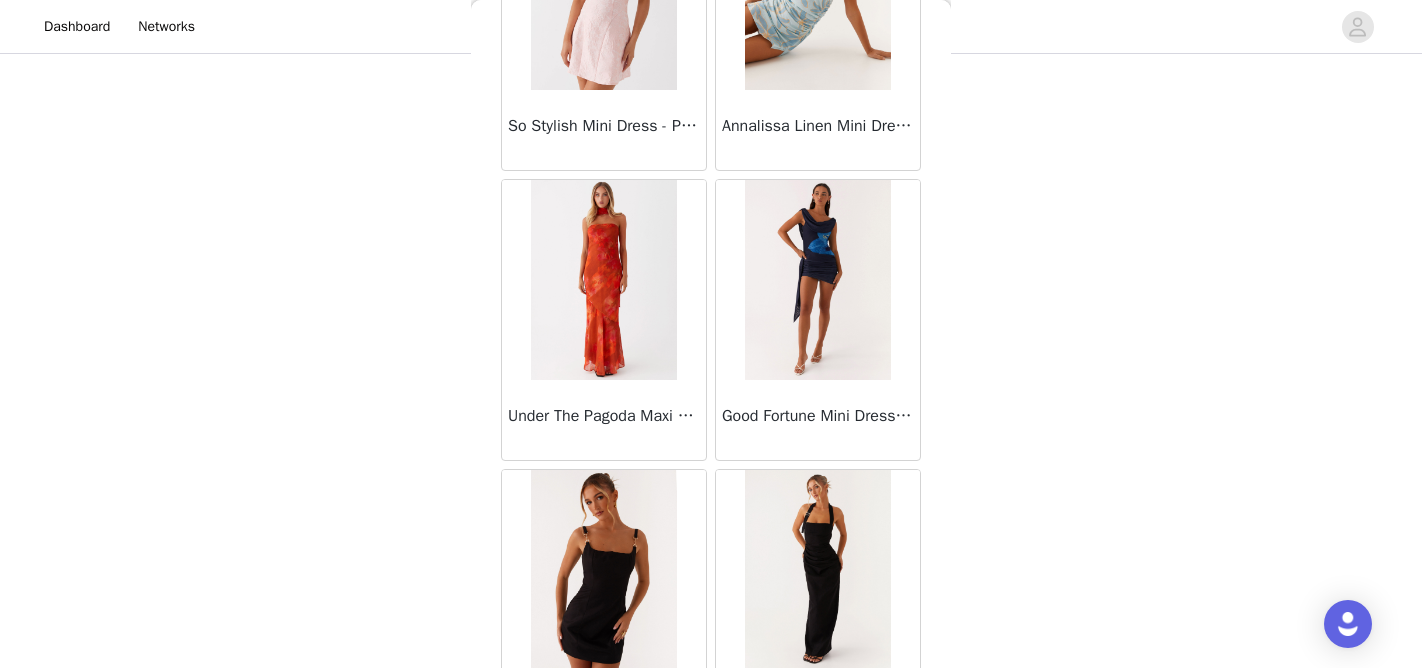 scroll, scrollTop: 5292, scrollLeft: 0, axis: vertical 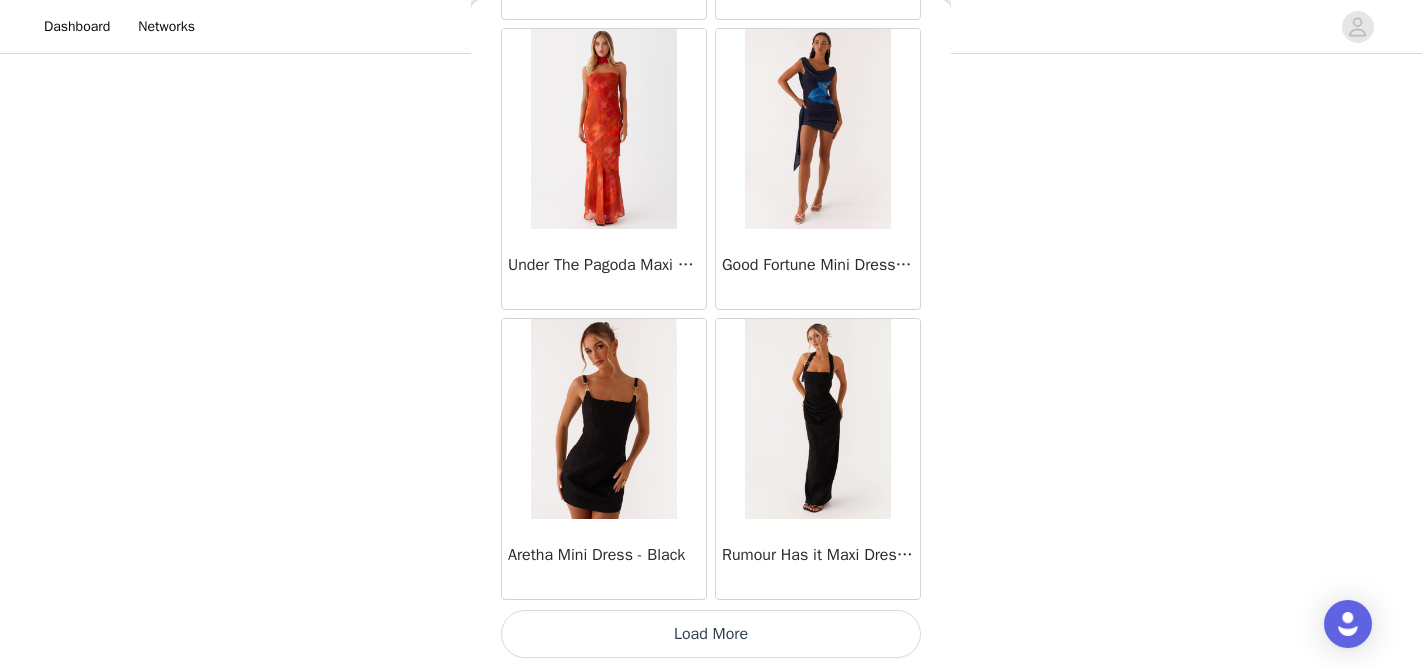 click on "Load More" at bounding box center (711, 634) 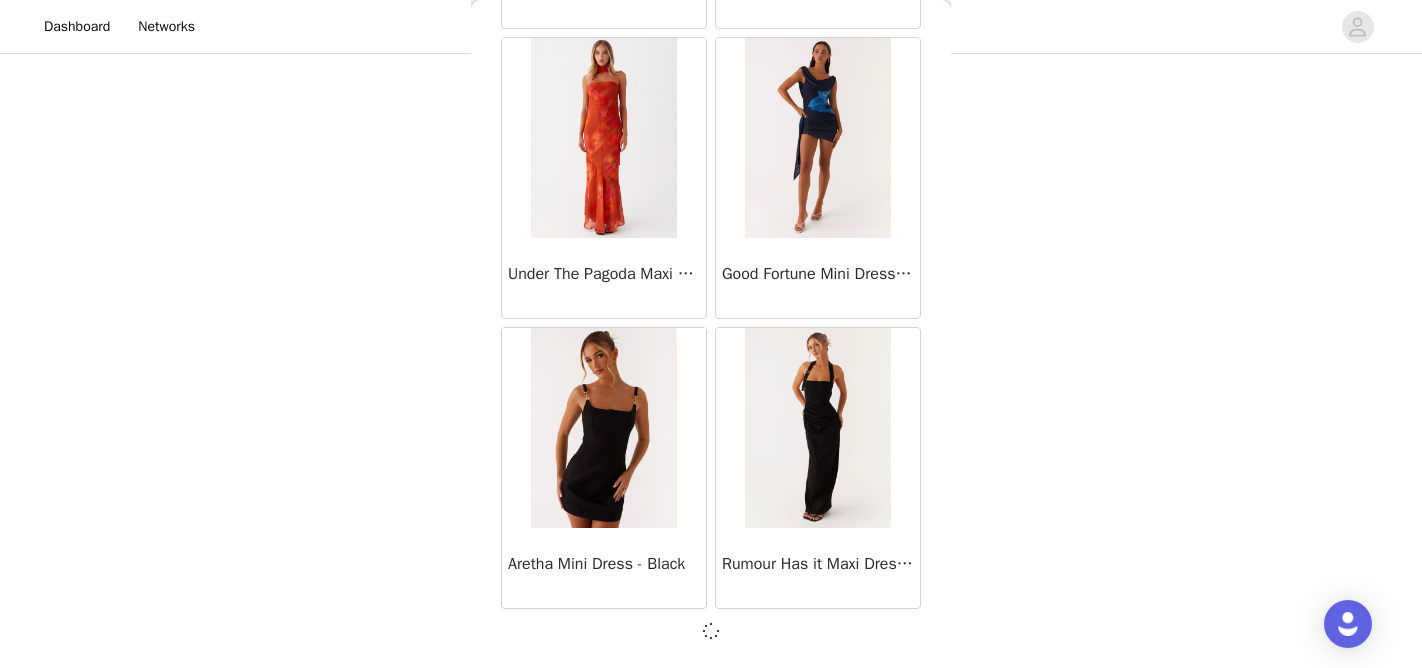 scroll, scrollTop: 5283, scrollLeft: 0, axis: vertical 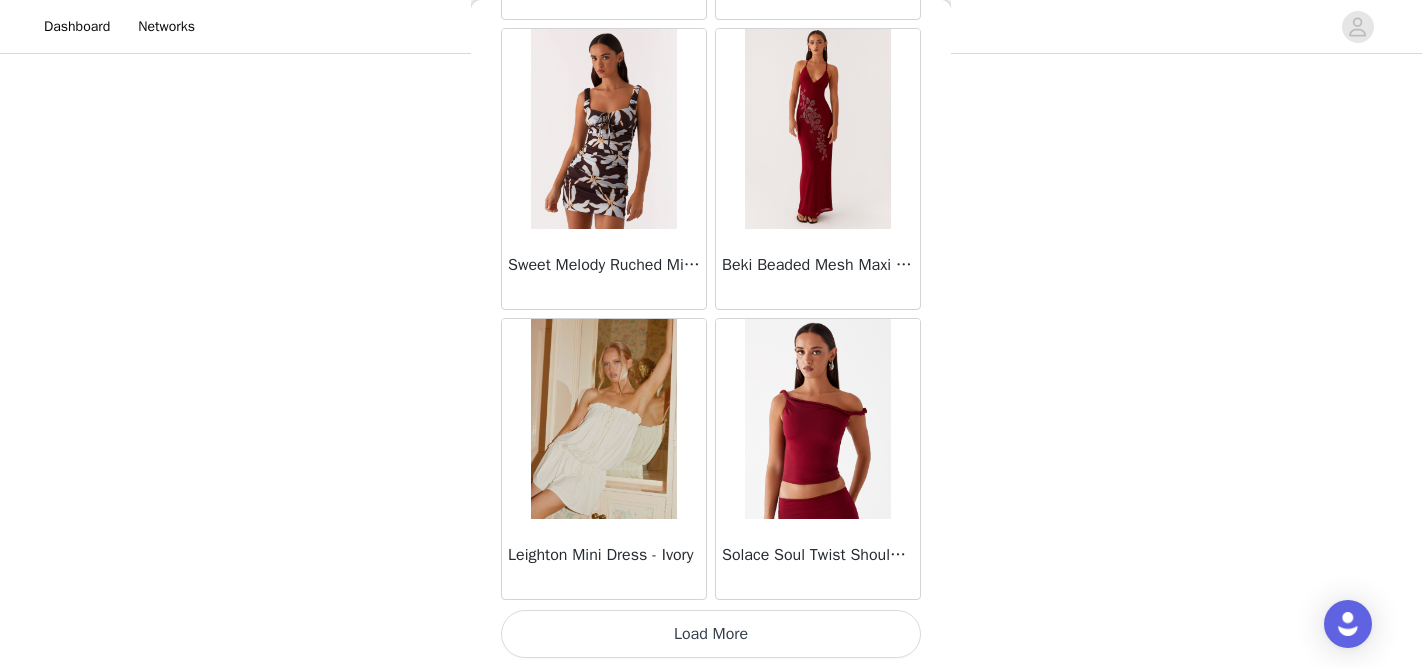 click on "Load More" at bounding box center [711, 634] 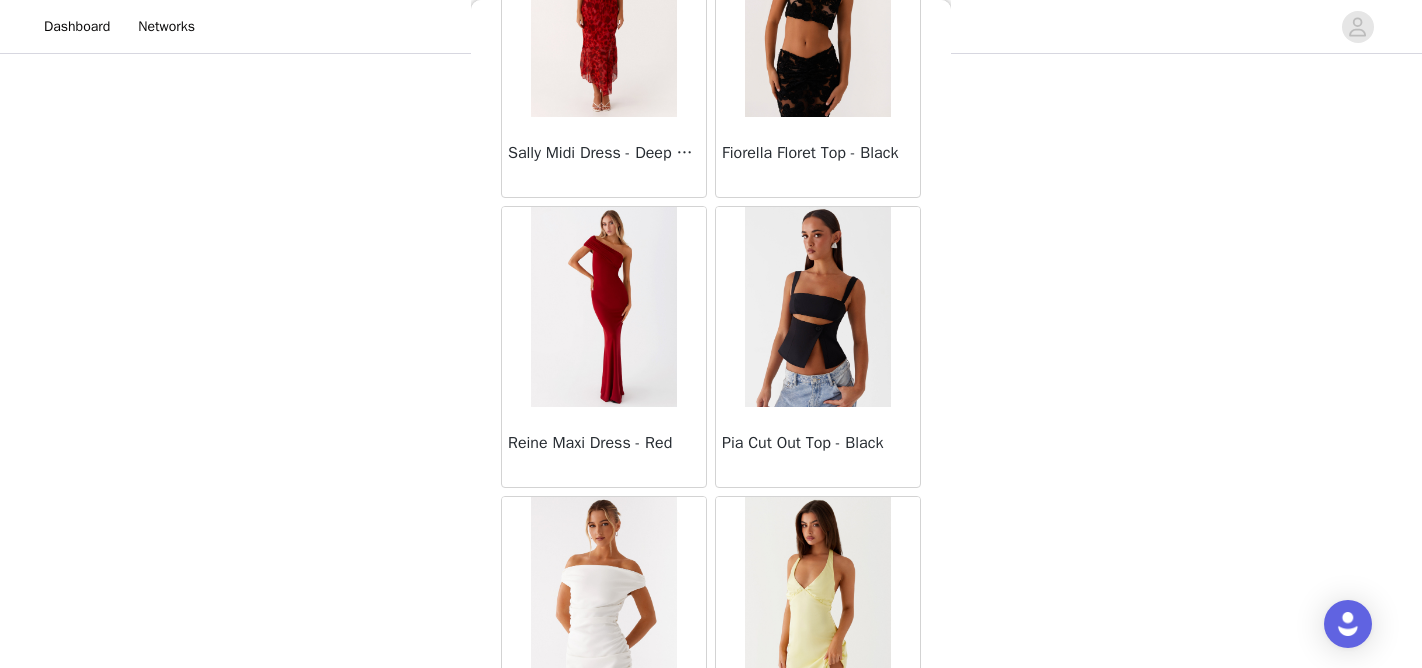 scroll, scrollTop: 11092, scrollLeft: 0, axis: vertical 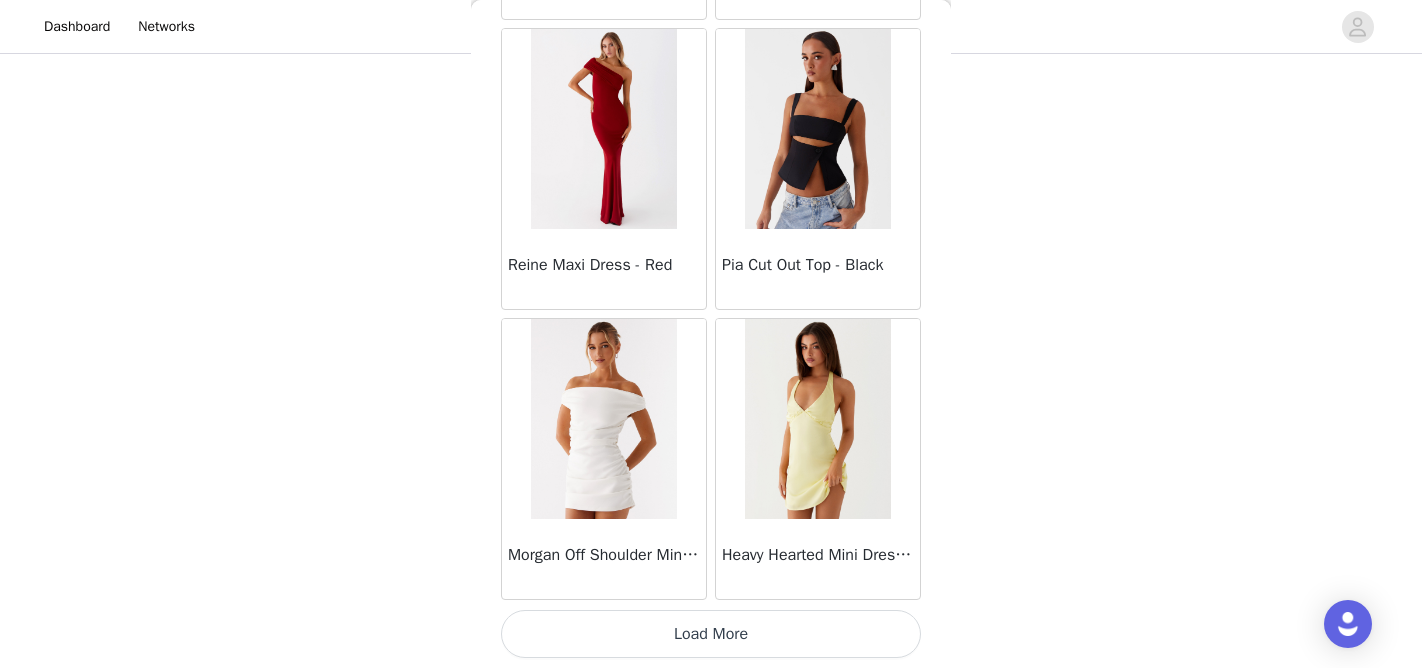 click on "Load More" at bounding box center (711, 634) 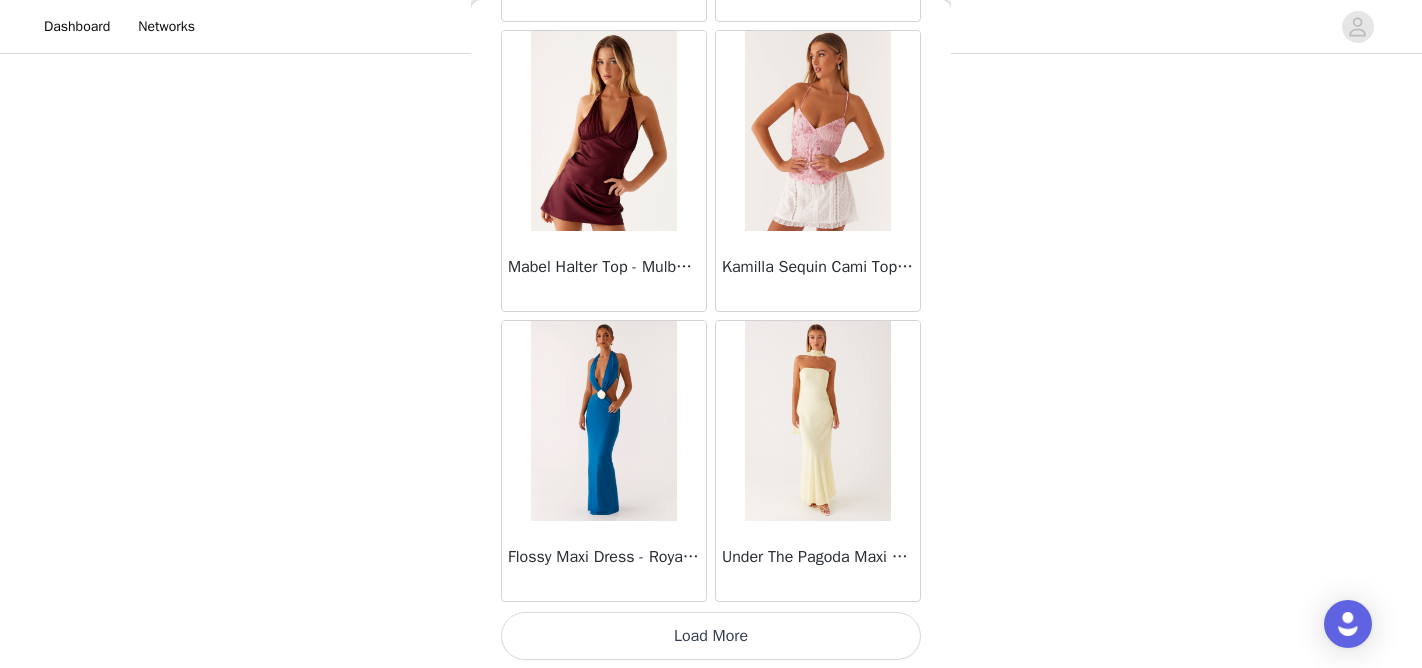 scroll, scrollTop: 13992, scrollLeft: 0, axis: vertical 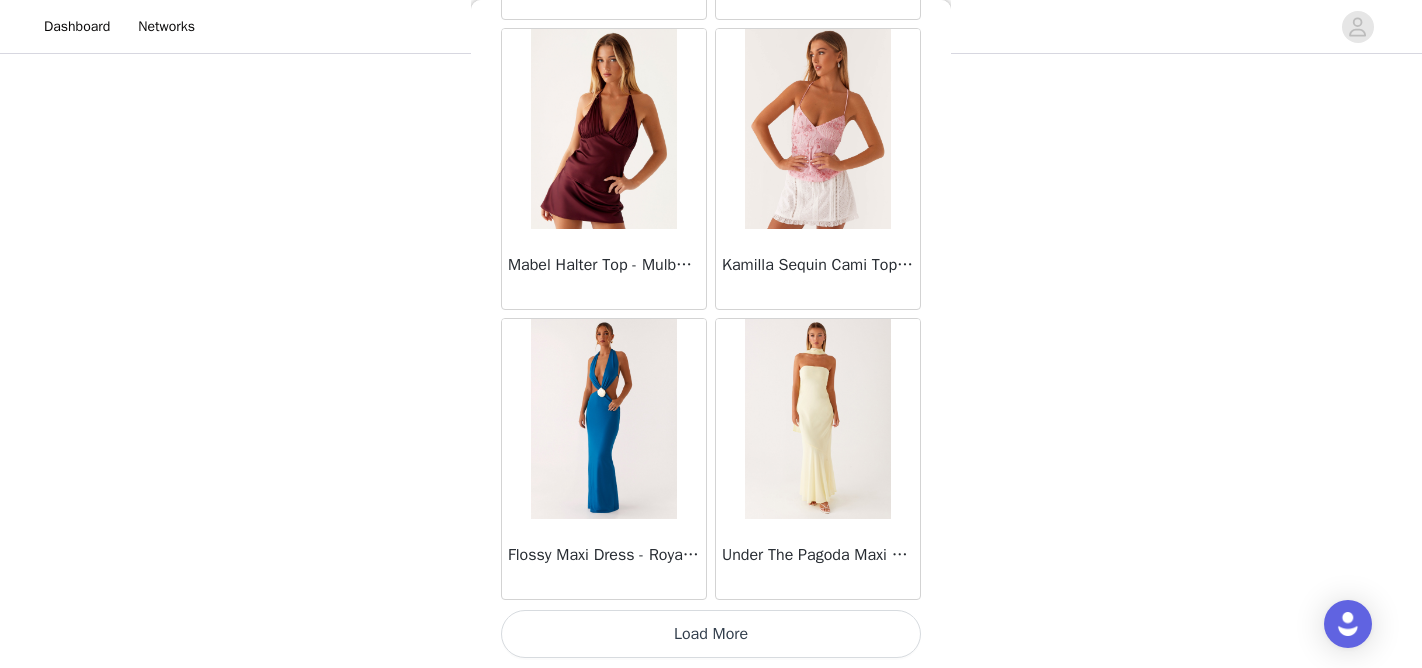 click on "Load More" at bounding box center (711, 634) 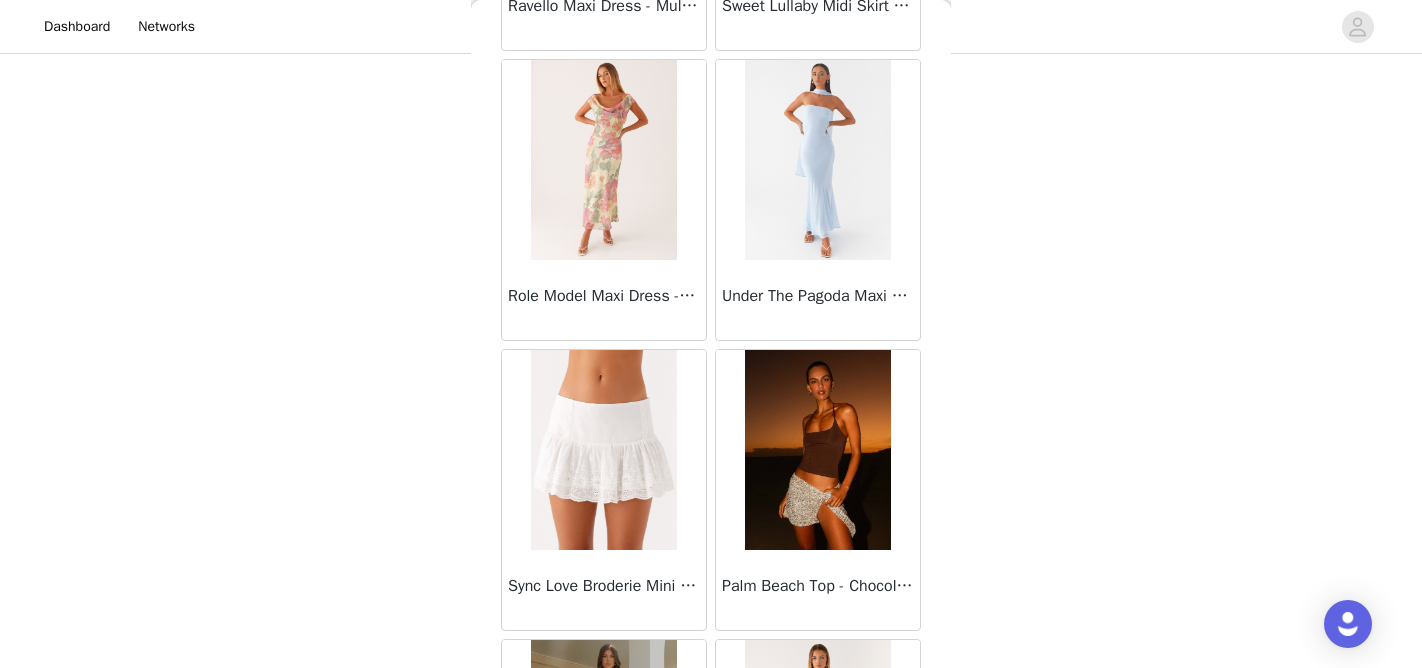 scroll, scrollTop: 16892, scrollLeft: 0, axis: vertical 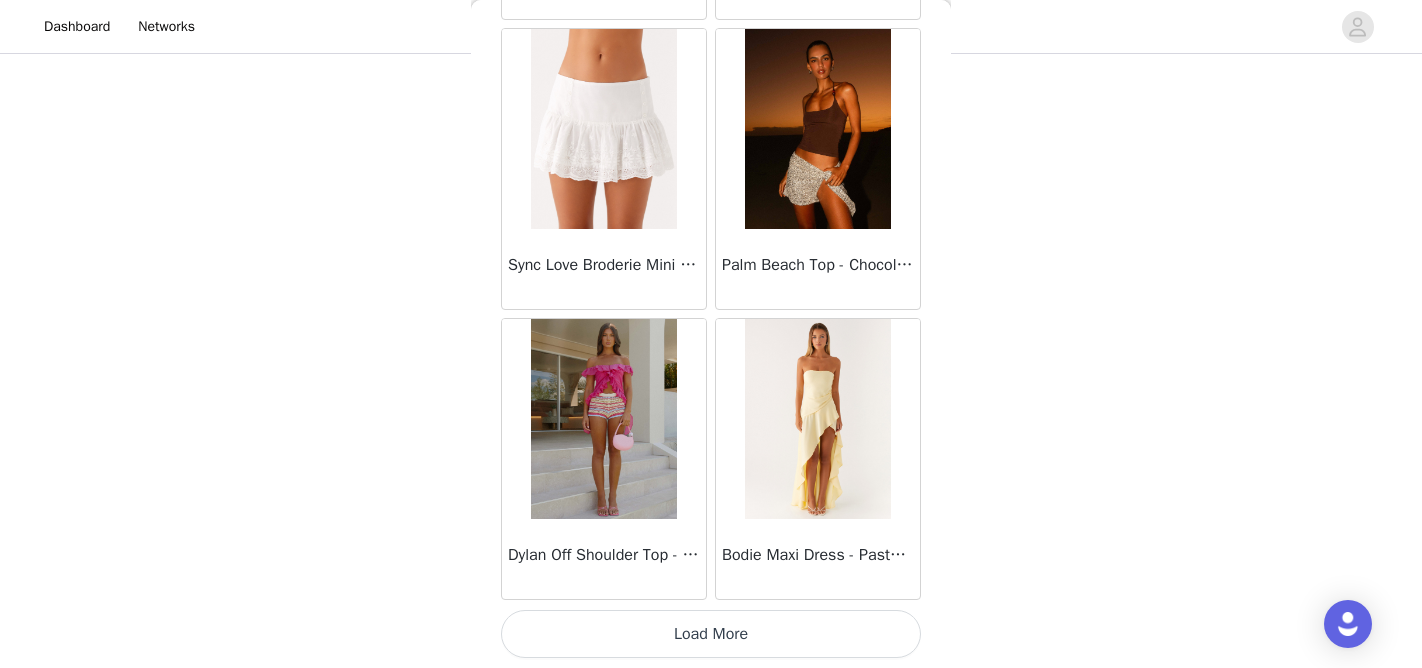click on "Load More" at bounding box center (711, 634) 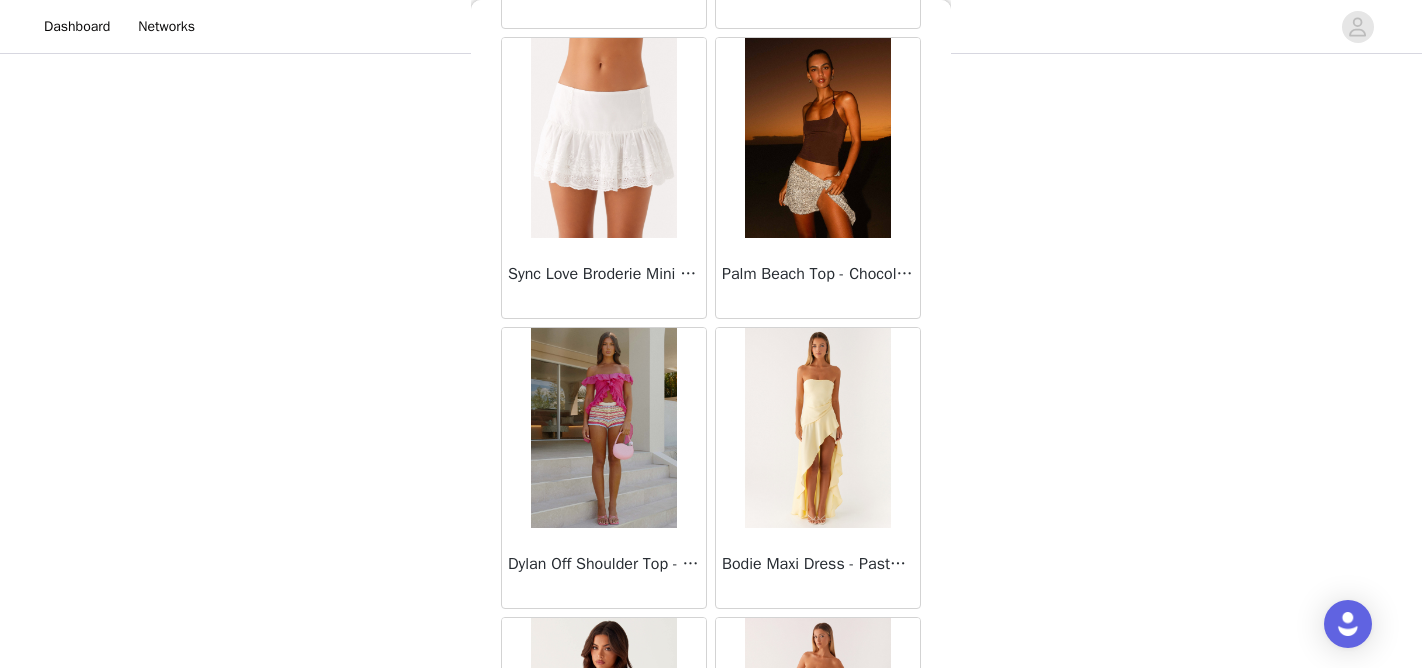 scroll, scrollTop: 16892, scrollLeft: 0, axis: vertical 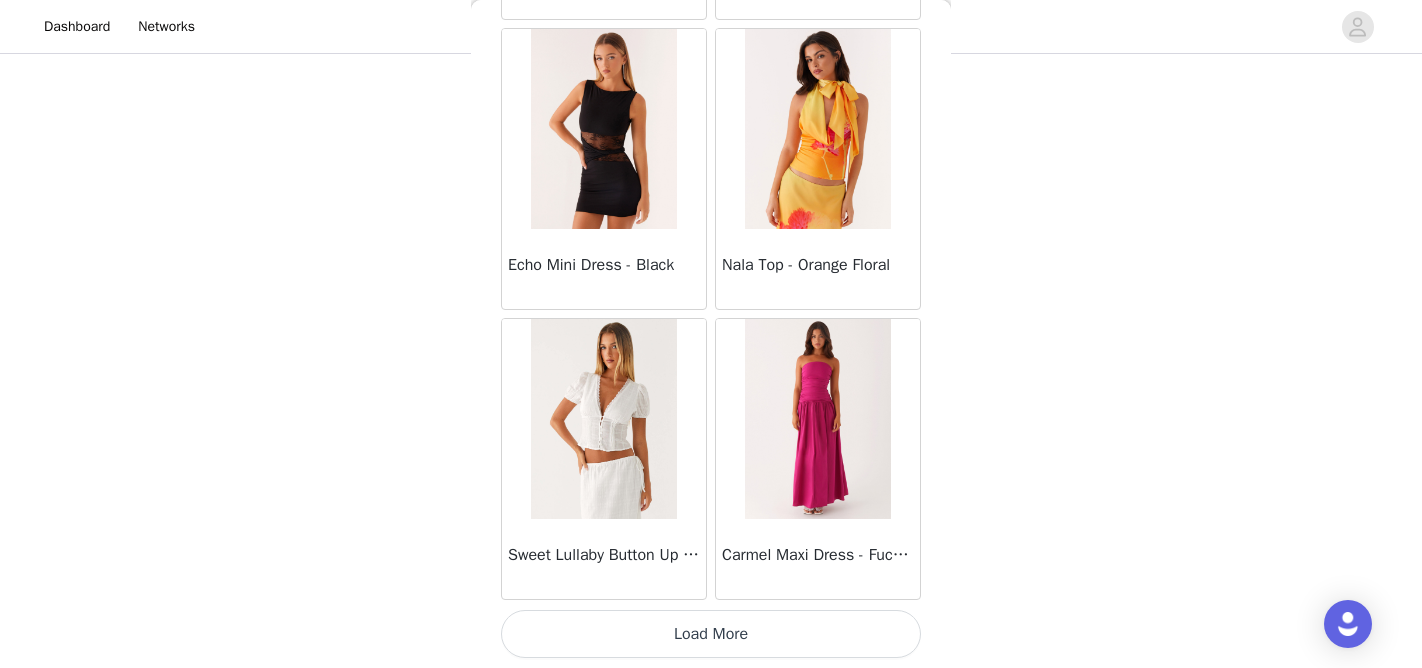 click on "Load More" at bounding box center [711, 634] 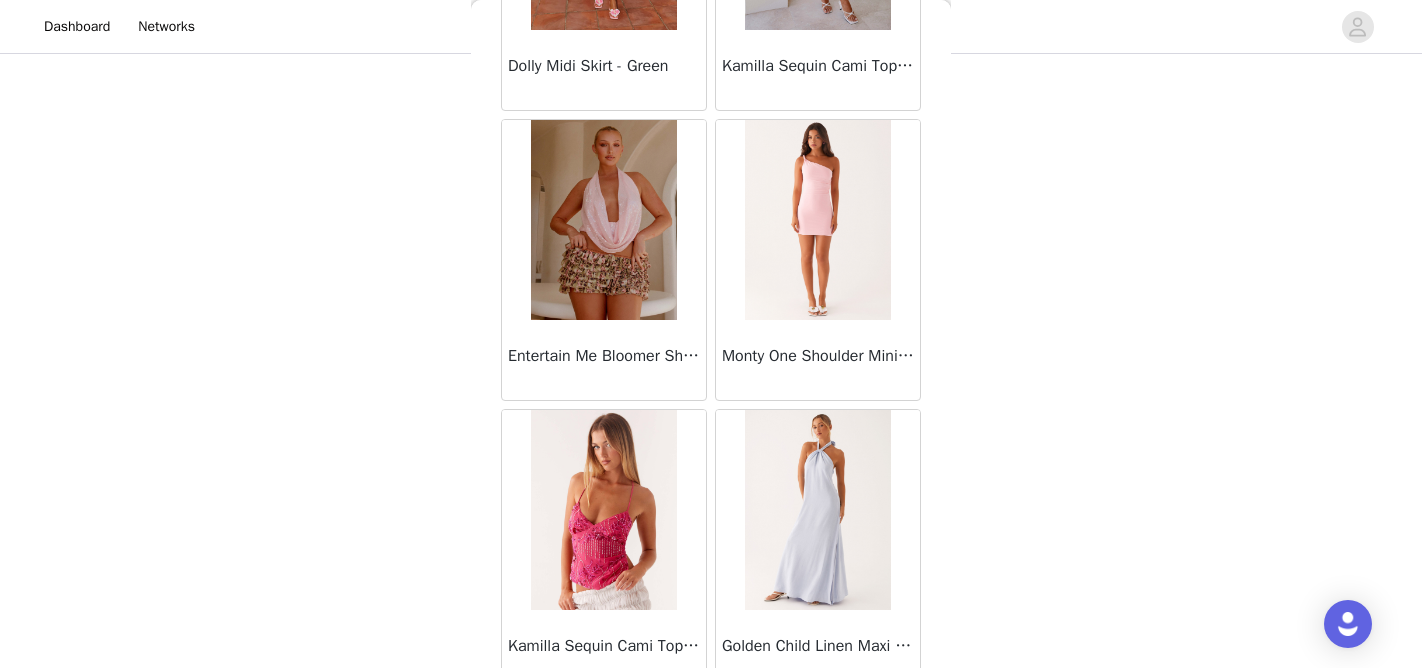 scroll, scrollTop: 22692, scrollLeft: 0, axis: vertical 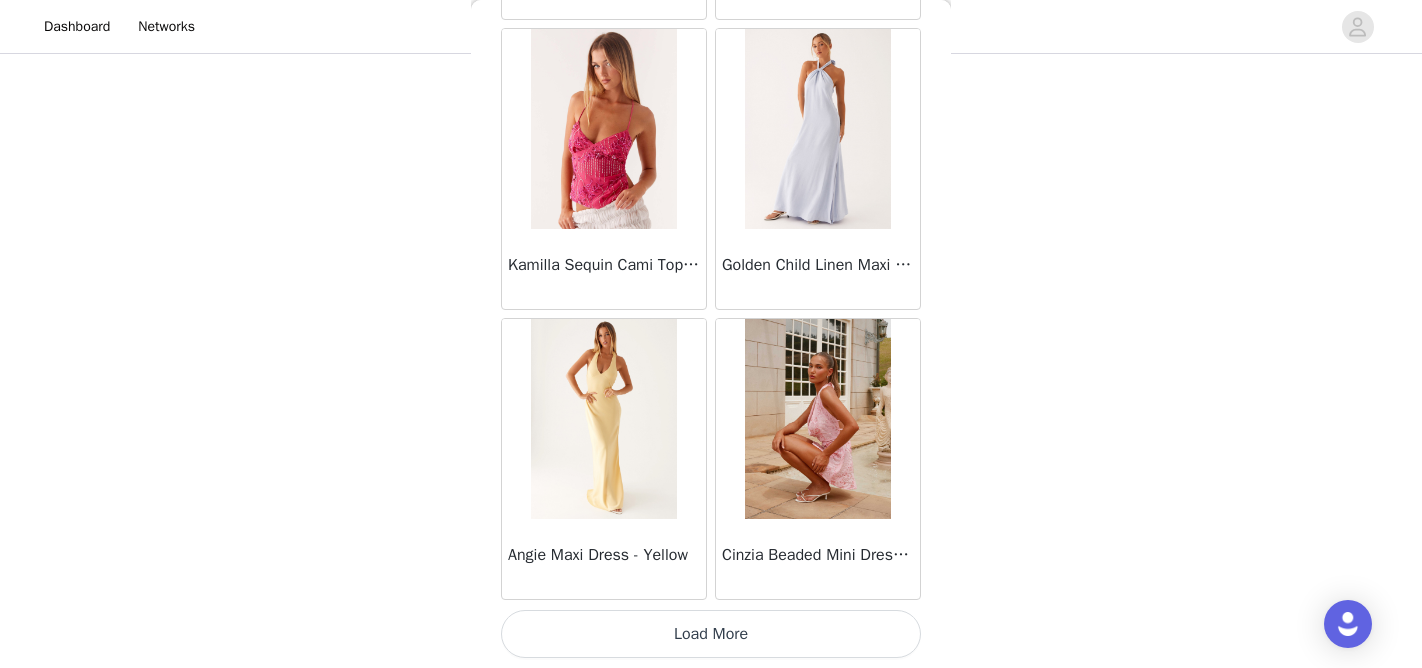 click on "Load More" at bounding box center [711, 634] 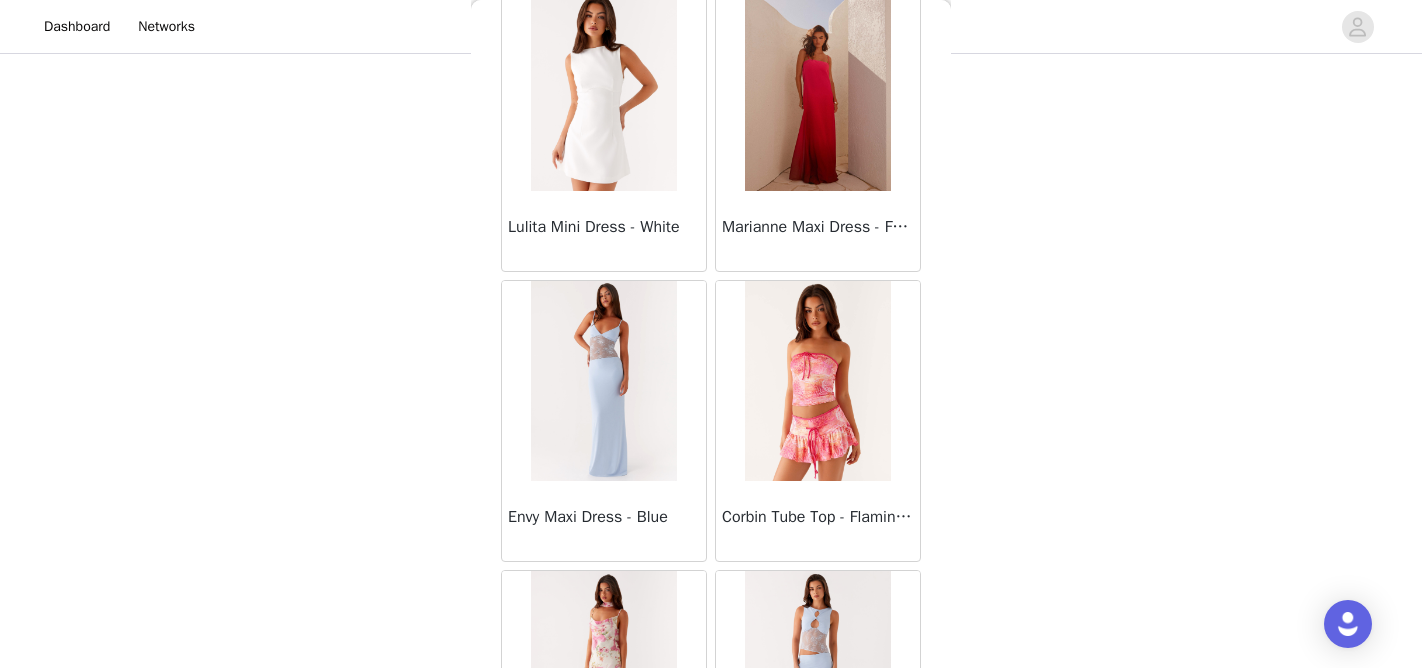 scroll, scrollTop: 25592, scrollLeft: 0, axis: vertical 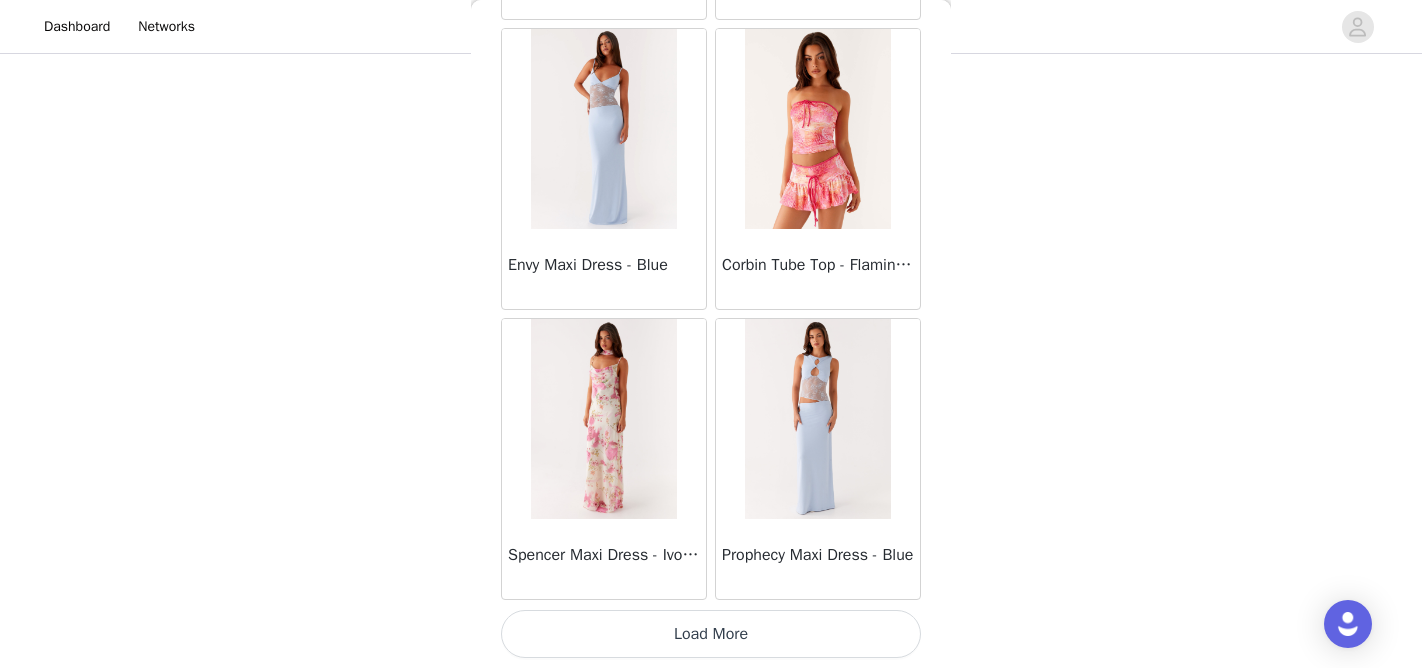 click on "Load More" at bounding box center (711, 634) 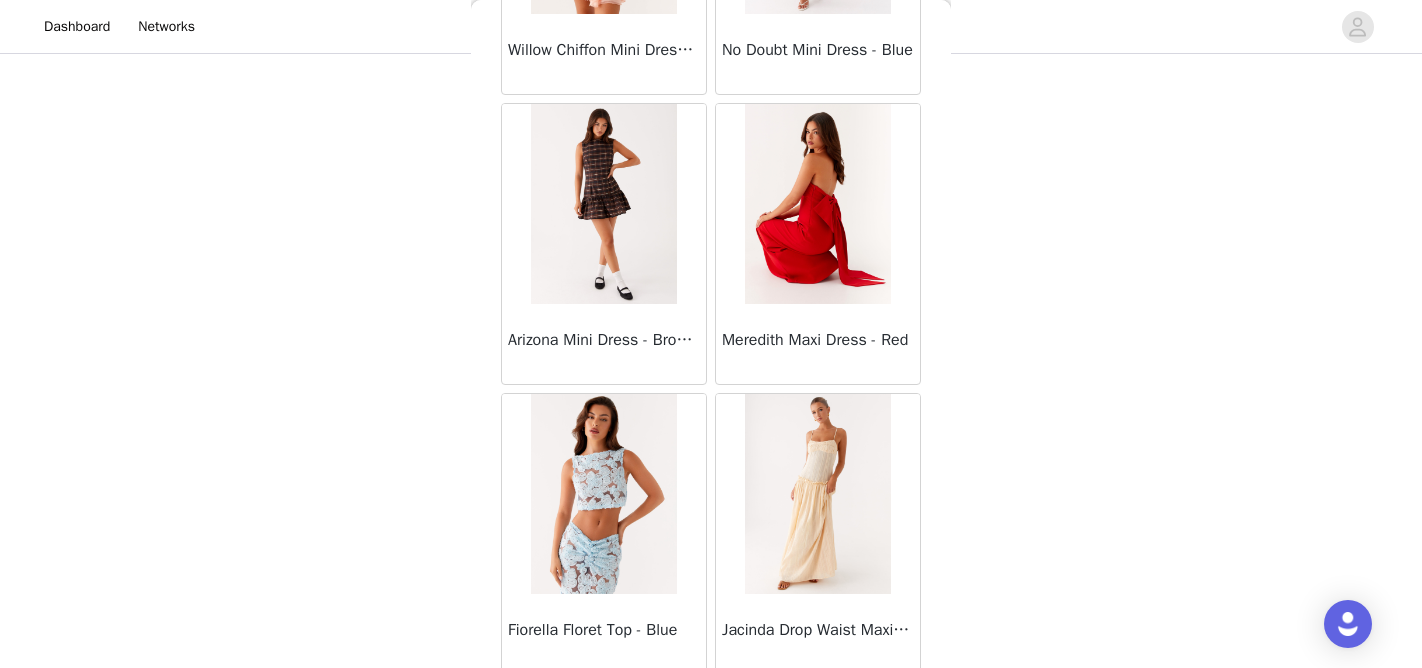 scroll, scrollTop: 28492, scrollLeft: 0, axis: vertical 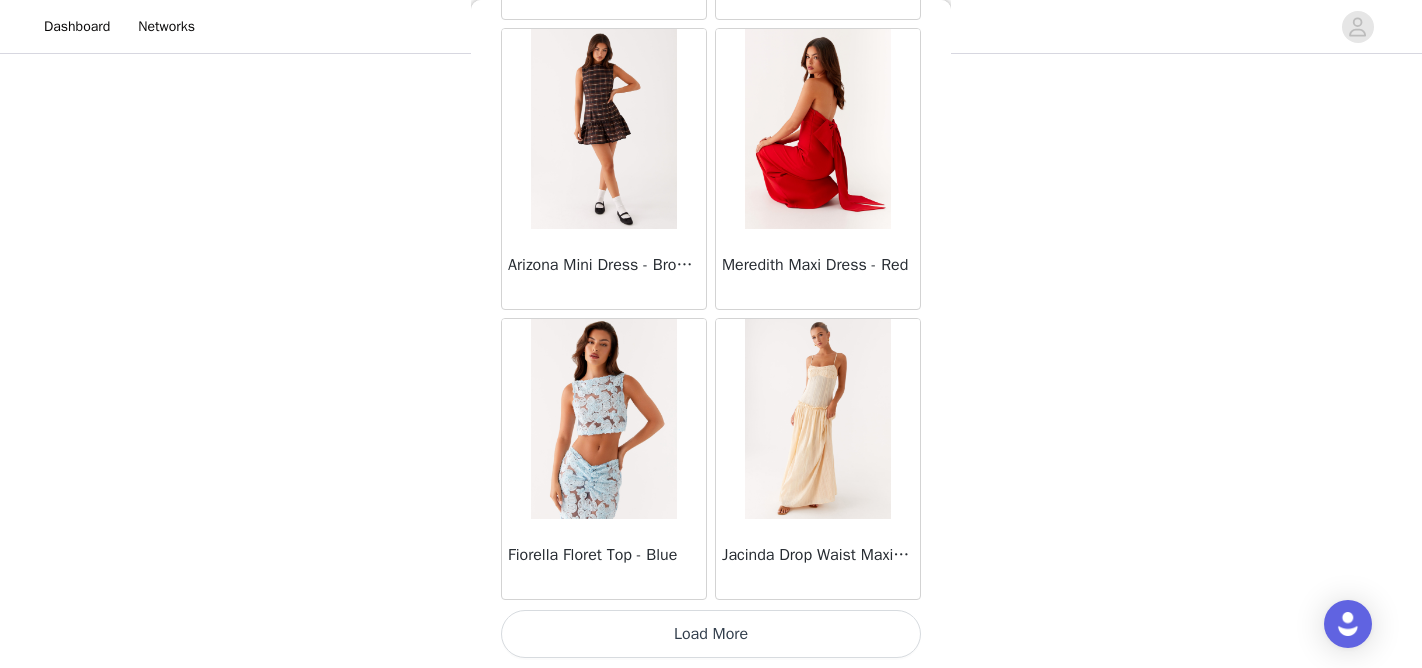 click on "Load More" at bounding box center [711, 634] 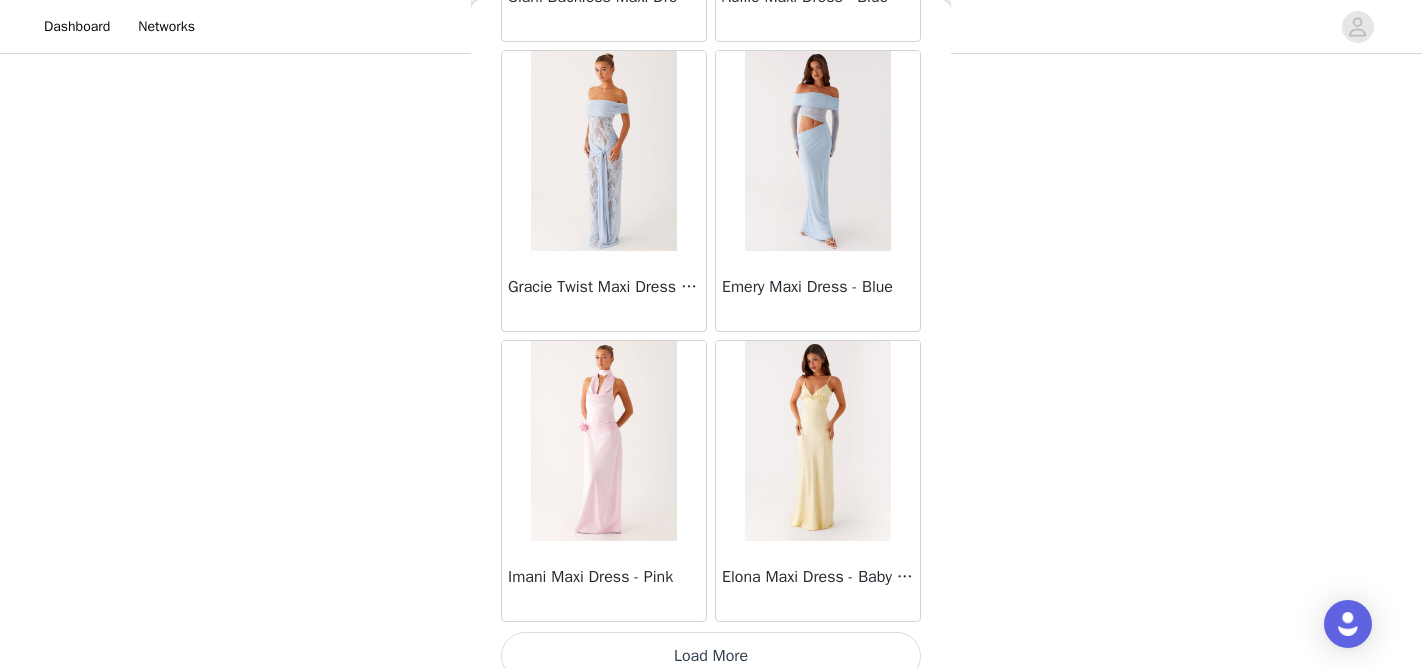 scroll, scrollTop: 31392, scrollLeft: 0, axis: vertical 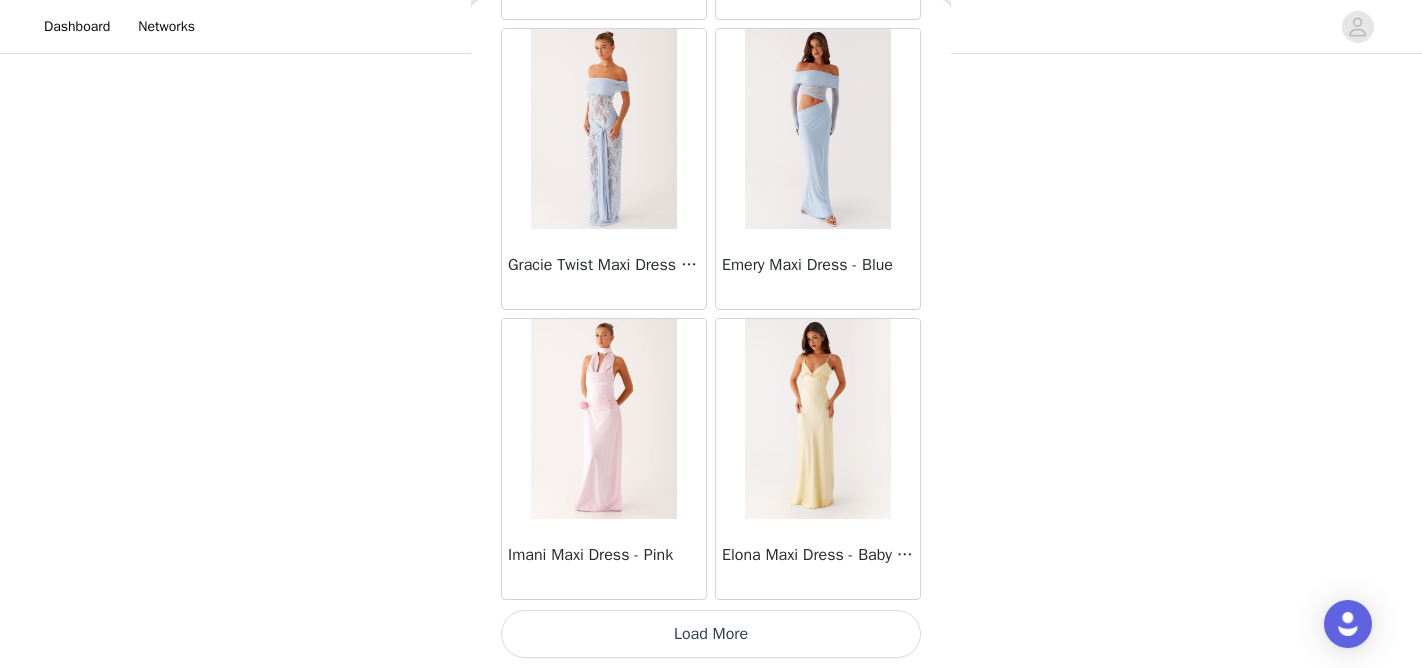 click on "Load More" at bounding box center (711, 634) 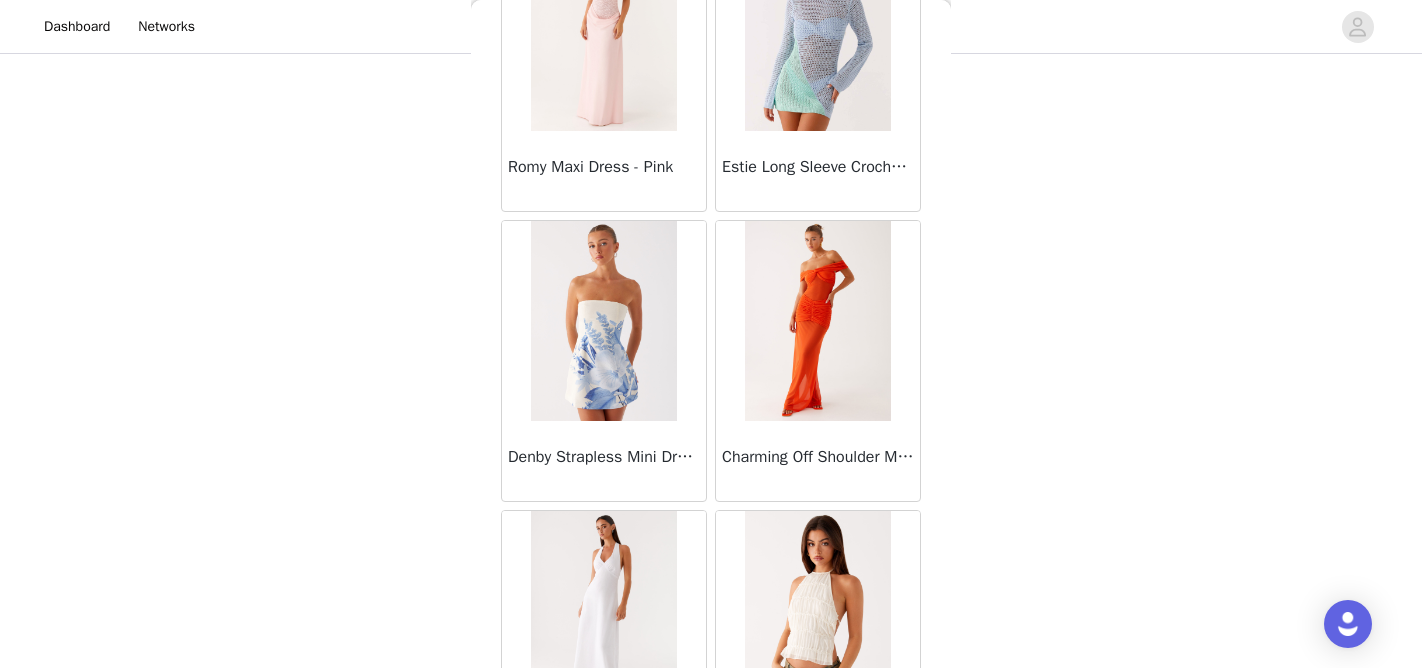 scroll, scrollTop: 34292, scrollLeft: 0, axis: vertical 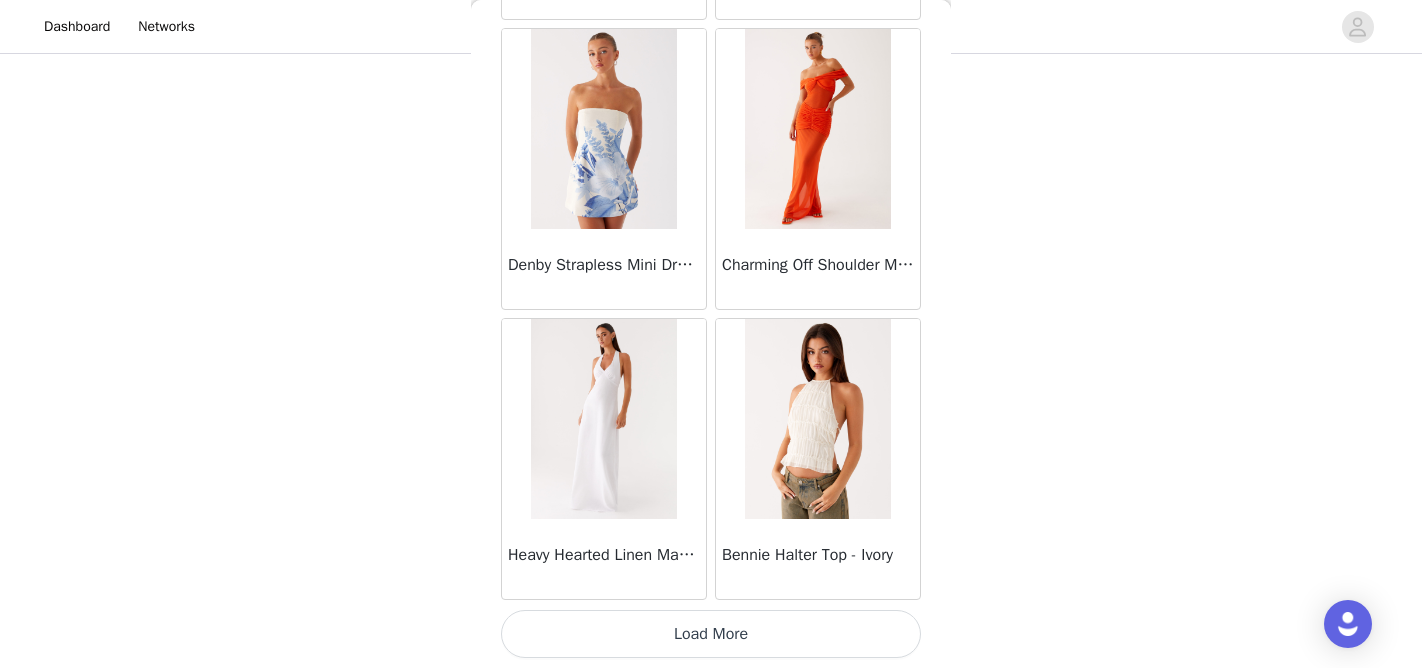 click on "Load More" at bounding box center (711, 634) 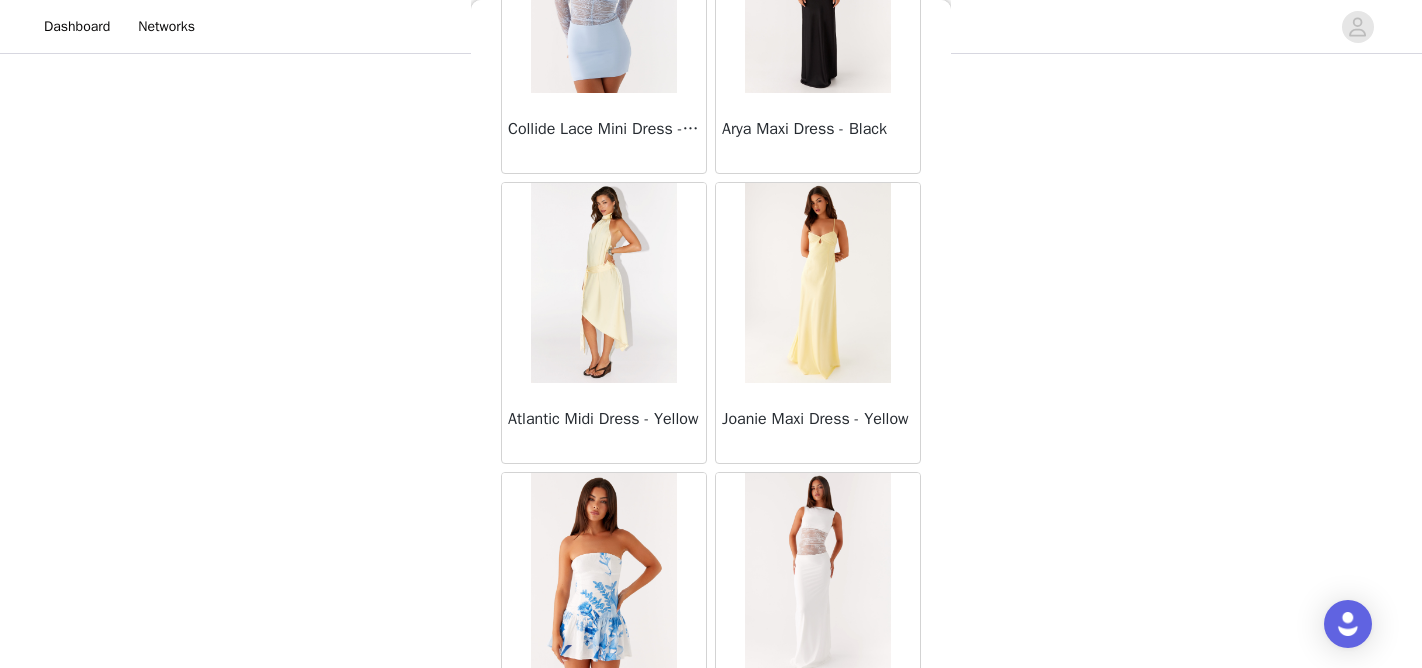 scroll, scrollTop: 37192, scrollLeft: 0, axis: vertical 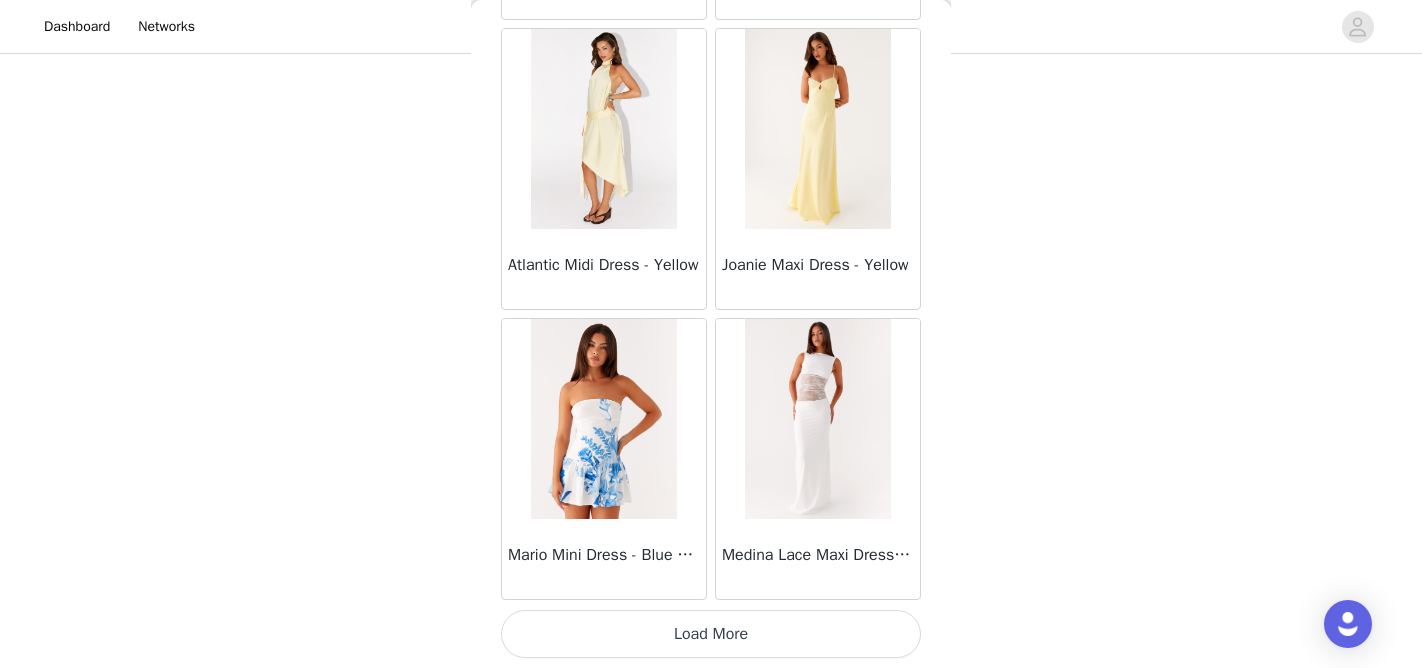 click on "Load More" at bounding box center (711, 634) 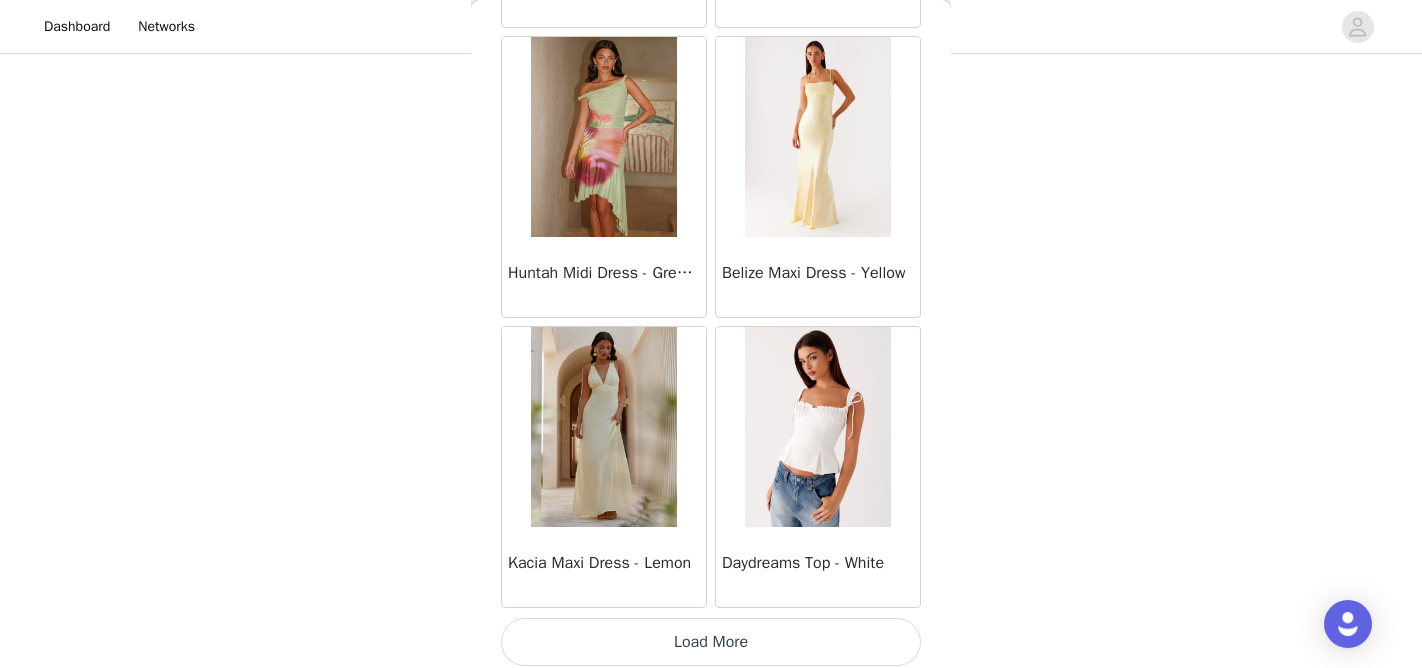 scroll, scrollTop: 40092, scrollLeft: 0, axis: vertical 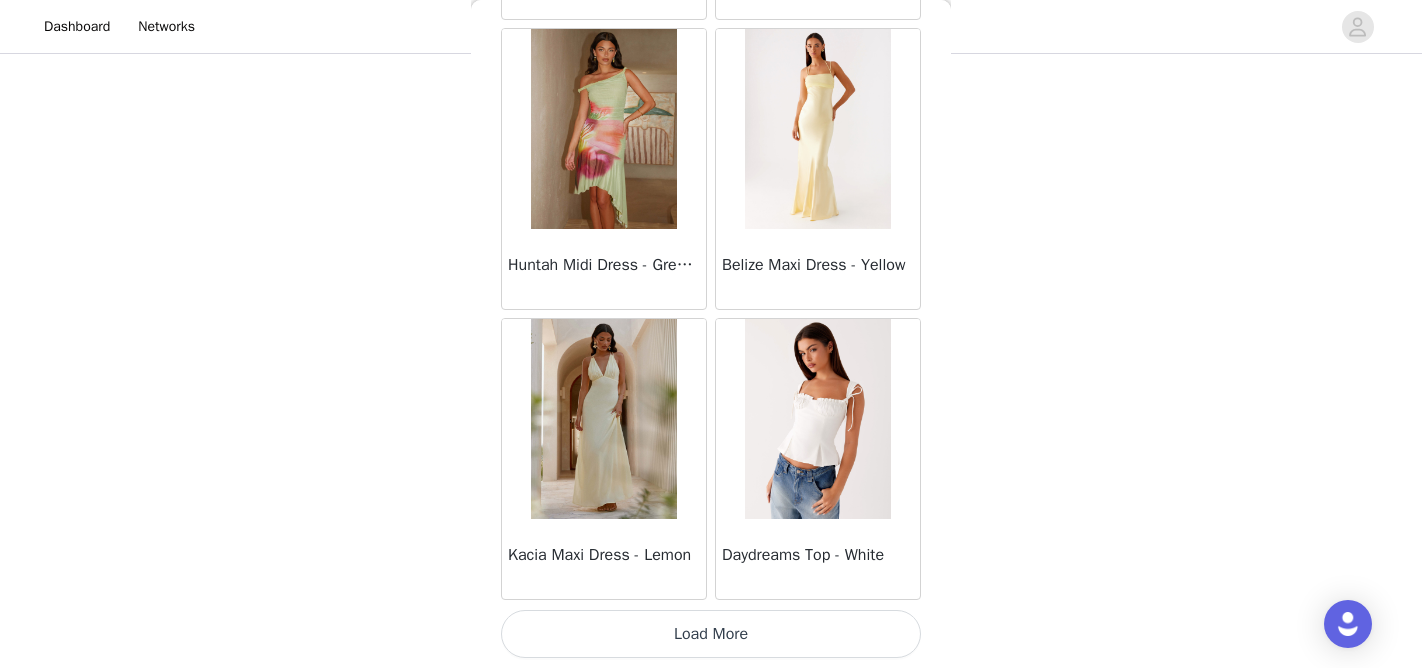 click on "Load More" at bounding box center (711, 634) 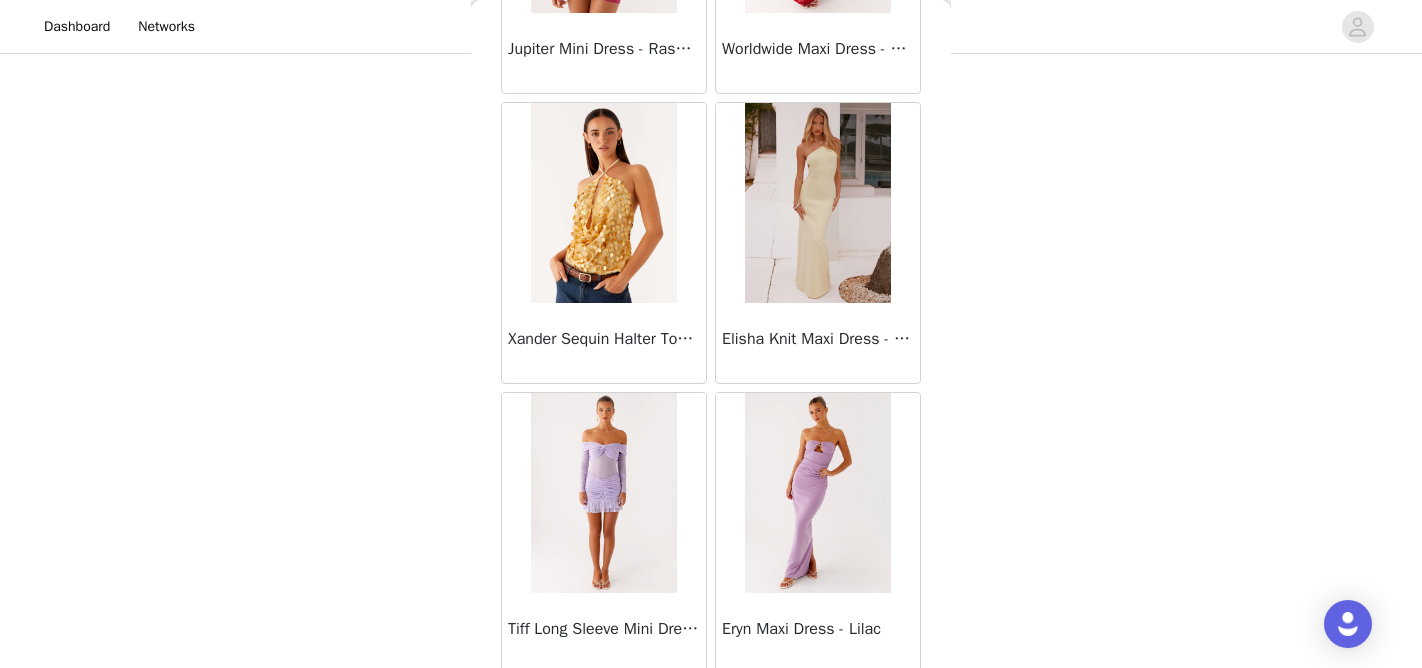 scroll, scrollTop: 42921, scrollLeft: 0, axis: vertical 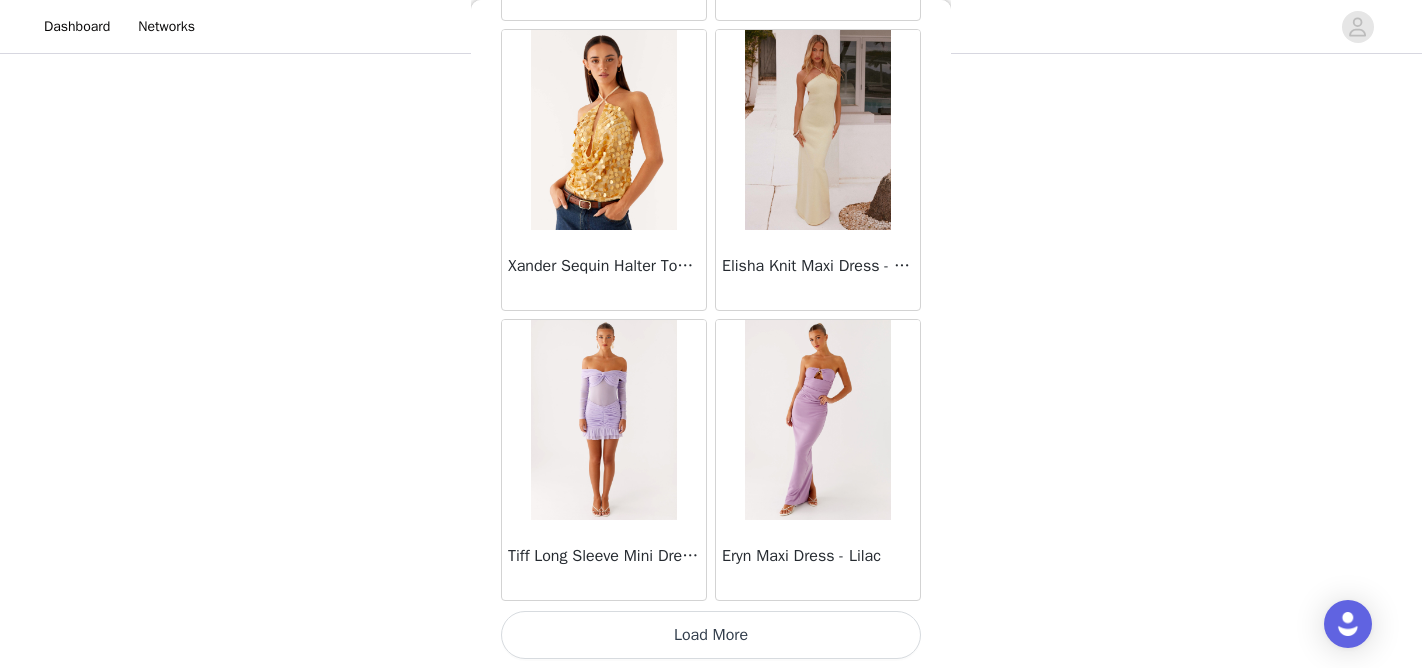 click on "Load More" at bounding box center [711, 635] 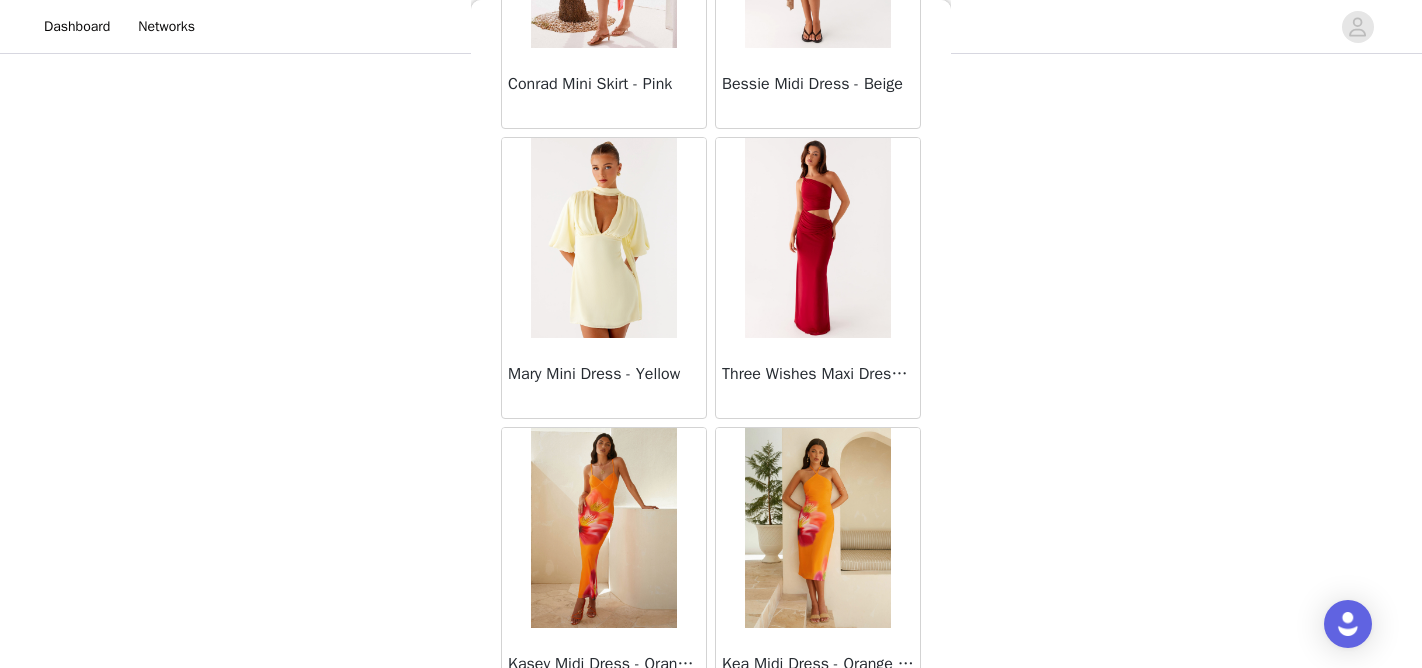 scroll, scrollTop: 45892, scrollLeft: 0, axis: vertical 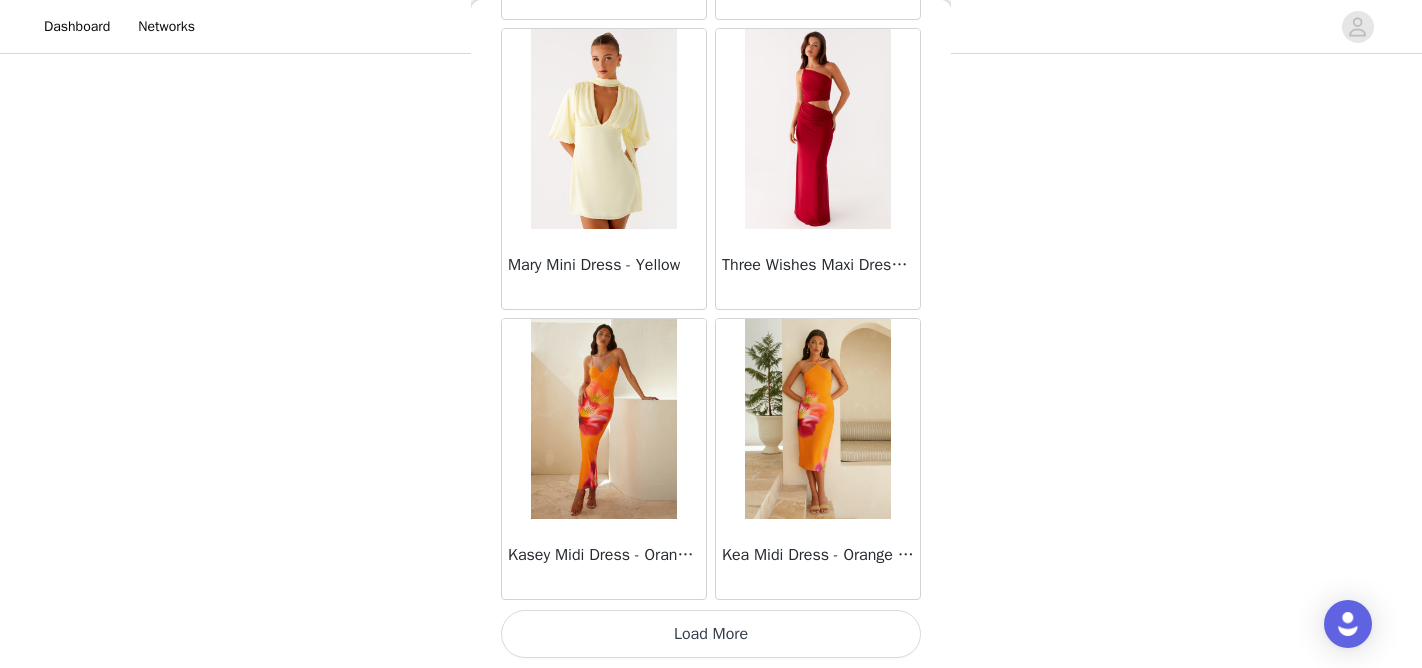 click on "Load More" at bounding box center (711, 634) 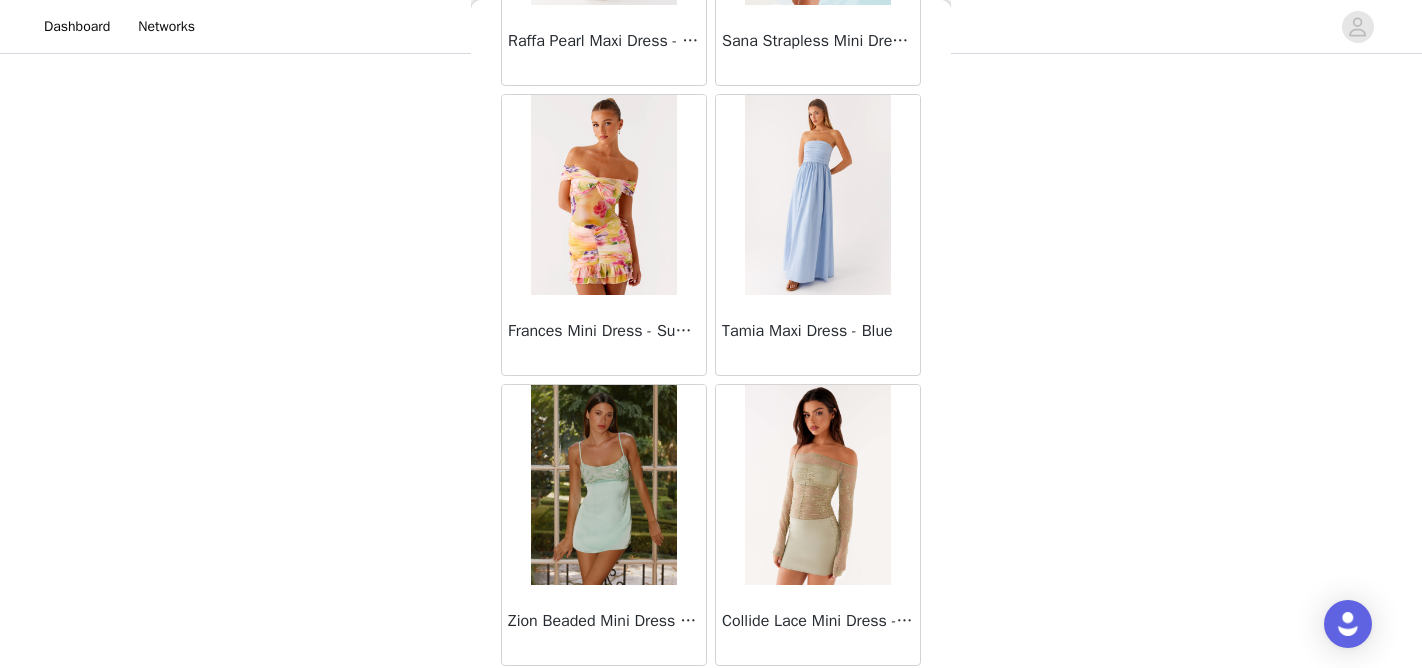 scroll, scrollTop: 48439, scrollLeft: 0, axis: vertical 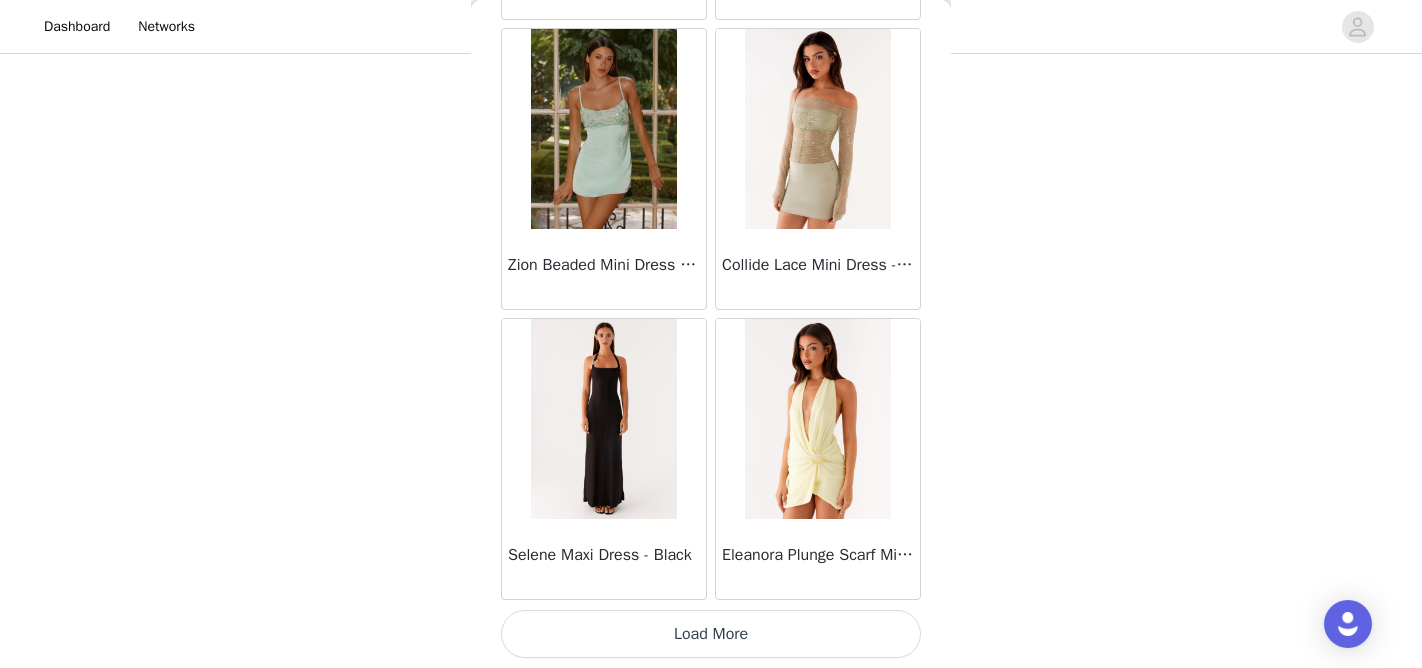 click on "Load More" at bounding box center [711, 634] 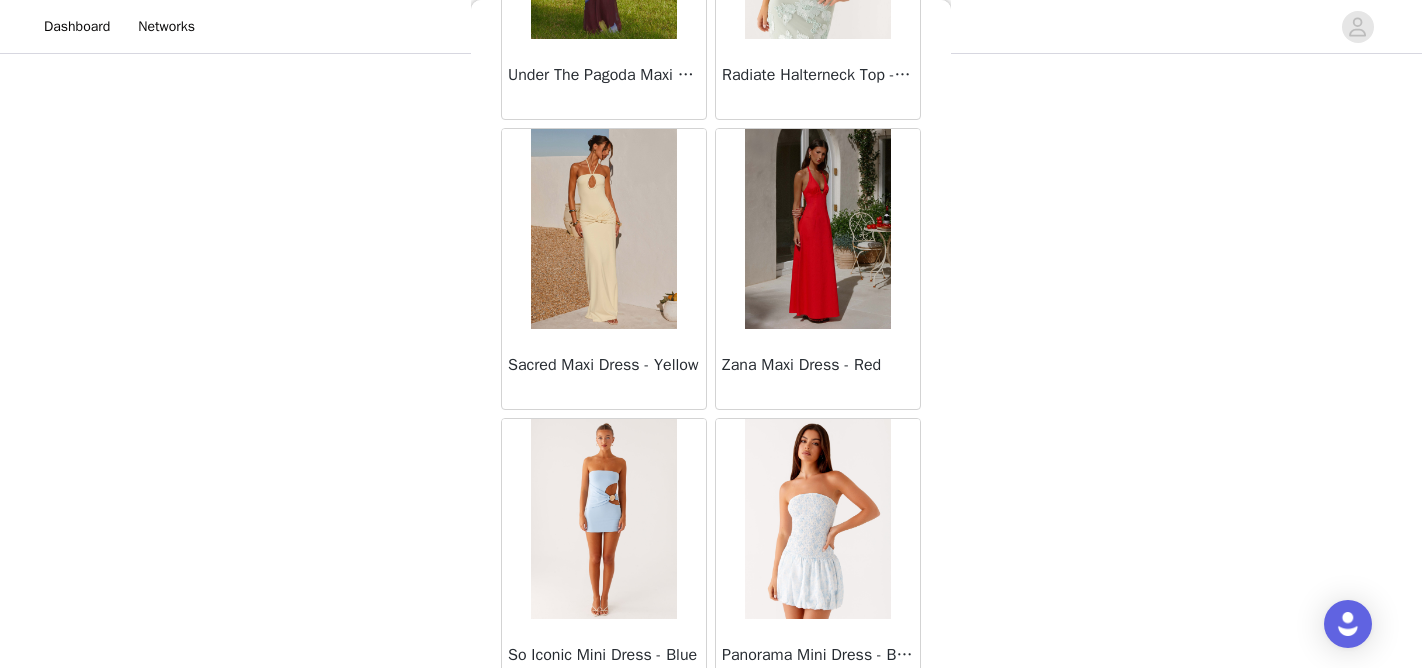 scroll, scrollTop: 51692, scrollLeft: 0, axis: vertical 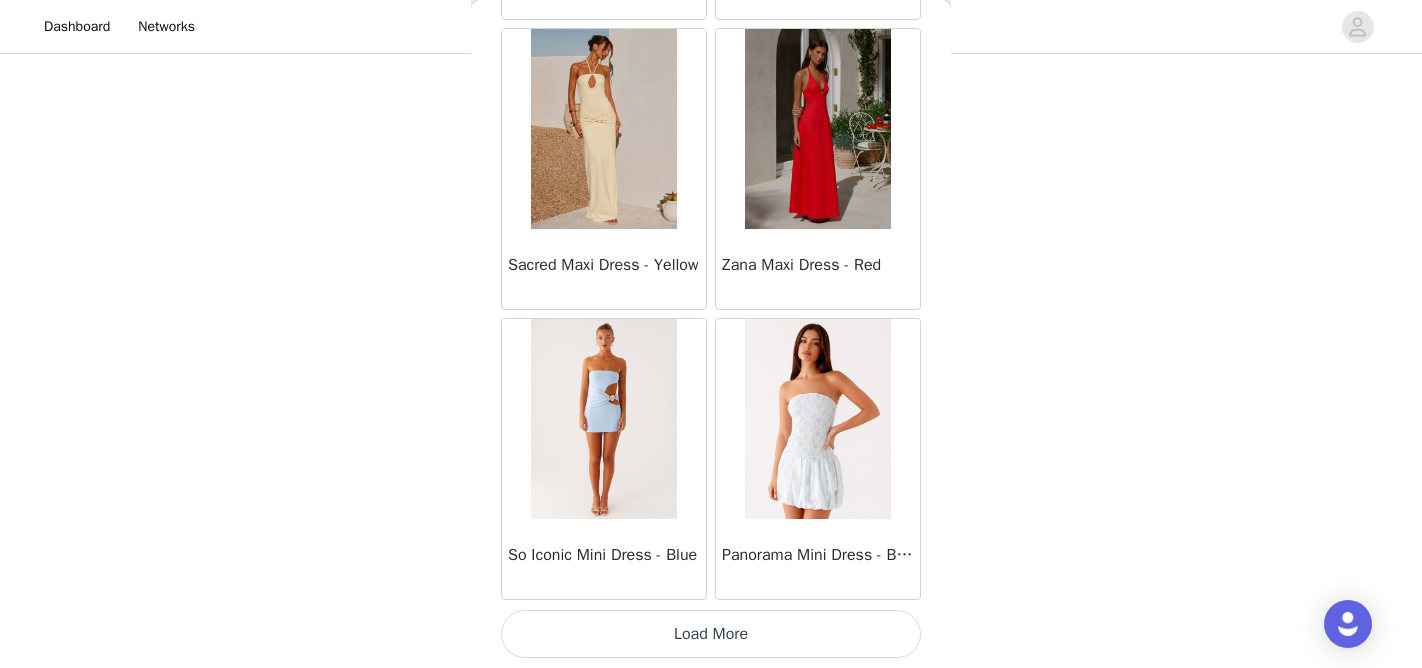 click on "Load More" at bounding box center (711, 634) 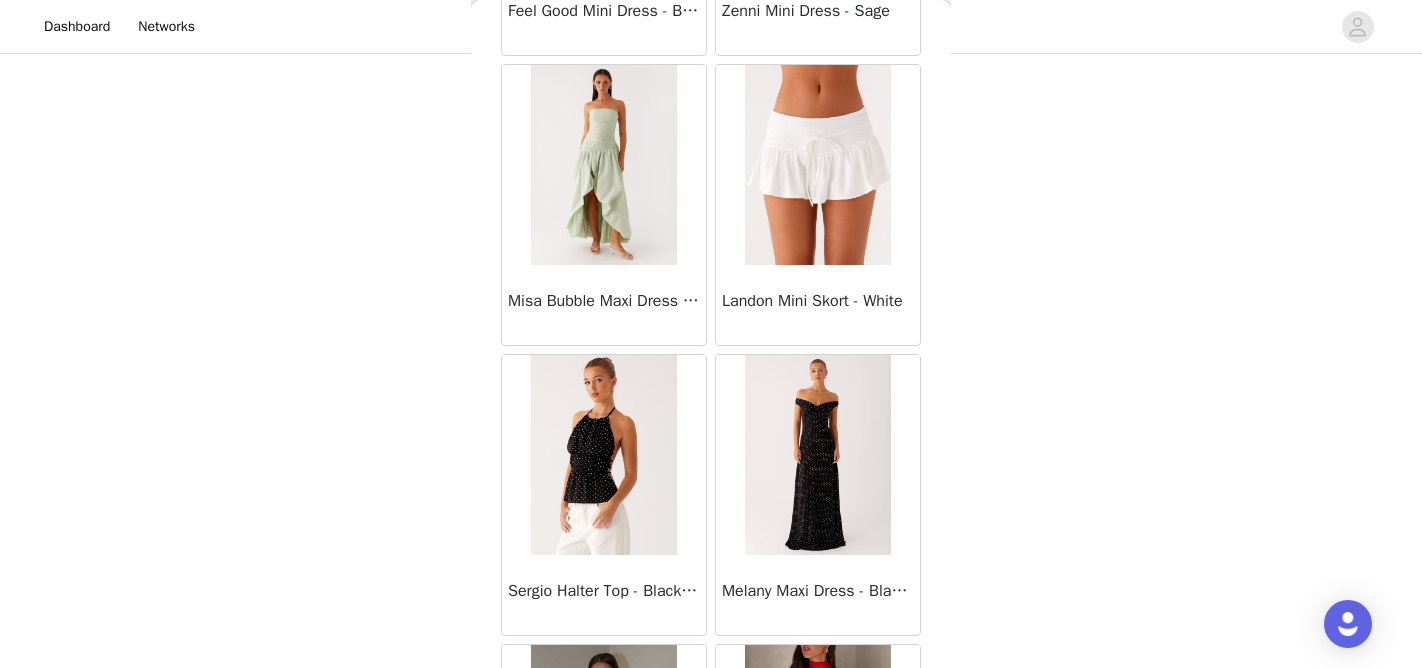 scroll, scrollTop: 54592, scrollLeft: 0, axis: vertical 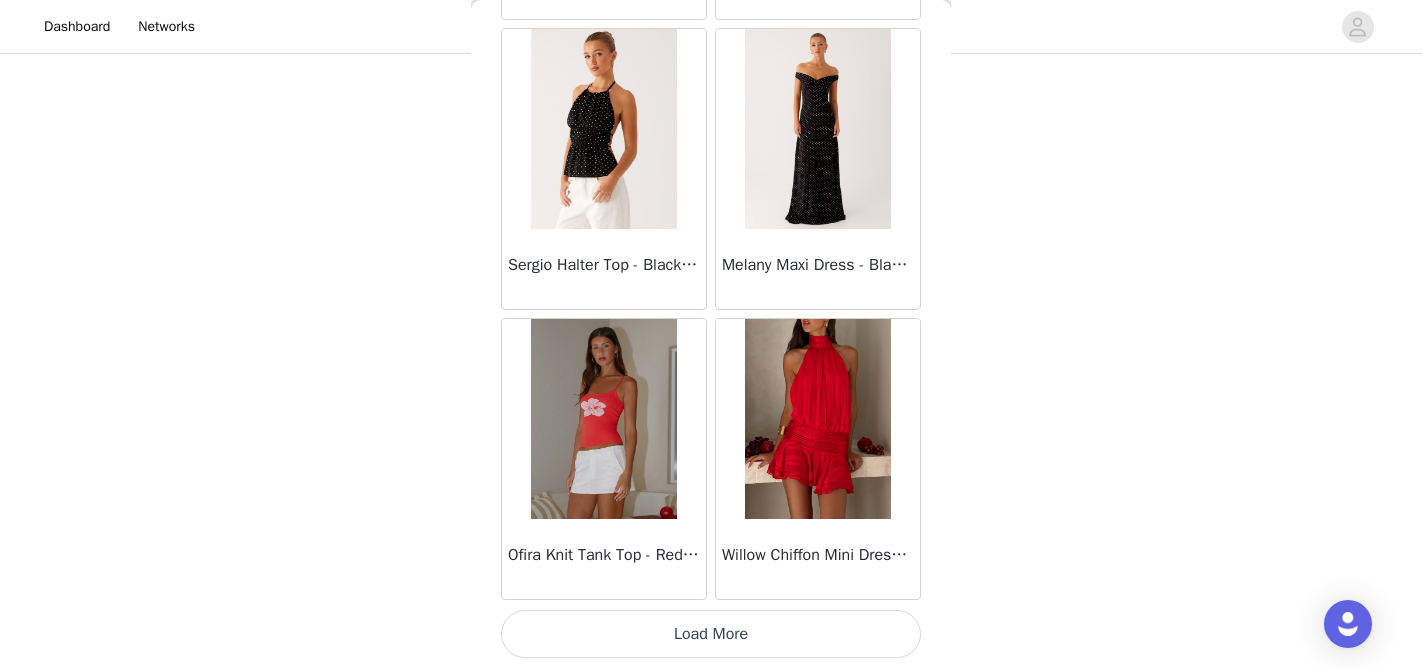 click on "Load More" at bounding box center (711, 634) 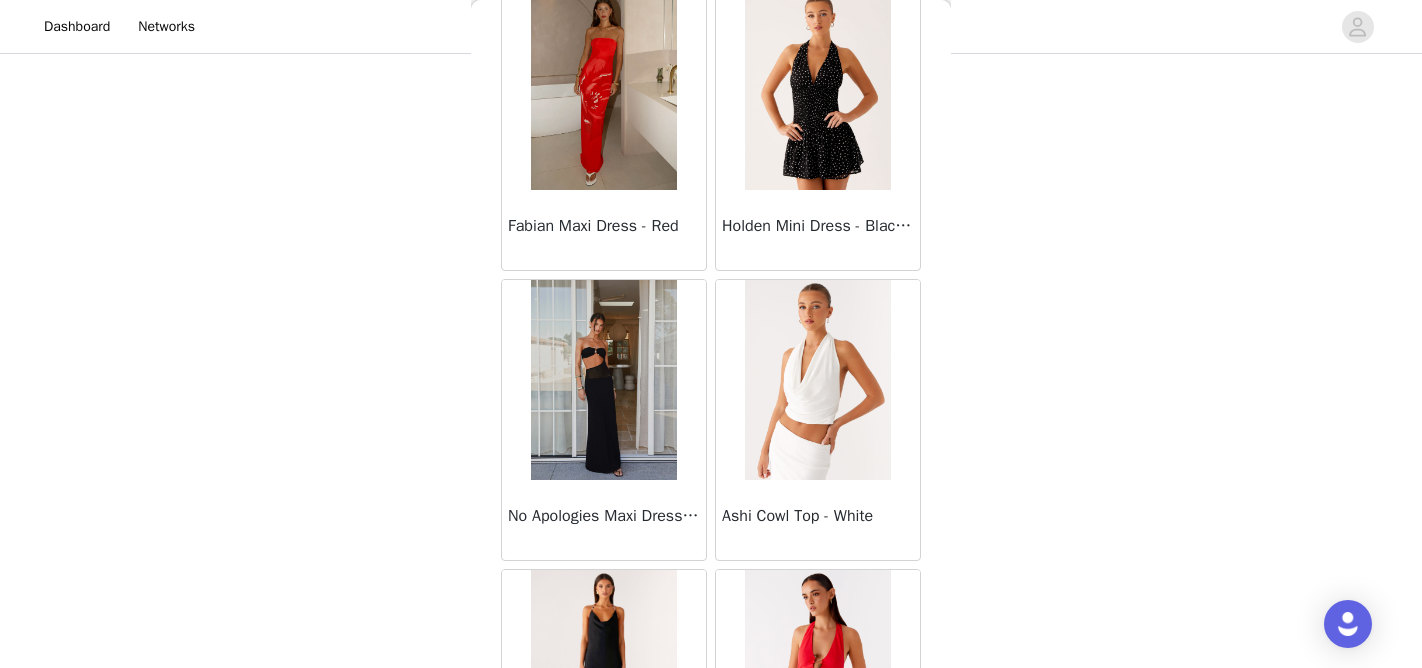 scroll, scrollTop: 55446, scrollLeft: 0, axis: vertical 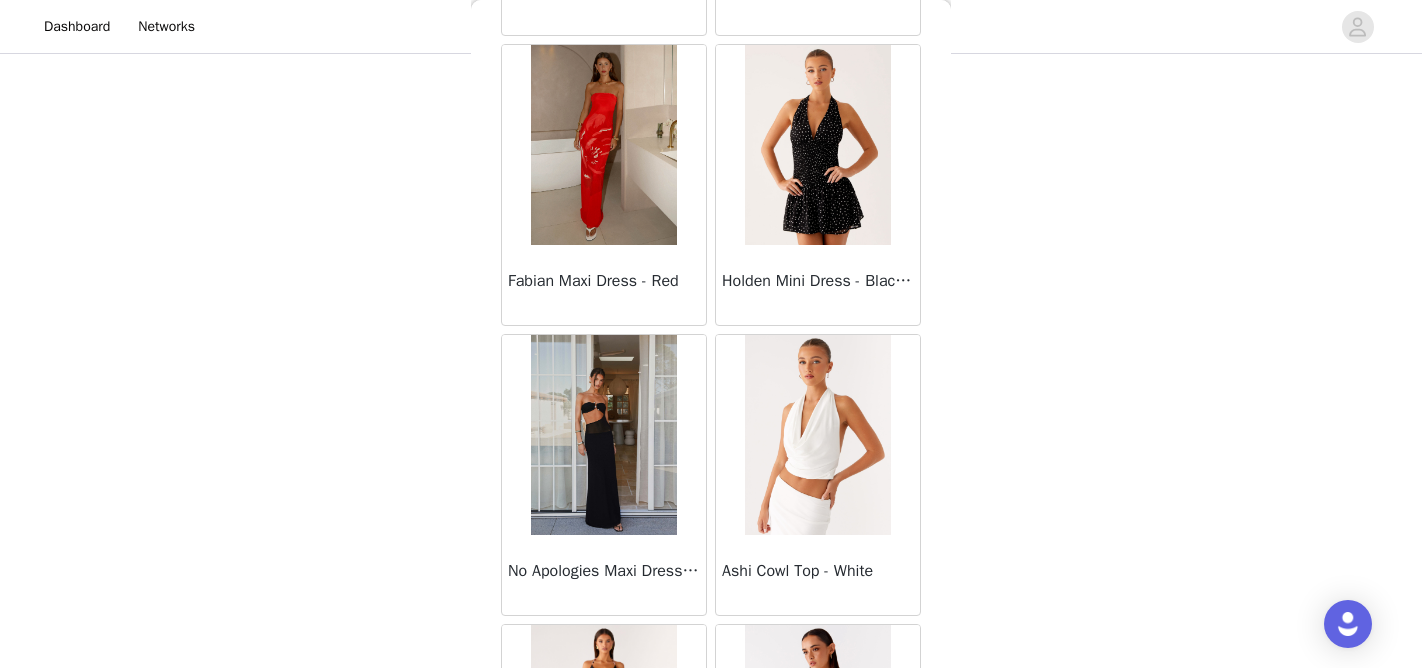 click at bounding box center (817, 145) 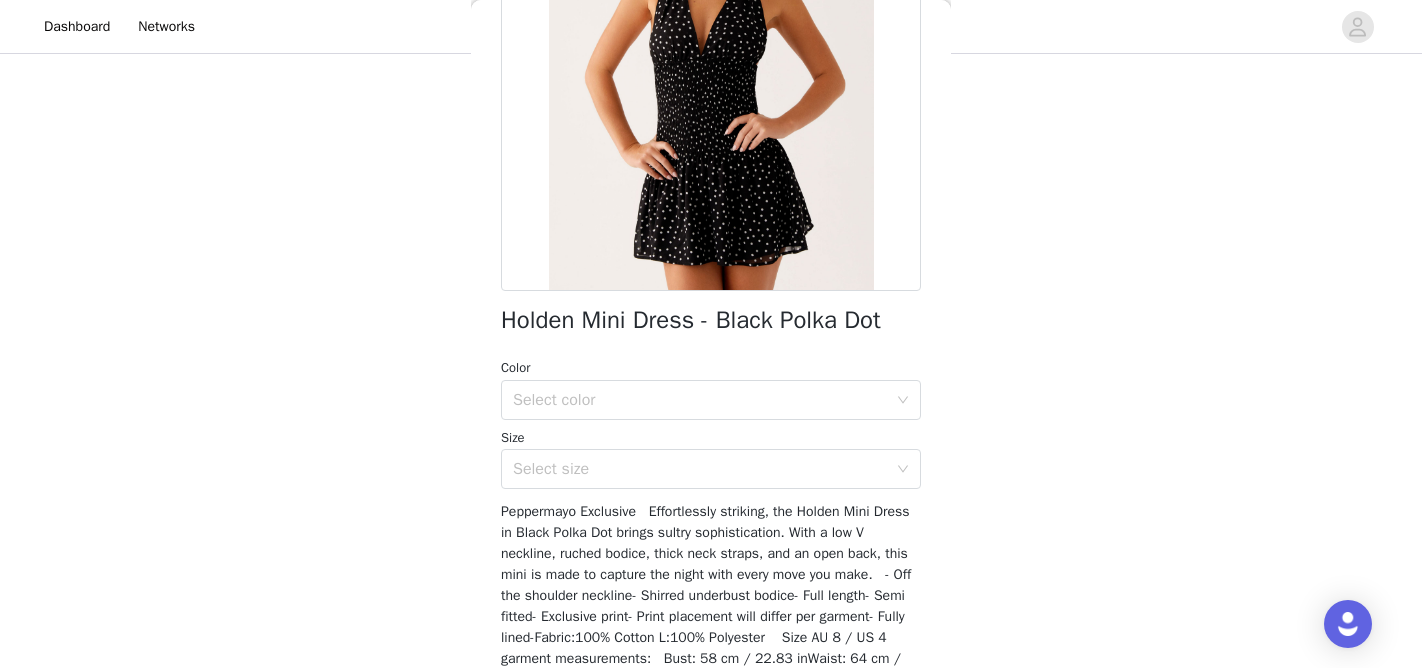 scroll, scrollTop: 305, scrollLeft: 0, axis: vertical 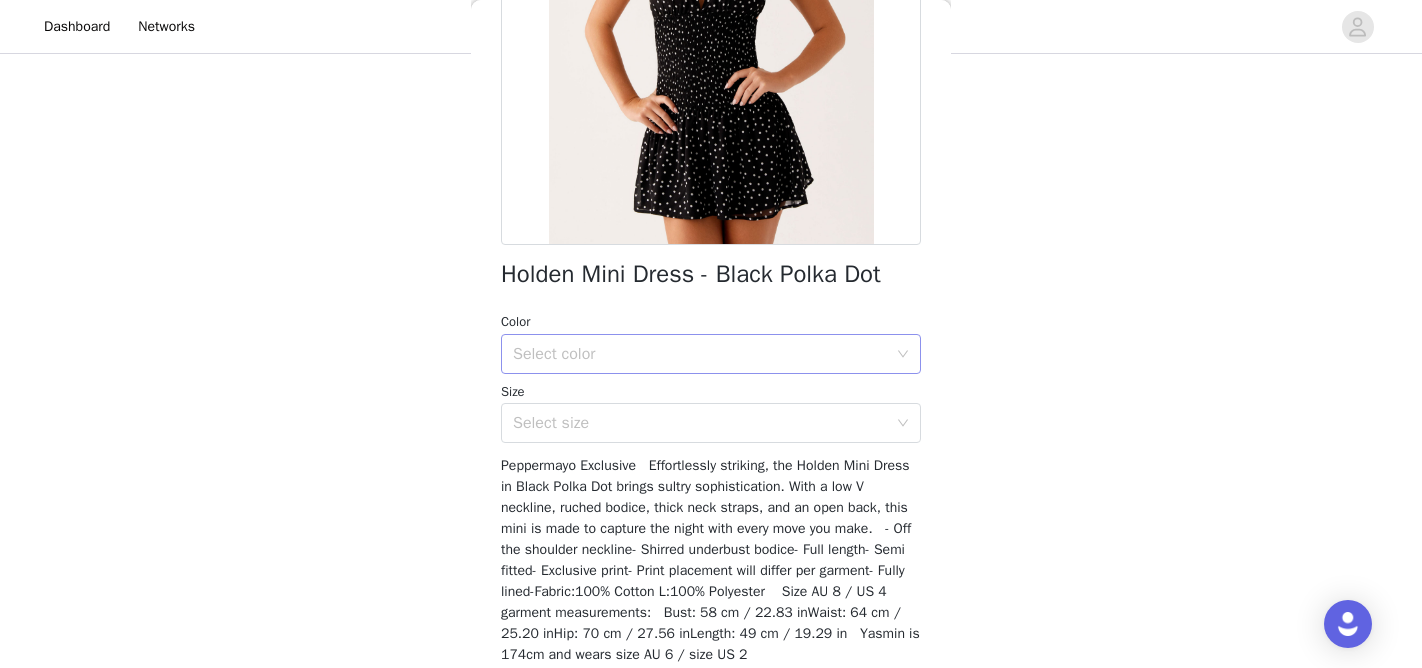 click on "Select color" at bounding box center (700, 354) 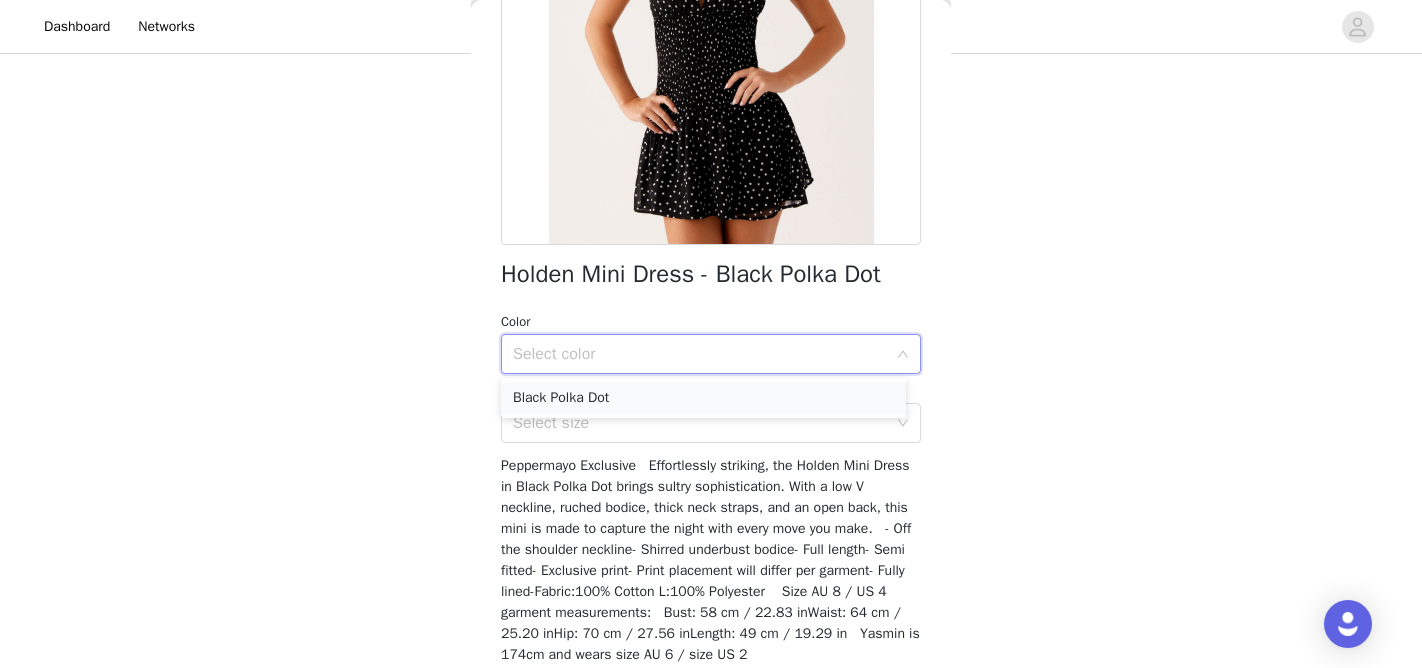 click on "Black Polka Dot" at bounding box center [703, 398] 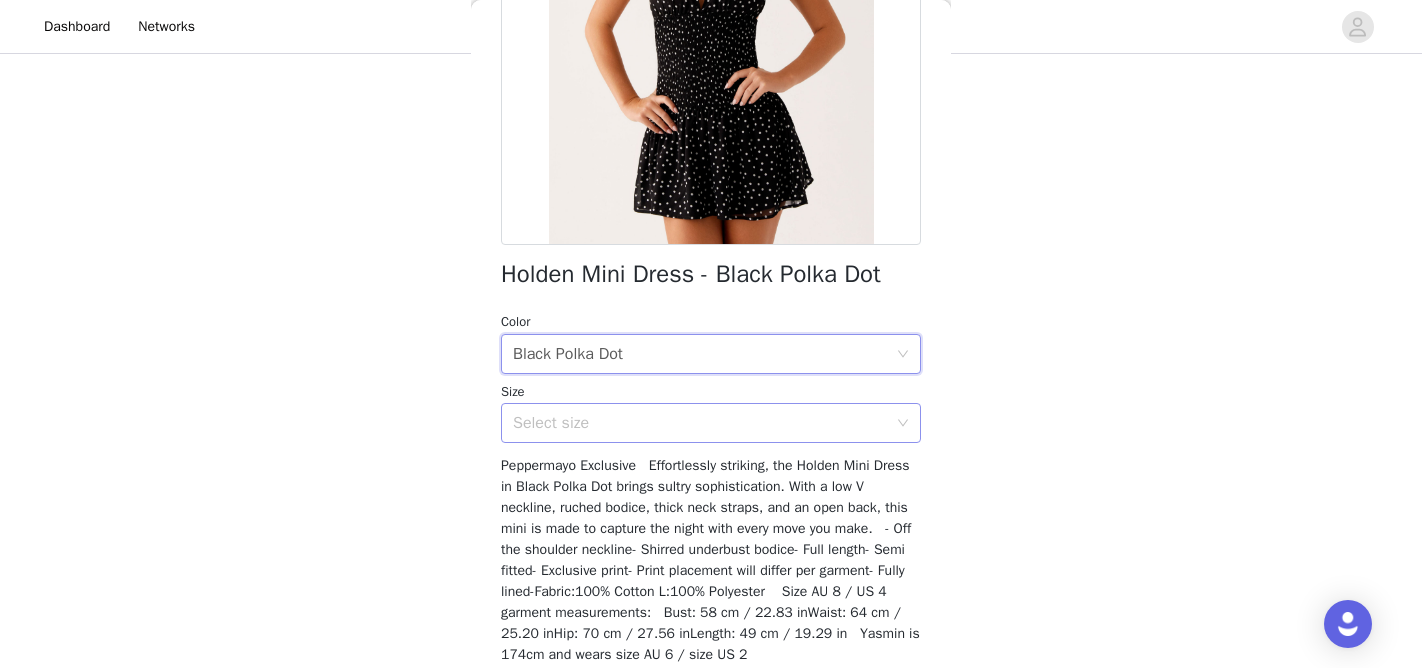 click on "Select size" at bounding box center [700, 423] 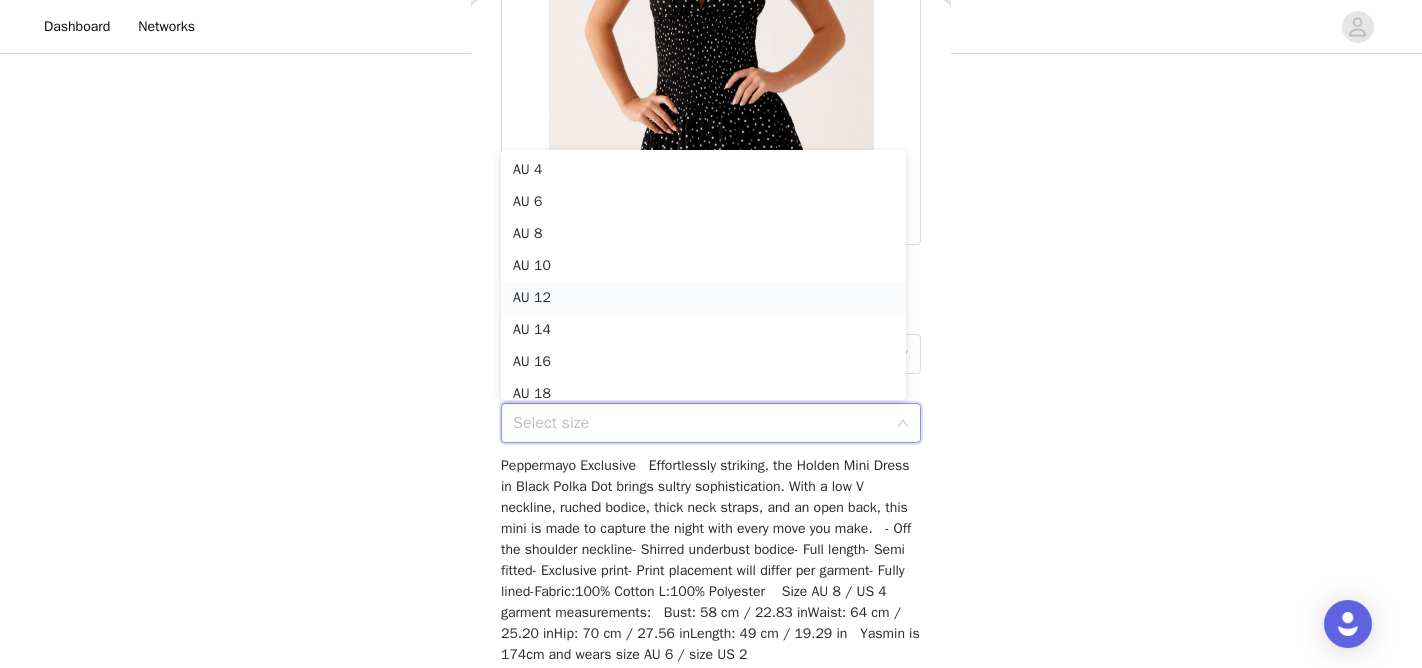 scroll, scrollTop: 10, scrollLeft: 0, axis: vertical 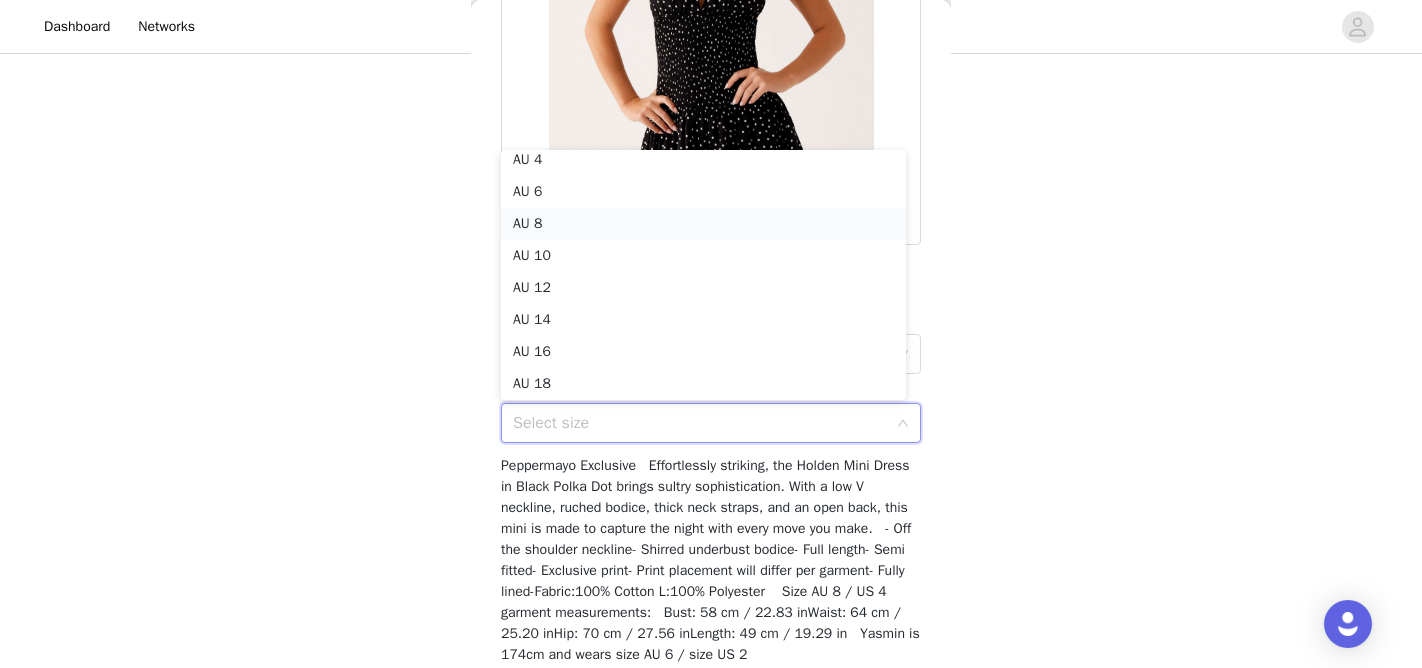 click on "AU 8" at bounding box center [703, 224] 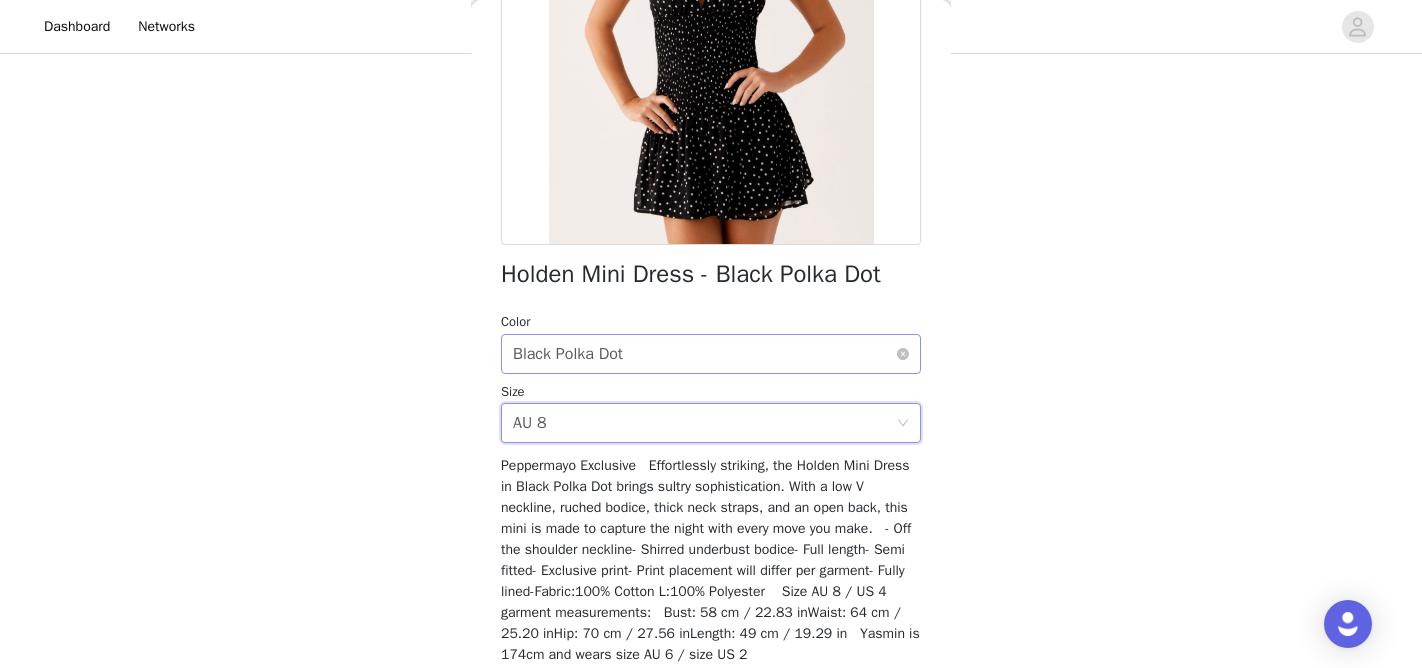scroll, scrollTop: 407, scrollLeft: 0, axis: vertical 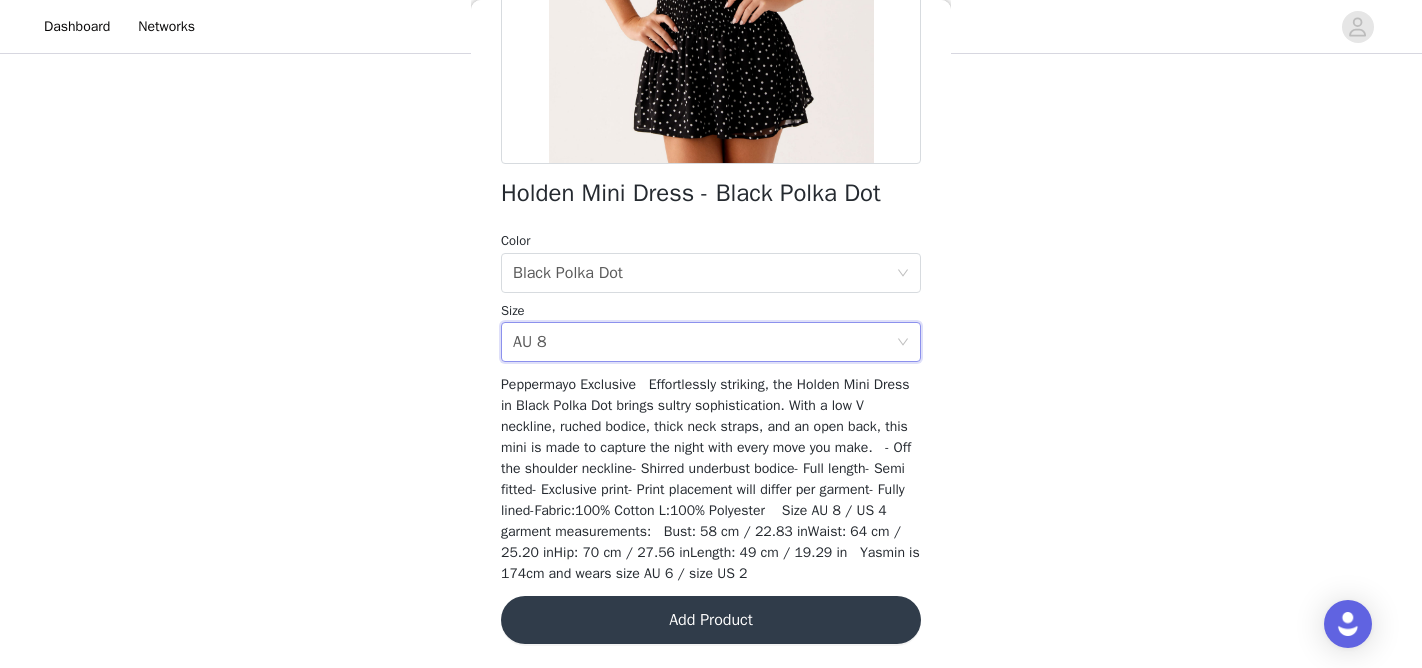 click on "Add Product" at bounding box center (711, 620) 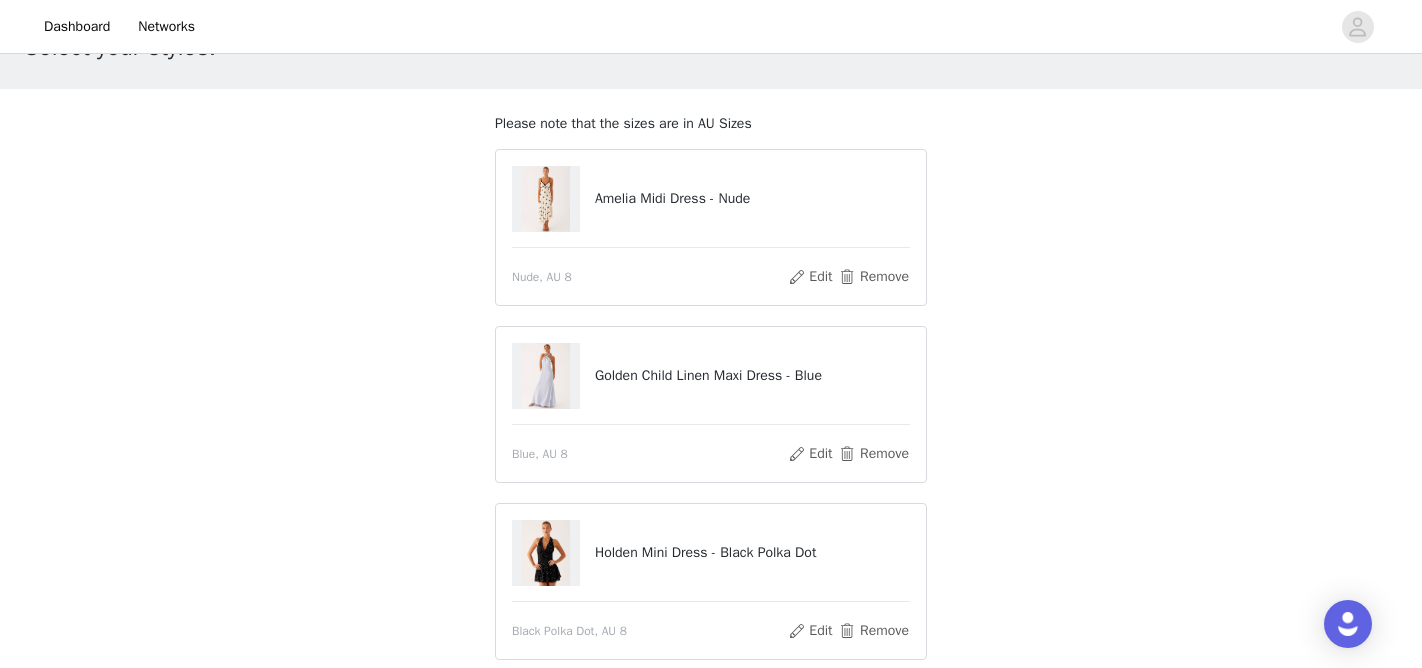 scroll, scrollTop: 78, scrollLeft: 0, axis: vertical 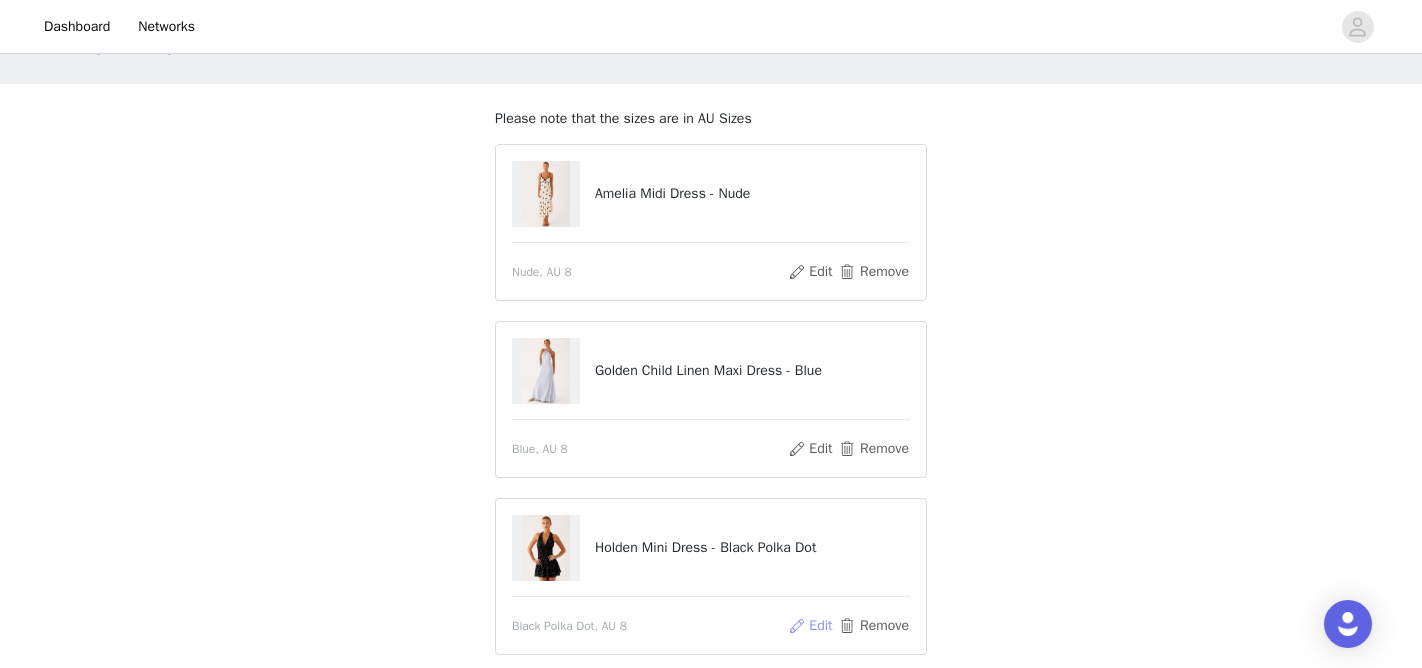 click on "Edit" at bounding box center (810, 626) 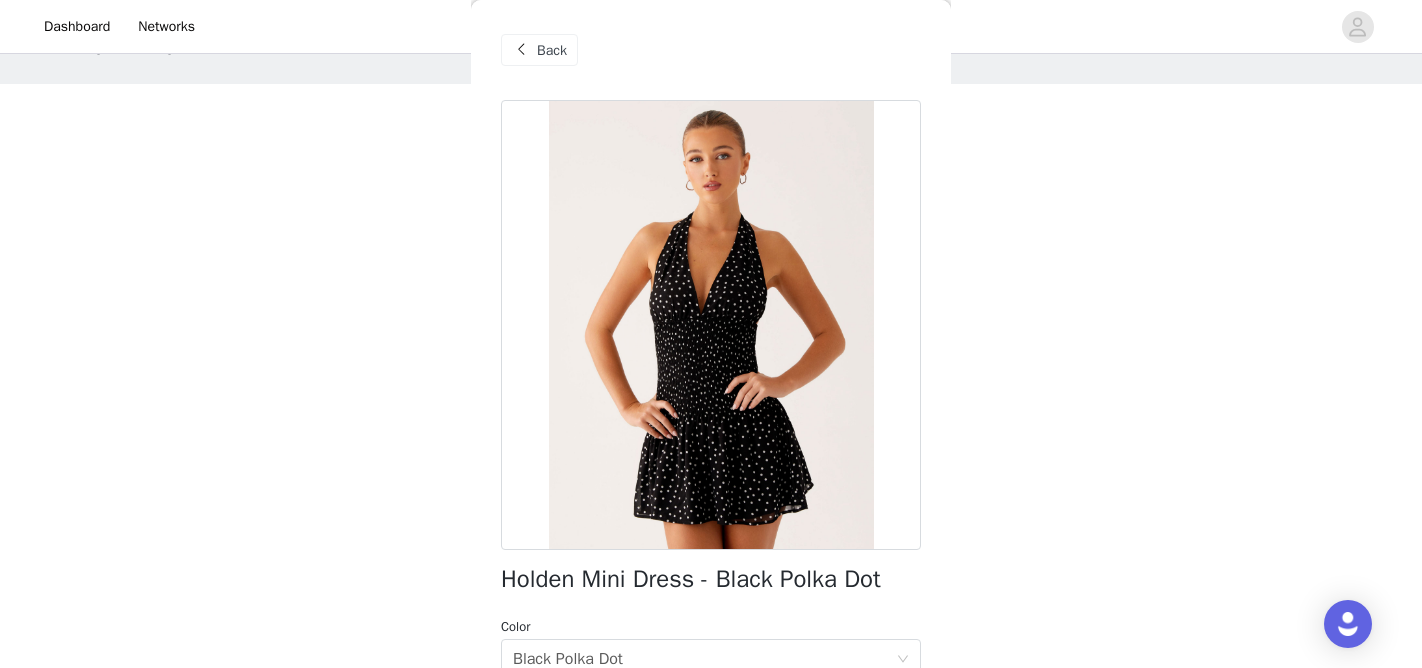 scroll, scrollTop: 407, scrollLeft: 0, axis: vertical 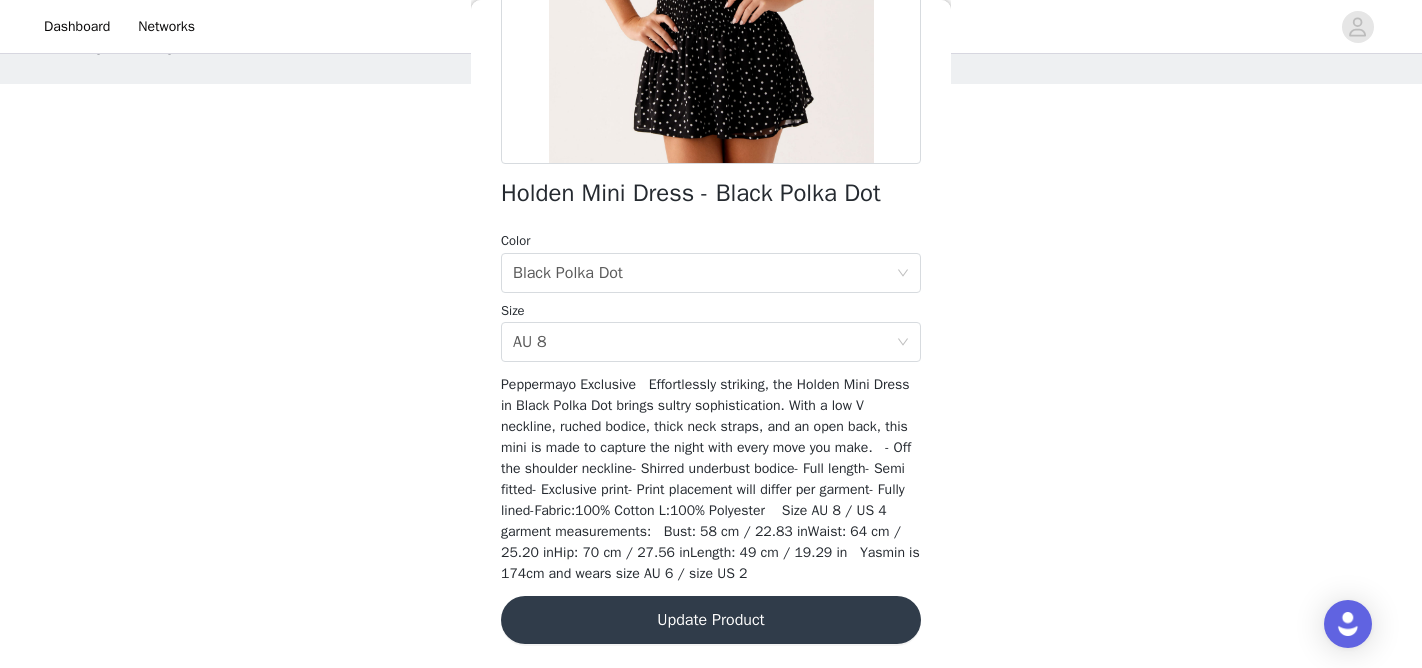 click on "Update Product" at bounding box center [711, 620] 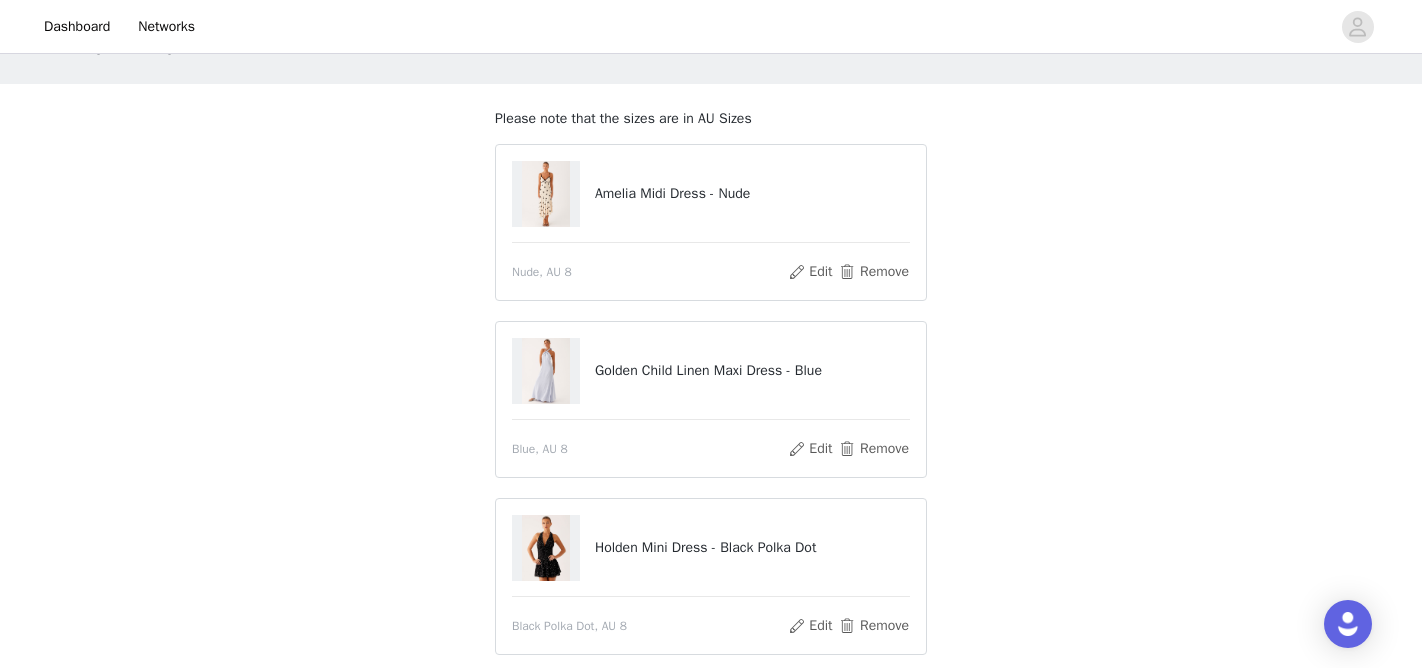 scroll, scrollTop: 252, scrollLeft: 0, axis: vertical 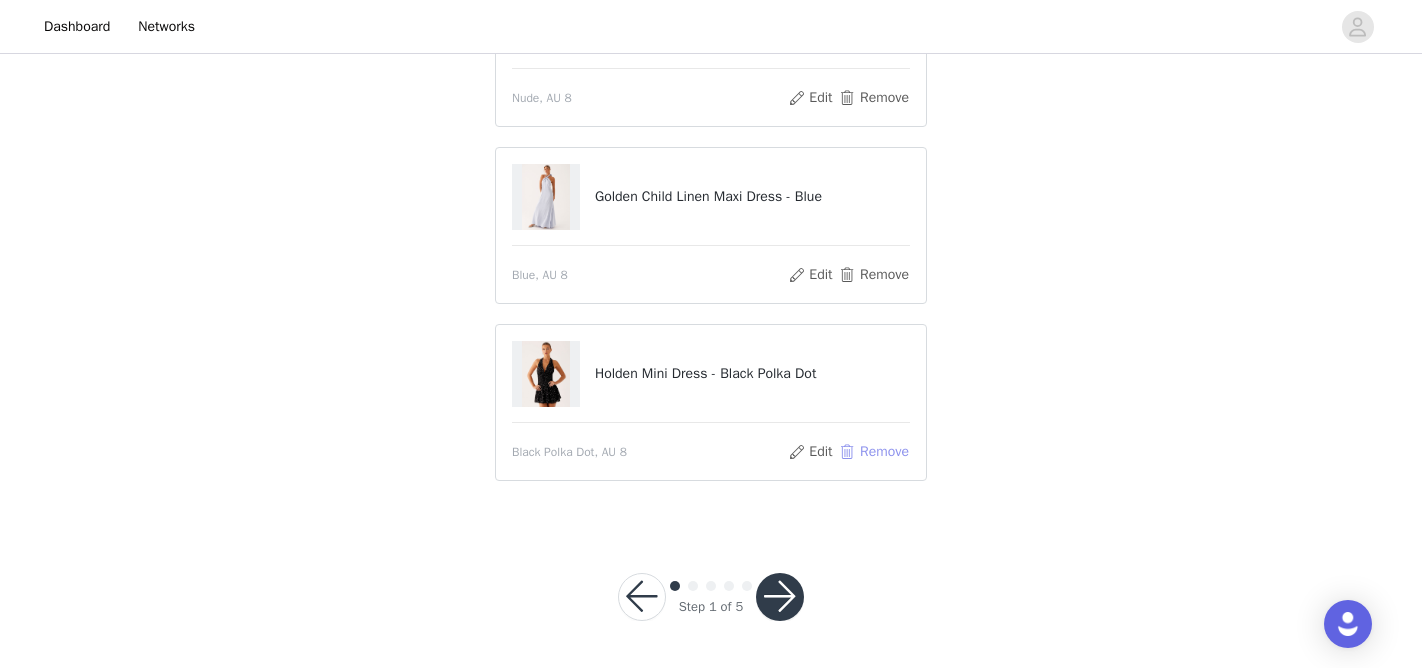 click on "Remove" at bounding box center [874, 452] 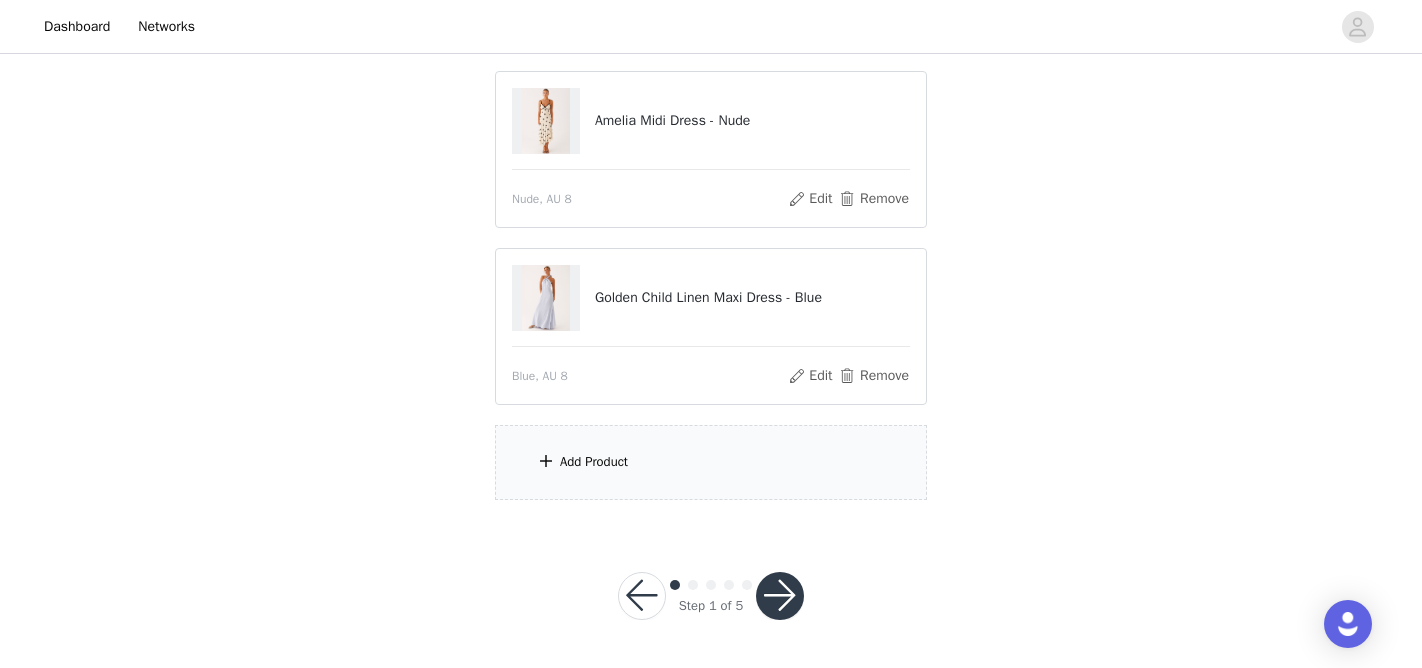 scroll, scrollTop: 204, scrollLeft: 0, axis: vertical 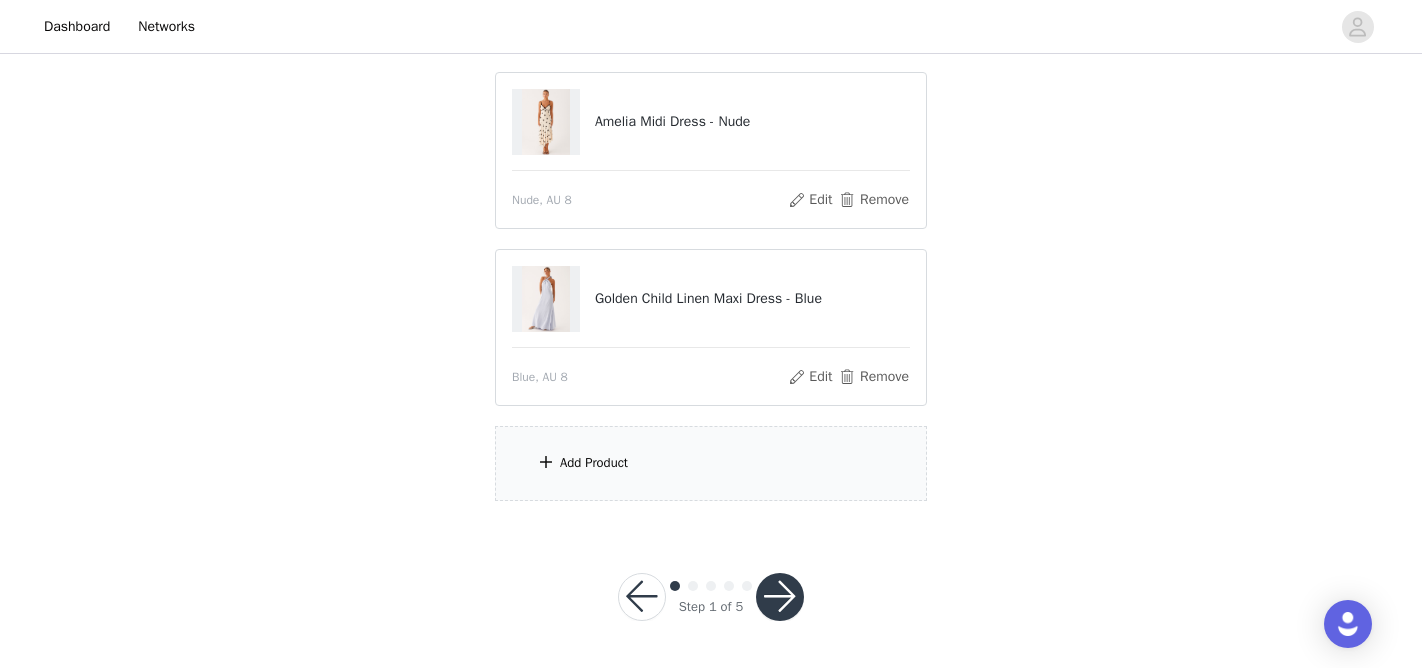 click on "Add Product" at bounding box center (711, 463) 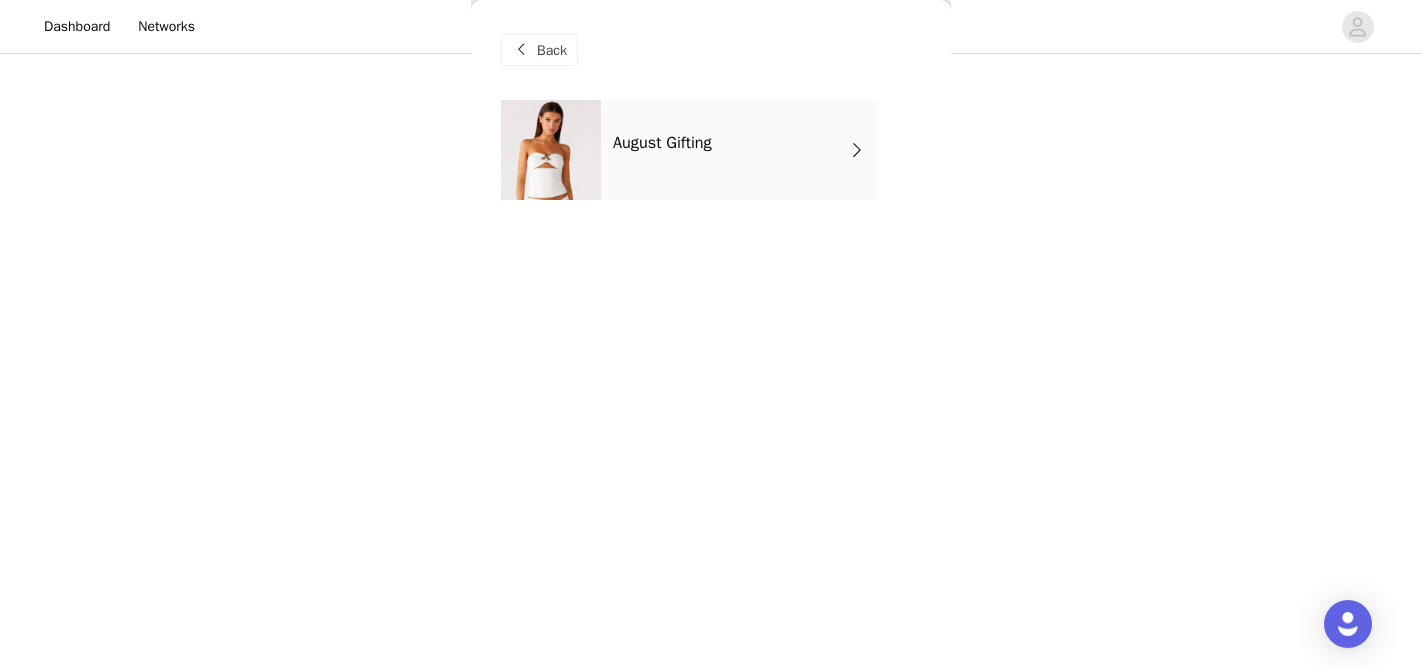 click on "August Gifting" at bounding box center (740, 150) 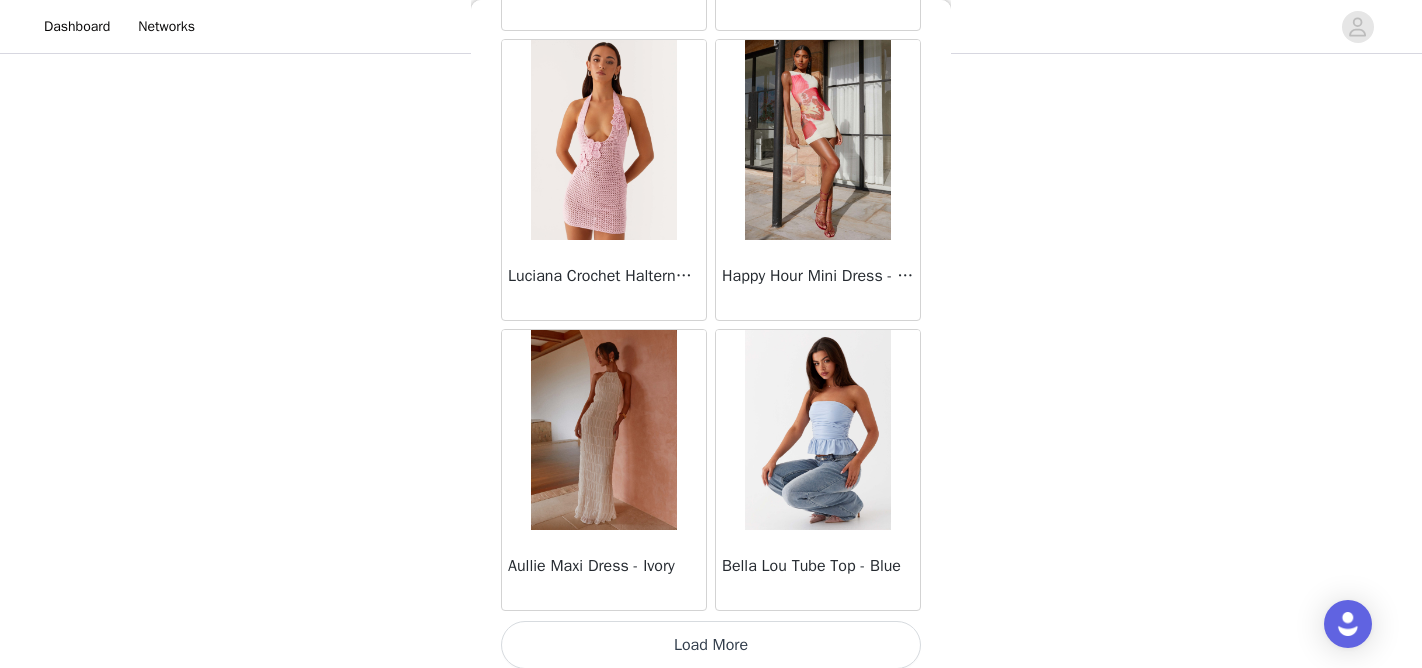 scroll, scrollTop: 2392, scrollLeft: 0, axis: vertical 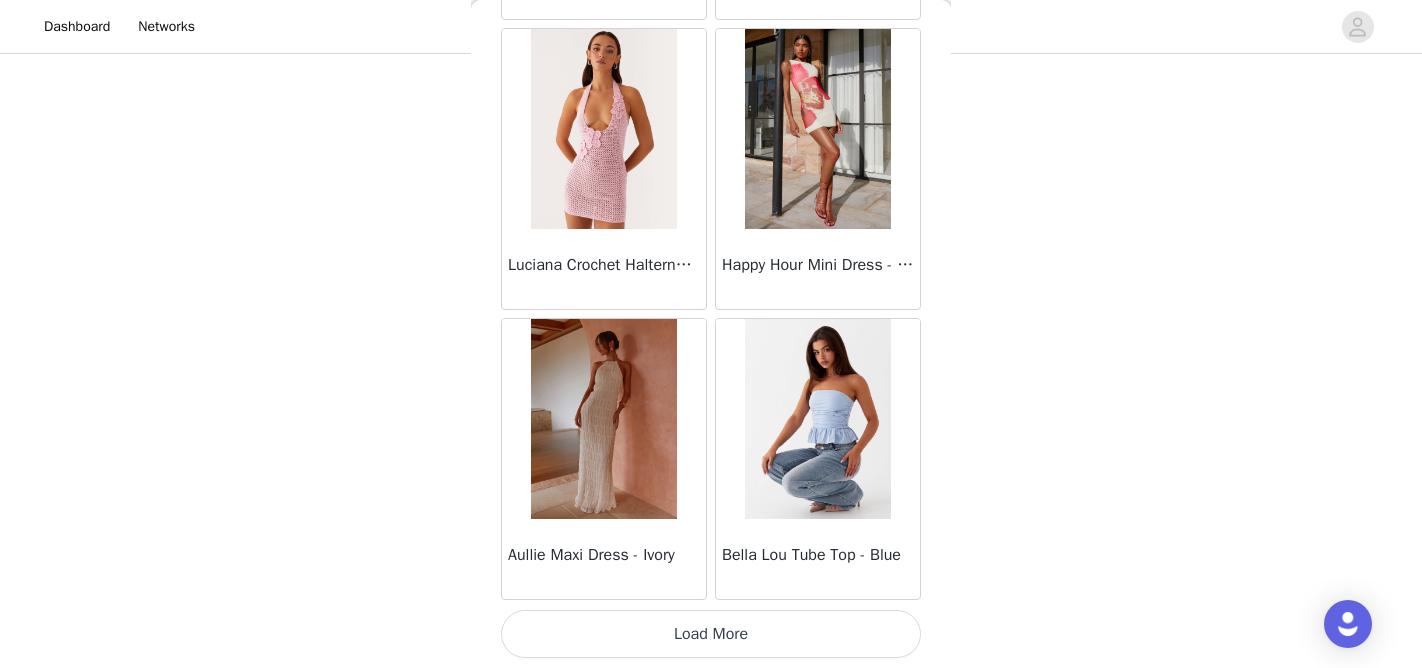 click on "Load More" at bounding box center (711, 634) 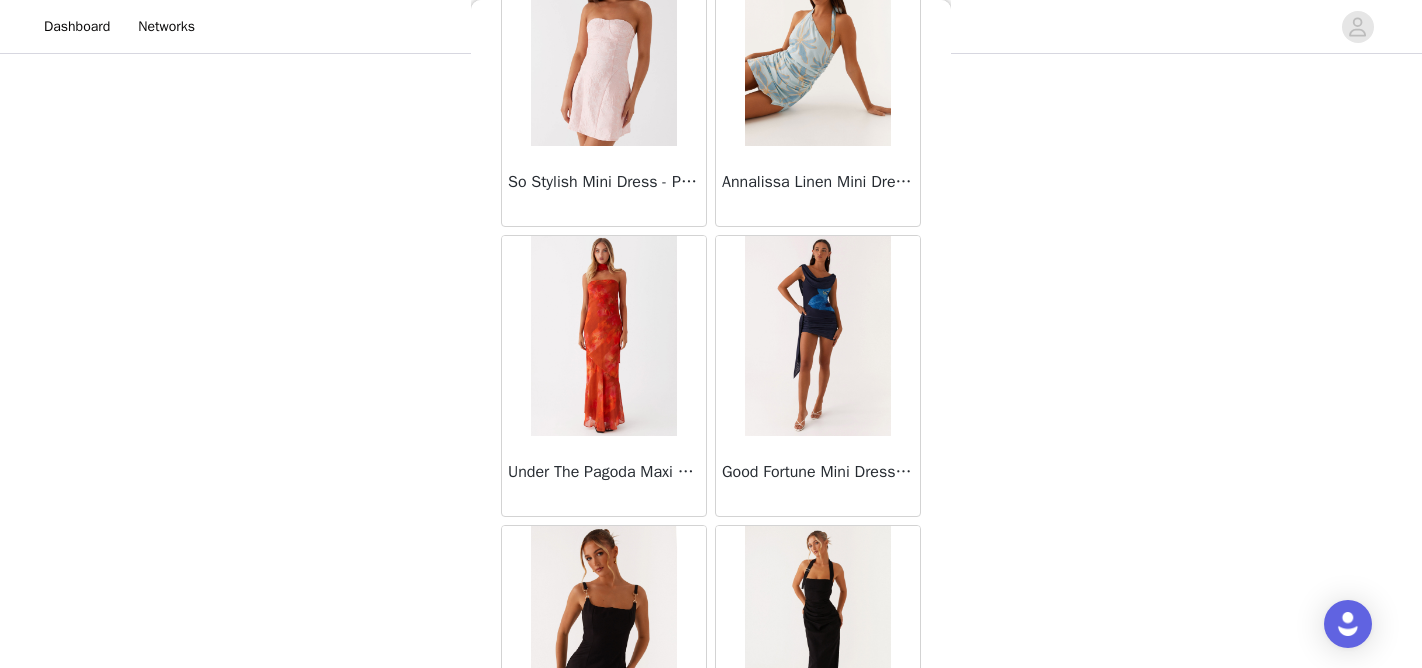 scroll, scrollTop: 5292, scrollLeft: 0, axis: vertical 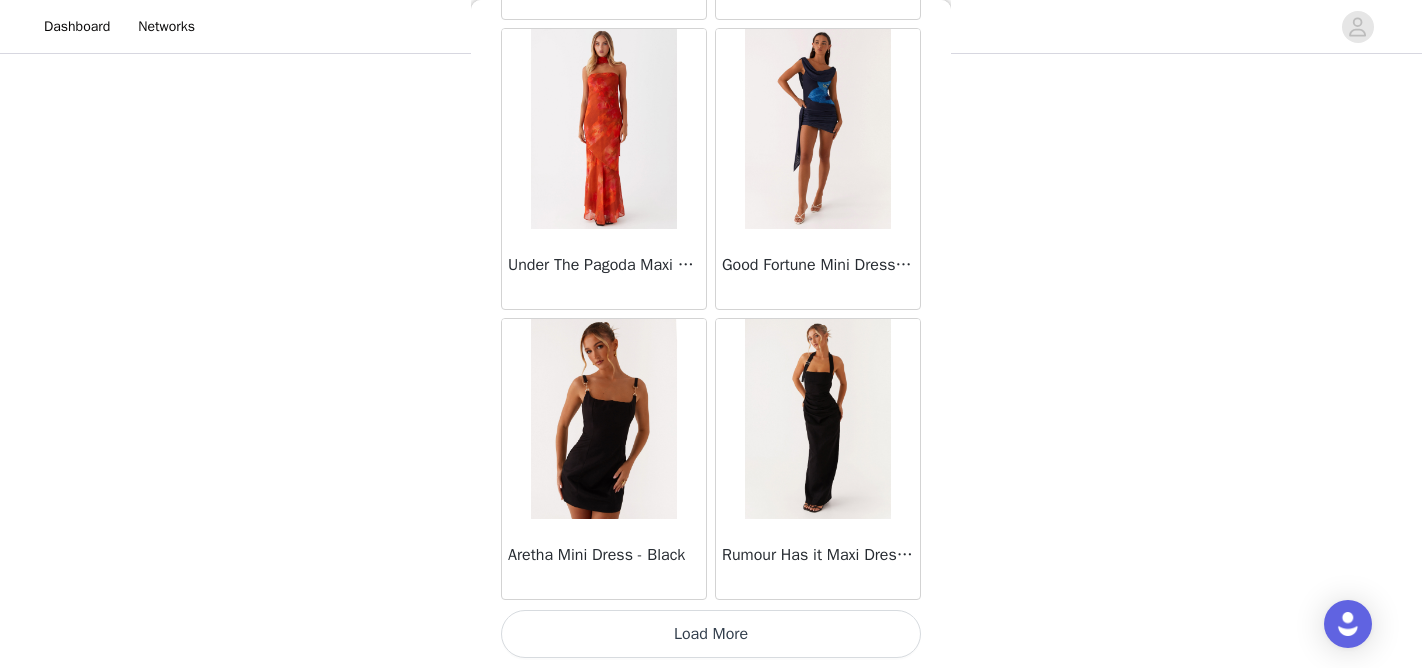 click on "Load More" at bounding box center (711, 634) 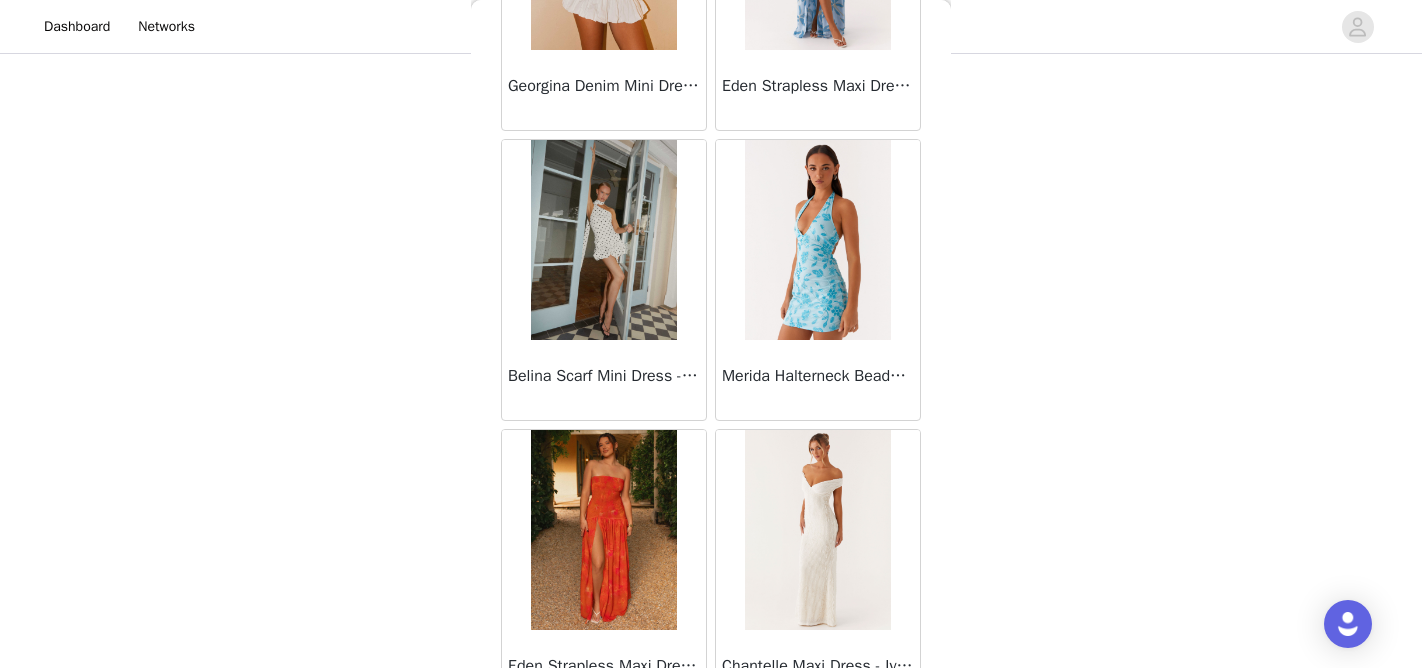 scroll, scrollTop: 7634, scrollLeft: 0, axis: vertical 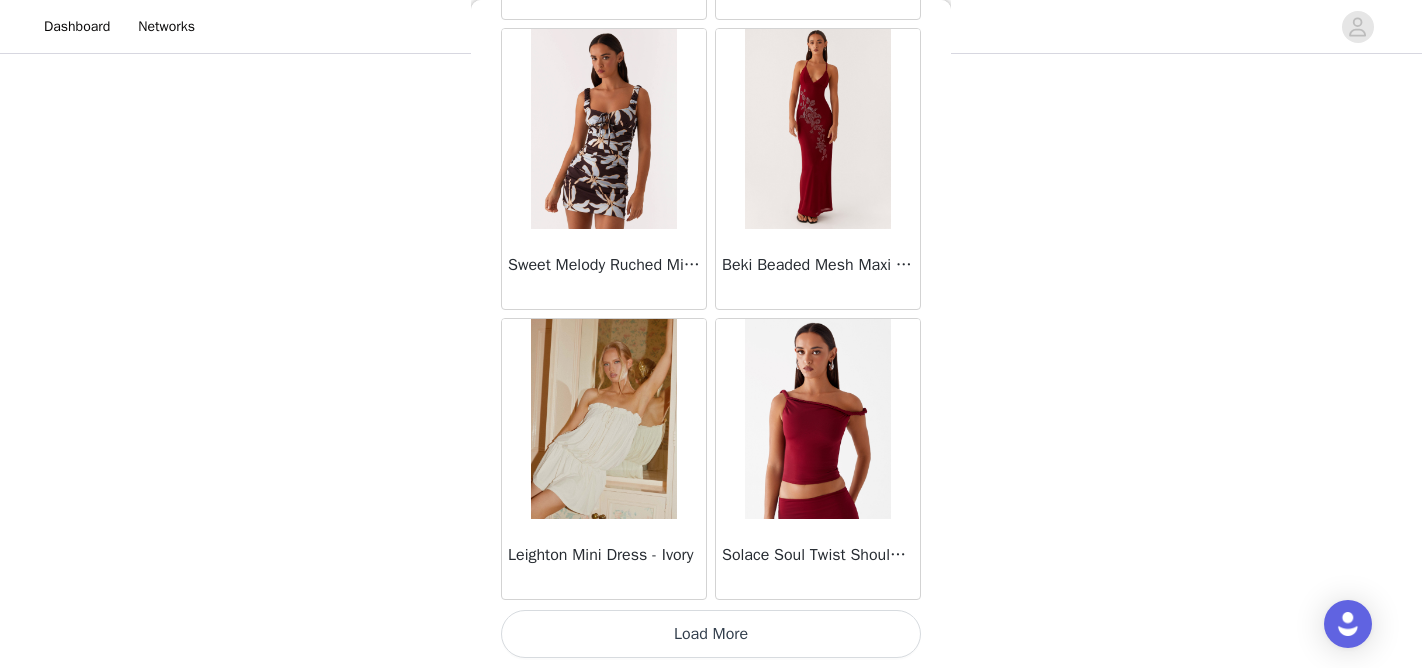 click on "Load More" at bounding box center [711, 634] 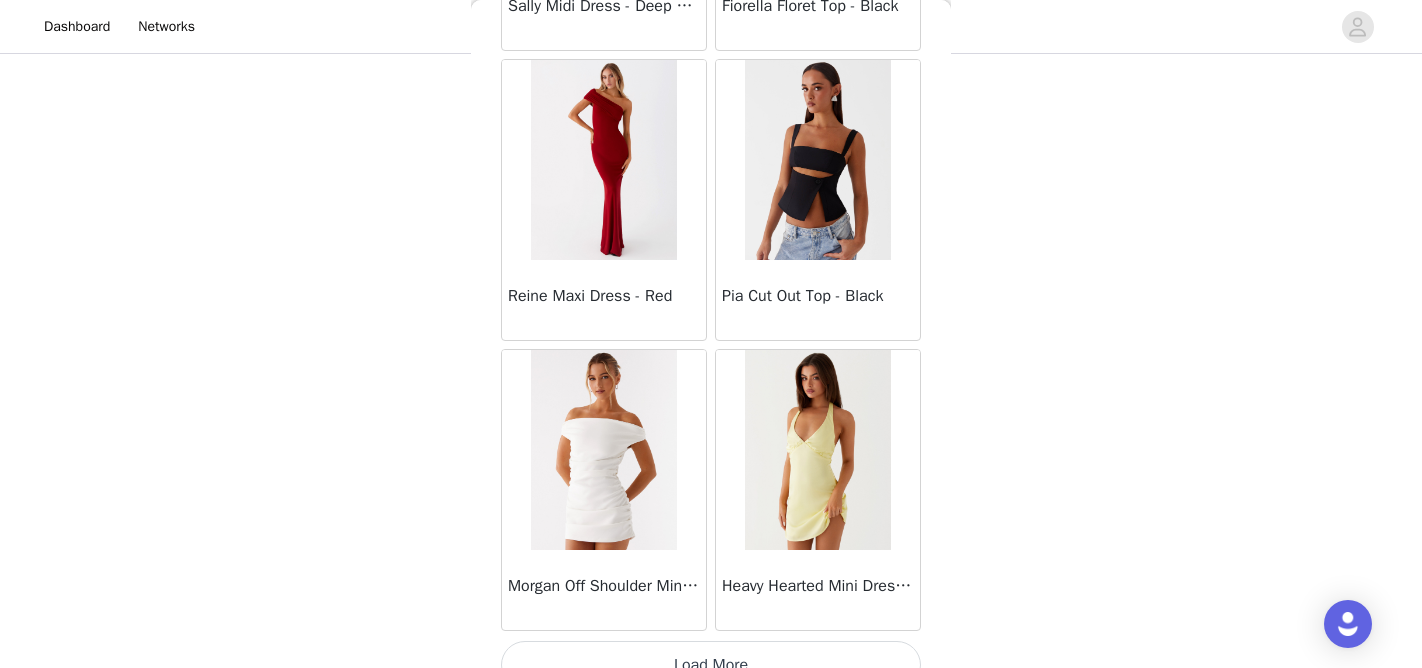 scroll, scrollTop: 11092, scrollLeft: 0, axis: vertical 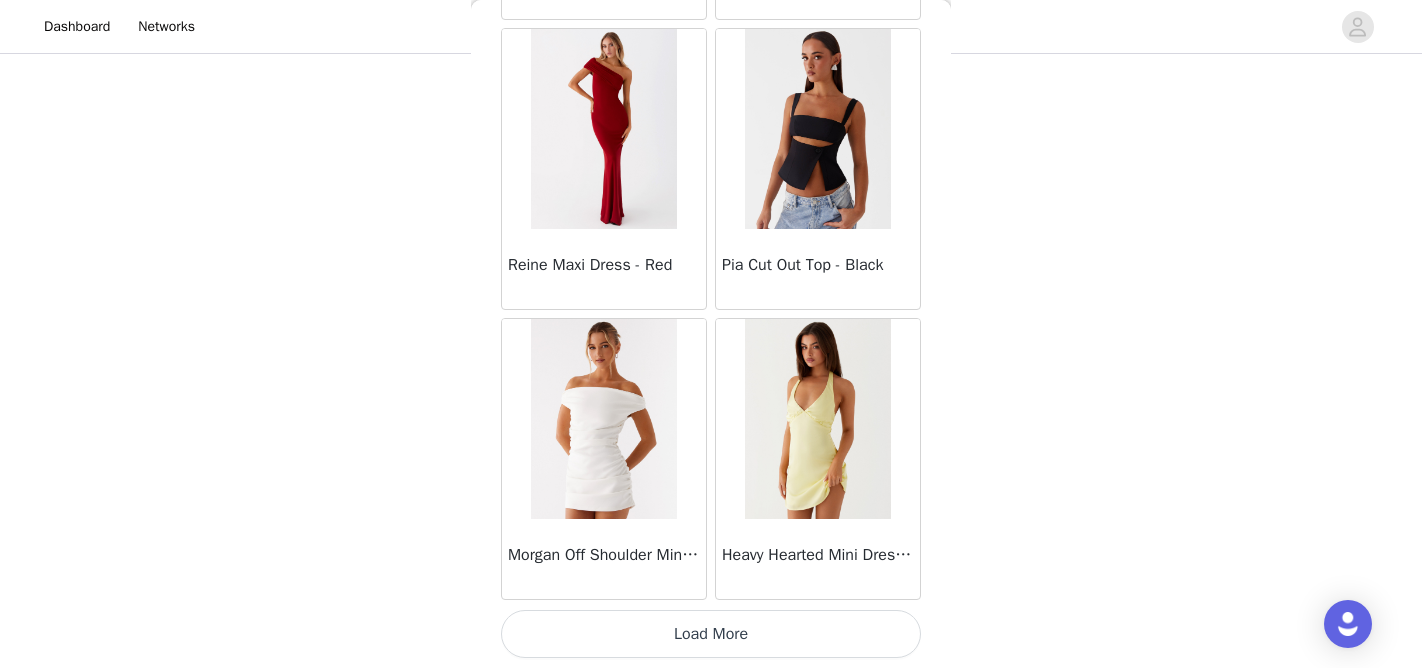 click on "Load More" at bounding box center [711, 634] 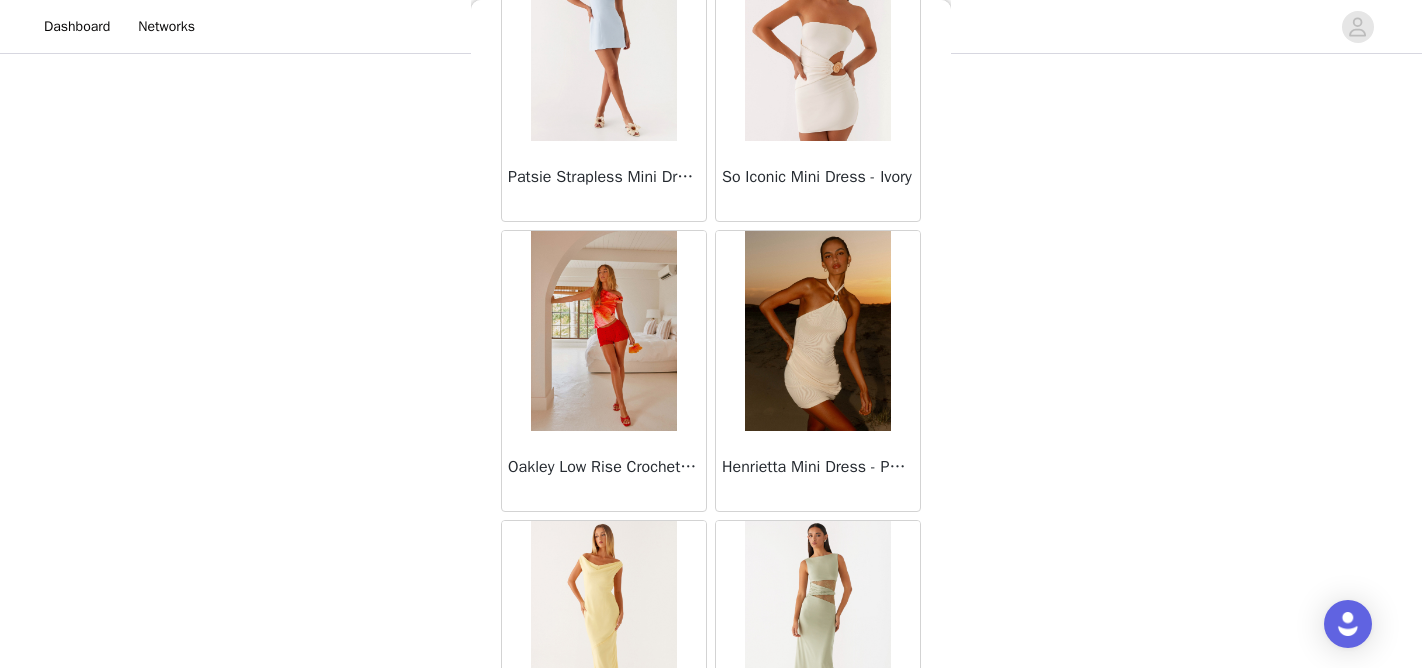 scroll, scrollTop: 12470, scrollLeft: 0, axis: vertical 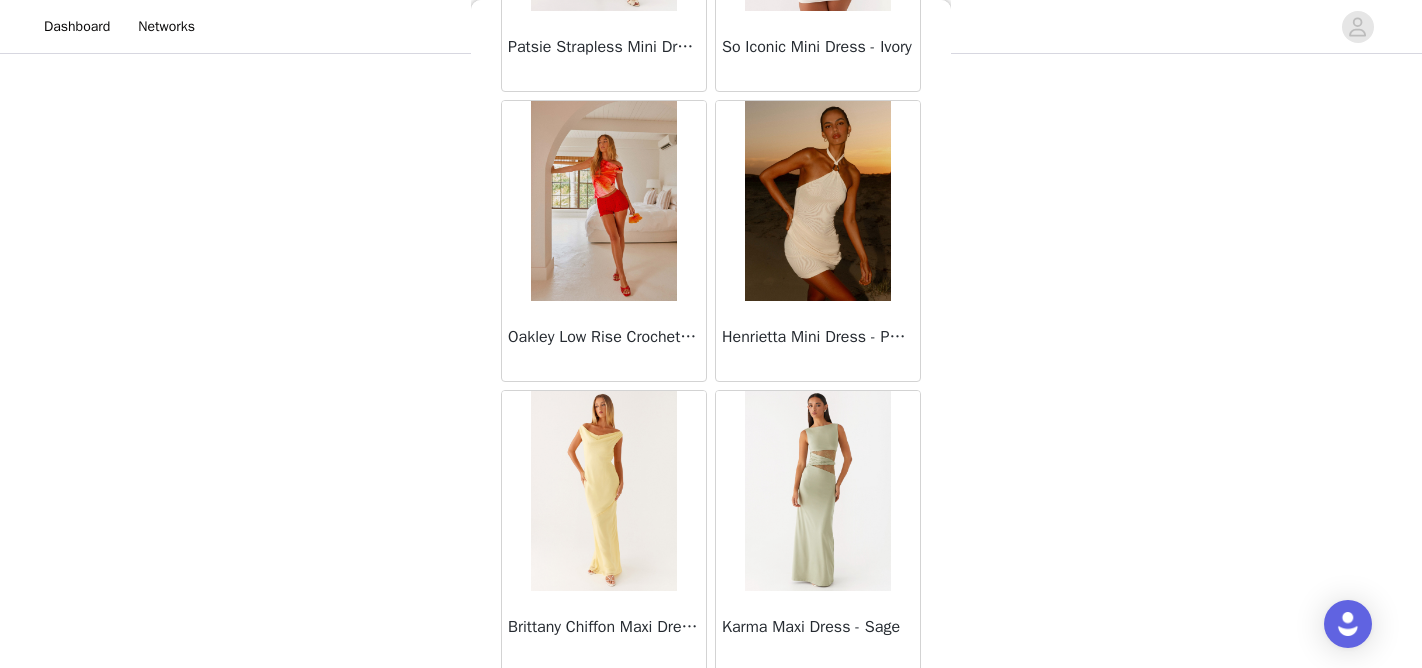 click at bounding box center [603, 201] 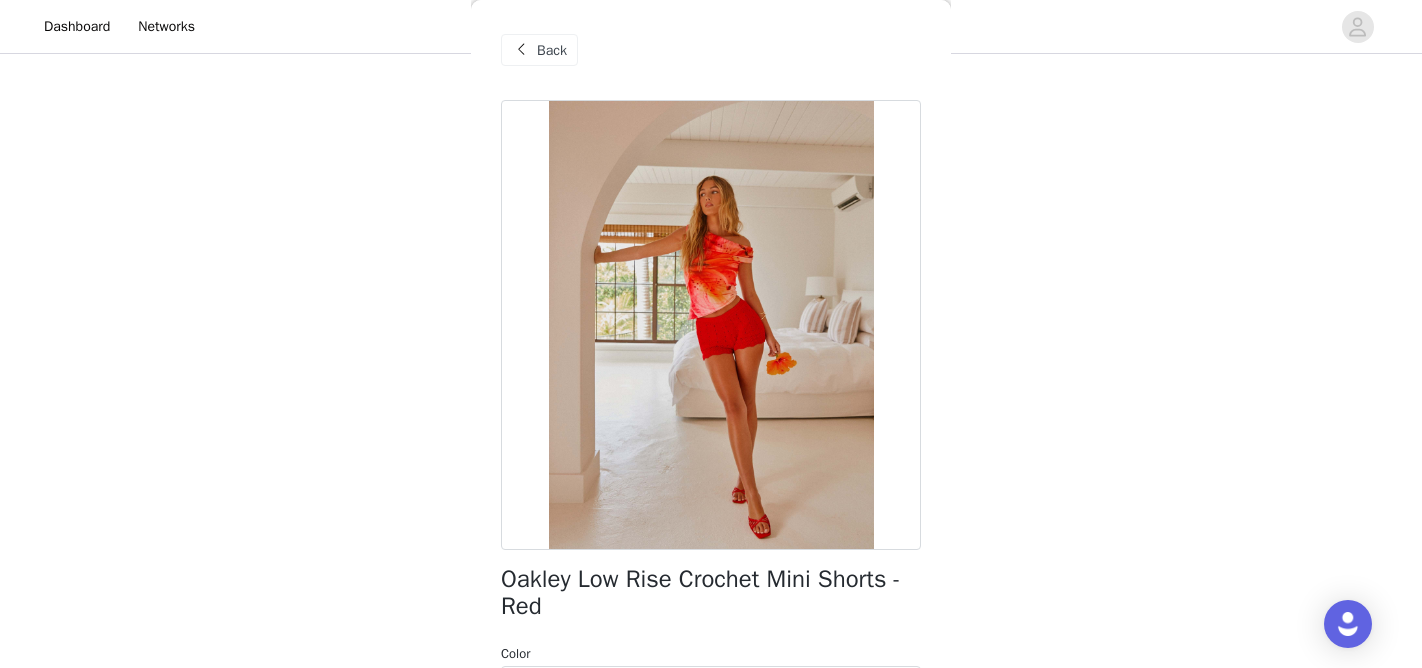 scroll, scrollTop: 237, scrollLeft: 0, axis: vertical 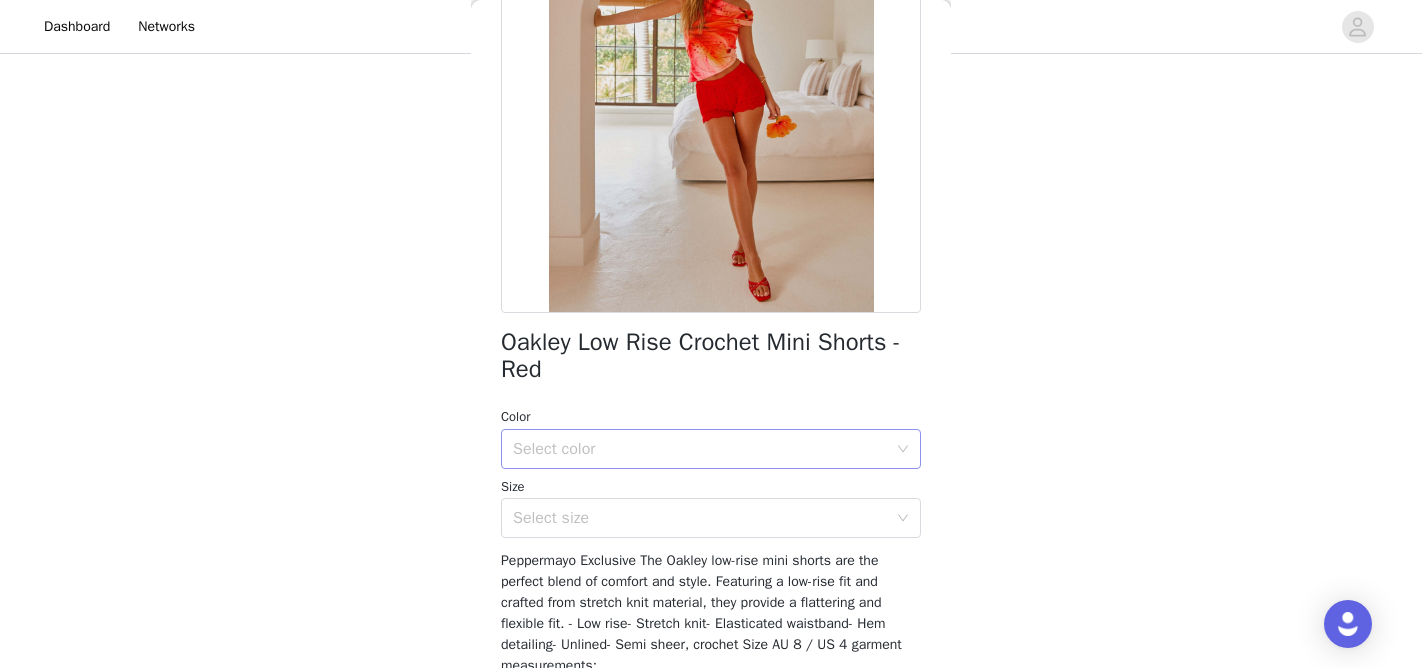 click on "Select color" at bounding box center (704, 449) 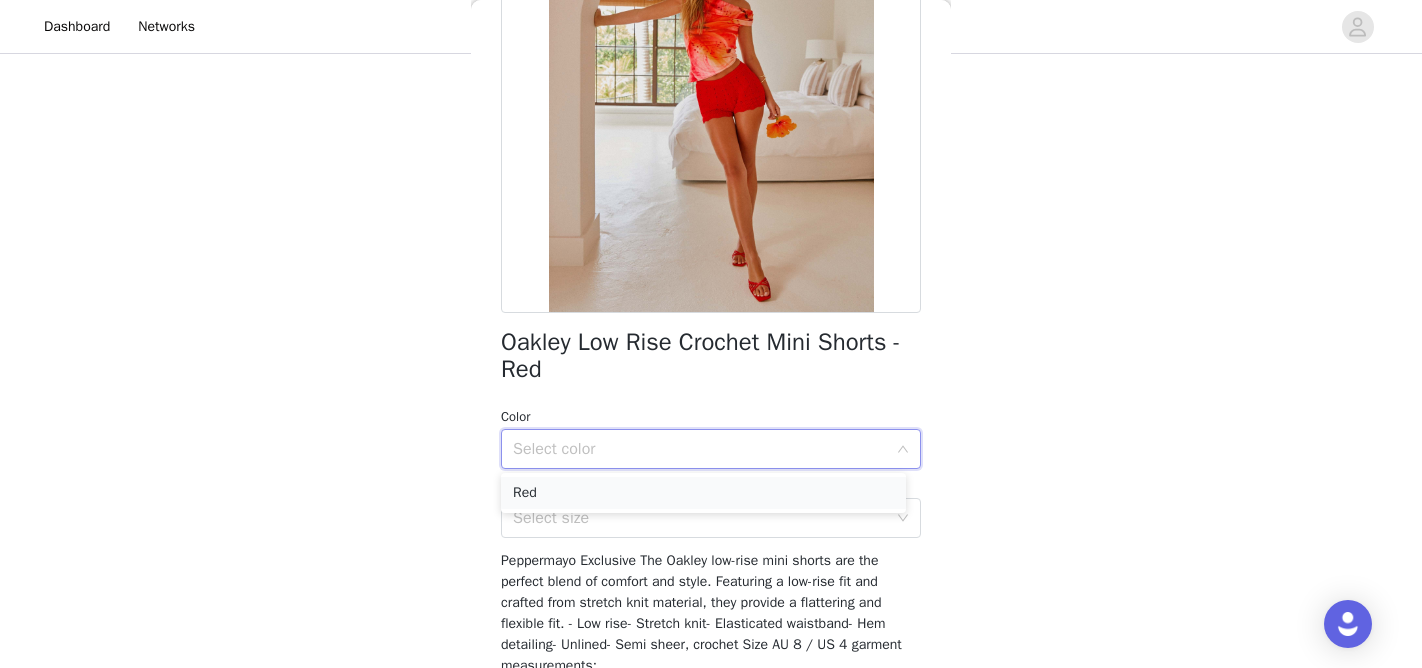 click on "Red" at bounding box center [703, 493] 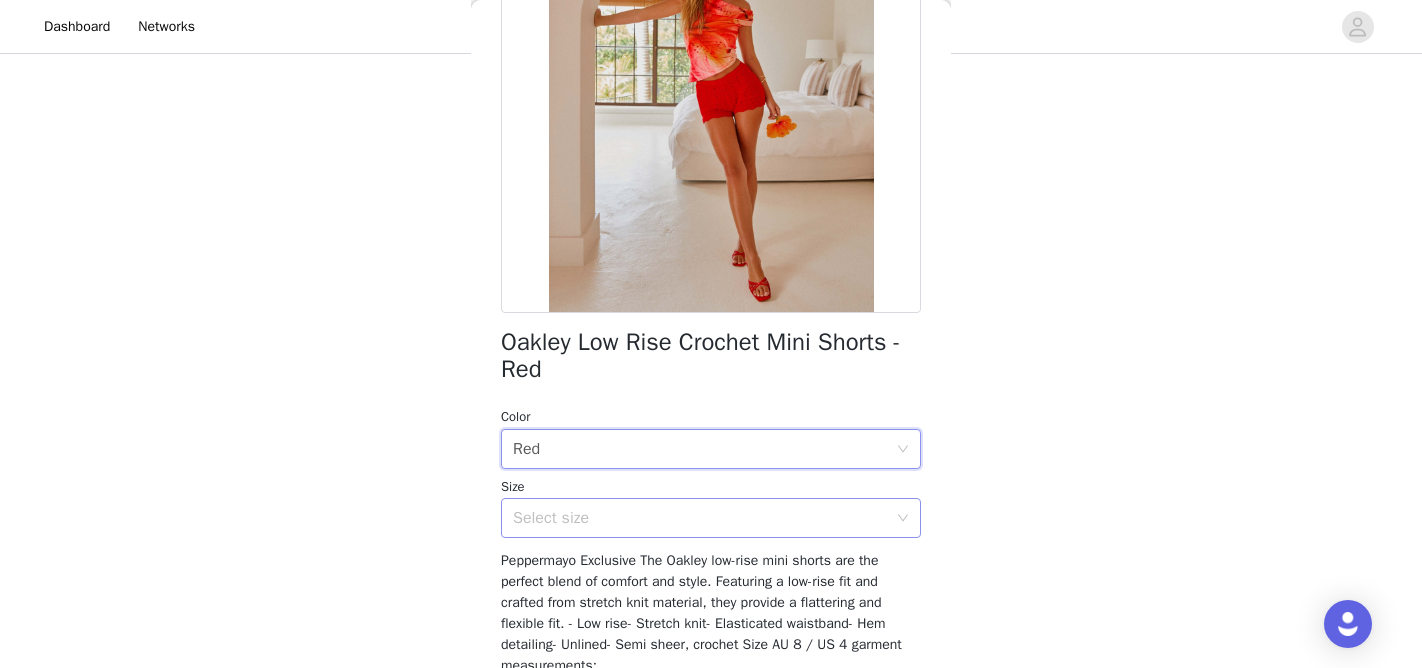 click on "Select size" at bounding box center (700, 518) 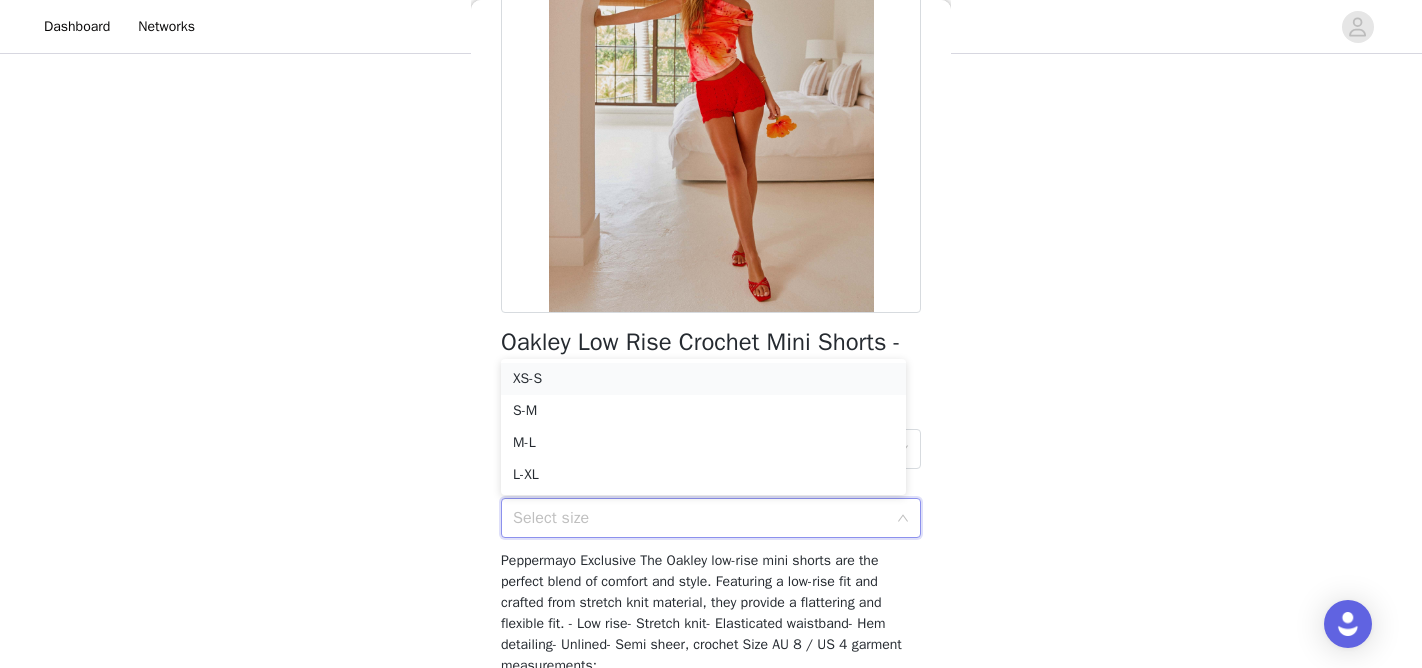 click on "XS-S" at bounding box center (703, 379) 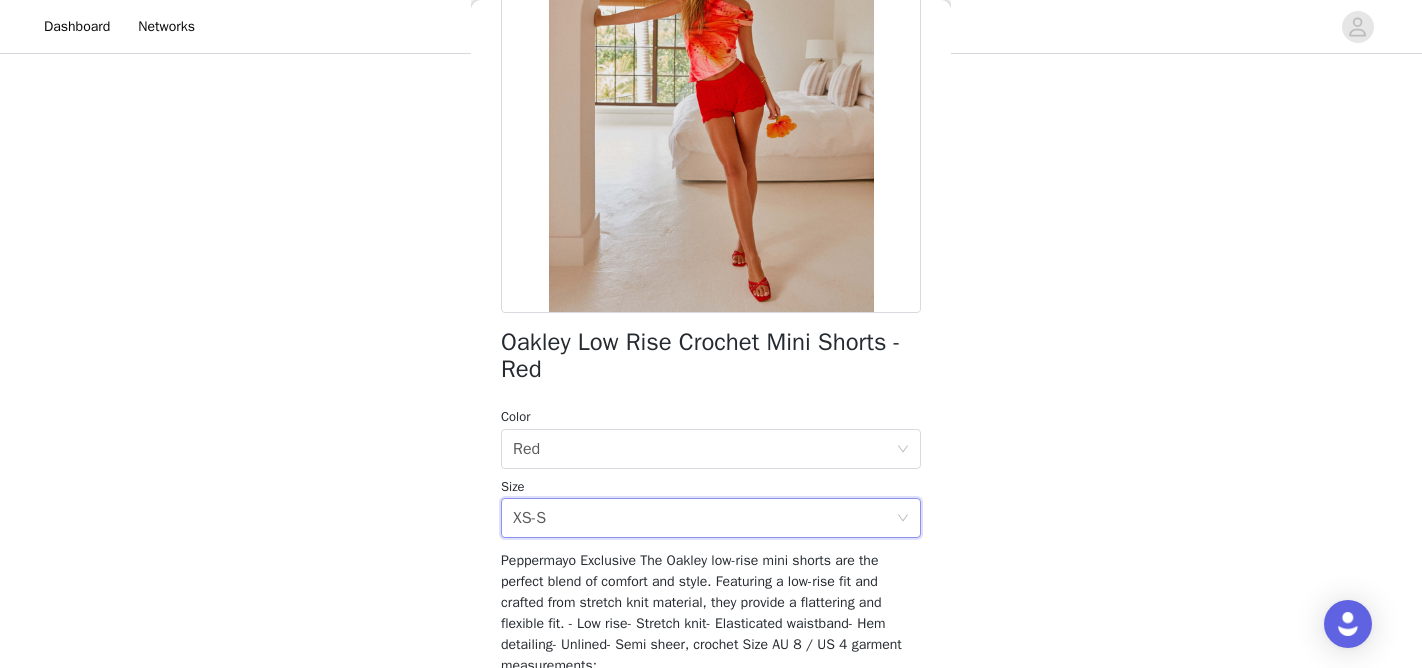 scroll, scrollTop: 320, scrollLeft: 0, axis: vertical 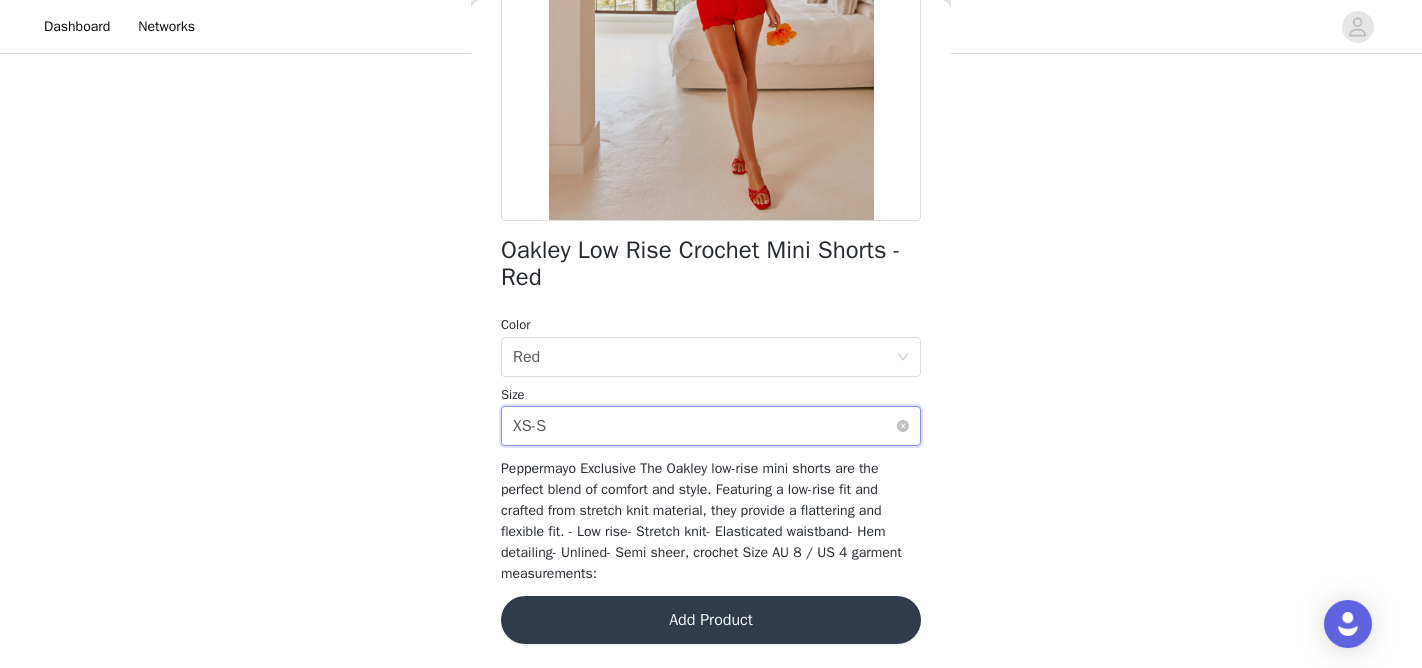 click on "Select size XS-S" at bounding box center [704, 426] 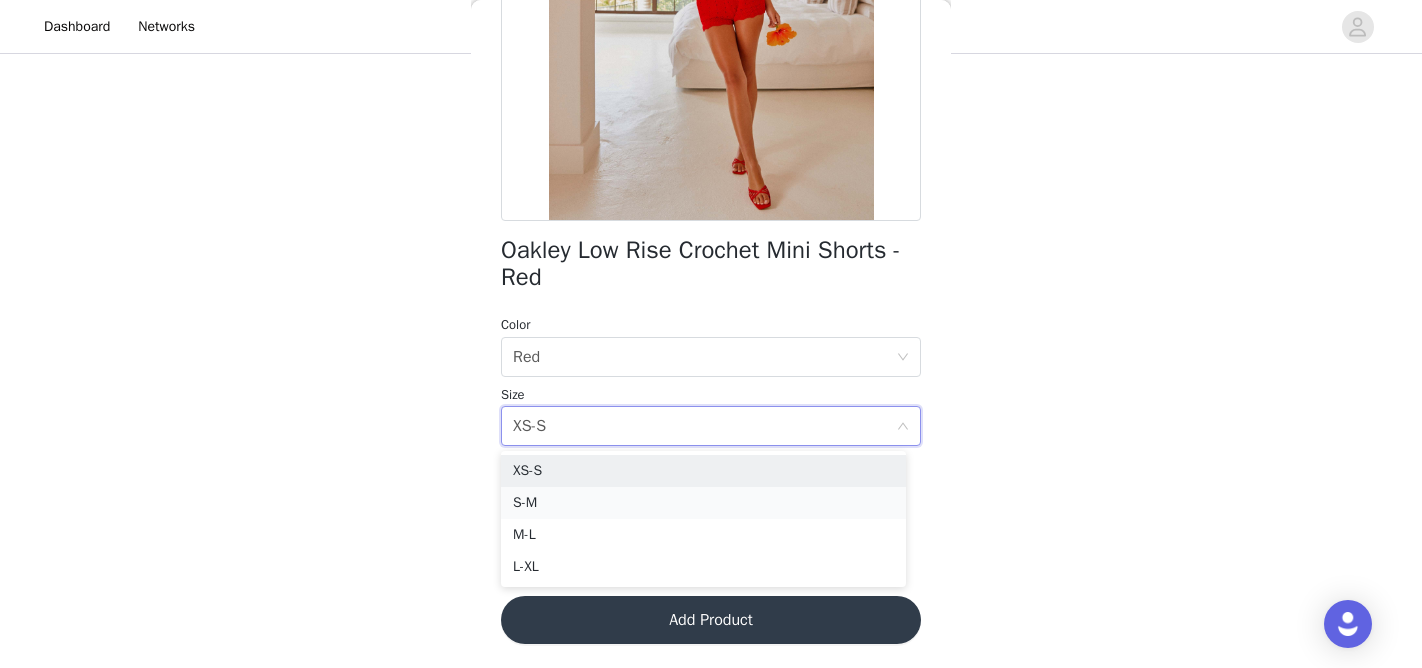 click on "S-M" at bounding box center [703, 503] 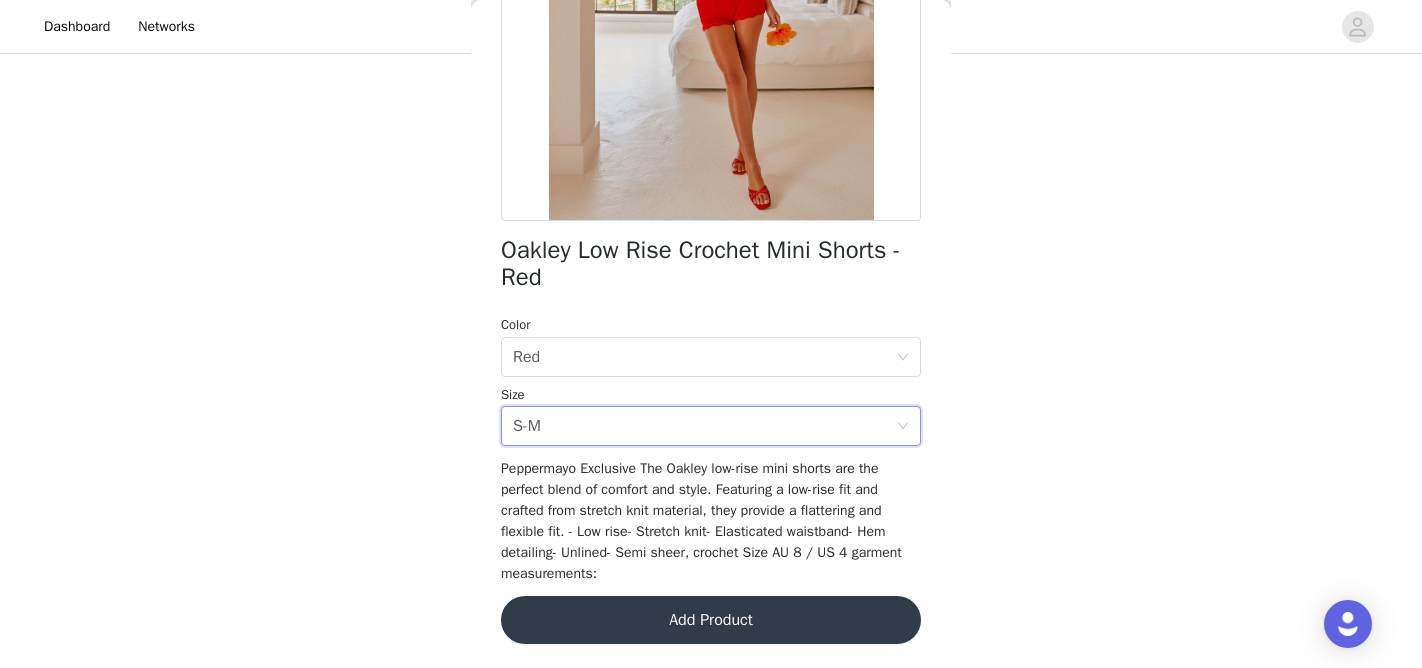 click on "Add Product" at bounding box center (711, 620) 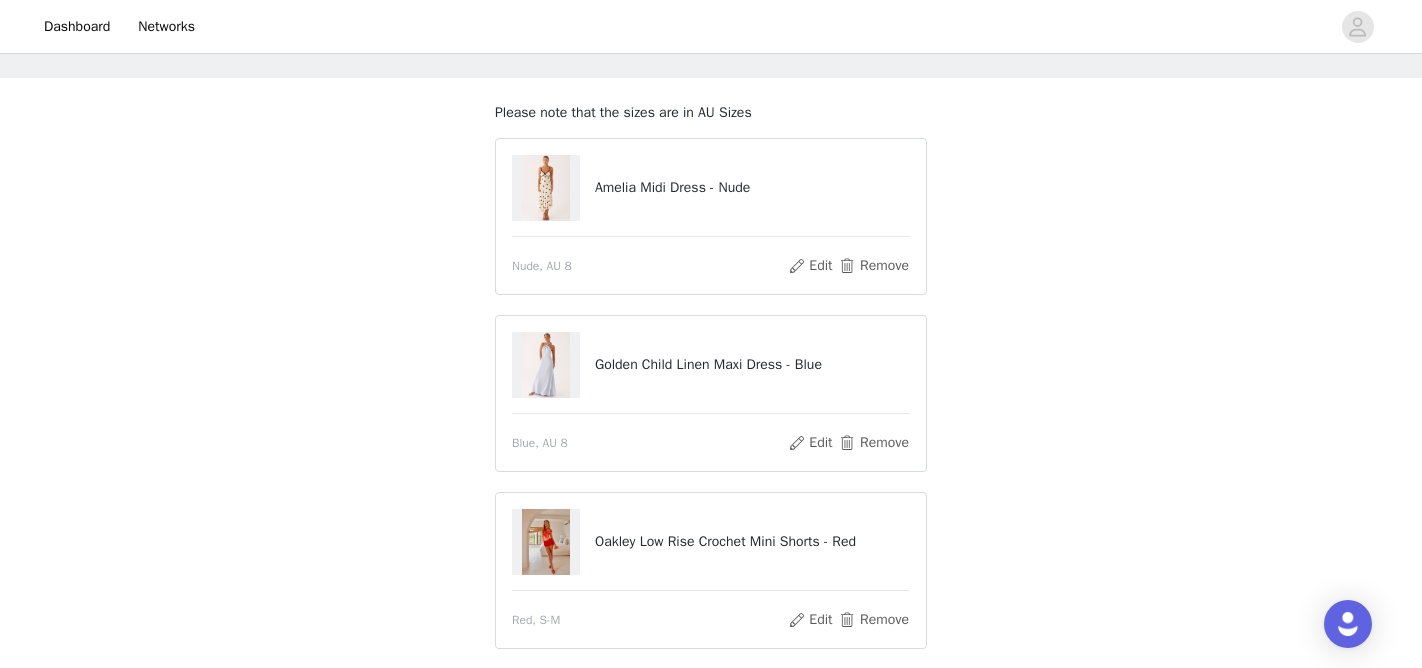 scroll, scrollTop: 86, scrollLeft: 0, axis: vertical 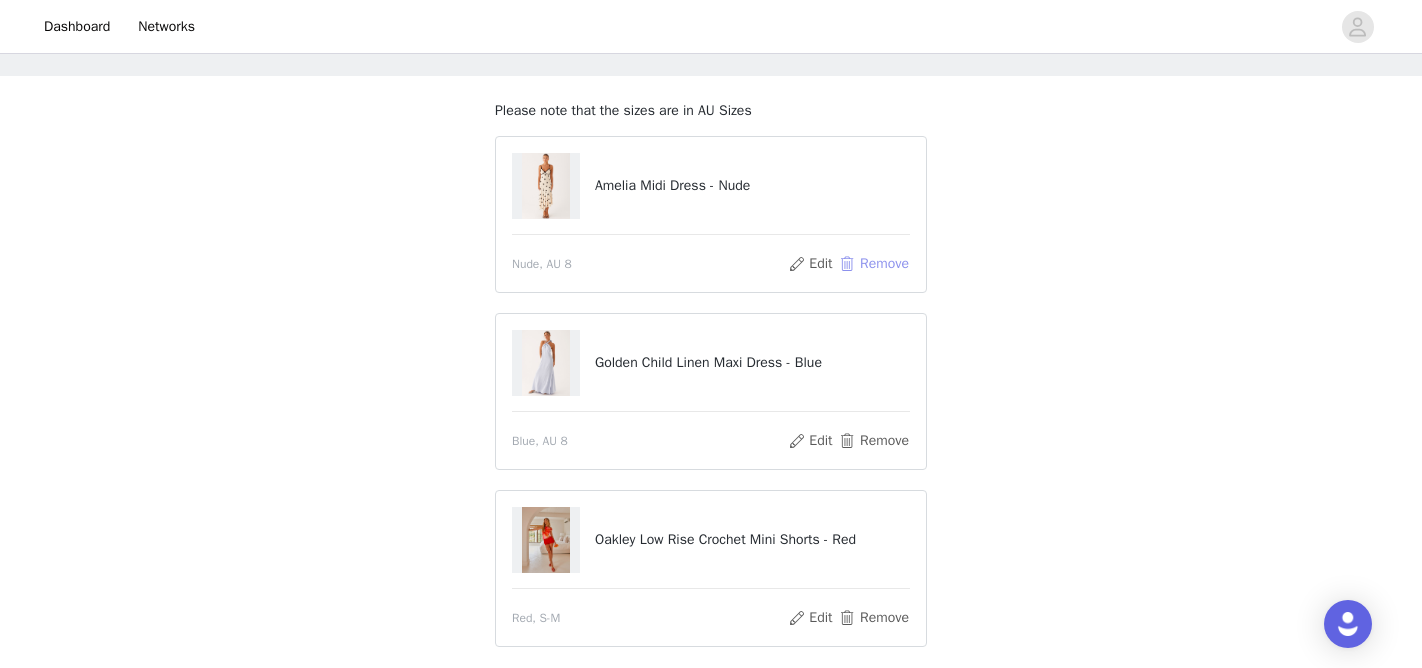 click on "Remove" at bounding box center (874, 264) 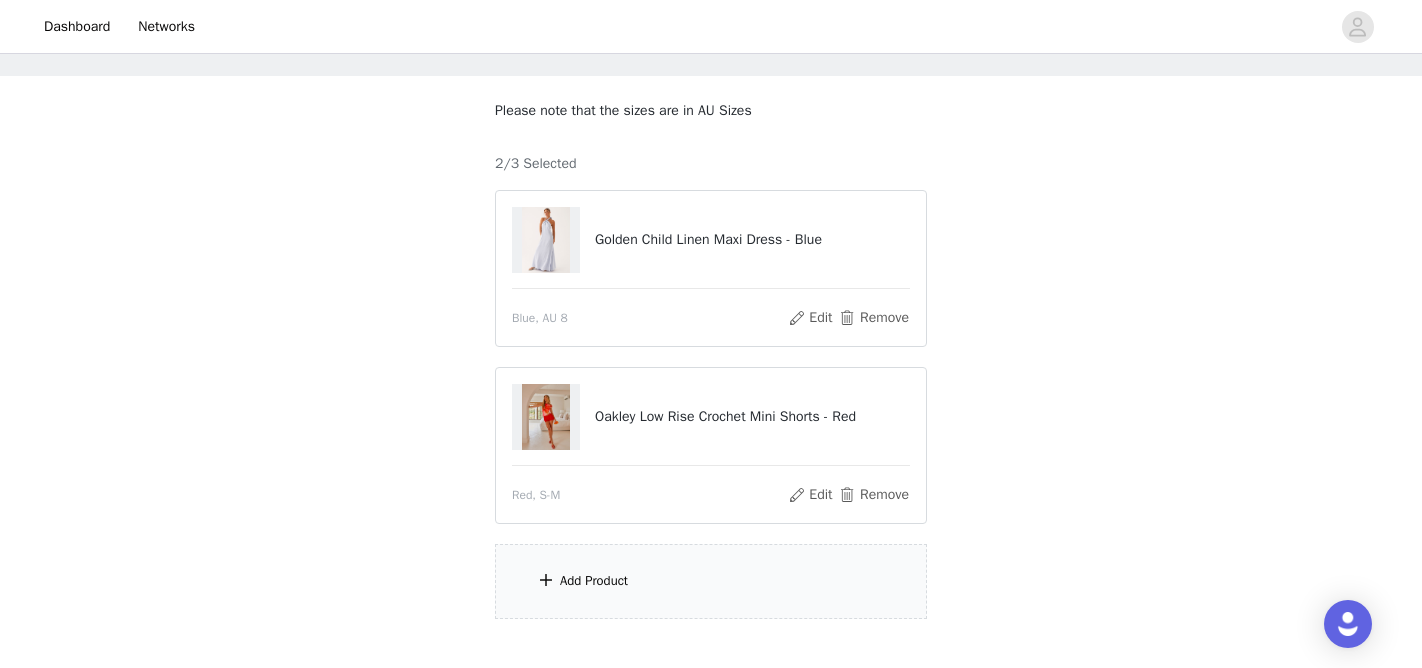 scroll, scrollTop: 204, scrollLeft: 0, axis: vertical 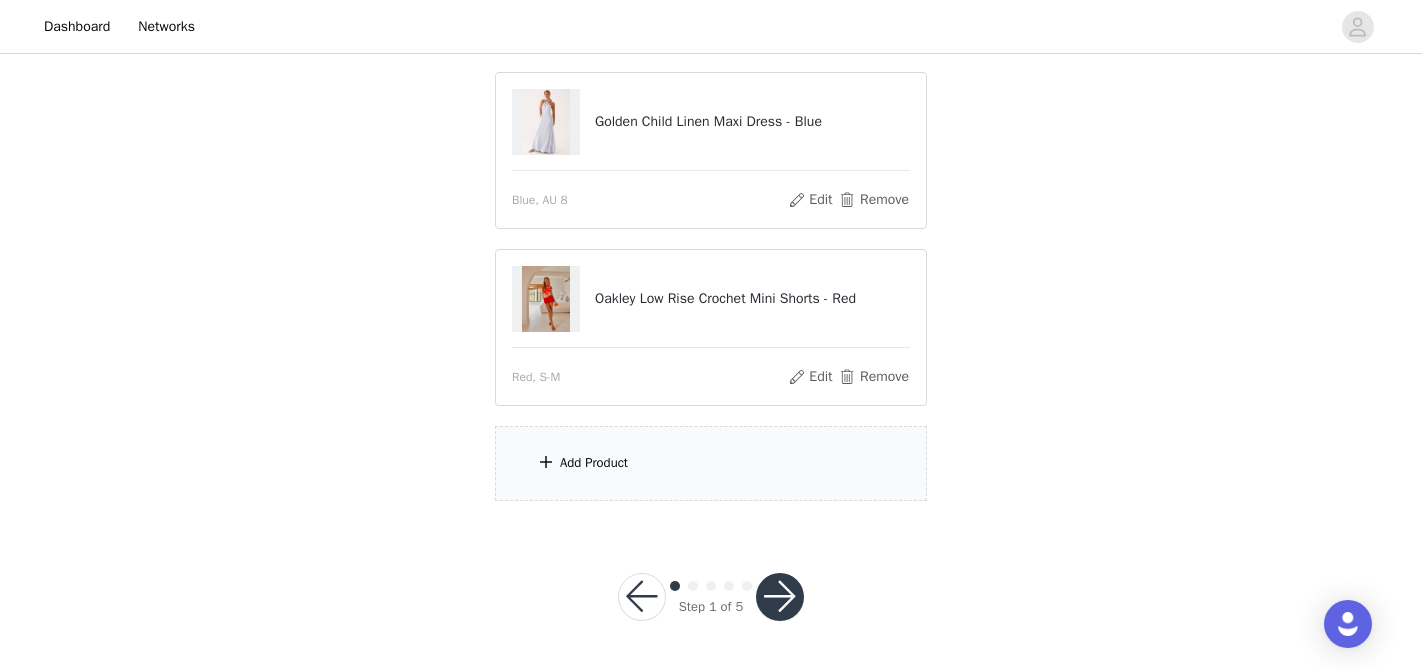 click on "Add Product" at bounding box center (711, 463) 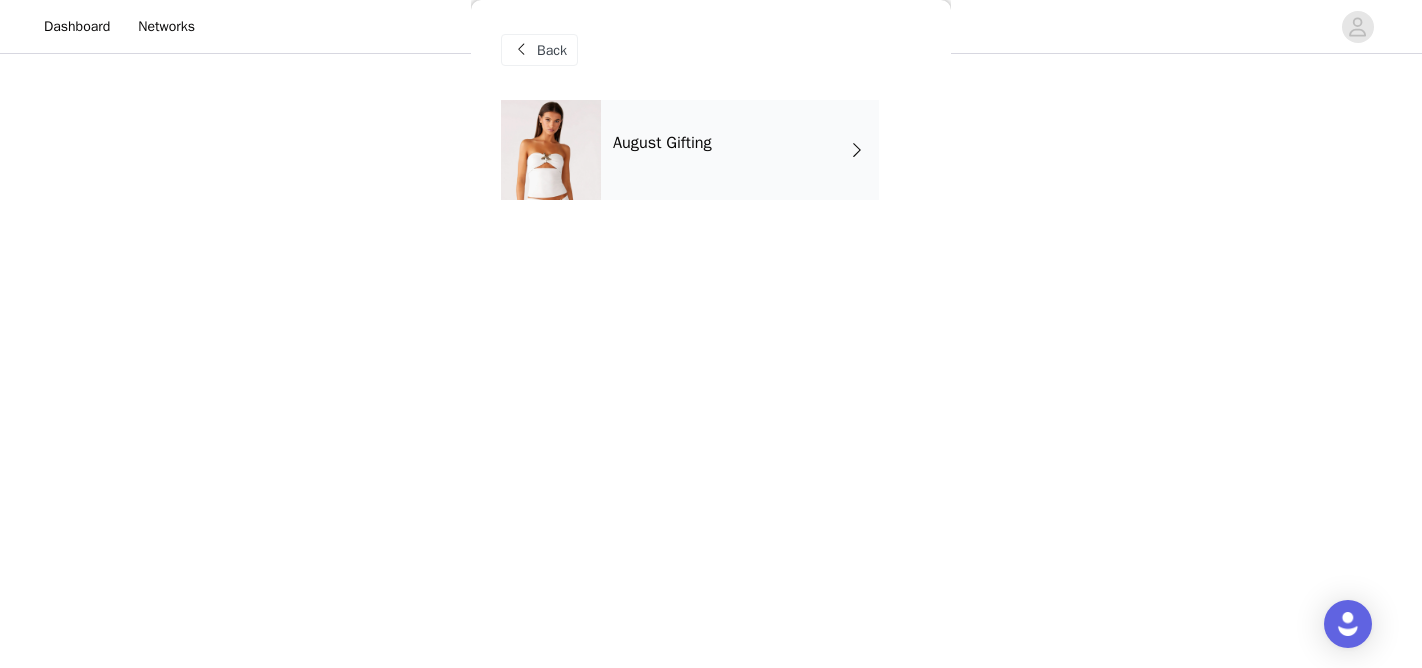 click on "August Gifting" at bounding box center [740, 150] 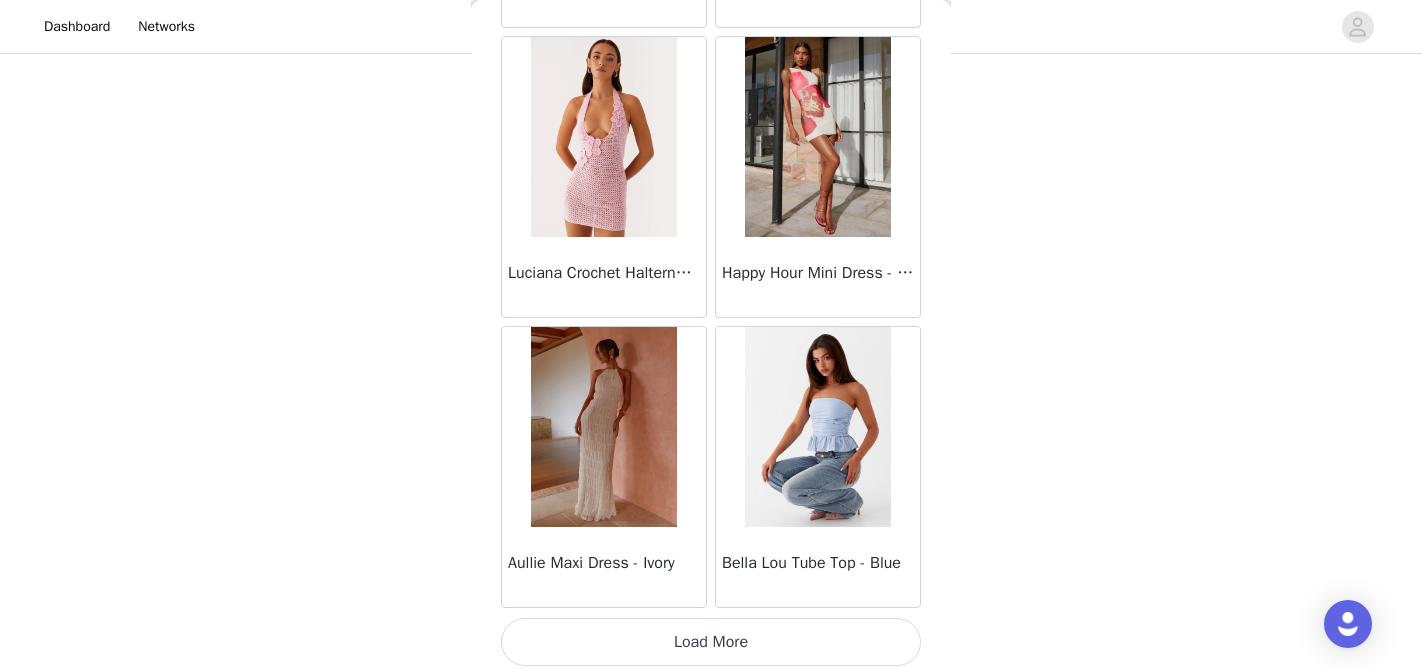 scroll, scrollTop: 2392, scrollLeft: 0, axis: vertical 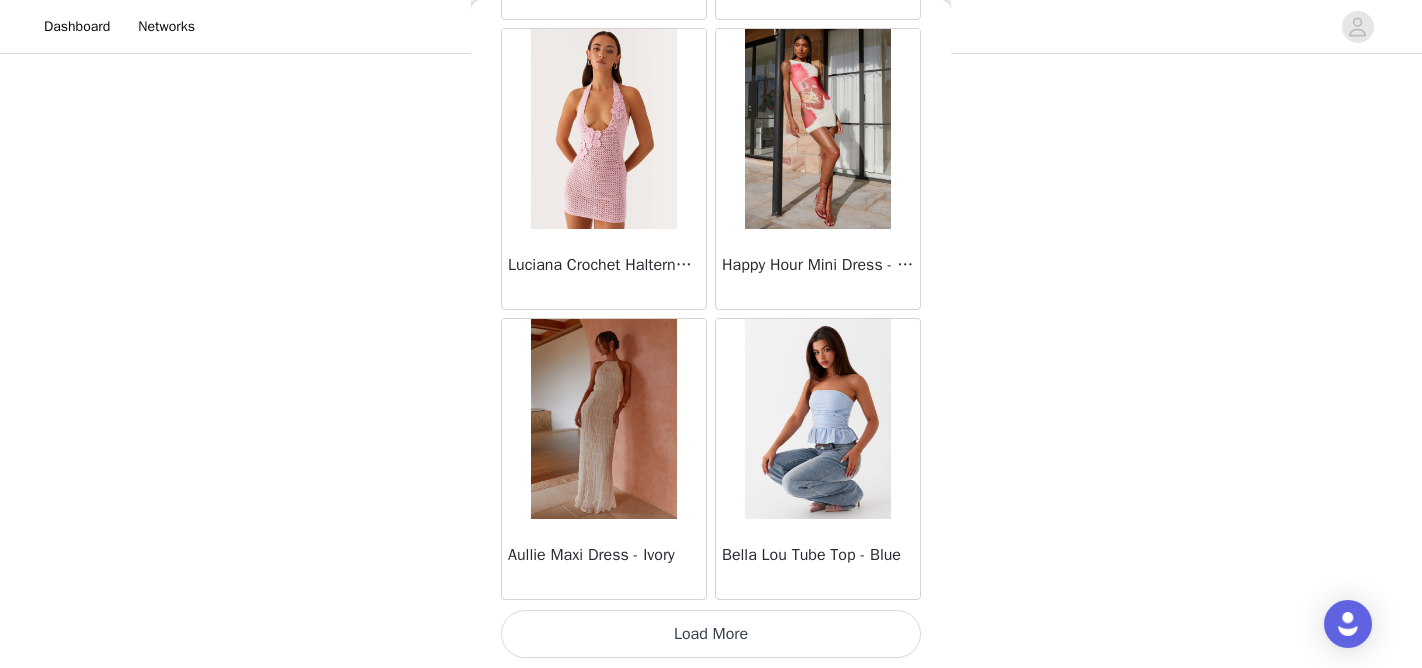 click on "Load More" at bounding box center (711, 634) 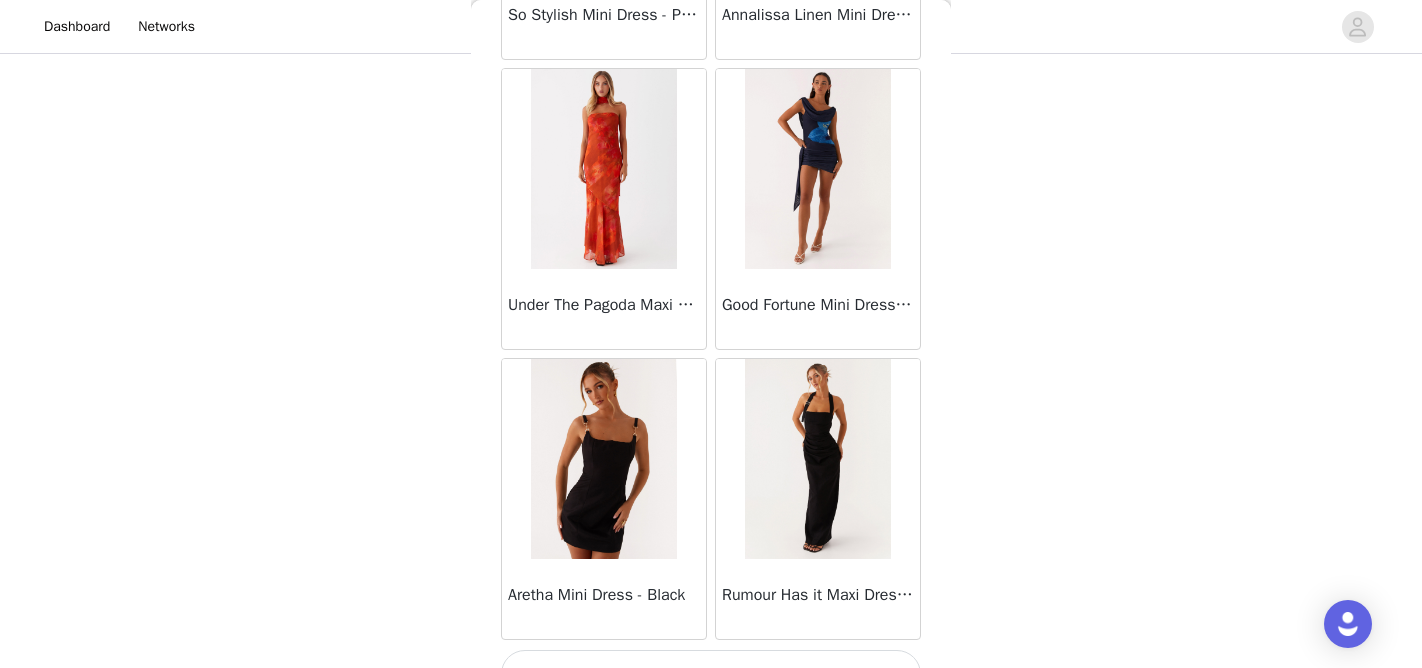 scroll, scrollTop: 5292, scrollLeft: 0, axis: vertical 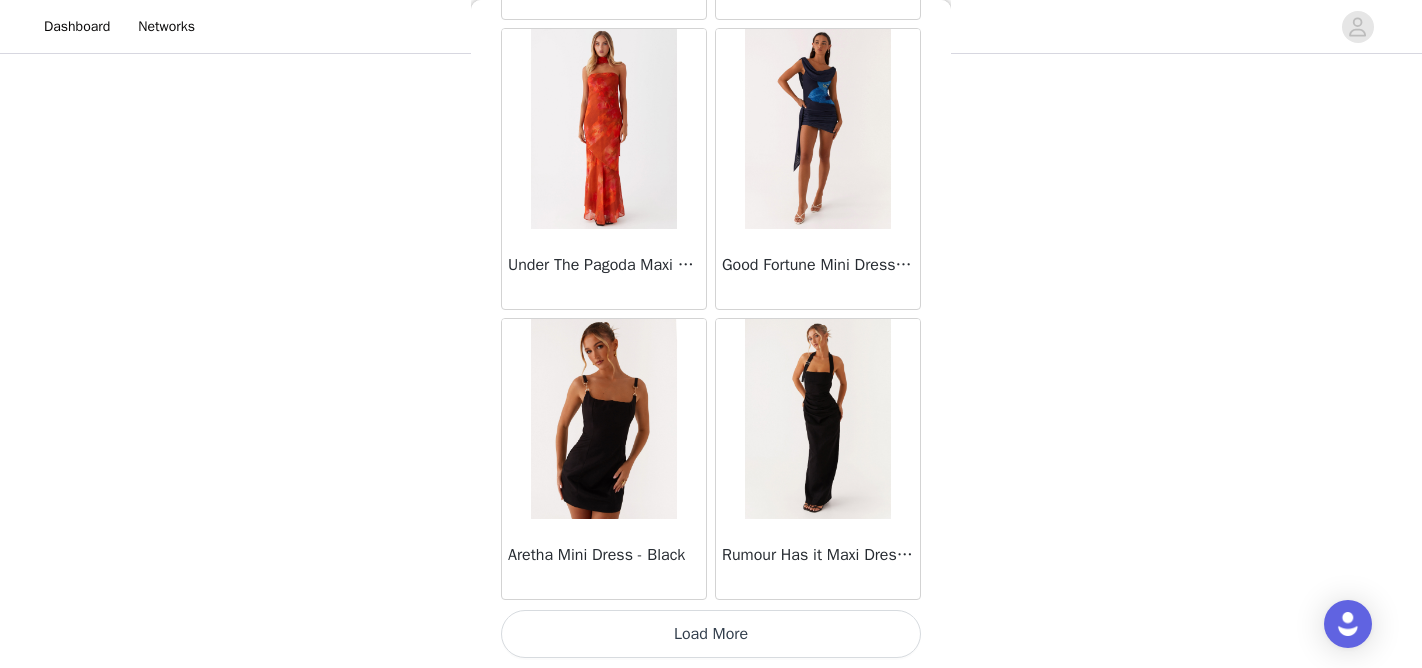 click on "Load More" at bounding box center (711, 634) 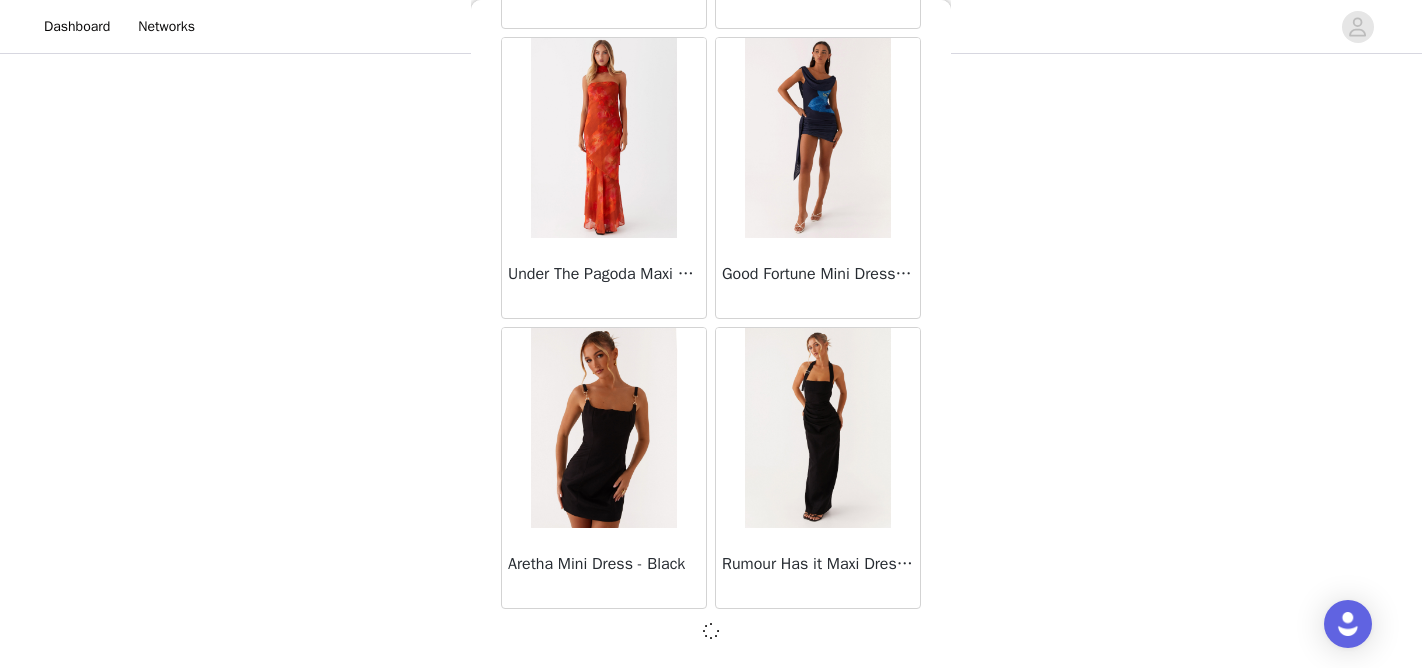 scroll, scrollTop: 5292, scrollLeft: 0, axis: vertical 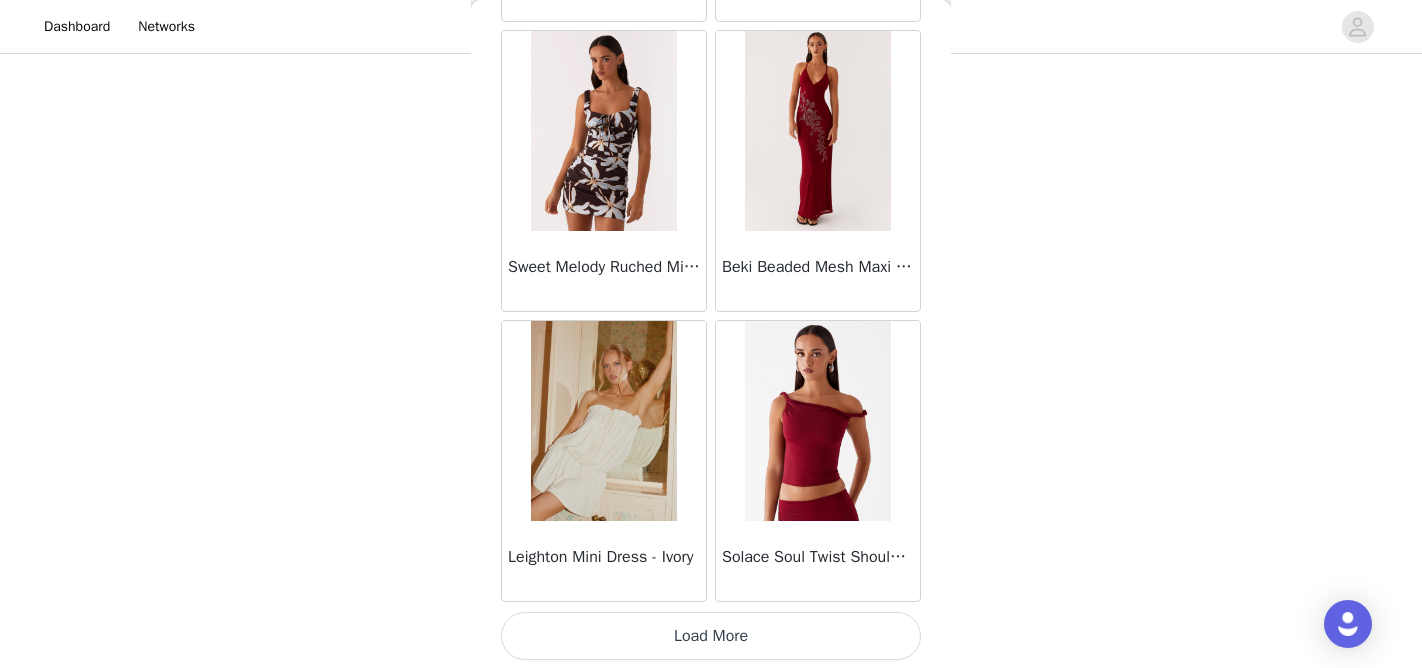 click on "Load More" at bounding box center (711, 636) 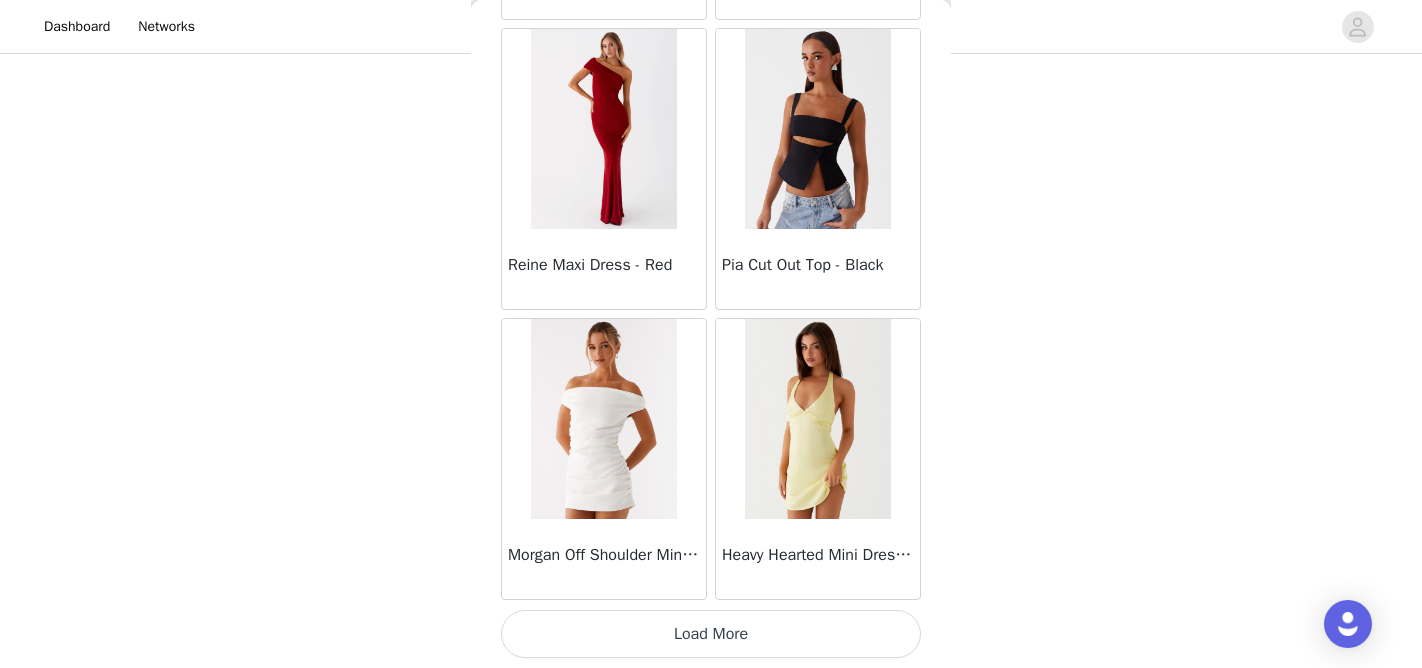 scroll, scrollTop: 11087, scrollLeft: 0, axis: vertical 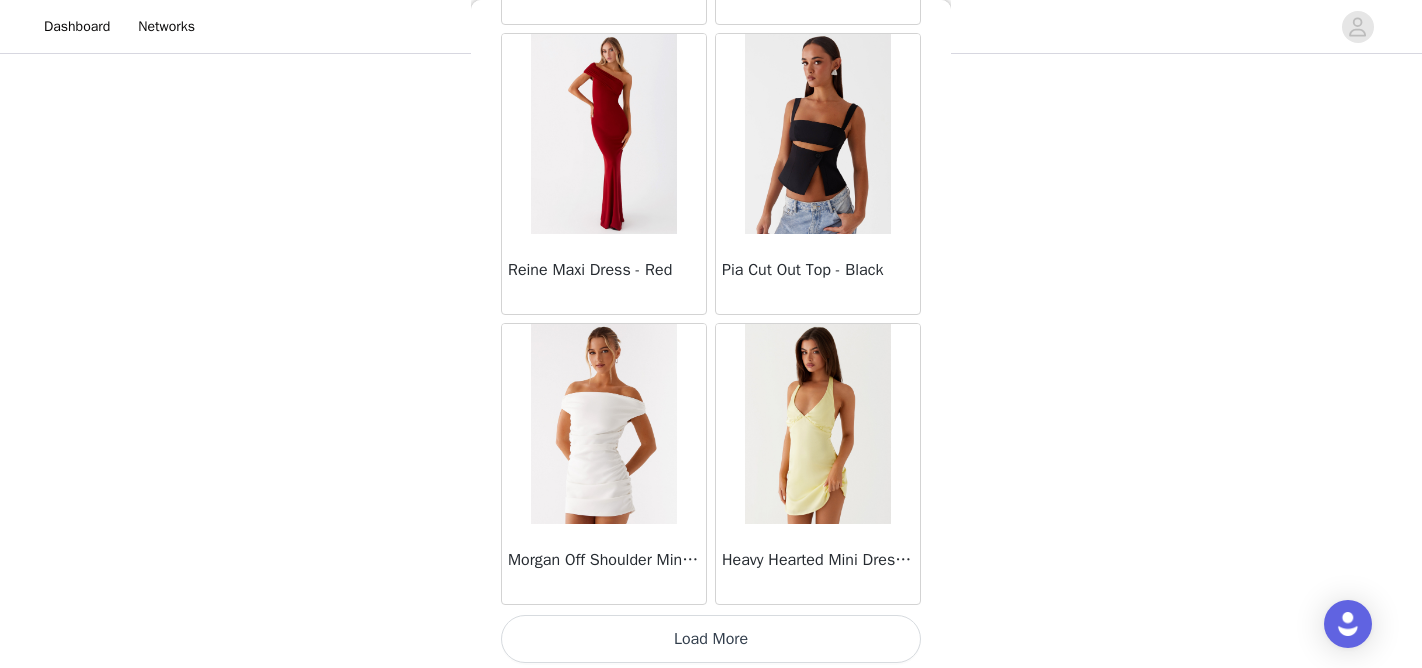 click on "Load More" at bounding box center [711, 639] 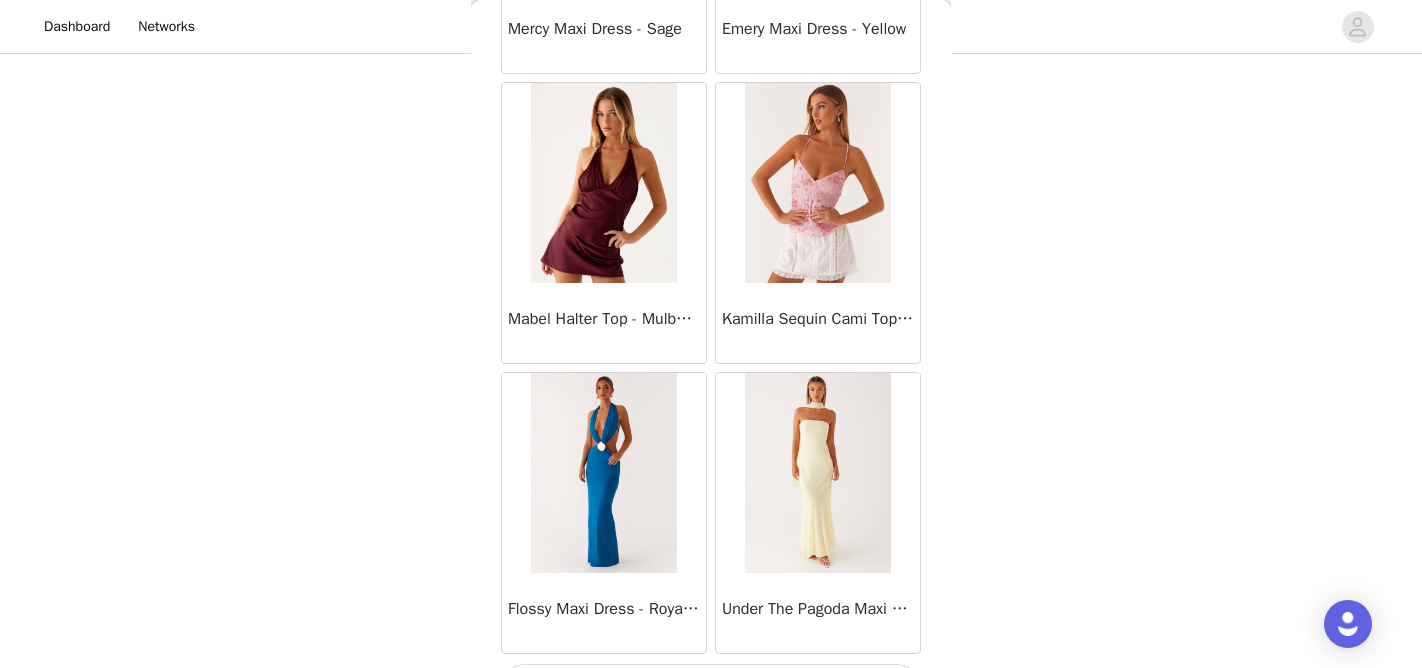 scroll, scrollTop: 13992, scrollLeft: 0, axis: vertical 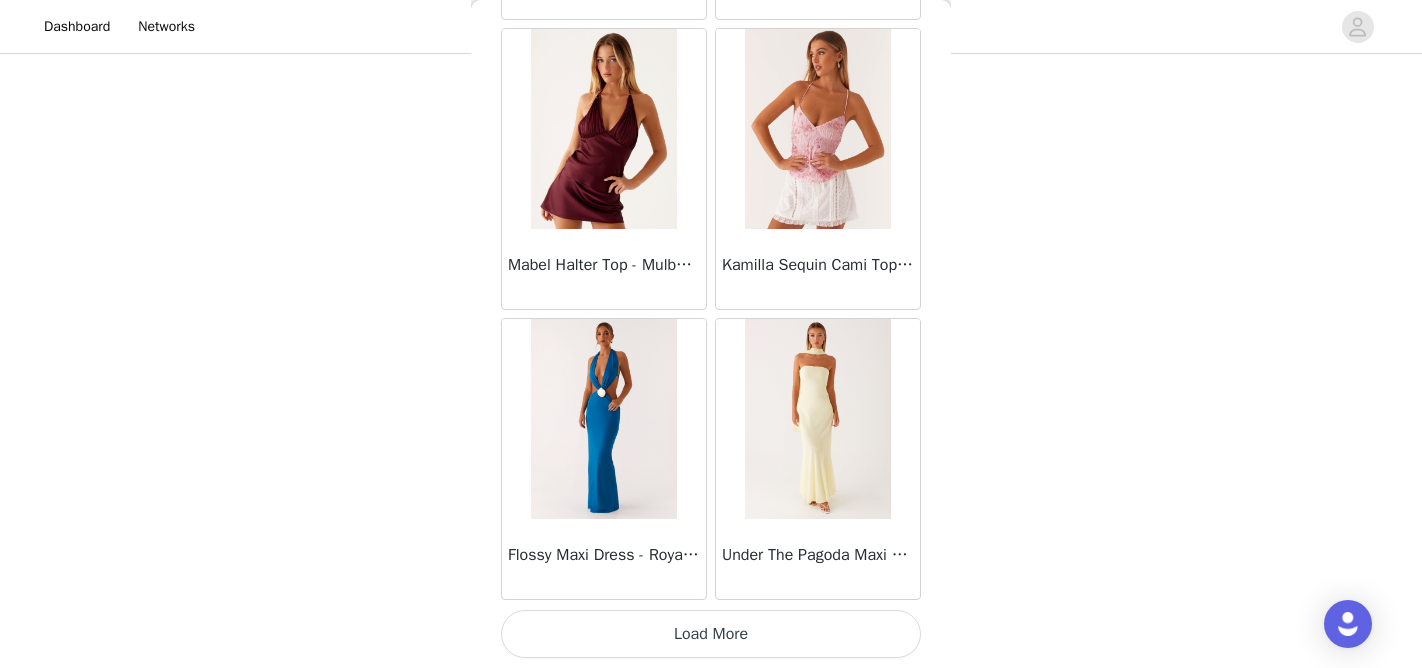 click on "Load More" at bounding box center (711, 634) 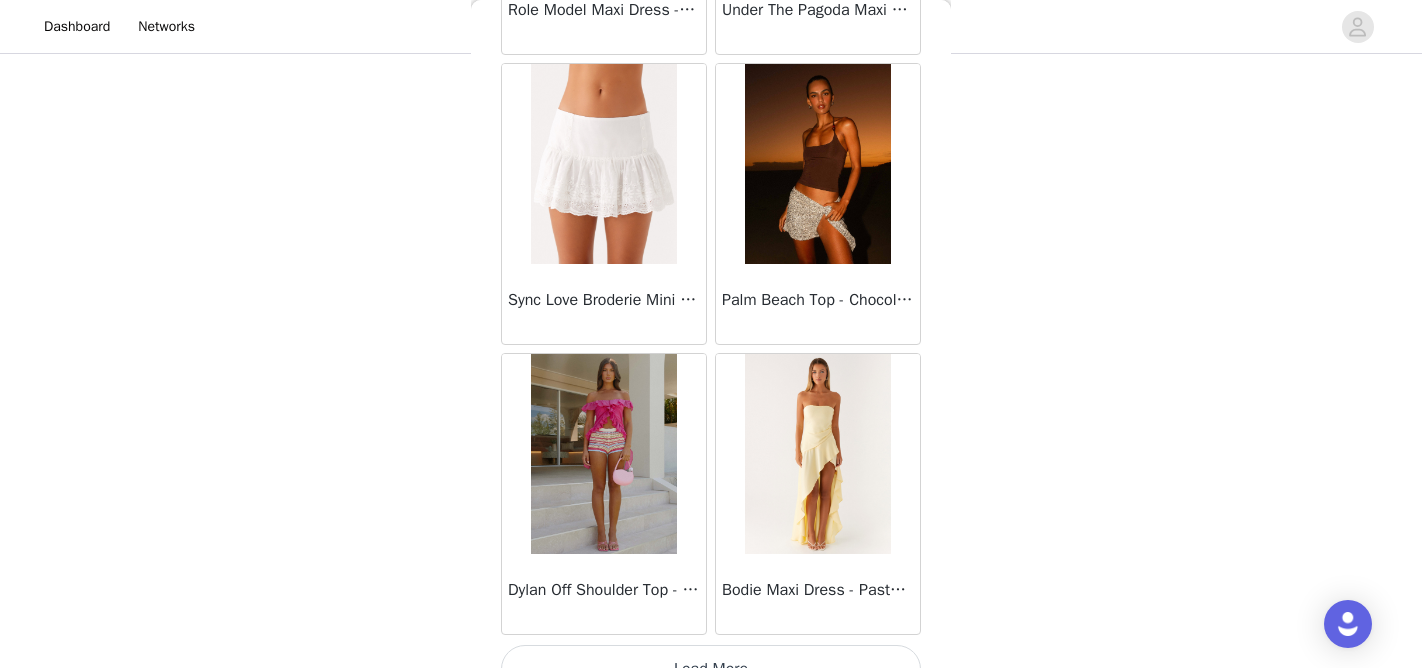 scroll, scrollTop: 16892, scrollLeft: 0, axis: vertical 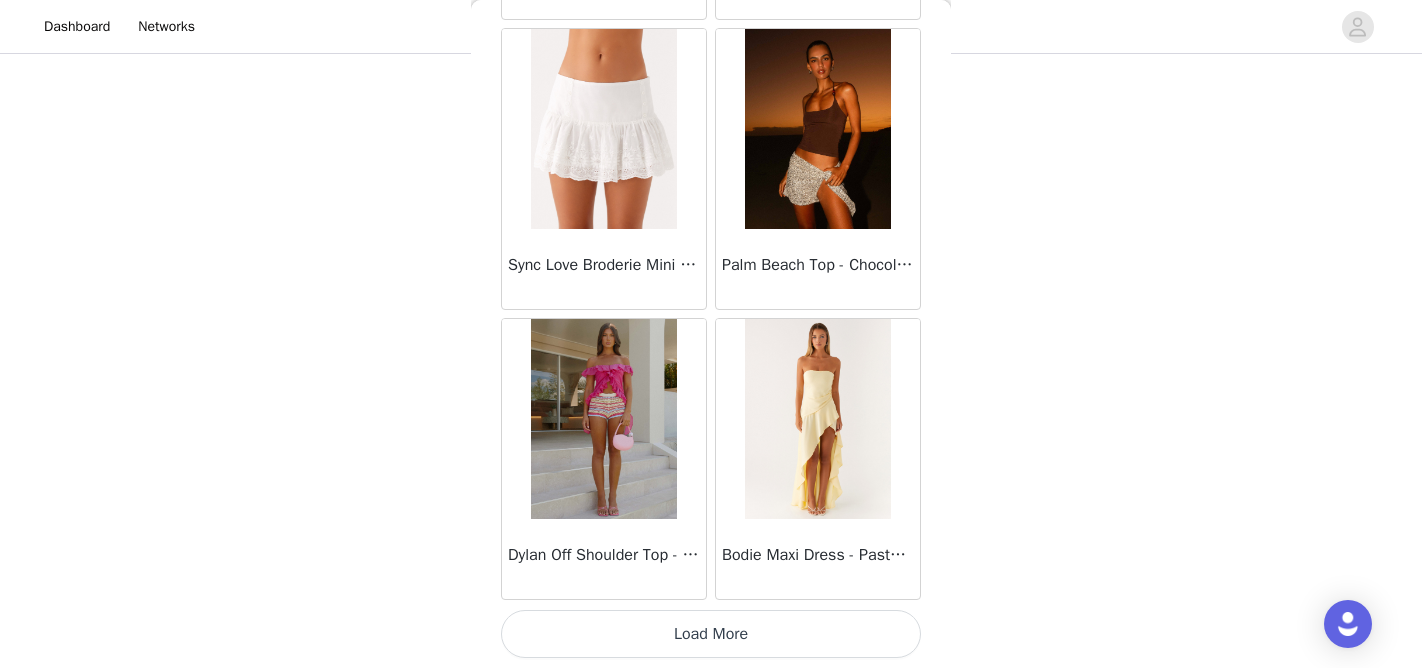 click on "Load More" at bounding box center (711, 634) 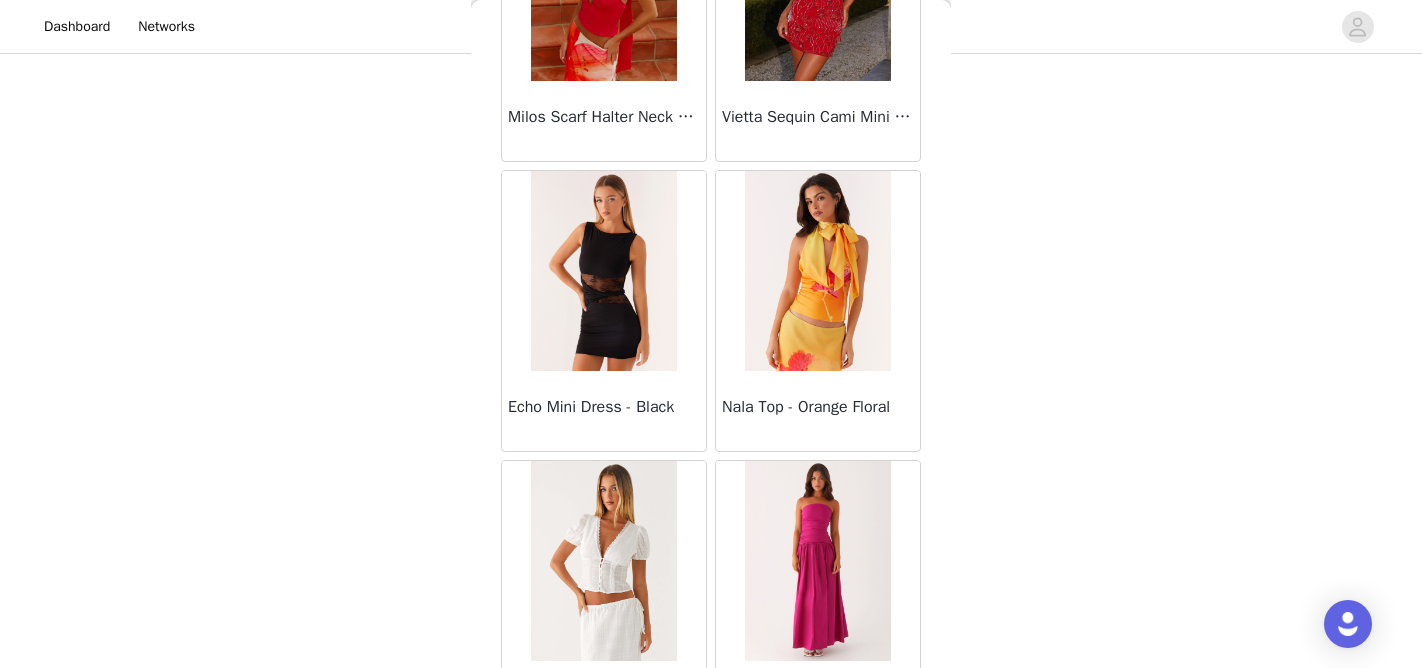scroll, scrollTop: 19792, scrollLeft: 0, axis: vertical 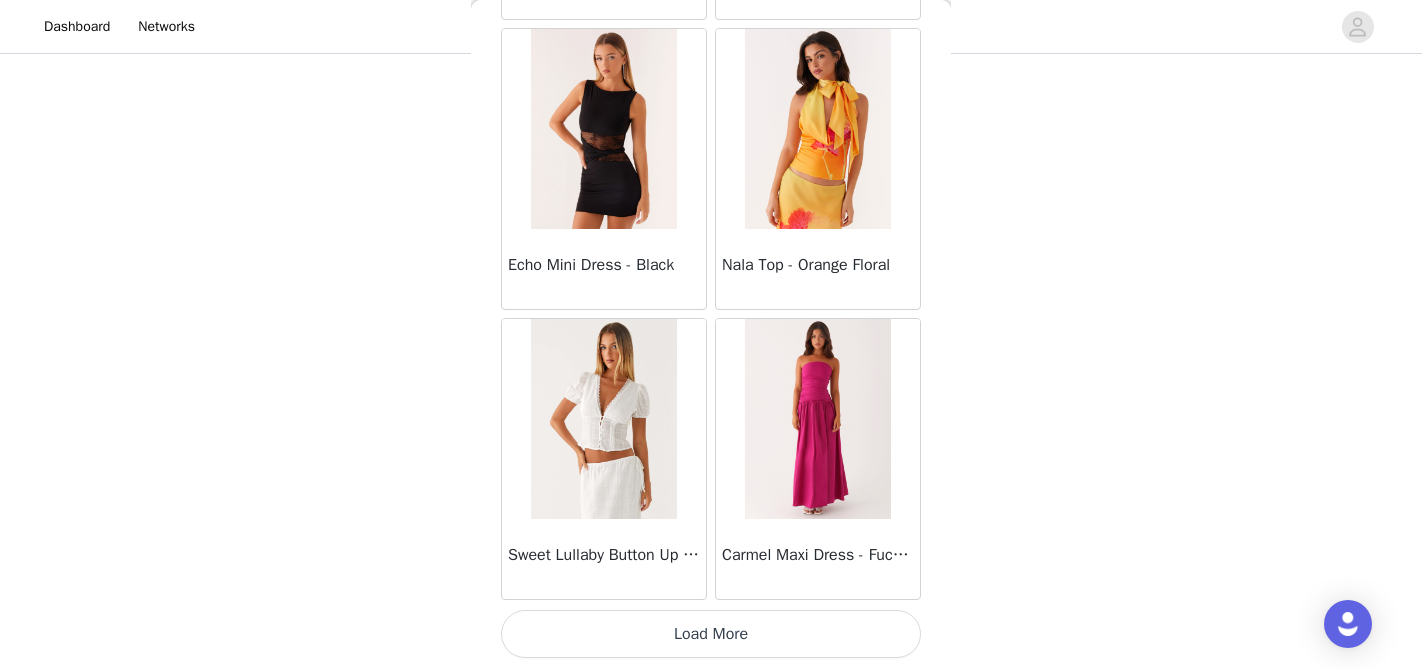 click on "Load More" at bounding box center [711, 634] 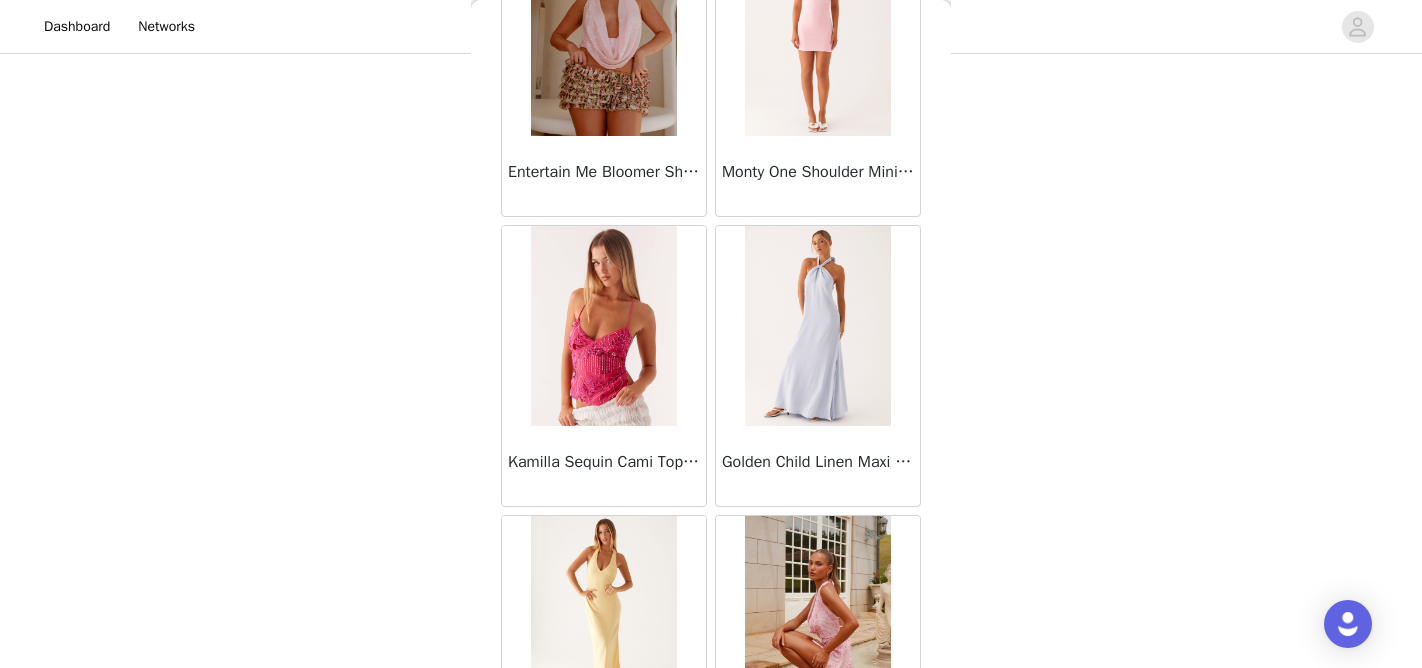 scroll, scrollTop: 22692, scrollLeft: 0, axis: vertical 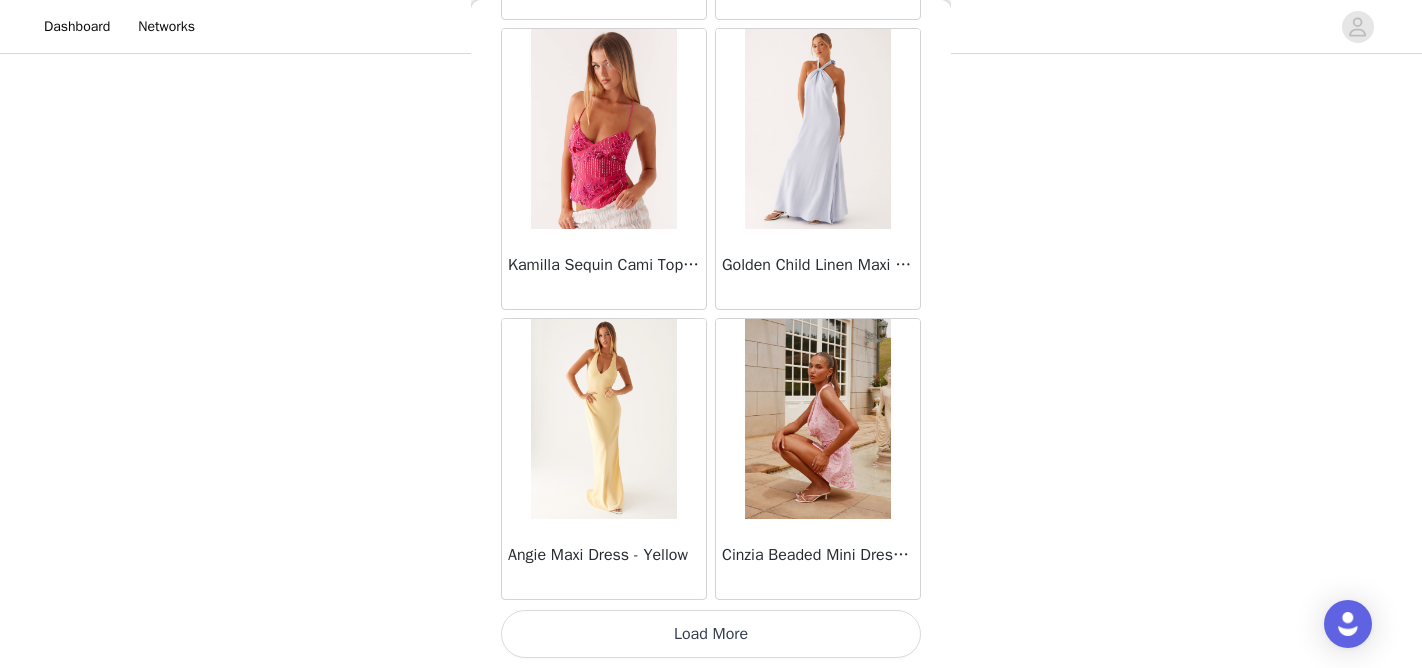 click on "Load More" at bounding box center (711, 634) 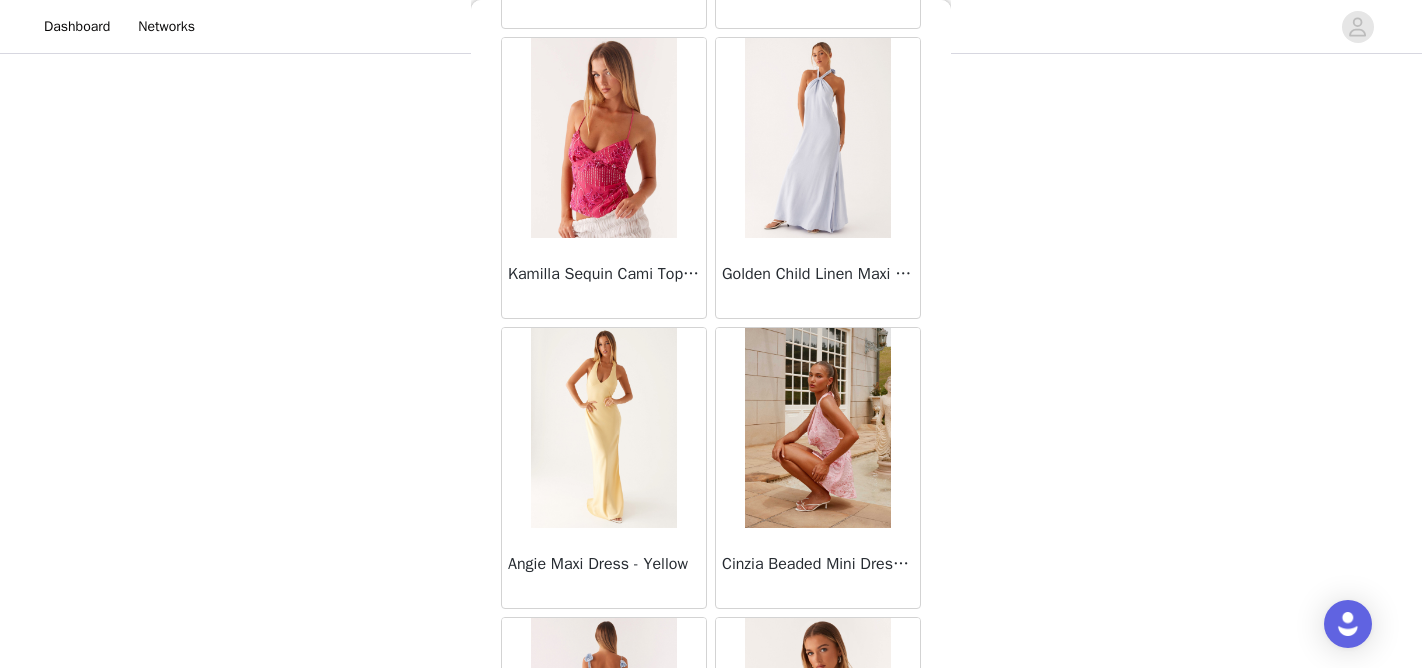 scroll, scrollTop: 22692, scrollLeft: 0, axis: vertical 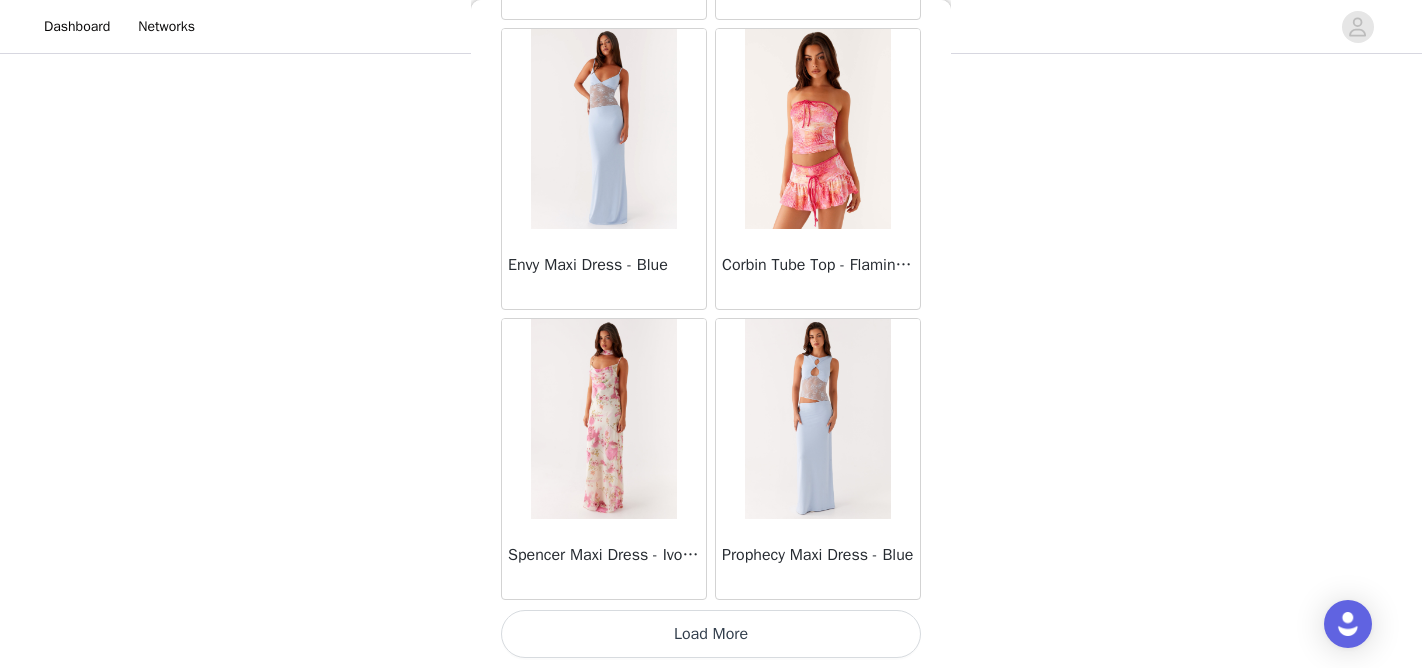 click on "Load More" at bounding box center (711, 634) 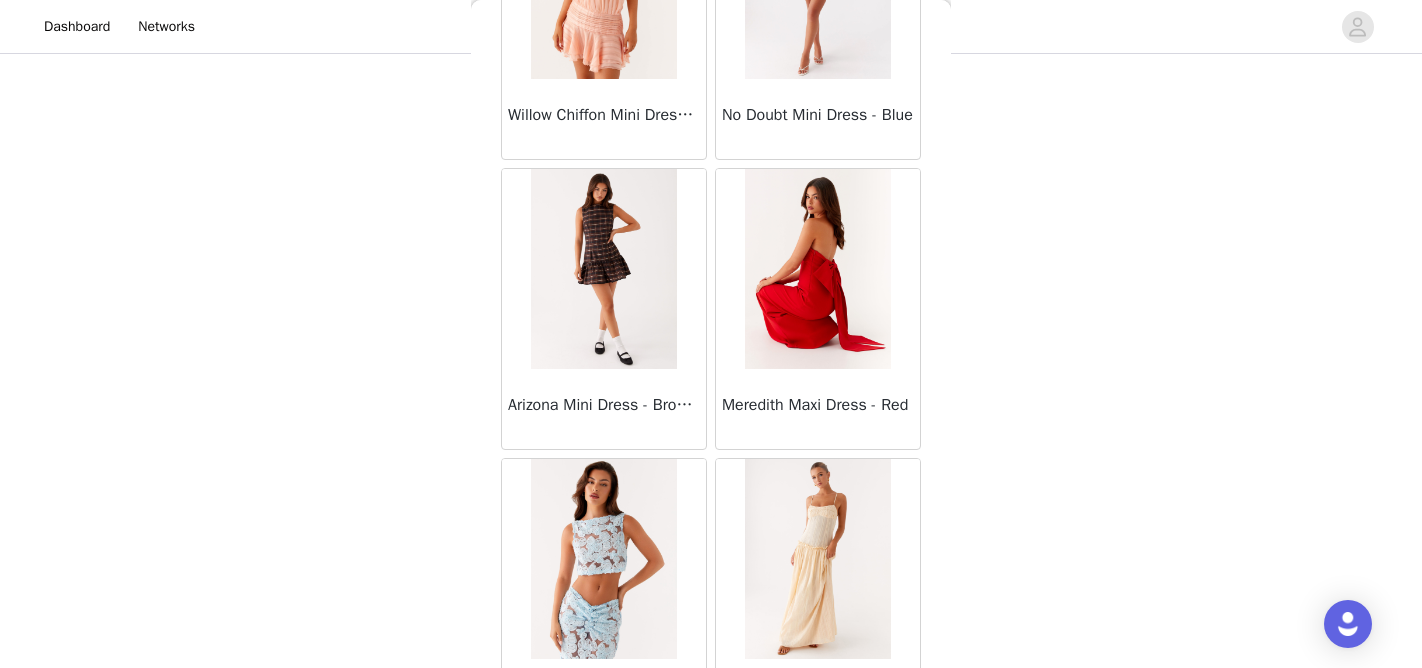 scroll, scrollTop: 28492, scrollLeft: 0, axis: vertical 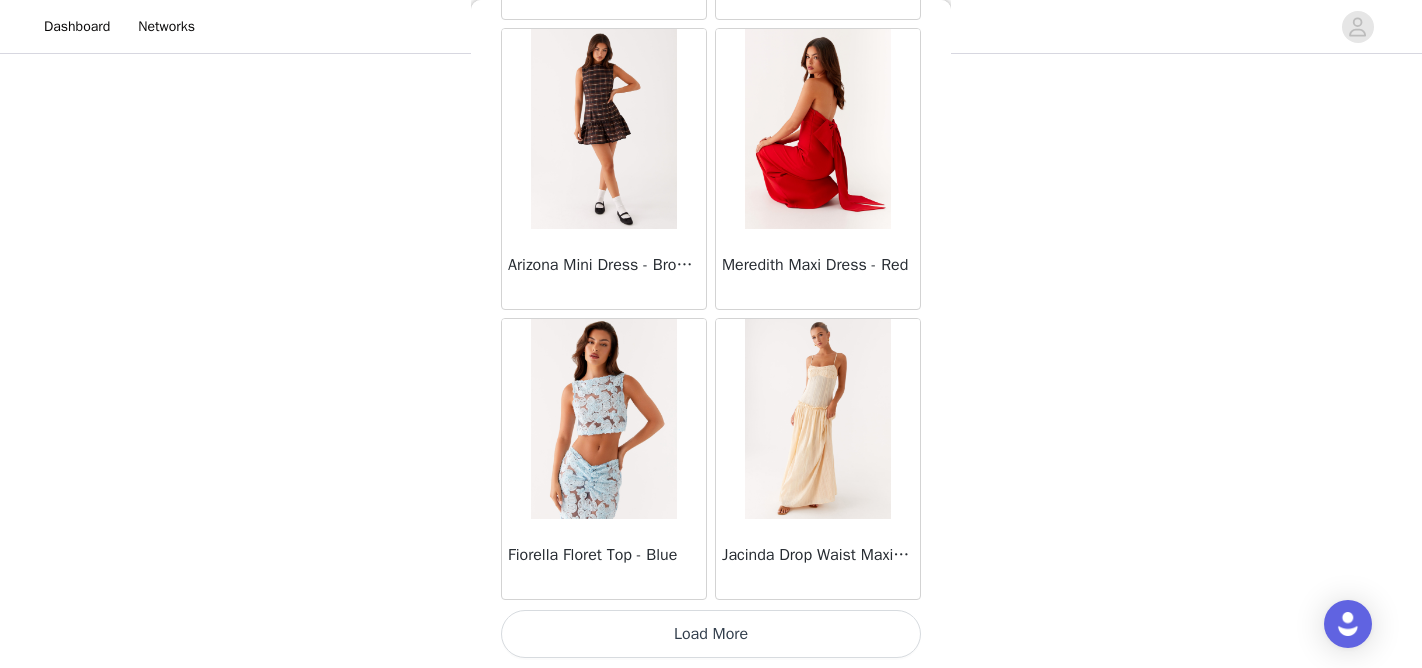 click on "Load More" at bounding box center [711, 634] 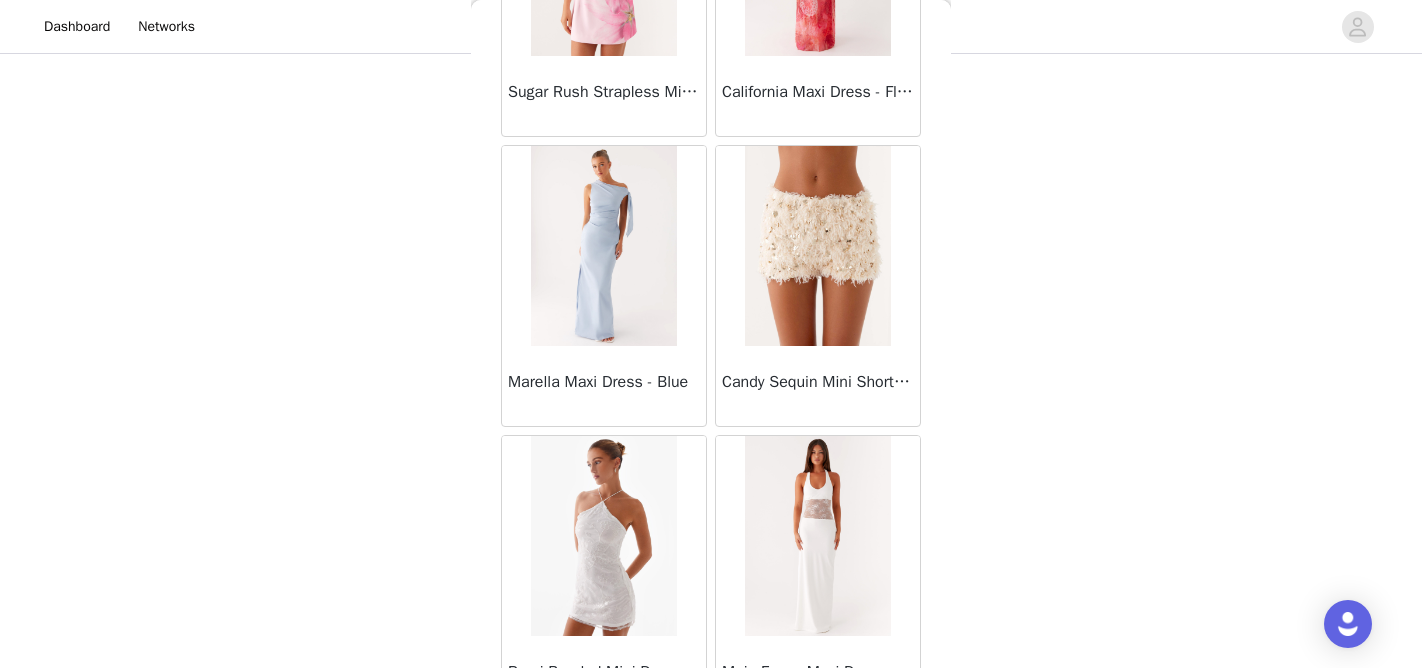 scroll, scrollTop: 30621, scrollLeft: 0, axis: vertical 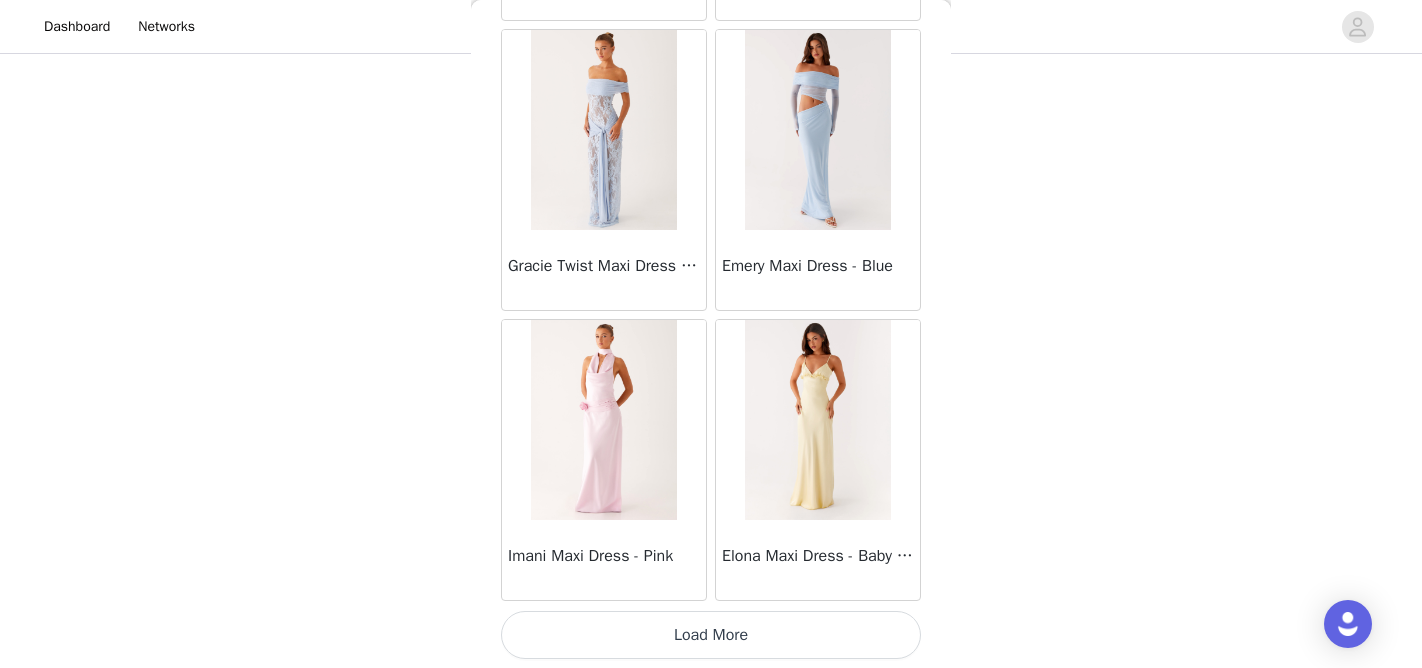 click on "Load More" at bounding box center [711, 635] 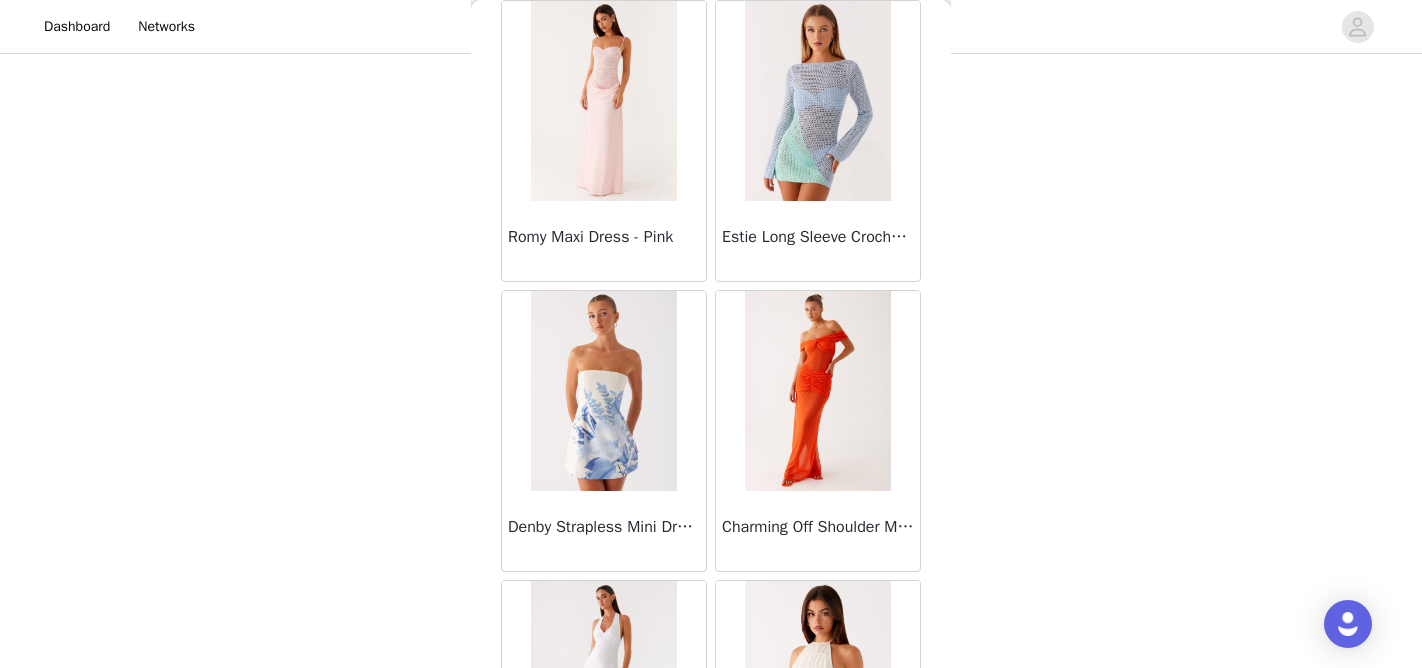 scroll, scrollTop: 34292, scrollLeft: 0, axis: vertical 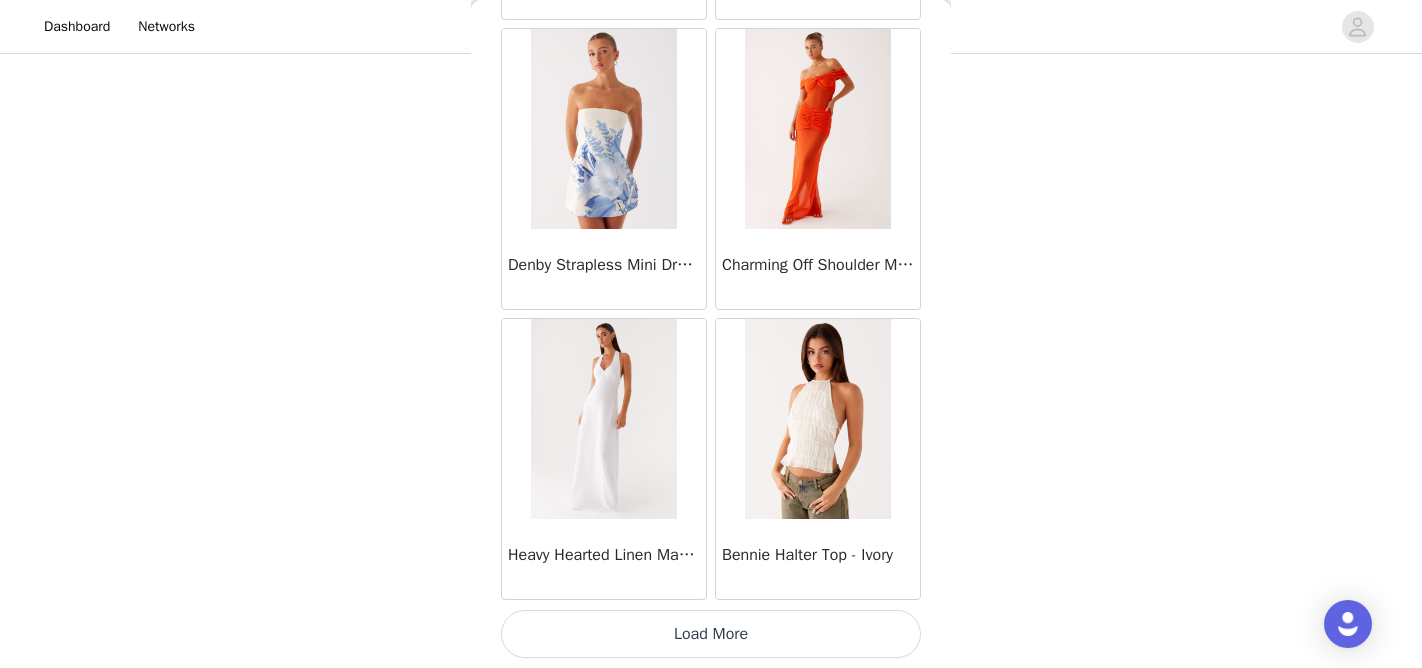 click on "Load More" at bounding box center [711, 634] 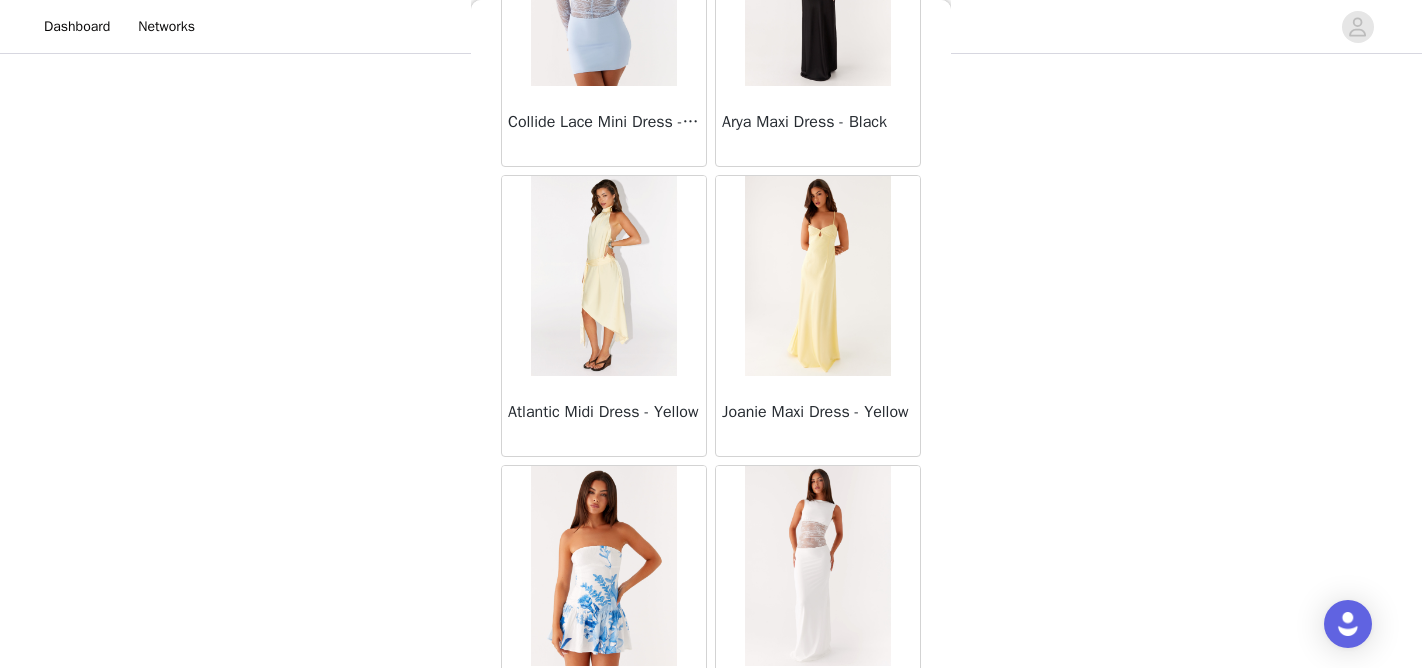 scroll, scrollTop: 37192, scrollLeft: 0, axis: vertical 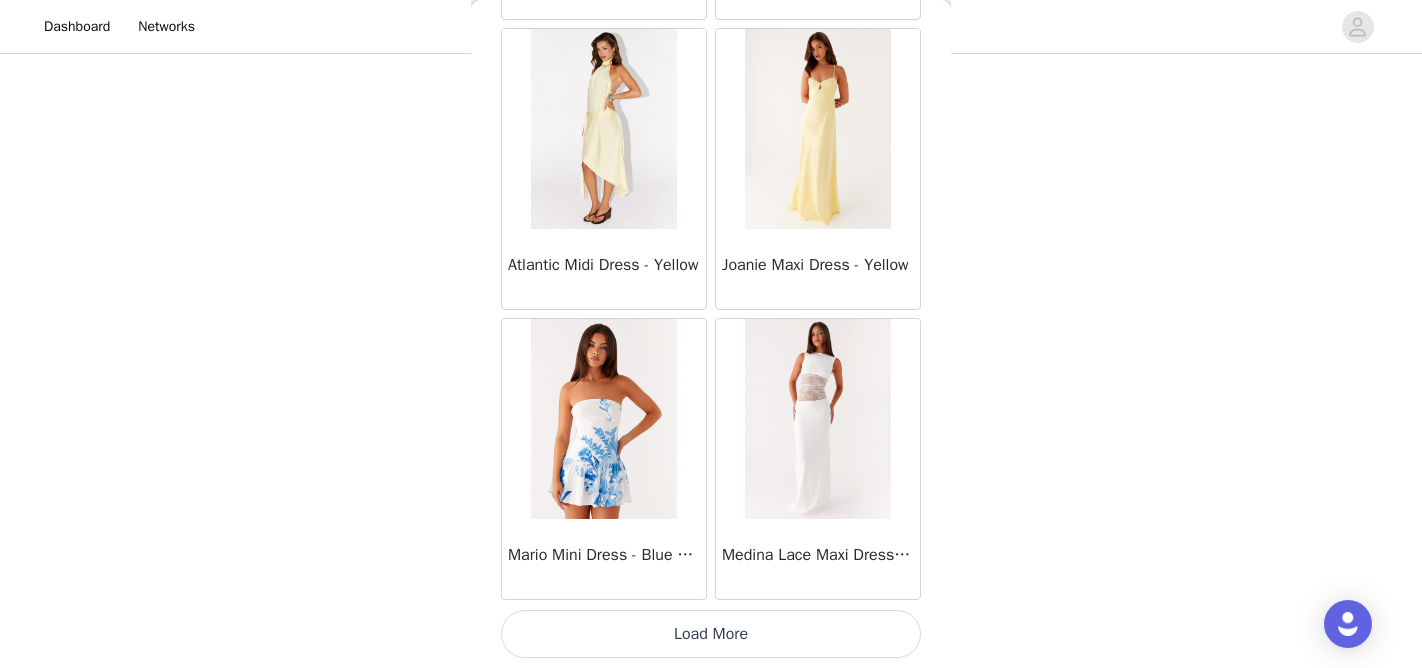 click on "Load More" at bounding box center (711, 634) 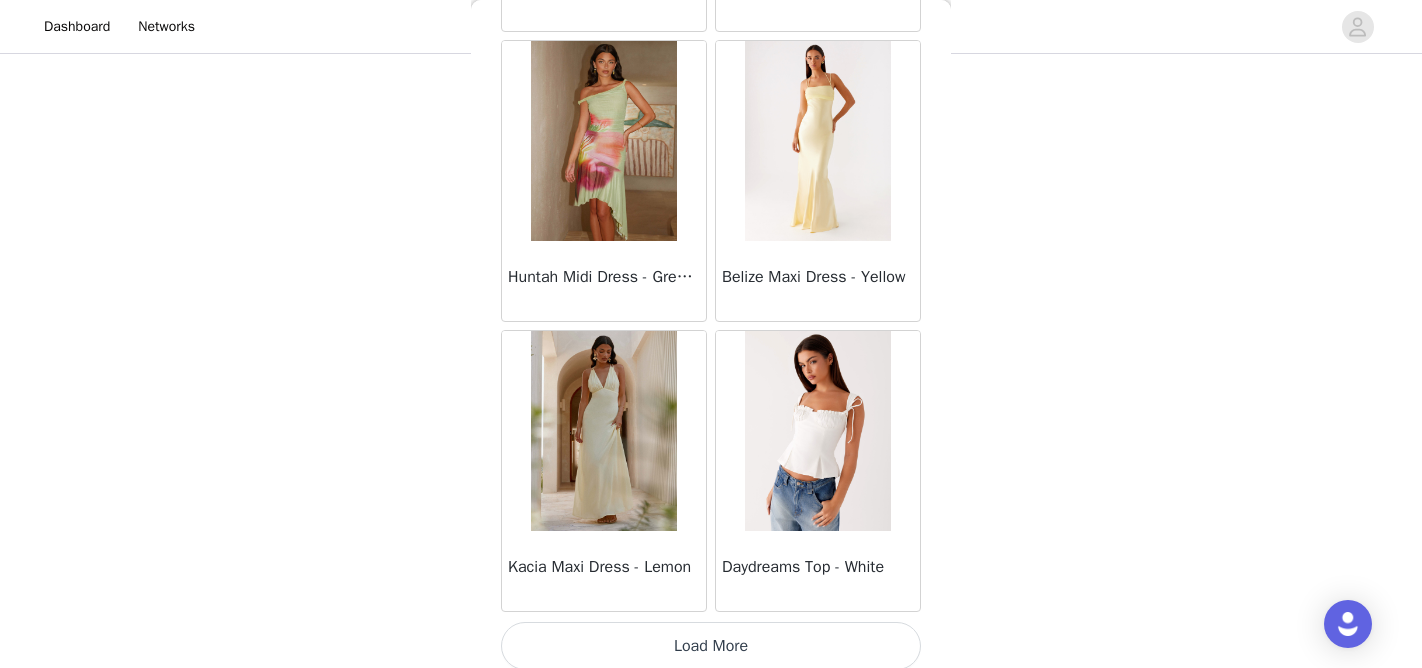 scroll, scrollTop: 40092, scrollLeft: 0, axis: vertical 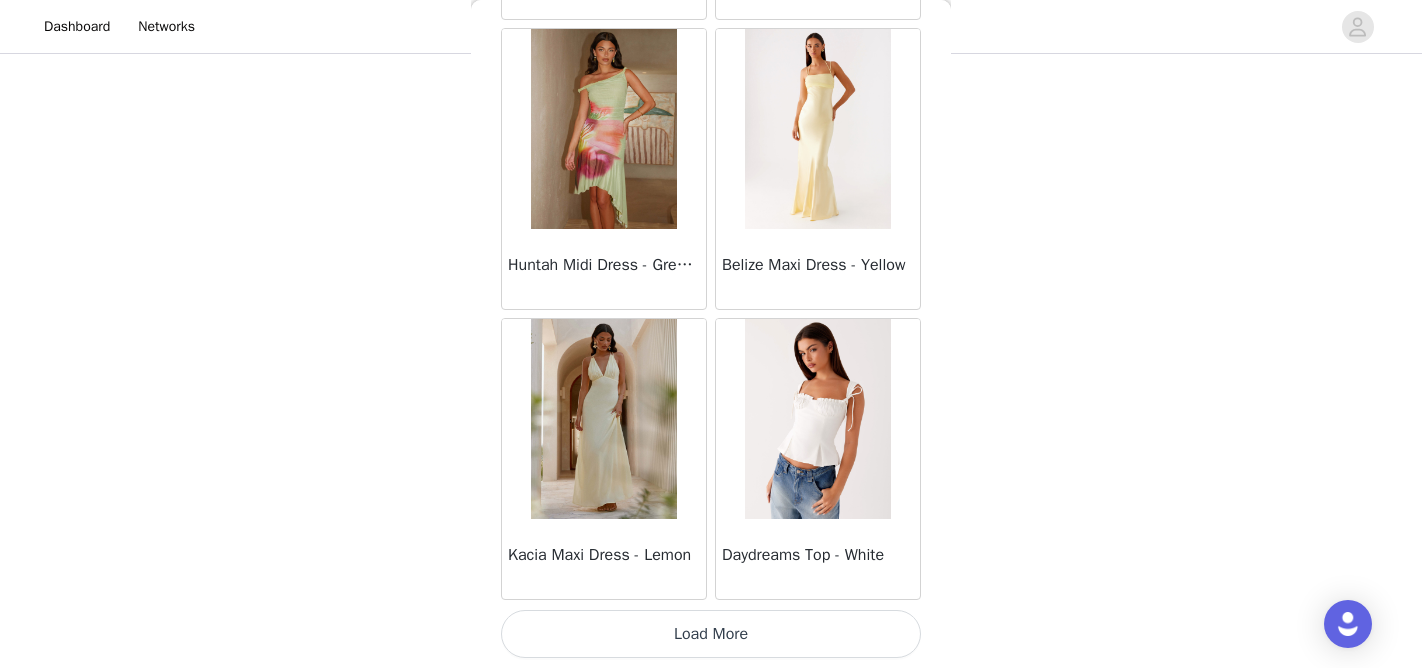 click on "Load More" at bounding box center (711, 634) 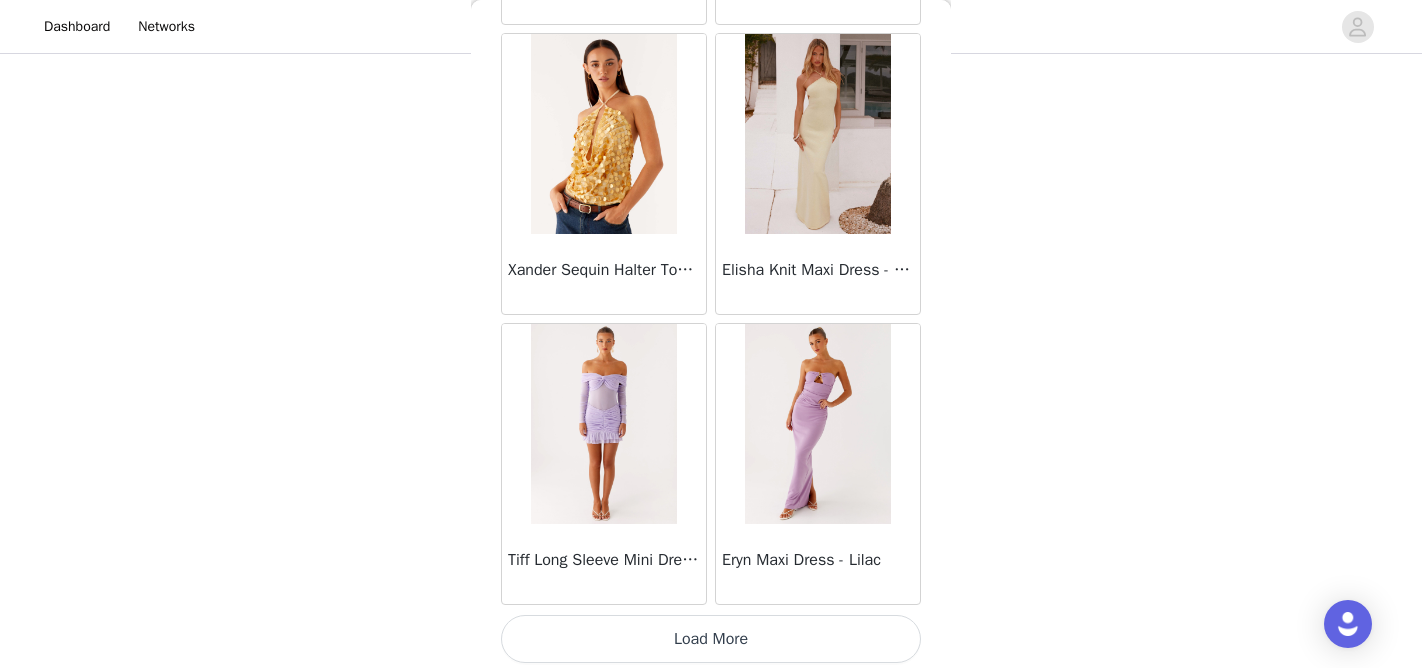 scroll, scrollTop: 42992, scrollLeft: 0, axis: vertical 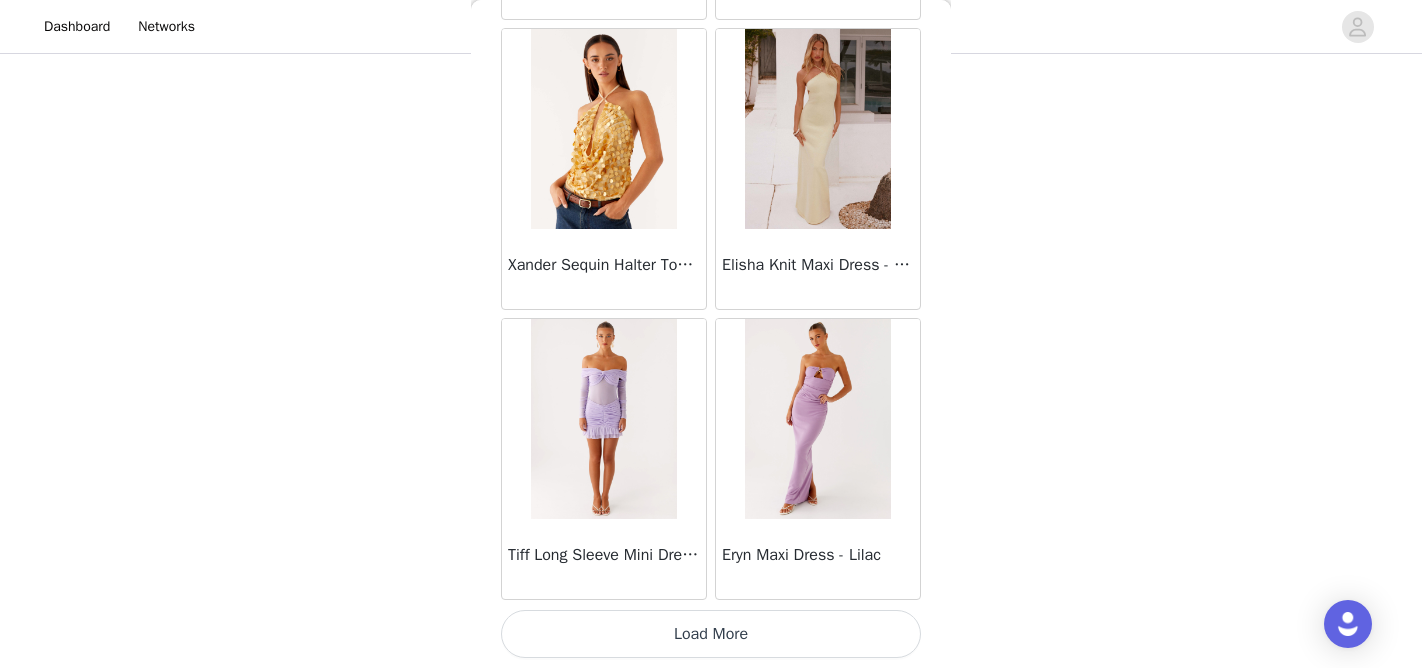 click on "Load More" at bounding box center [711, 634] 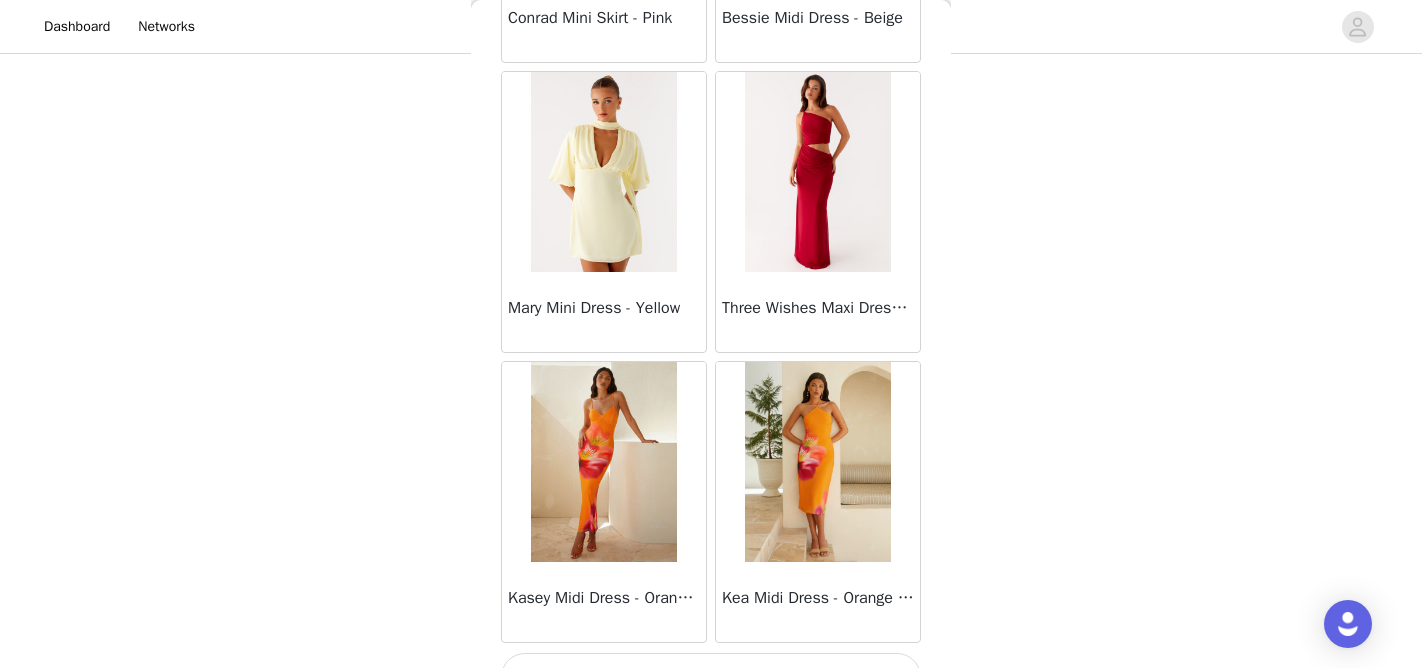 scroll, scrollTop: 45892, scrollLeft: 0, axis: vertical 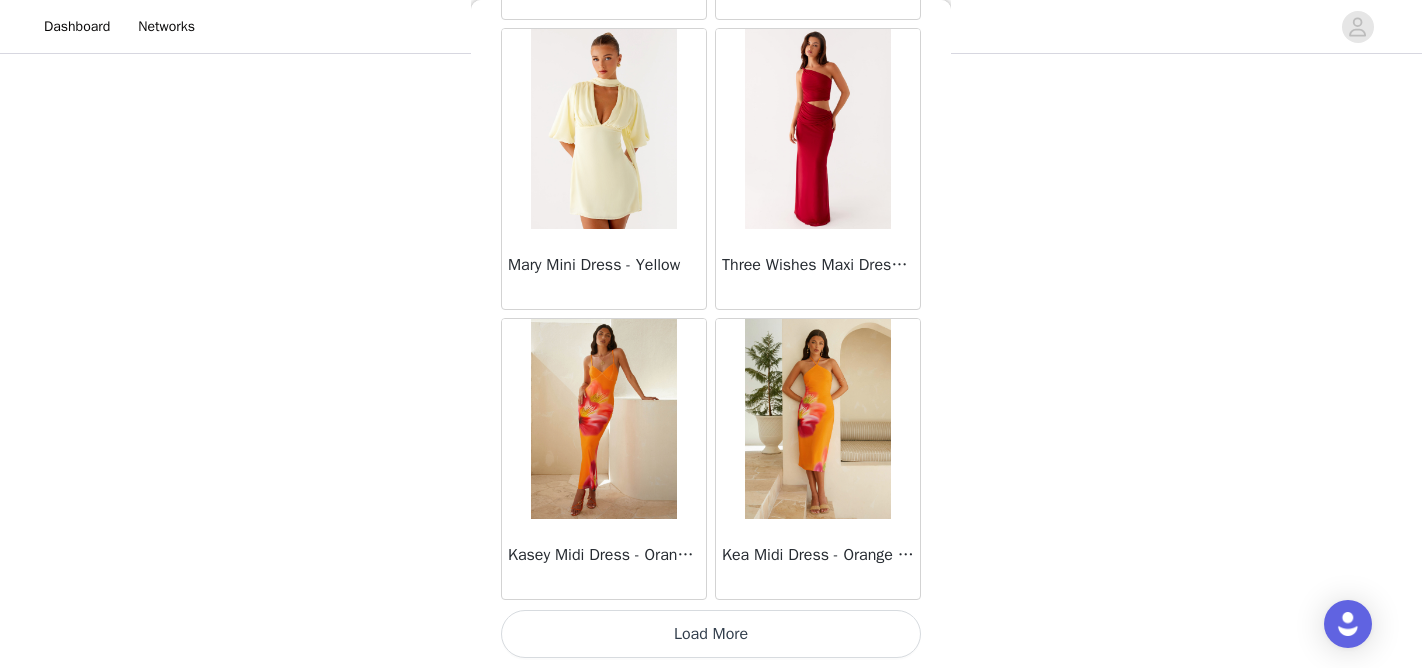click on "Load More" at bounding box center [711, 634] 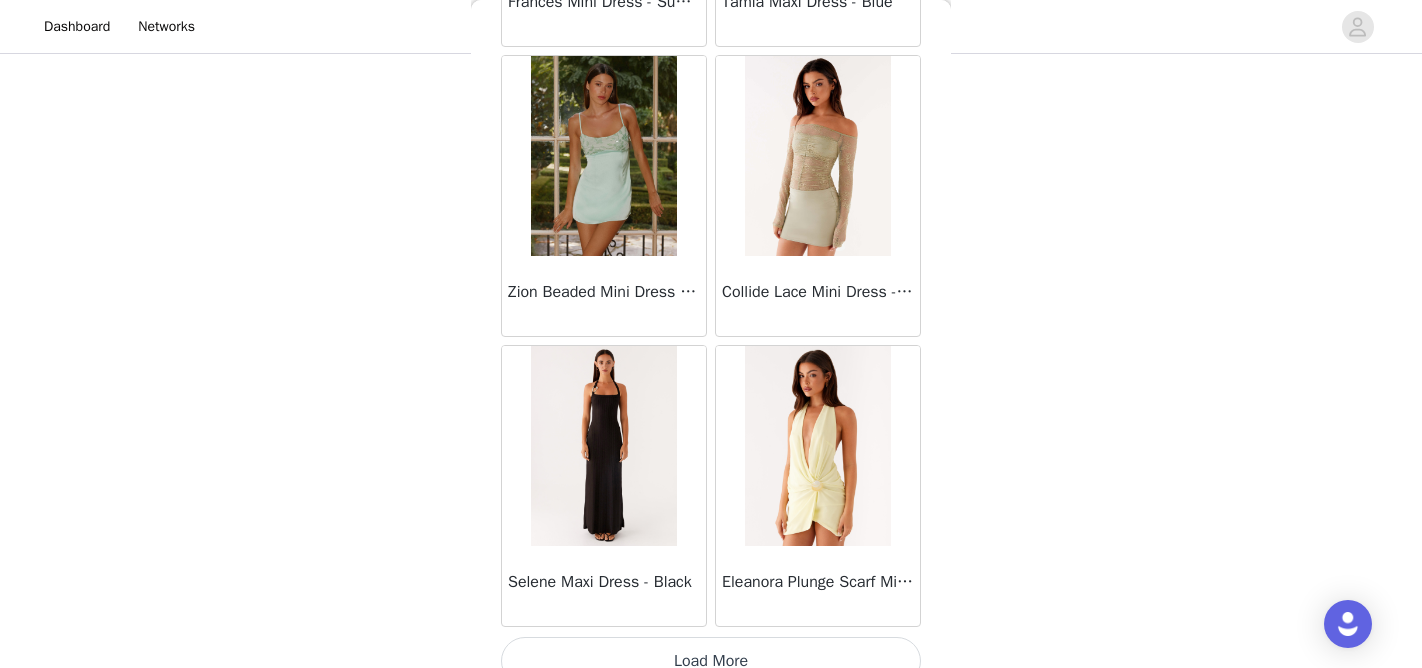 scroll, scrollTop: 48792, scrollLeft: 0, axis: vertical 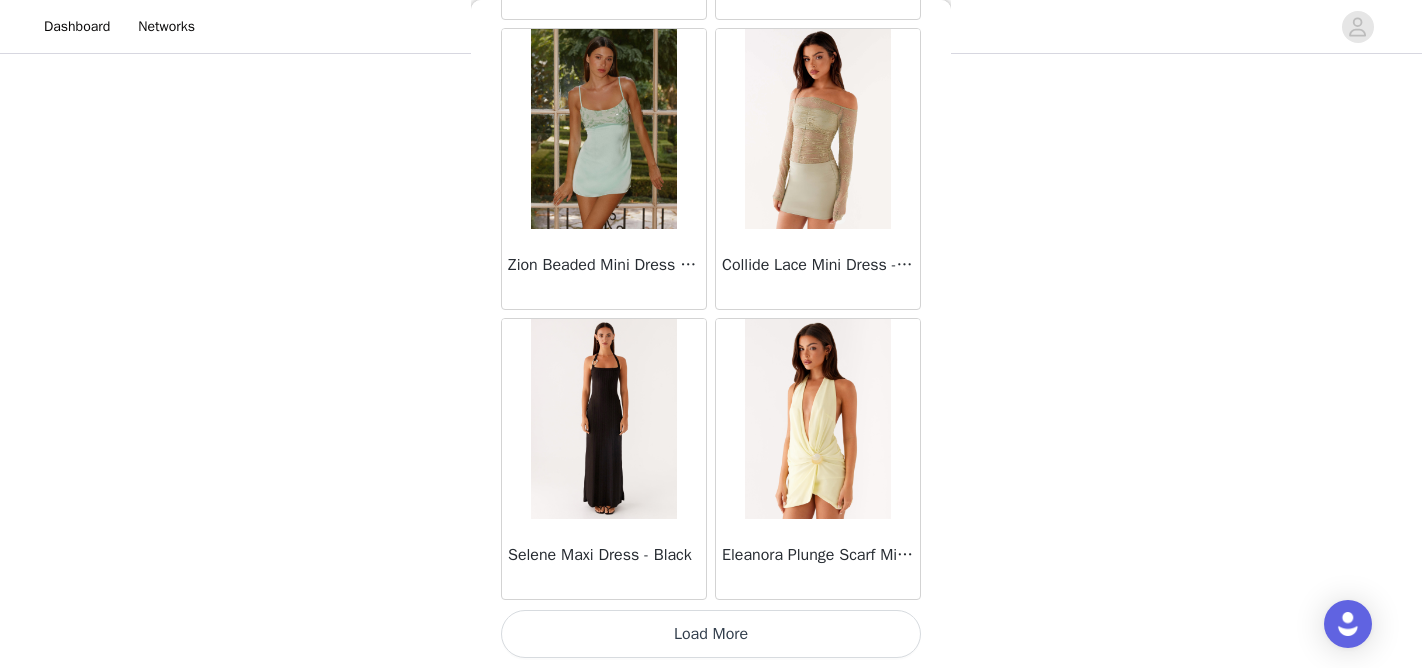 click on "Load More" at bounding box center (711, 634) 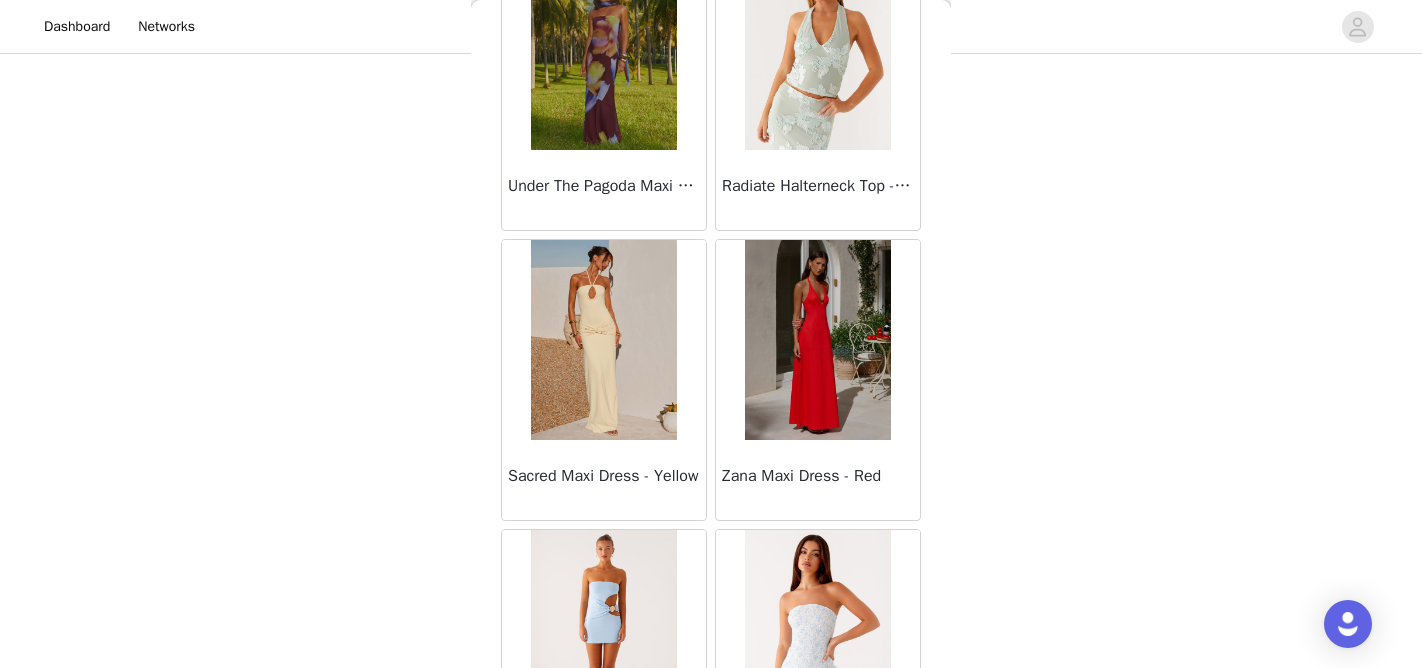 scroll, scrollTop: 51692, scrollLeft: 0, axis: vertical 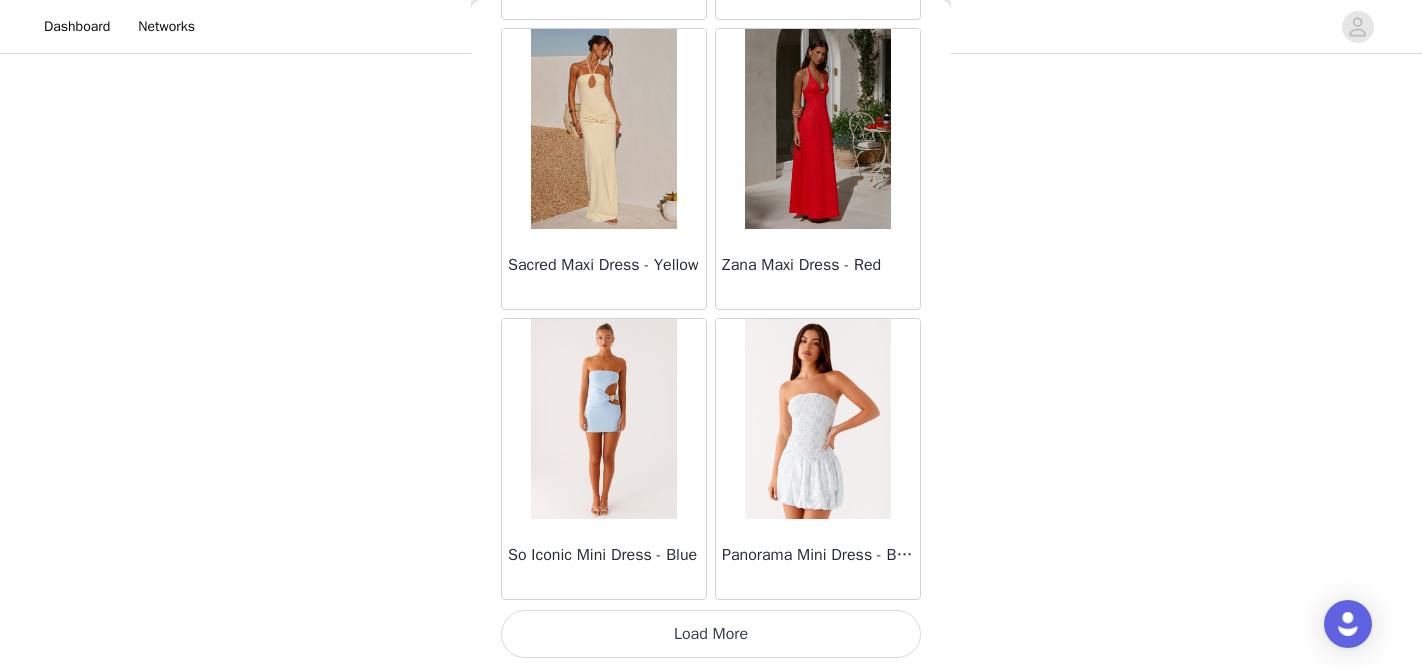 click on "Load More" at bounding box center [711, 634] 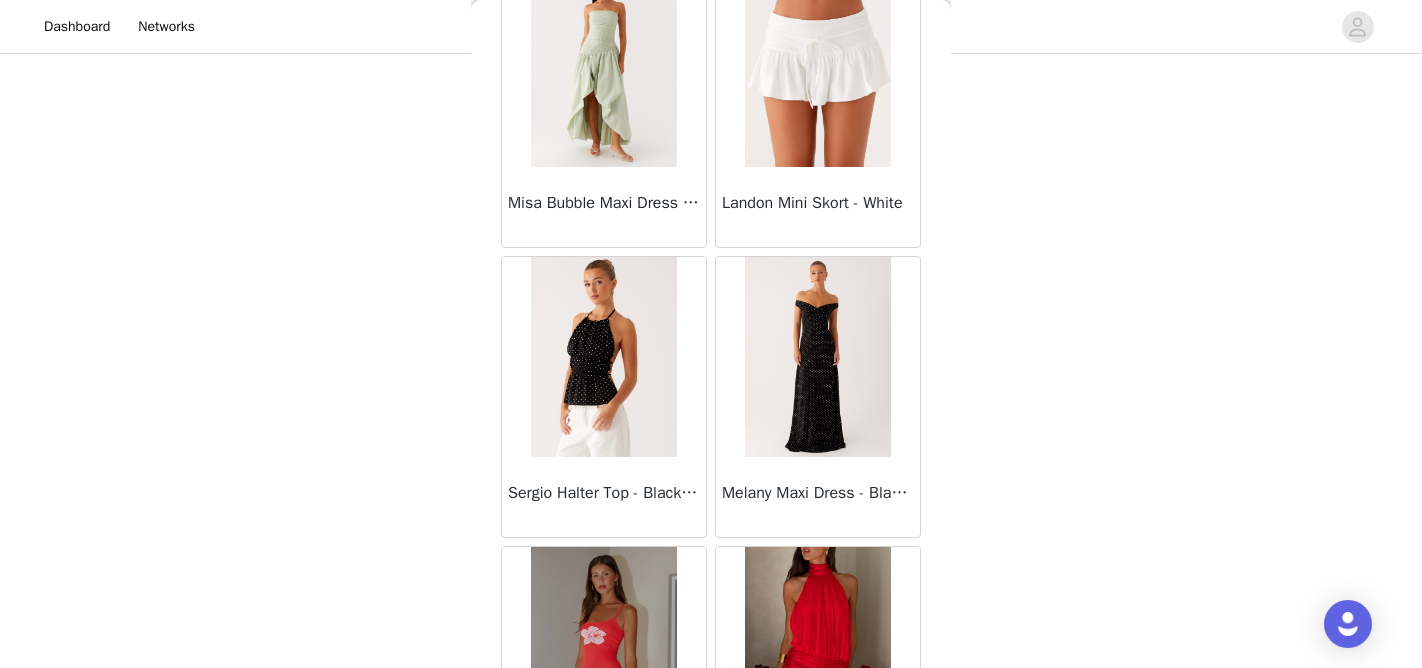 scroll, scrollTop: 54592, scrollLeft: 0, axis: vertical 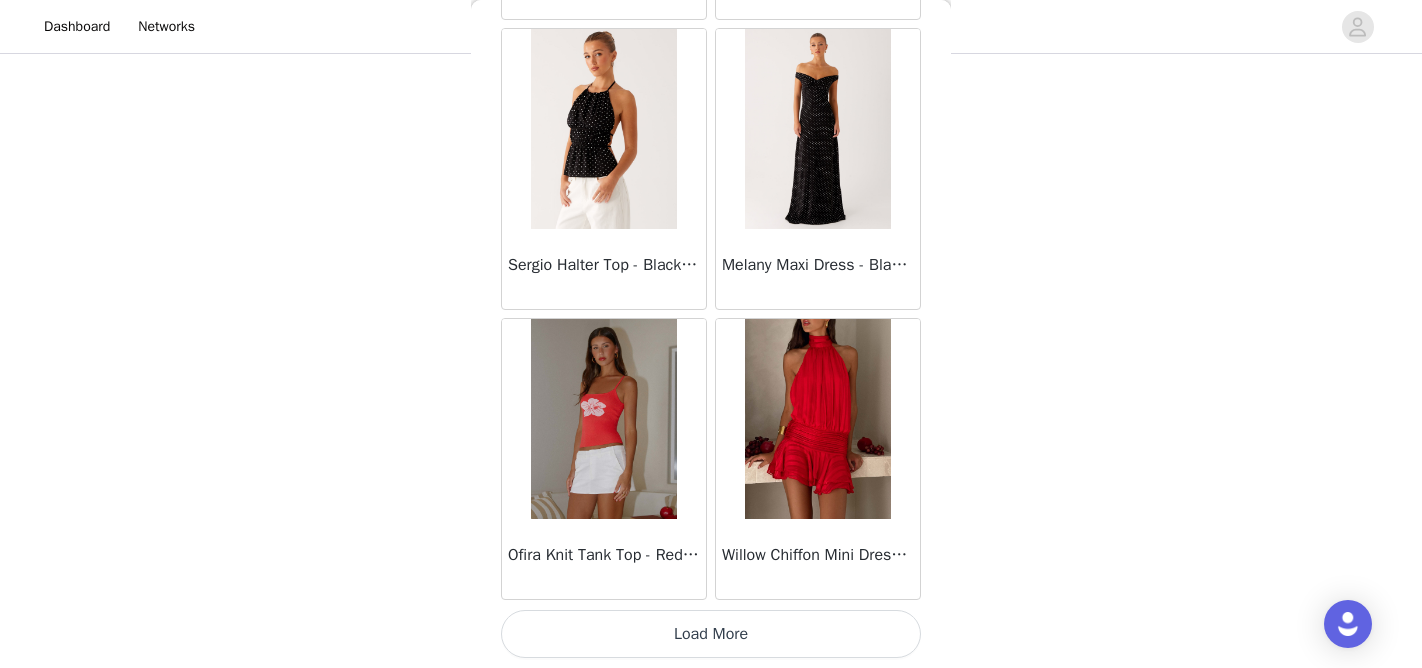 click on "Load More" at bounding box center (711, 634) 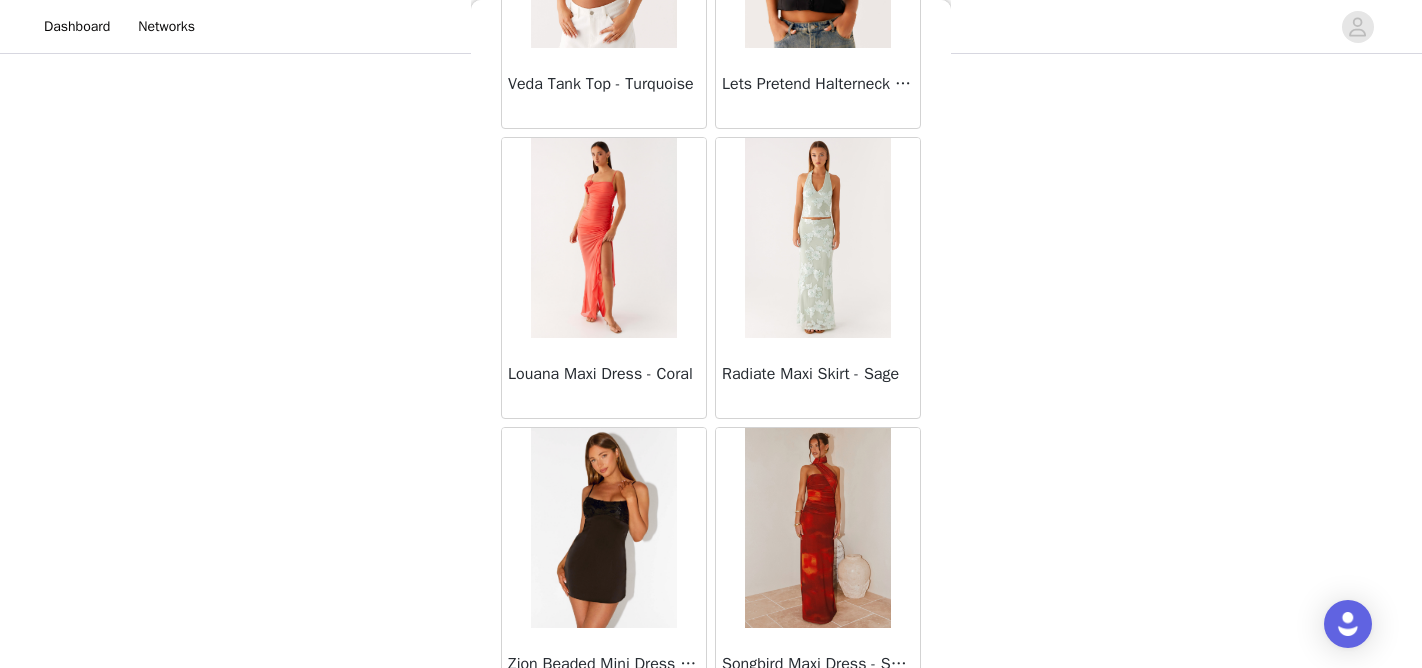 scroll, scrollTop: 57099, scrollLeft: 0, axis: vertical 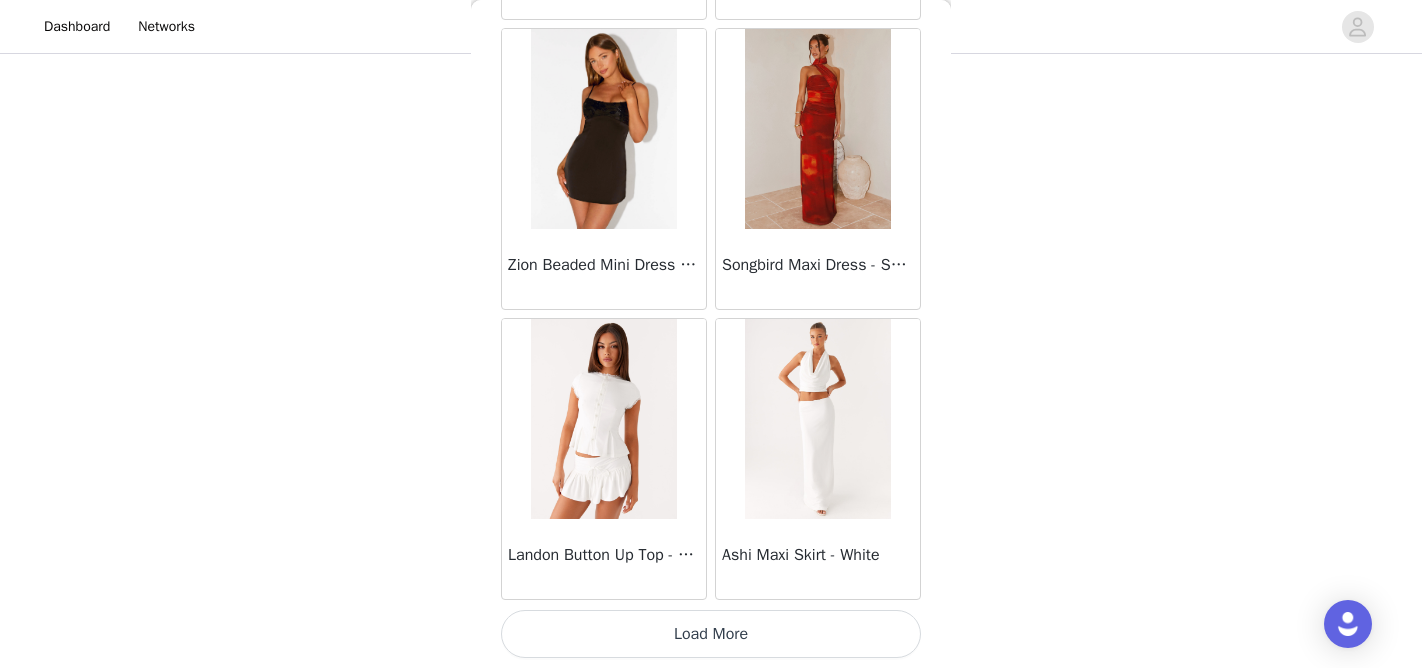 click on "Load More" at bounding box center (711, 634) 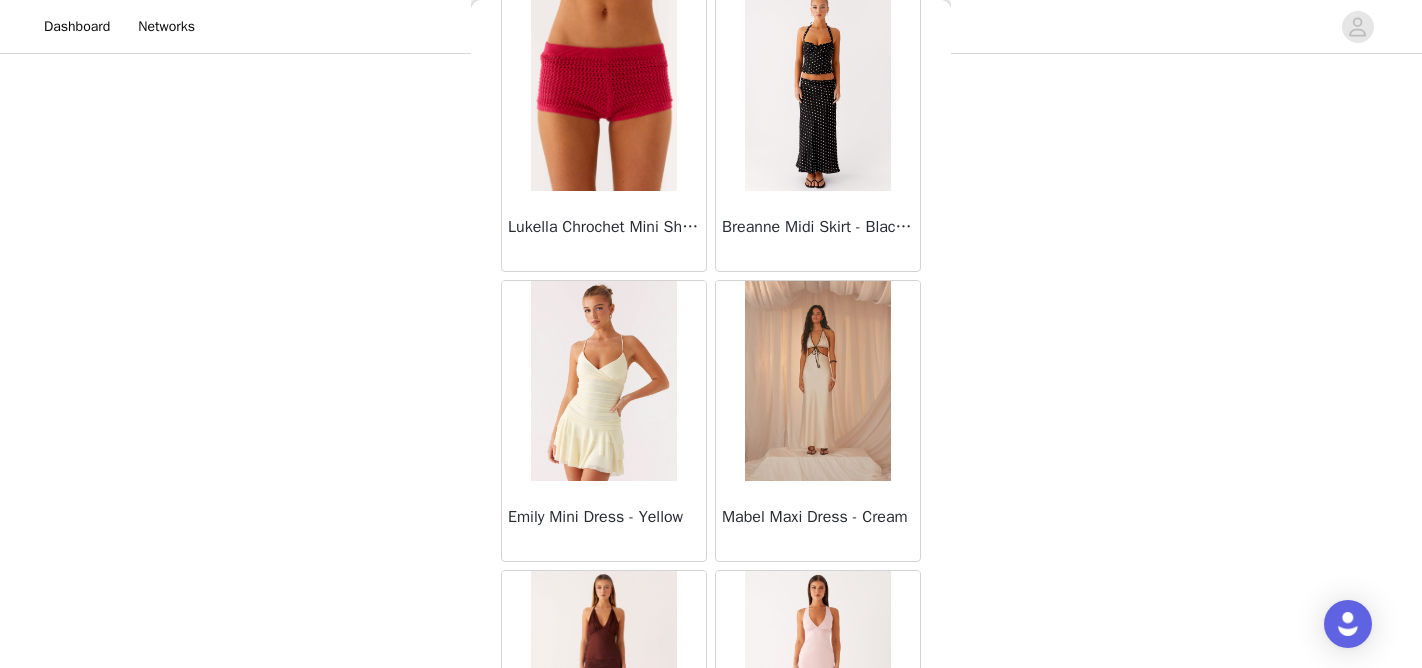 scroll, scrollTop: 59566, scrollLeft: 0, axis: vertical 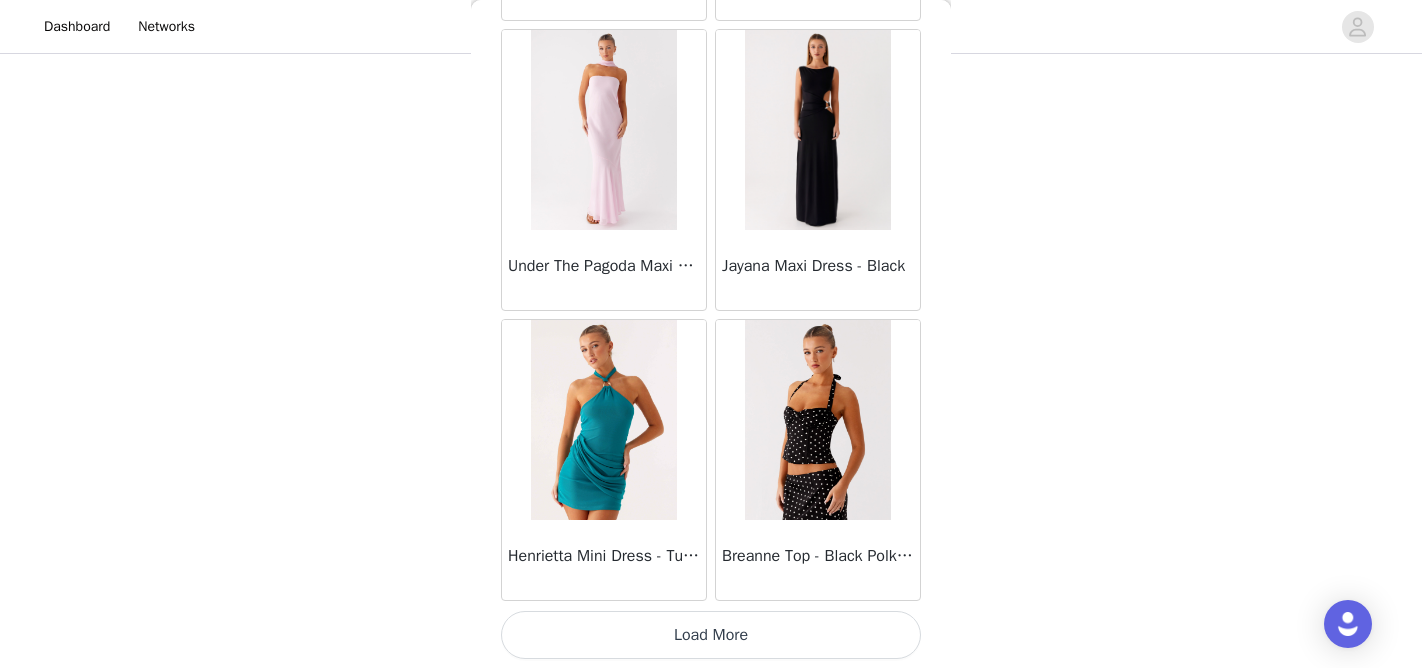 click on "Load More" at bounding box center (711, 635) 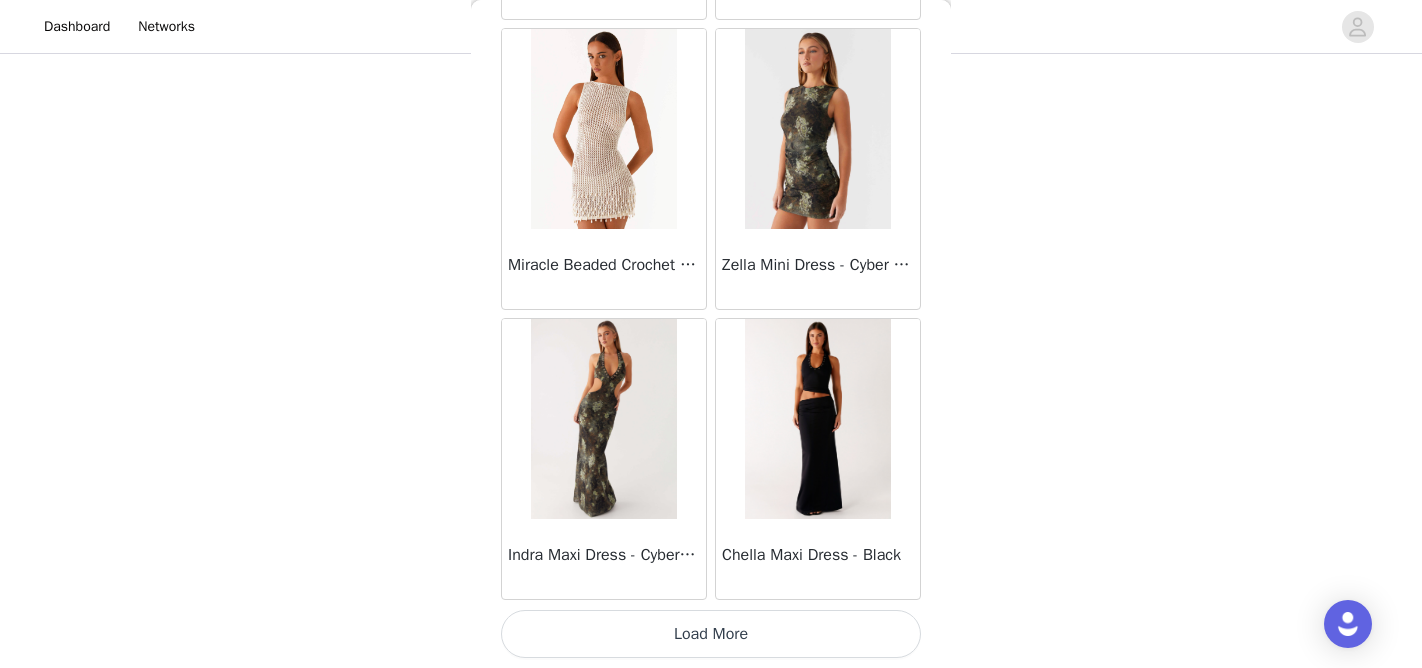 scroll, scrollTop: 63291, scrollLeft: 0, axis: vertical 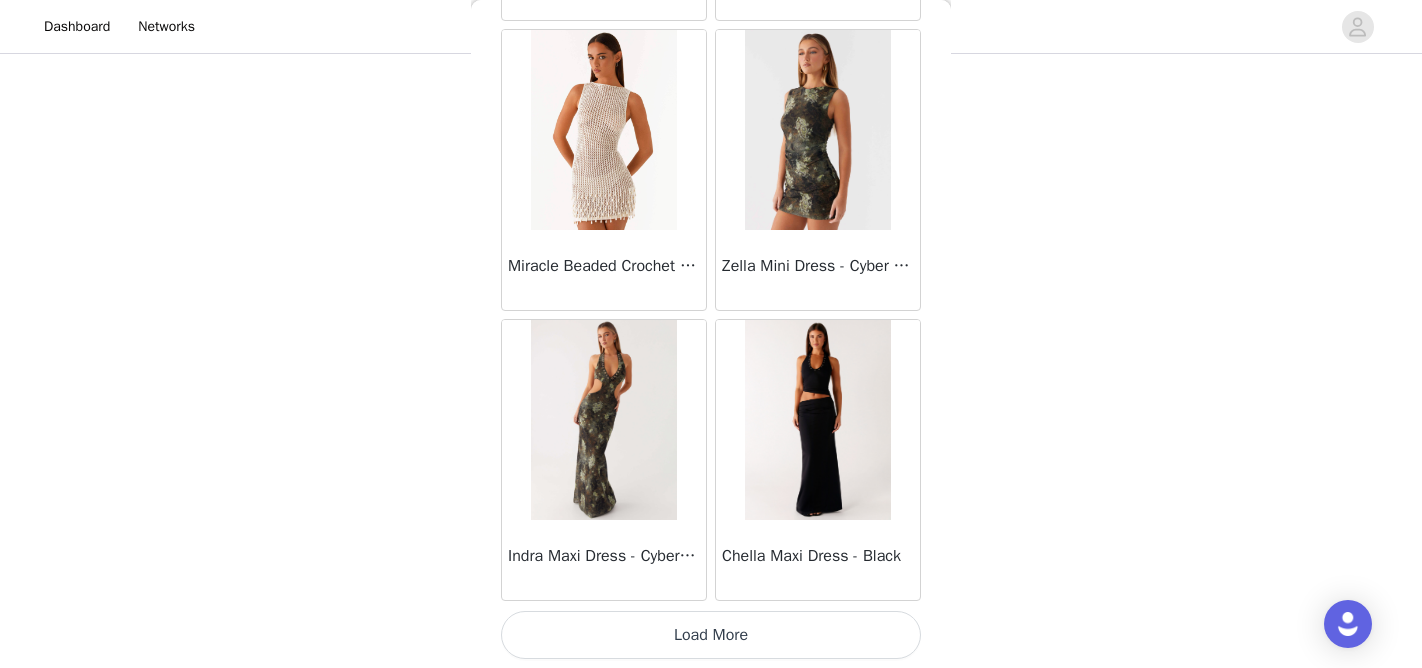 click on "Load More" at bounding box center (711, 635) 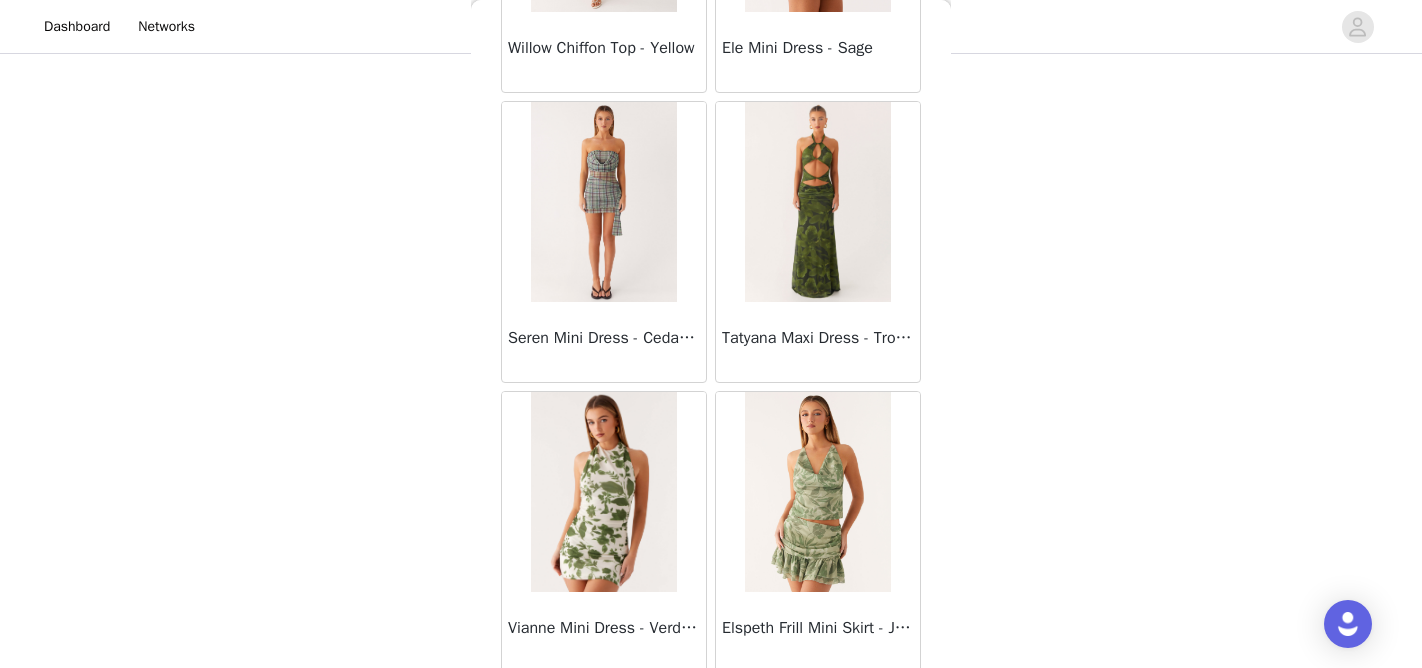 scroll, scrollTop: 66192, scrollLeft: 0, axis: vertical 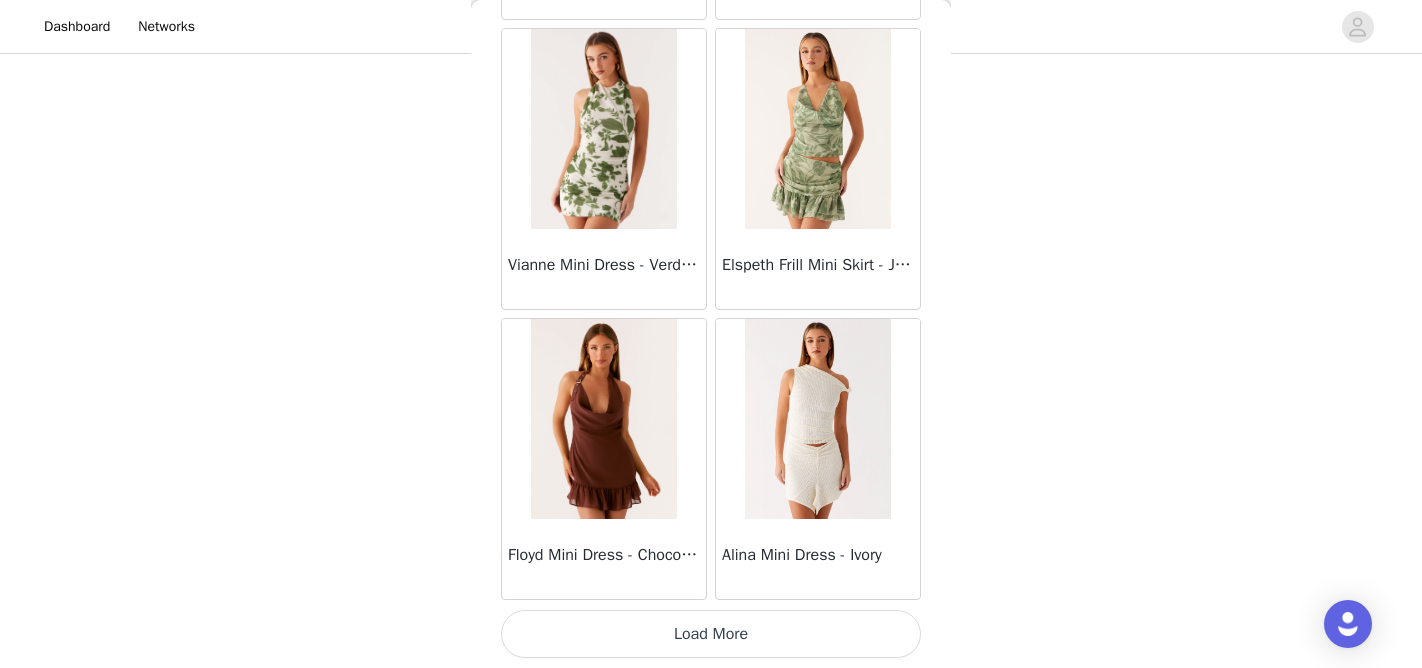 click on "Load More" at bounding box center [711, 634] 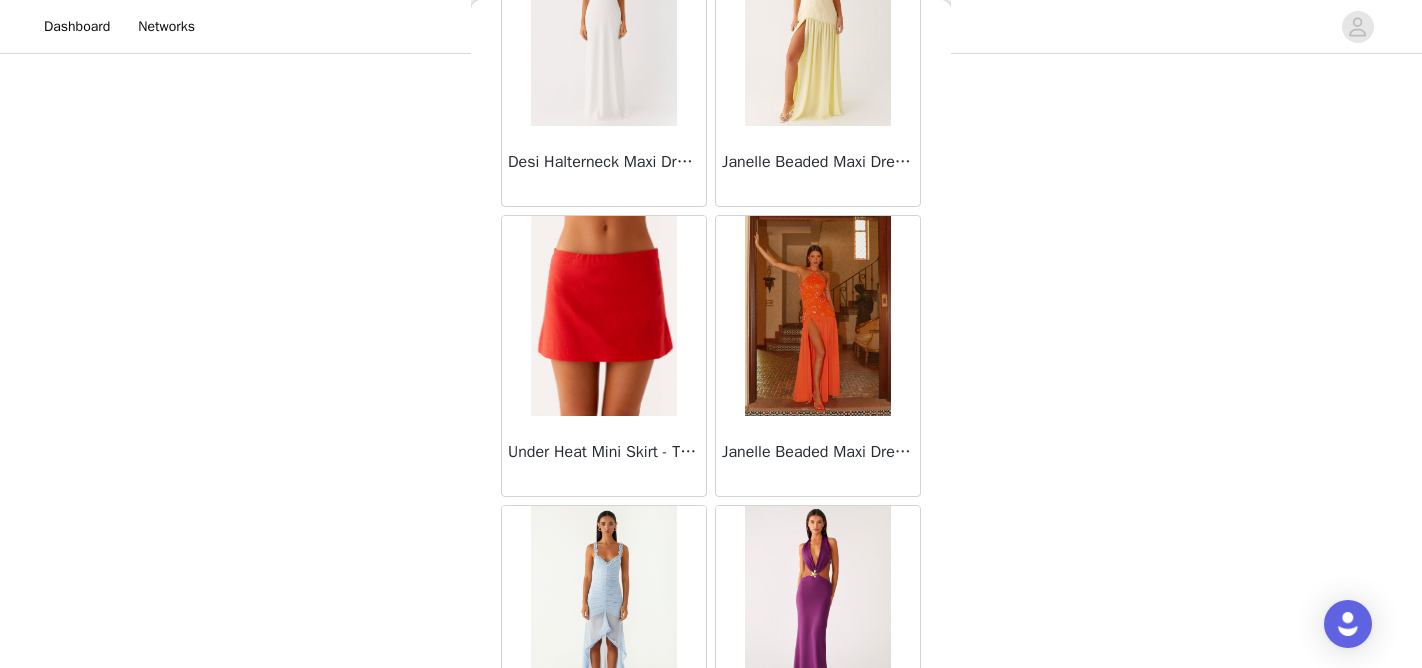 scroll, scrollTop: 69092, scrollLeft: 0, axis: vertical 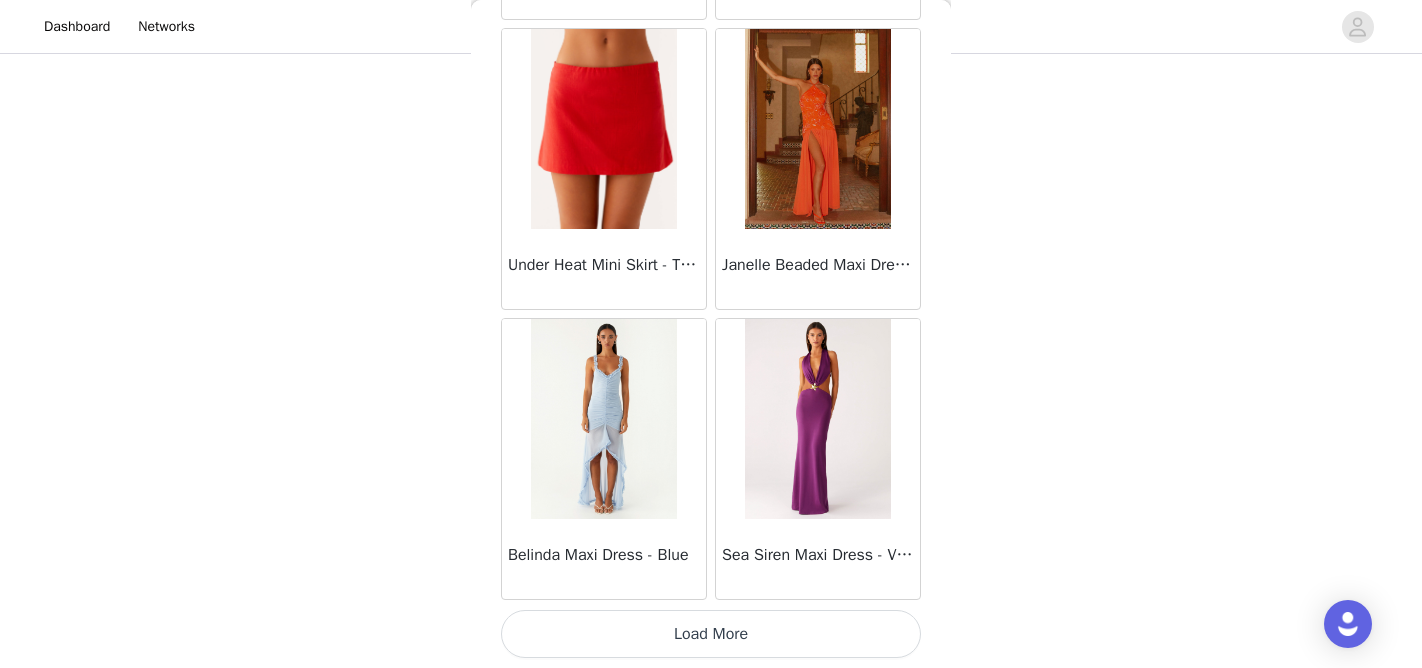 click on "Load More" at bounding box center [711, 634] 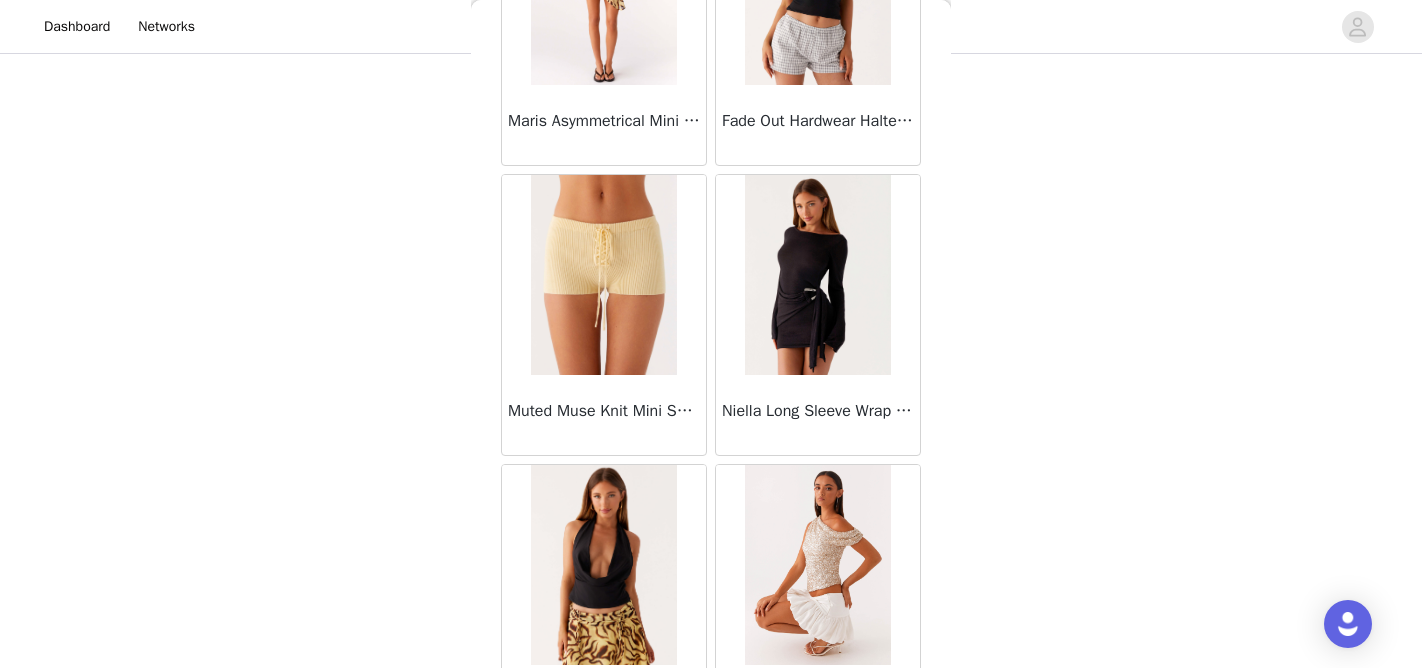 scroll, scrollTop: 71992, scrollLeft: 0, axis: vertical 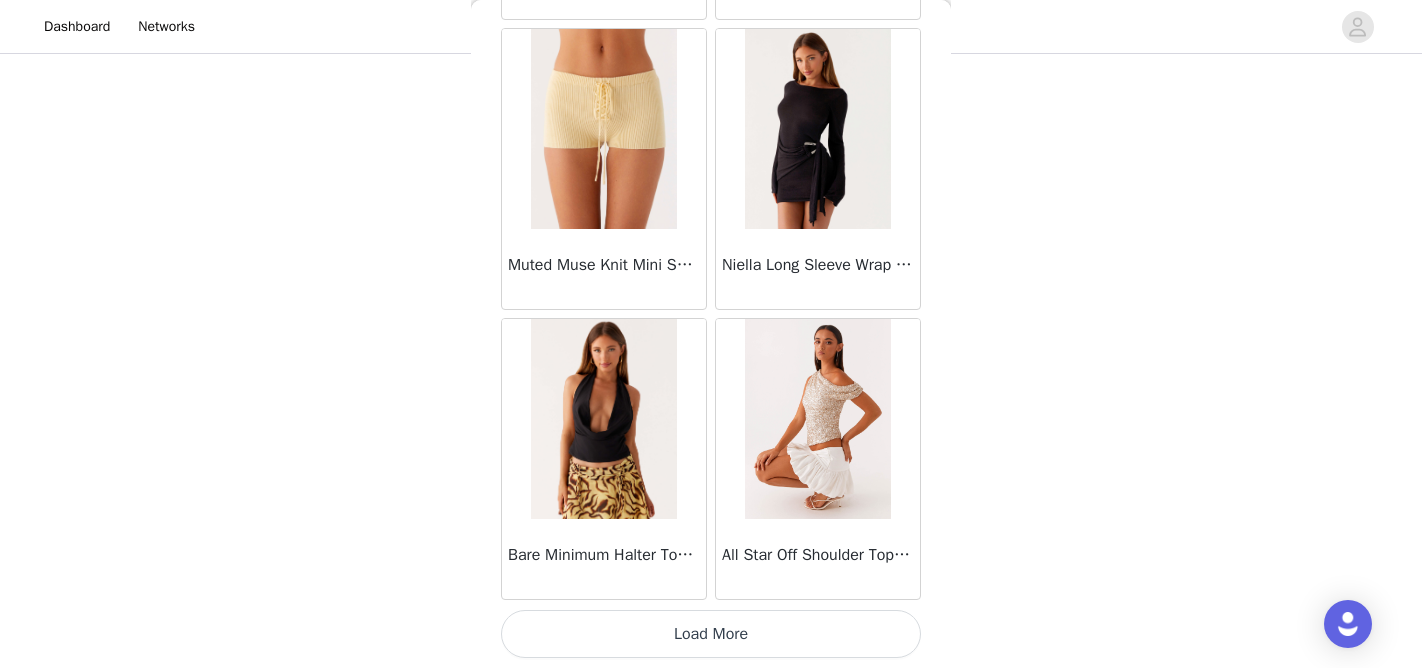click on "Load More" at bounding box center (711, 634) 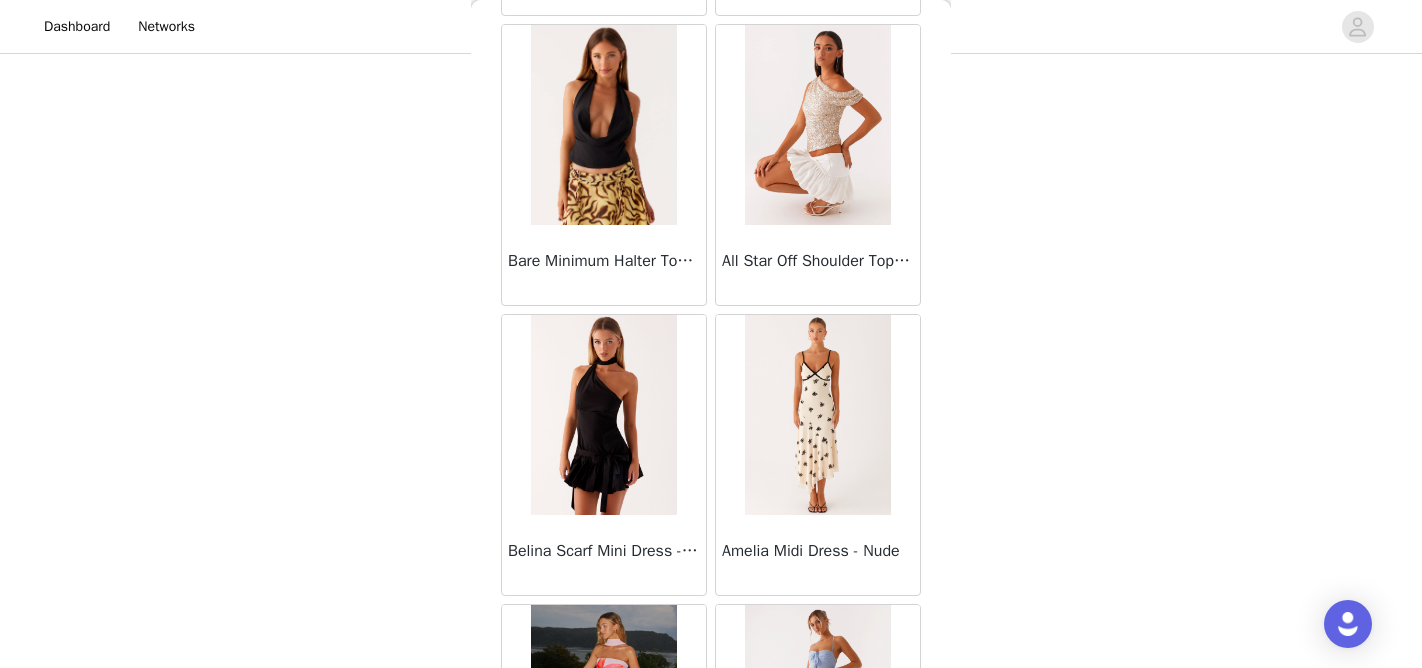 scroll, scrollTop: 72400, scrollLeft: 0, axis: vertical 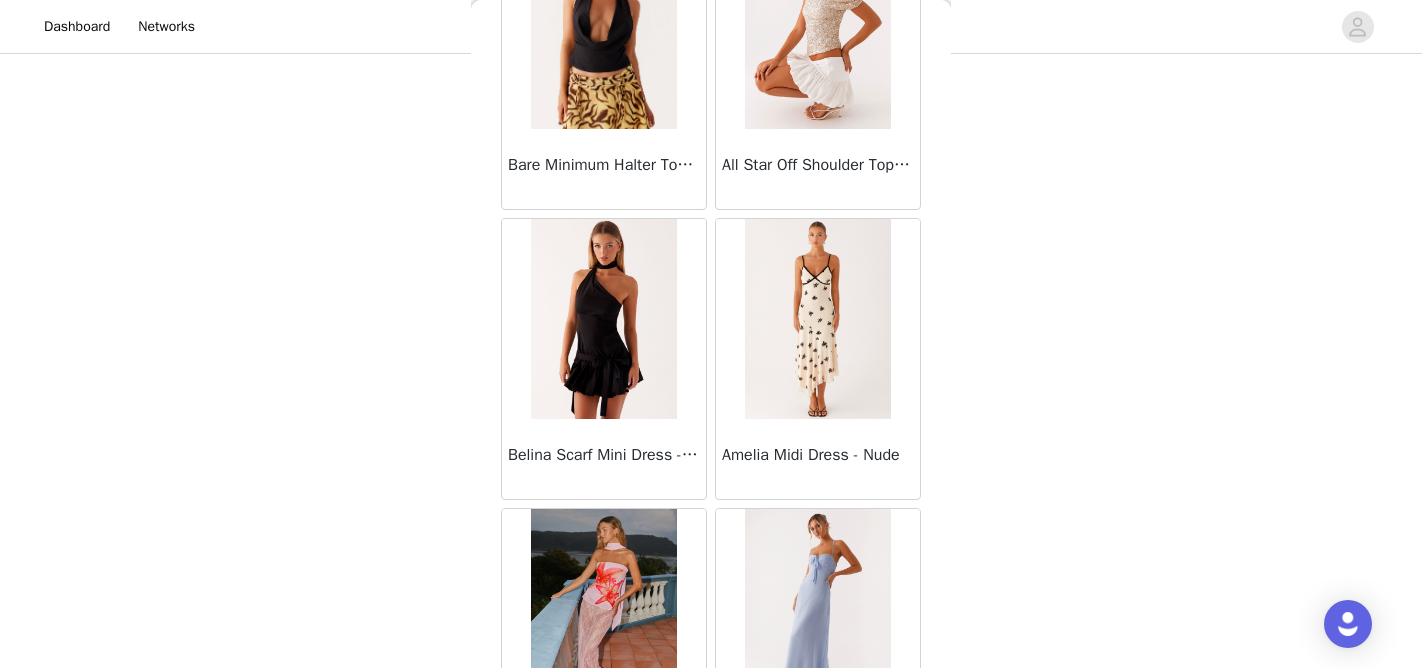 click at bounding box center (817, 319) 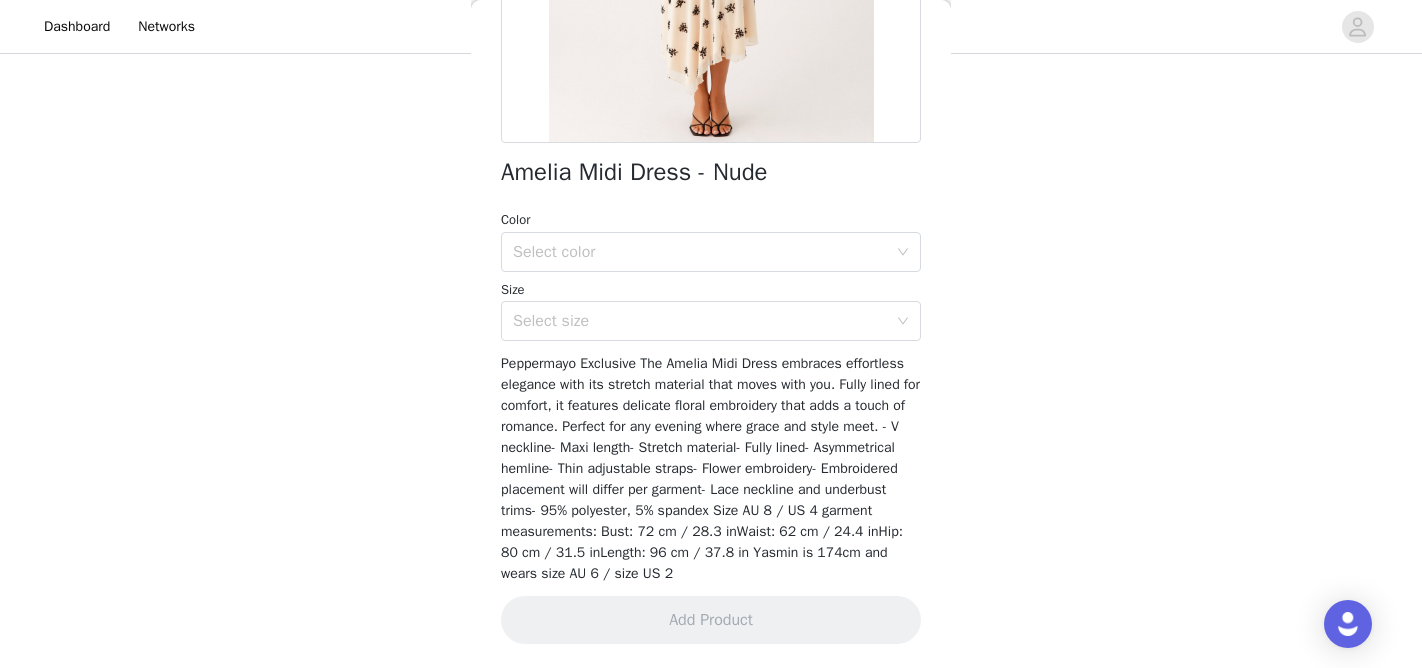 scroll, scrollTop: 428, scrollLeft: 0, axis: vertical 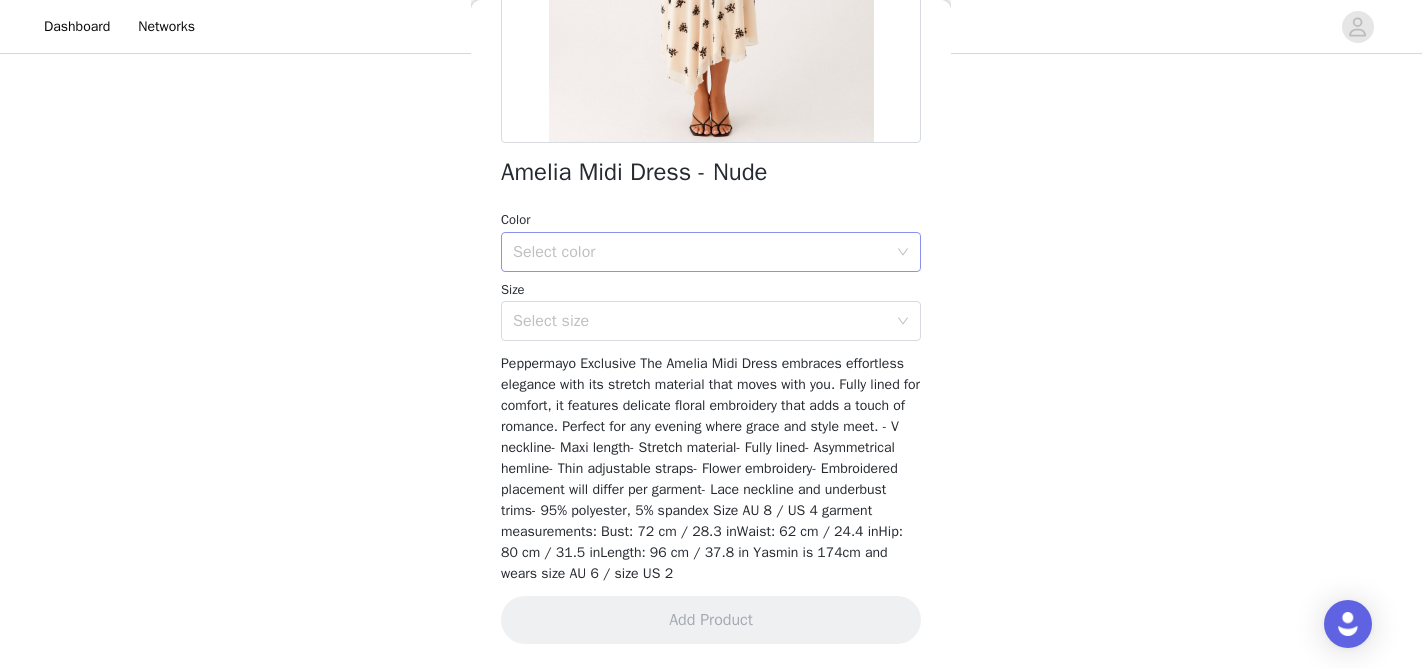 click on "Select color" at bounding box center (704, 252) 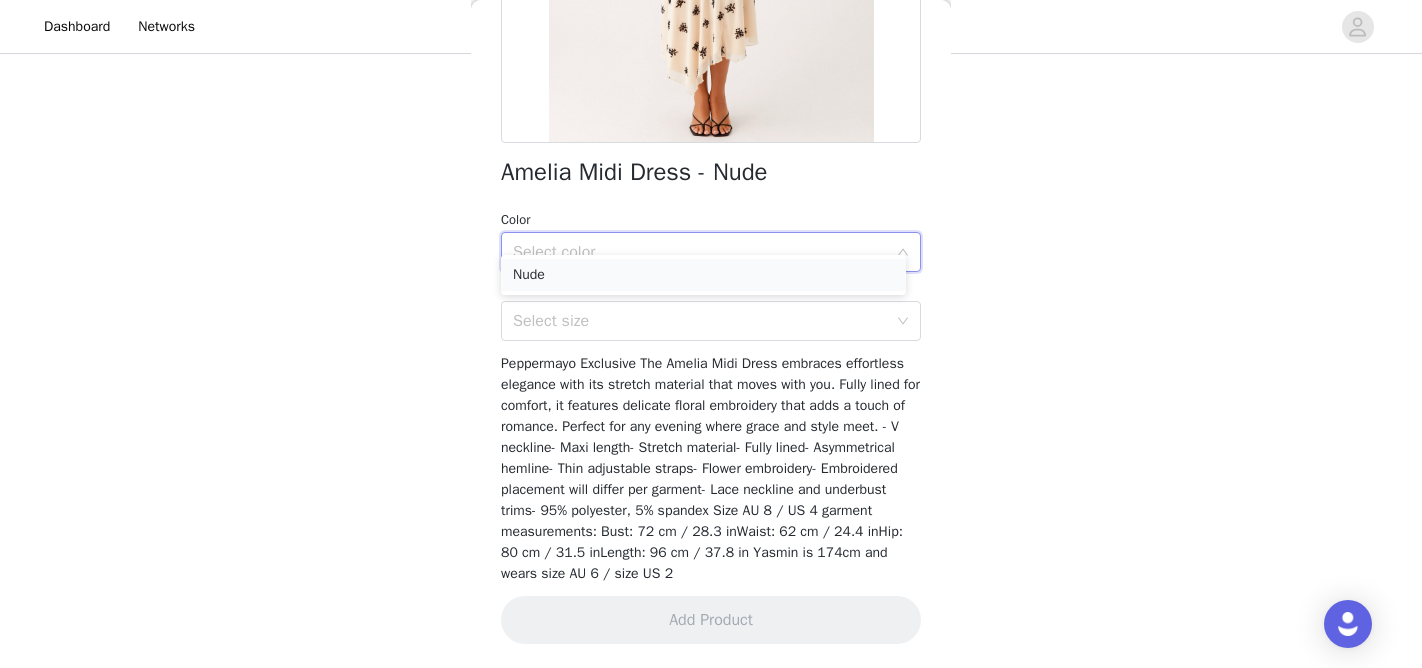 click on "Nude" at bounding box center (703, 275) 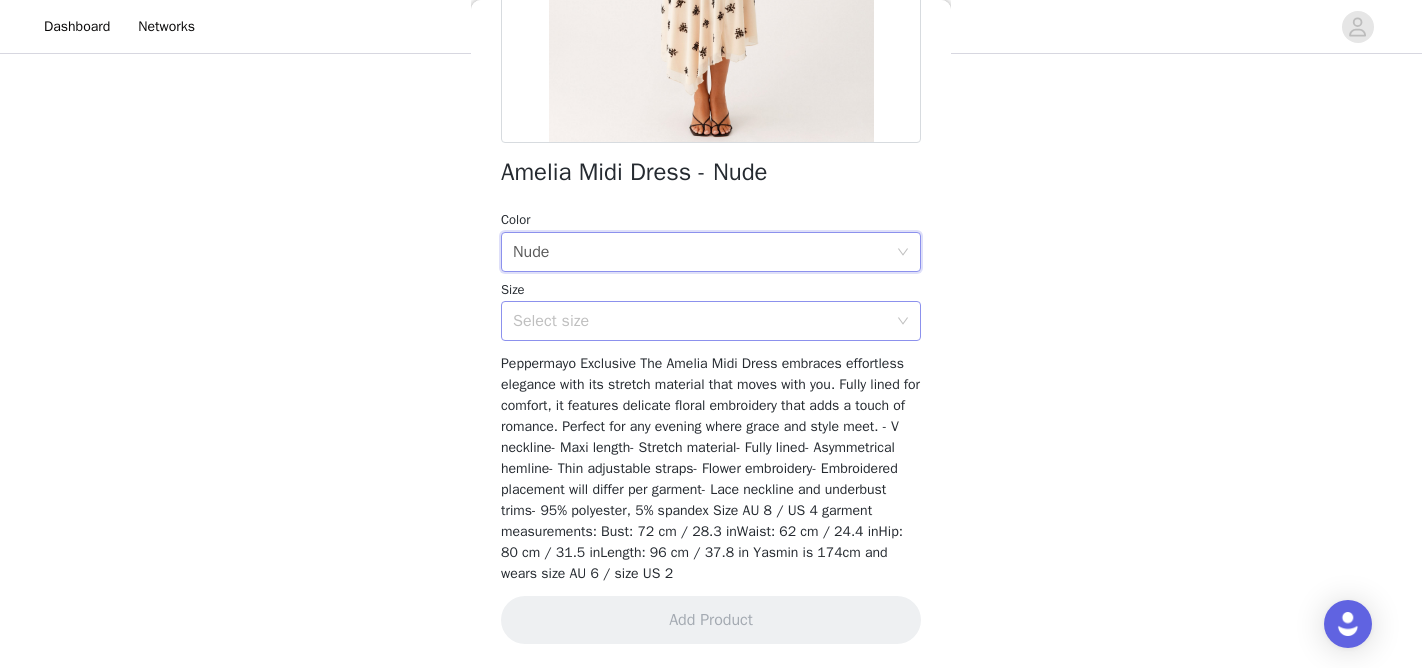 click on "Select size" at bounding box center (700, 321) 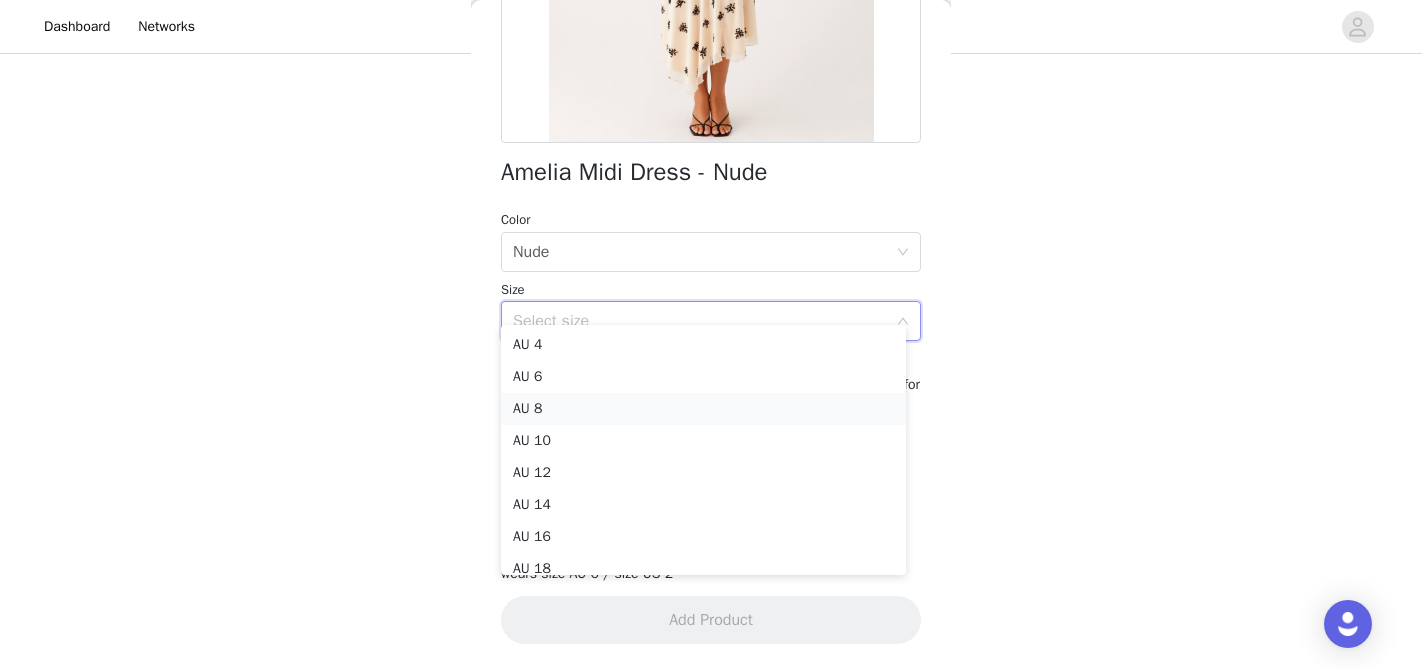 click on "AU 8" at bounding box center (703, 409) 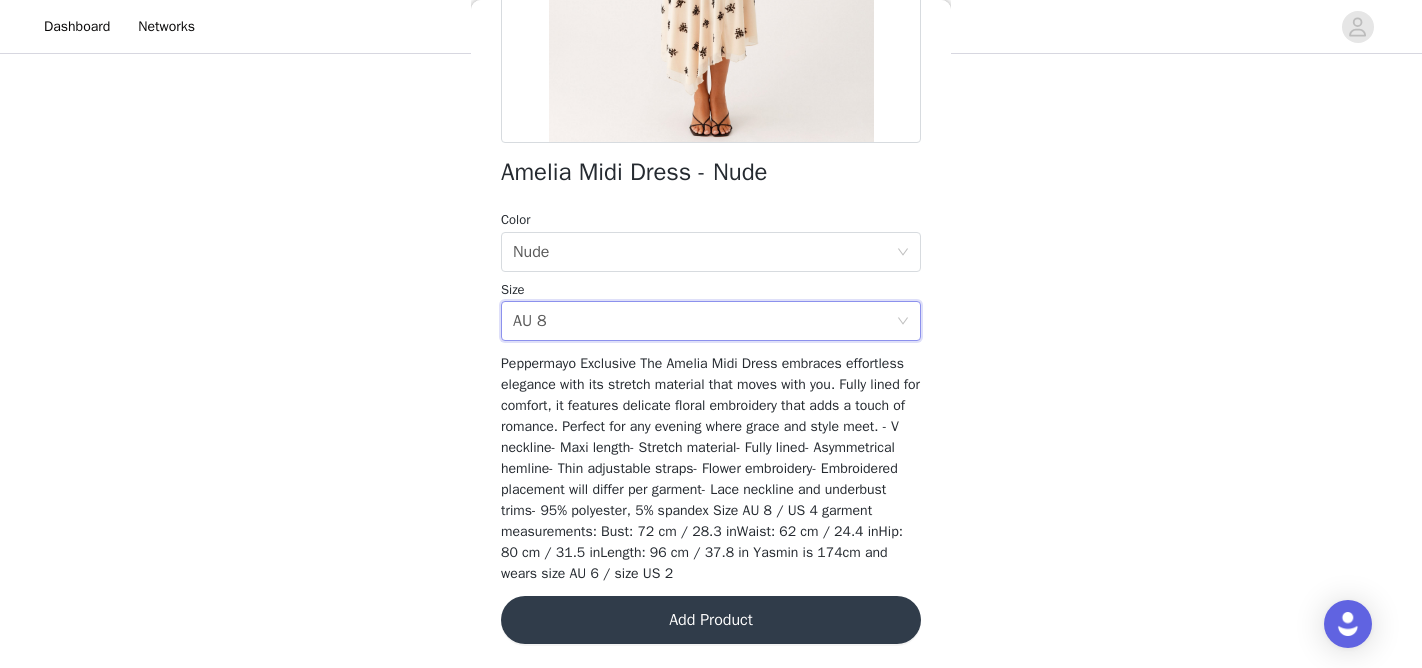 click on "Add Product" at bounding box center (711, 620) 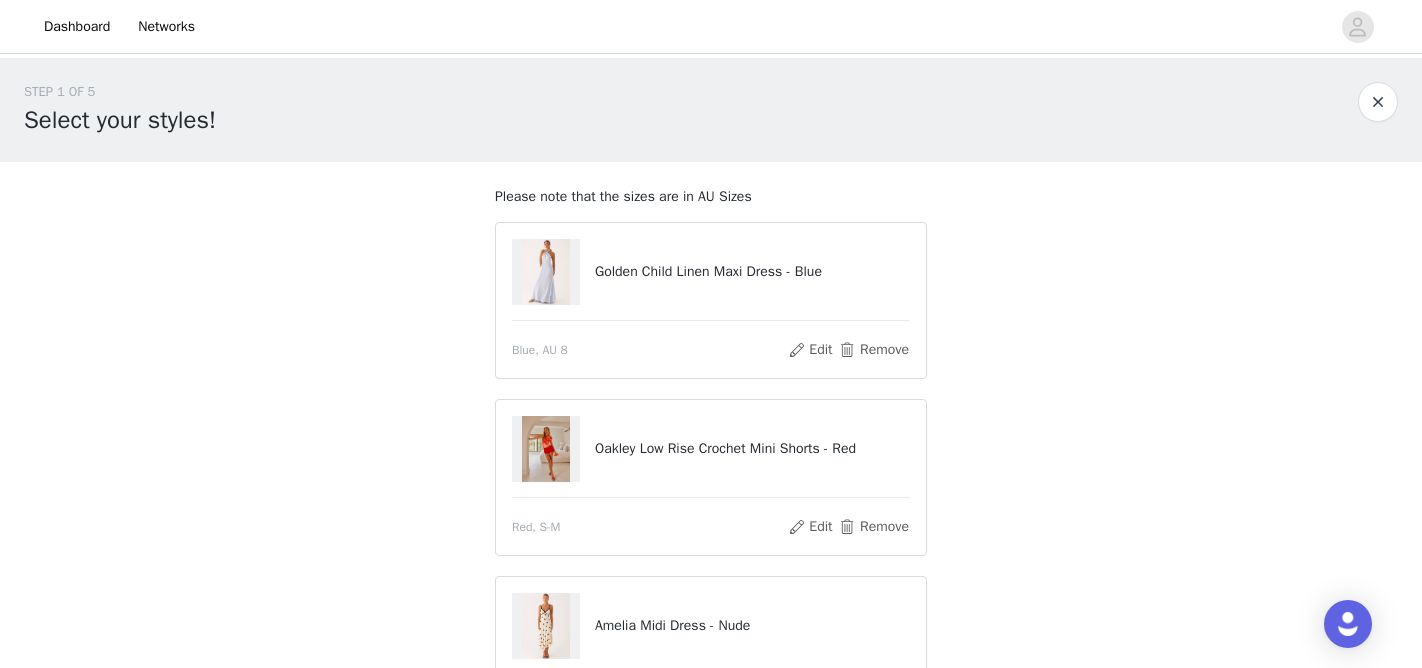scroll, scrollTop: 252, scrollLeft: 0, axis: vertical 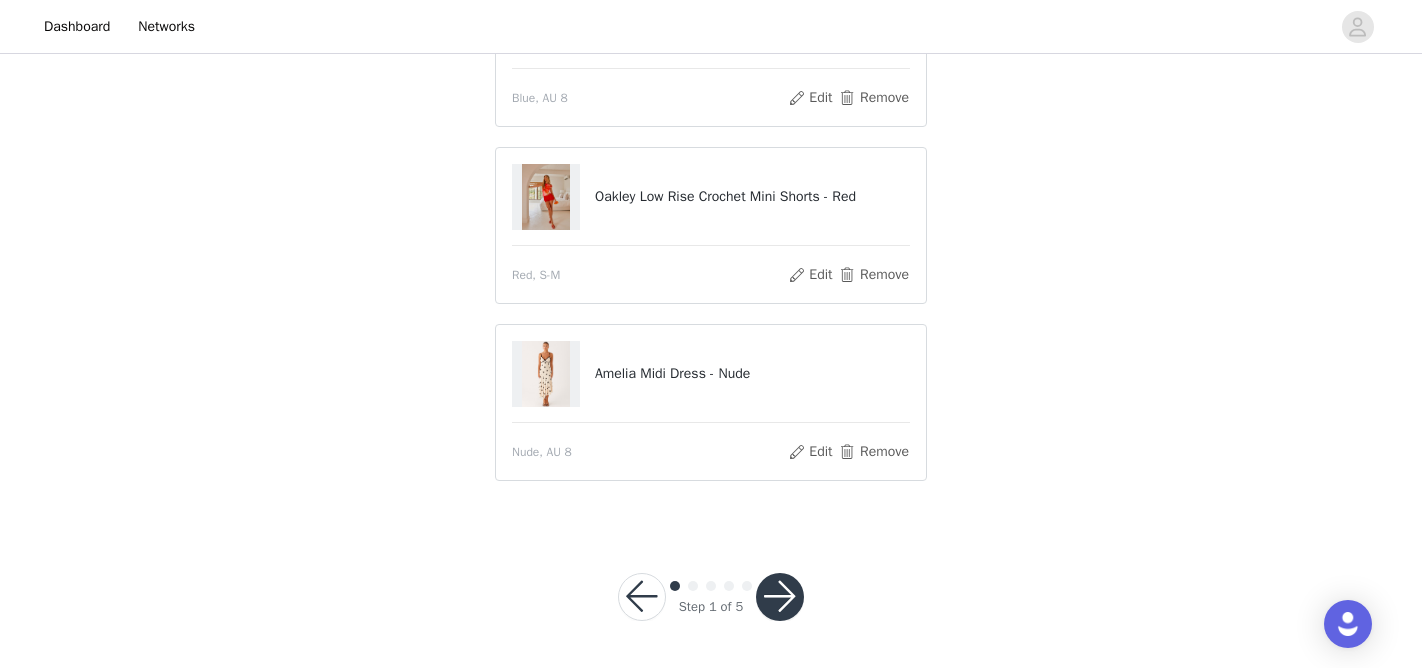 click at bounding box center [780, 597] 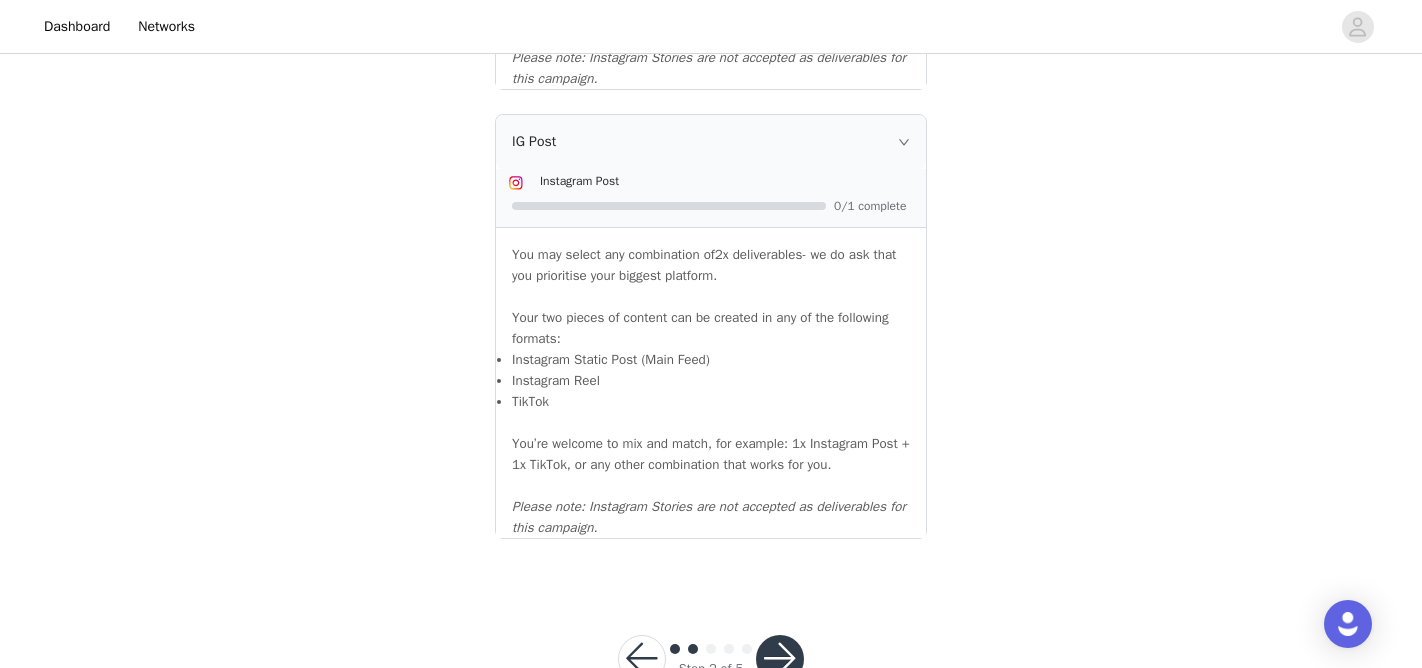 scroll, scrollTop: 2288, scrollLeft: 0, axis: vertical 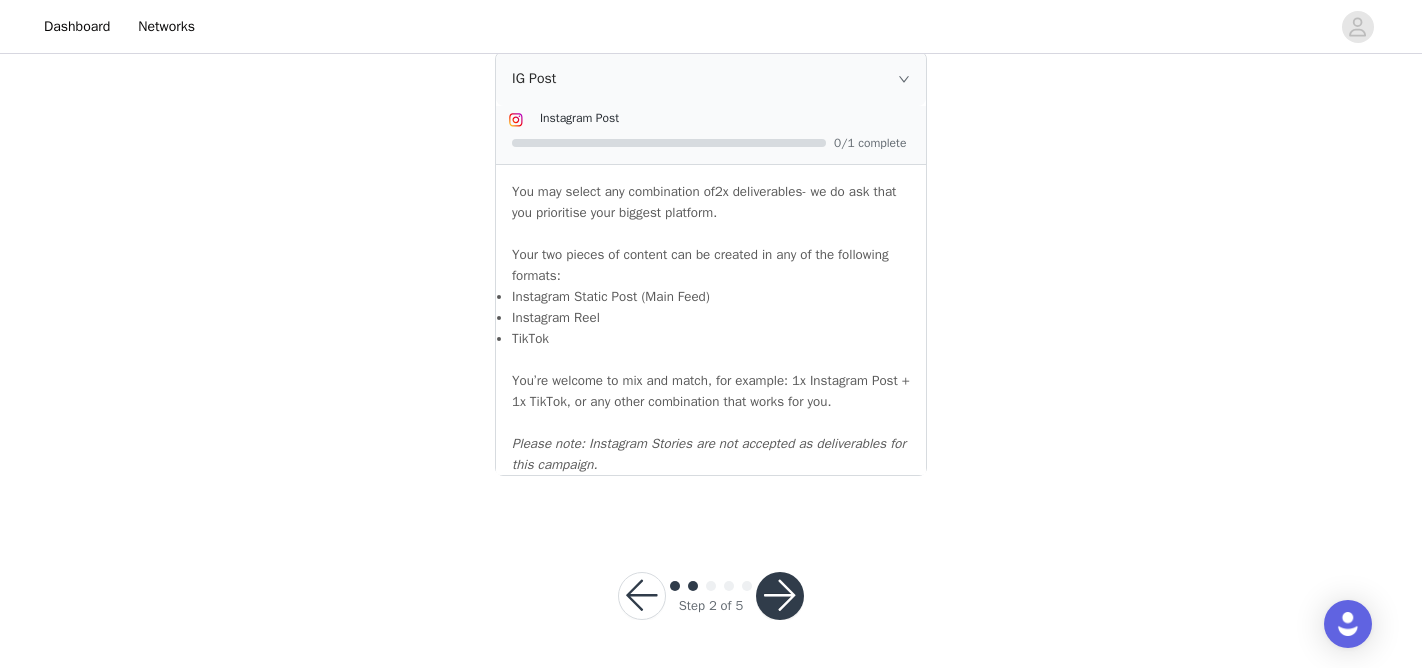 click at bounding box center [780, 596] 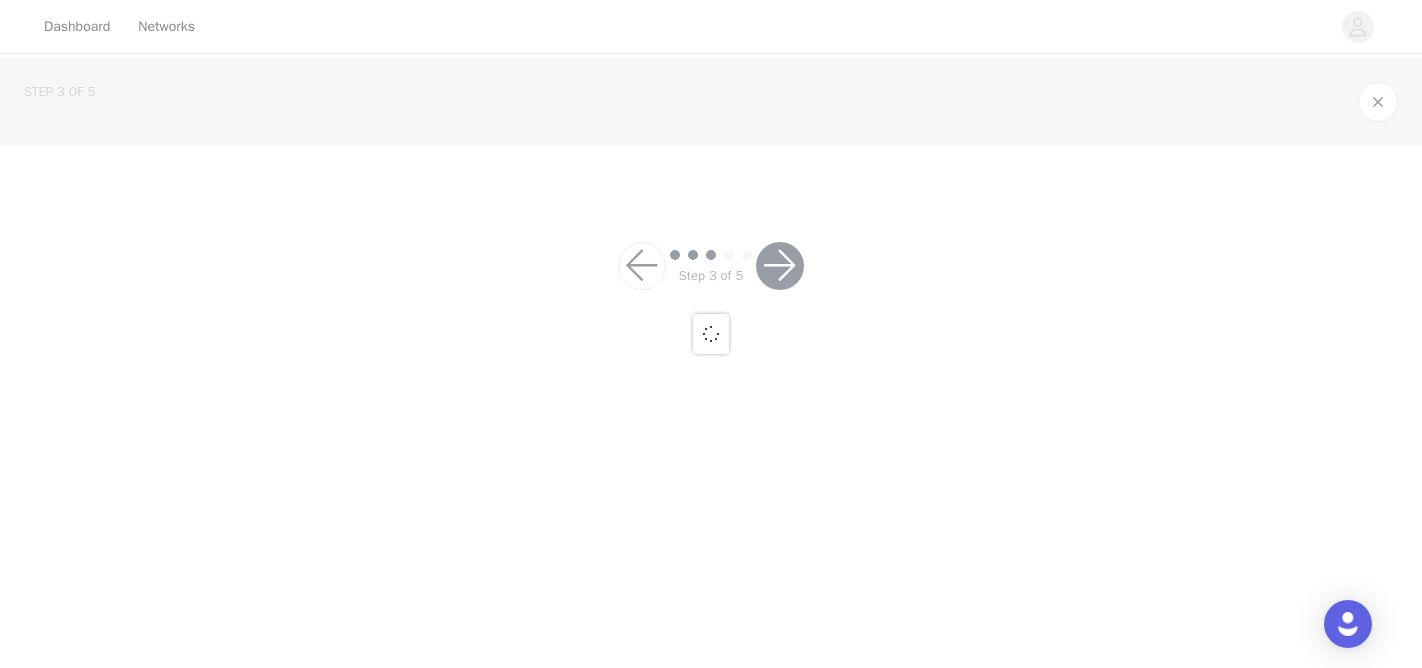 scroll, scrollTop: 0, scrollLeft: 0, axis: both 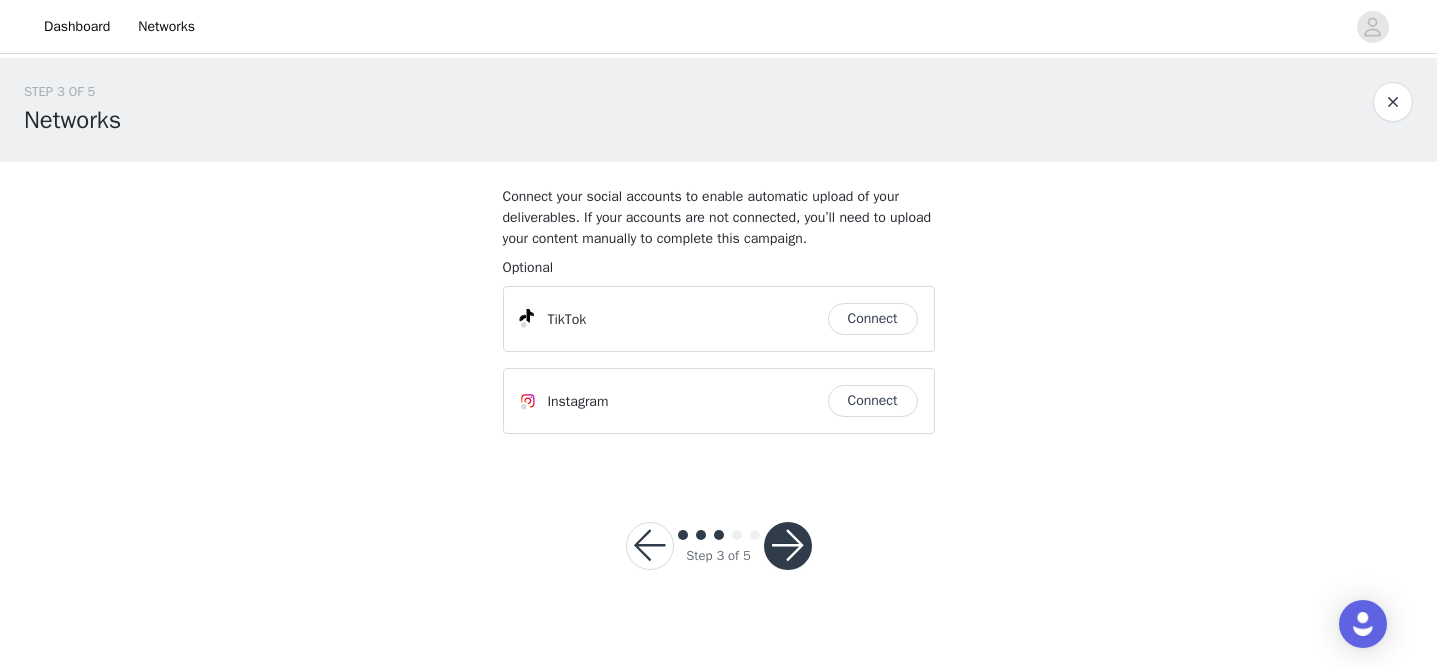 click at bounding box center (788, 546) 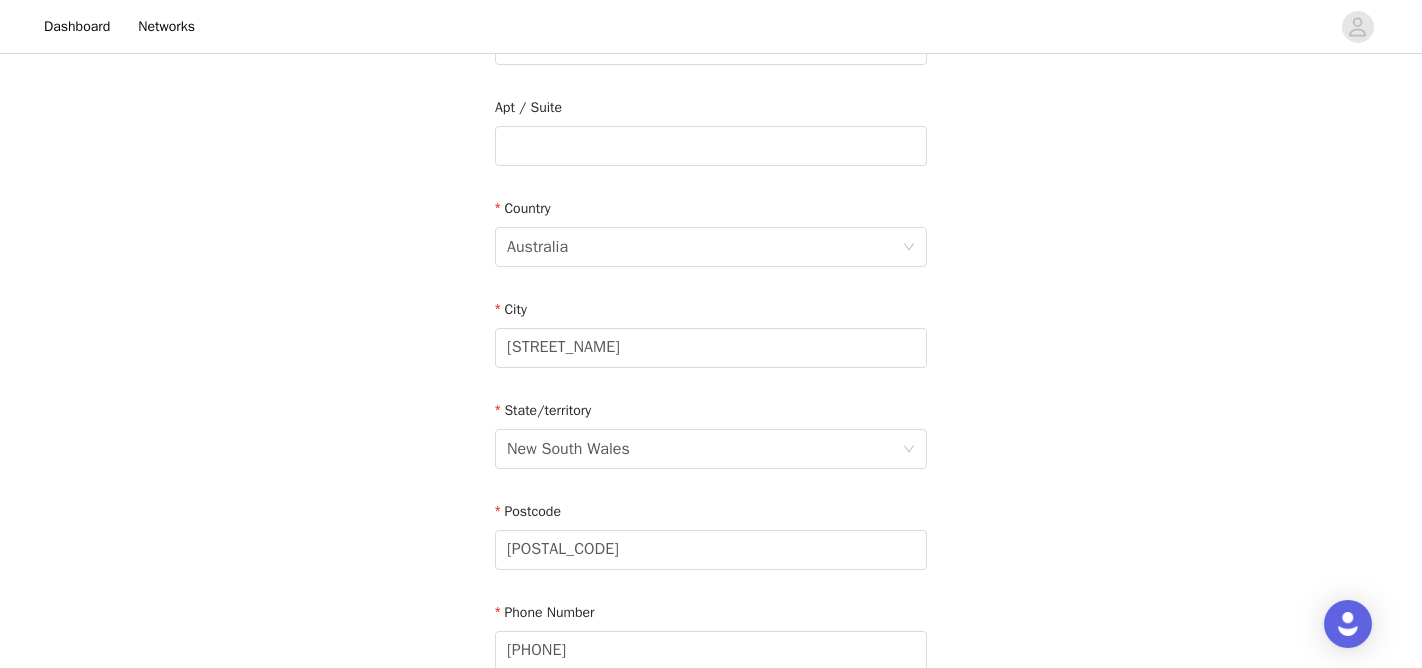 scroll, scrollTop: 737, scrollLeft: 0, axis: vertical 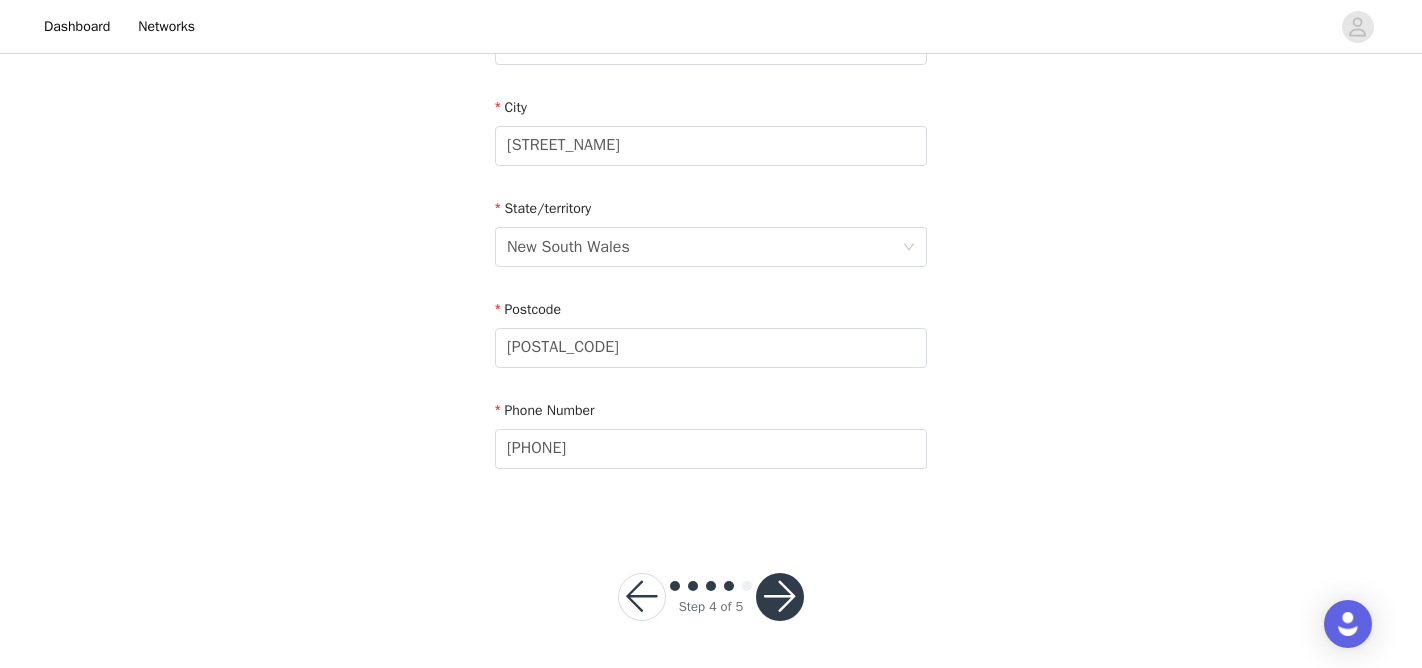click at bounding box center [780, 597] 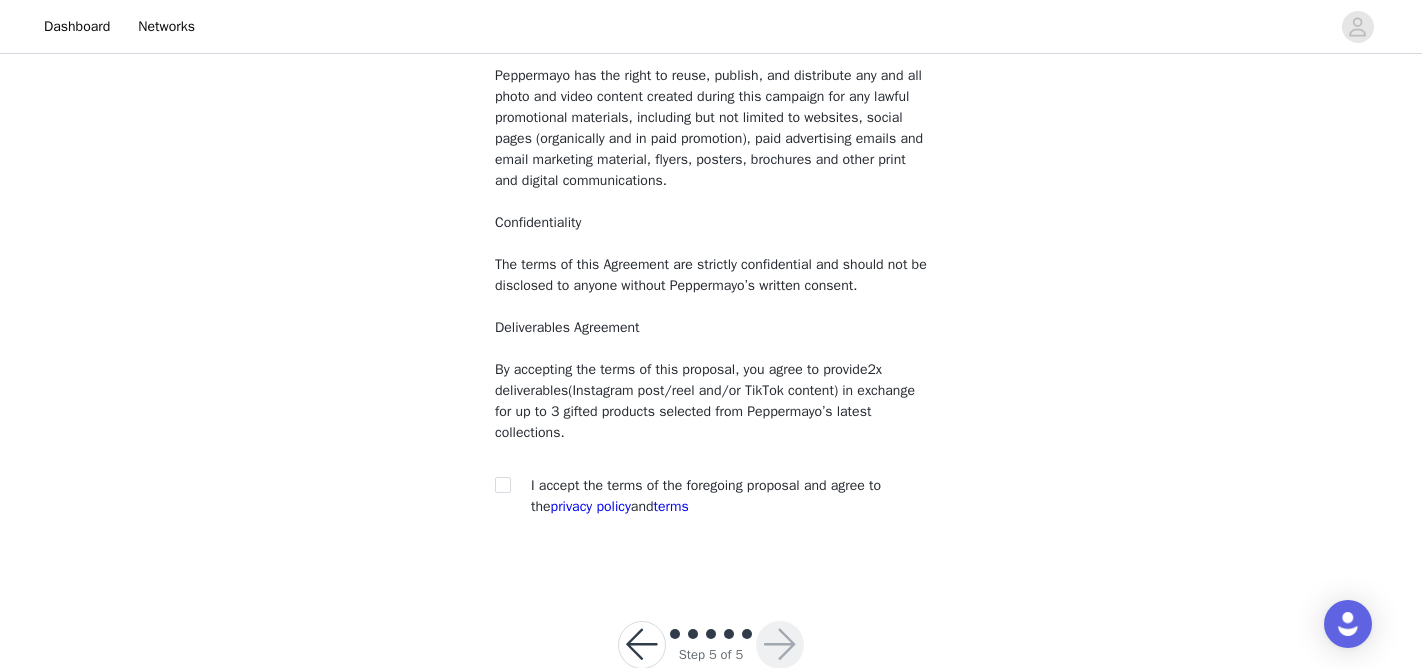 scroll, scrollTop: 256, scrollLeft: 0, axis: vertical 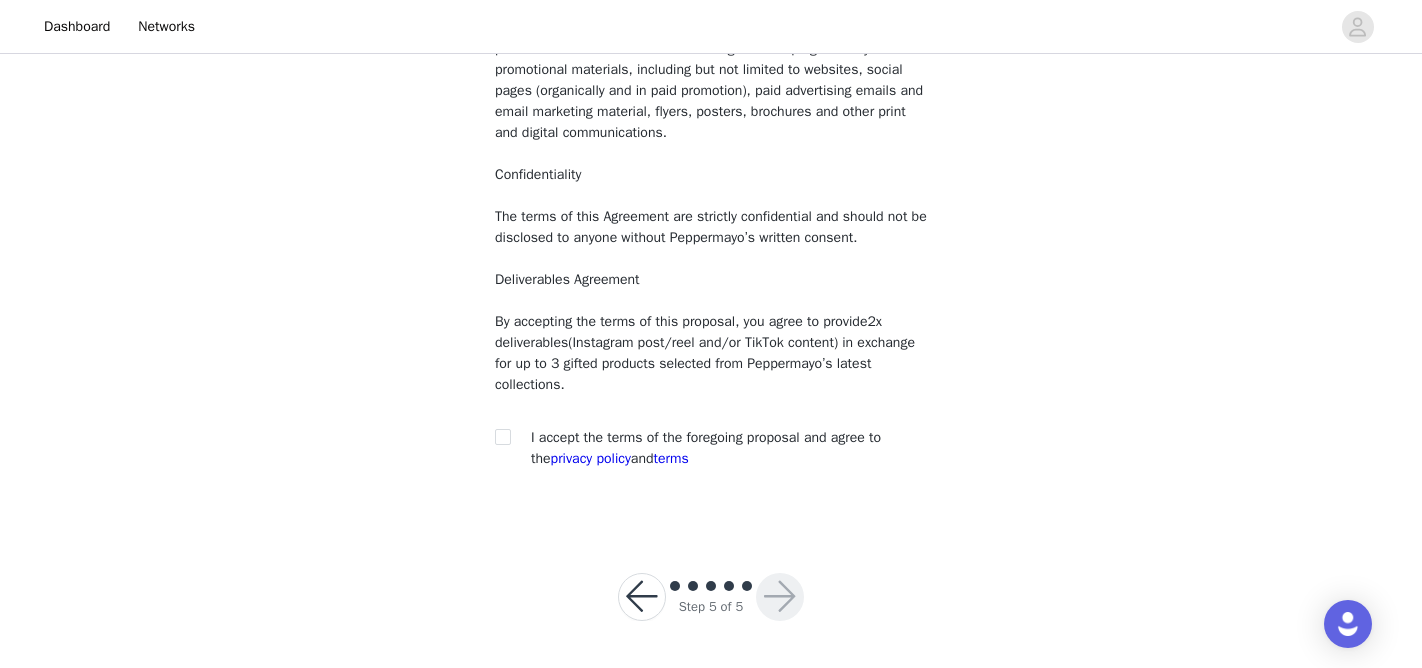 click on "I accept the terms of the foregoing proposal and agree to the
privacy policy
and
terms" at bounding box center (706, 448) 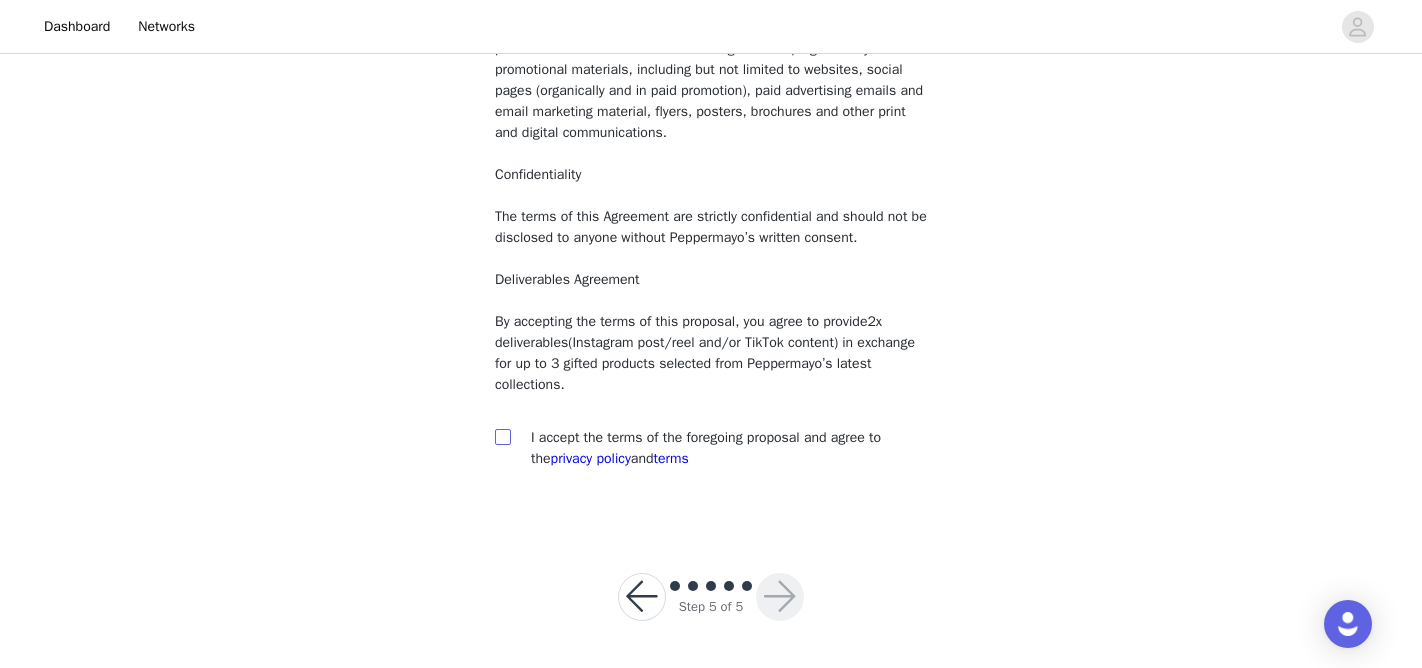 click at bounding box center (502, 436) 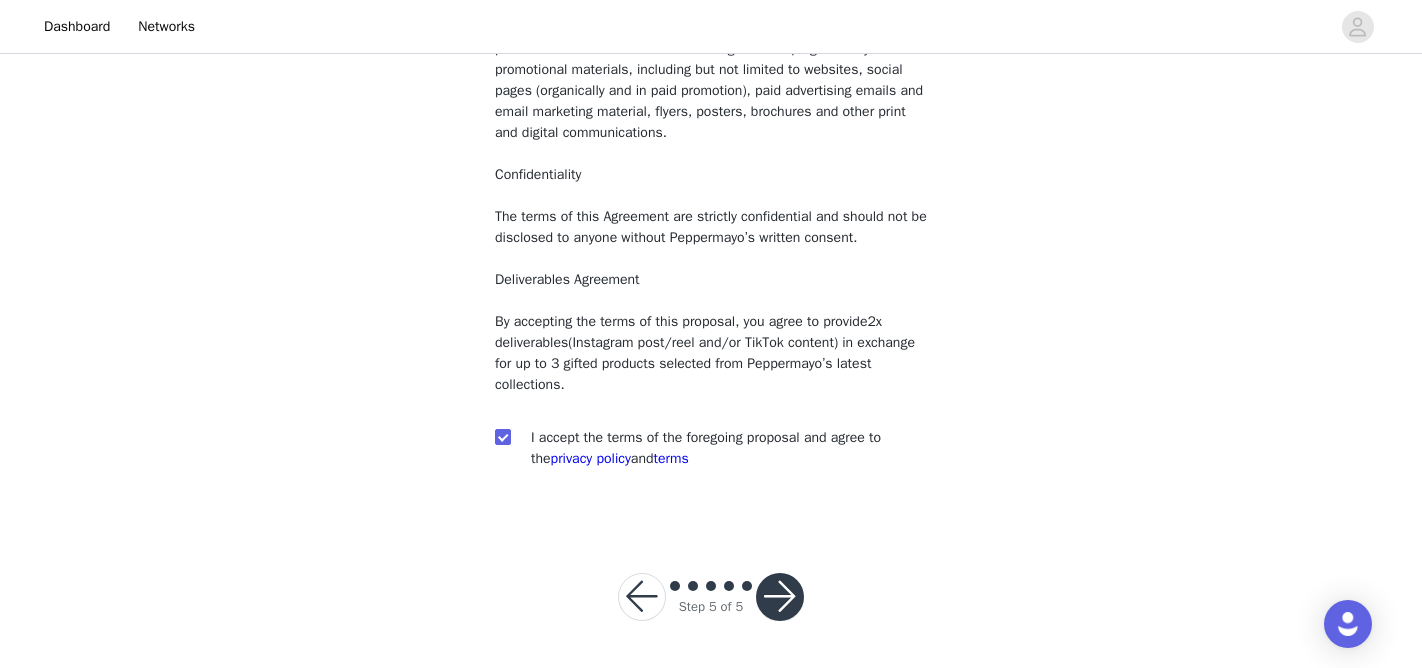 click at bounding box center [780, 597] 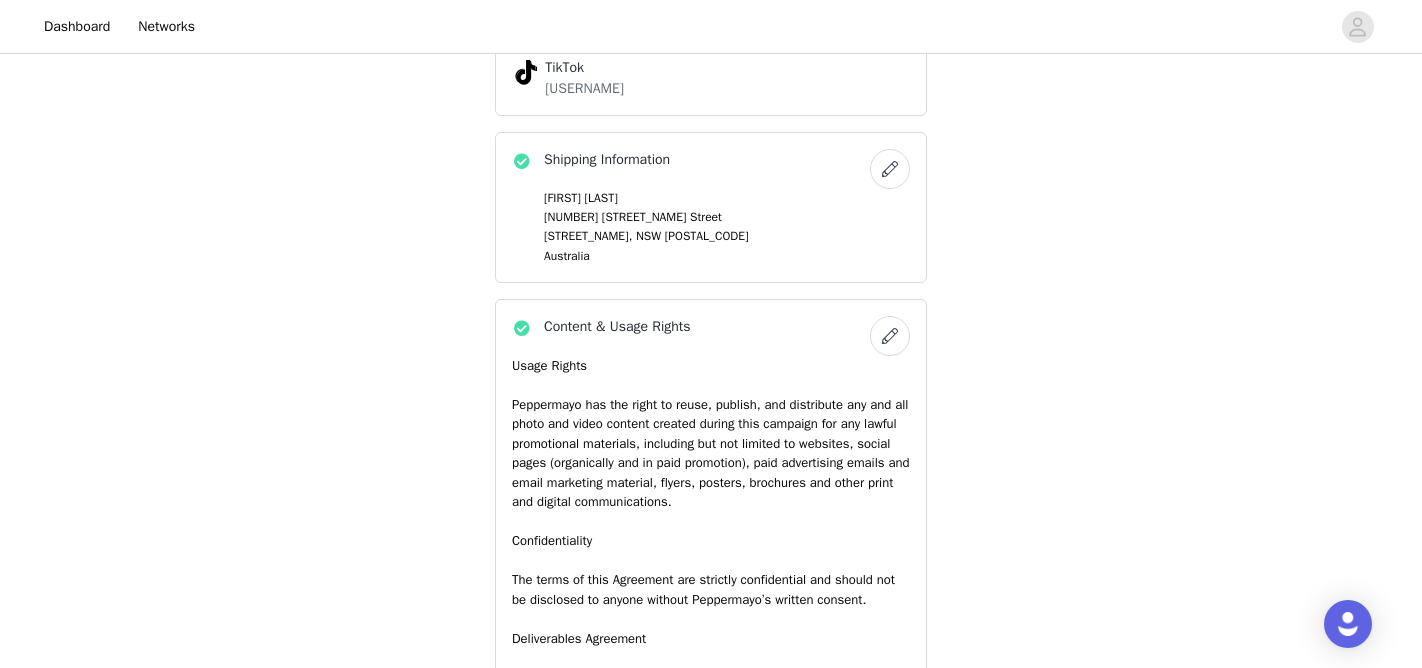 scroll, scrollTop: 1378, scrollLeft: 0, axis: vertical 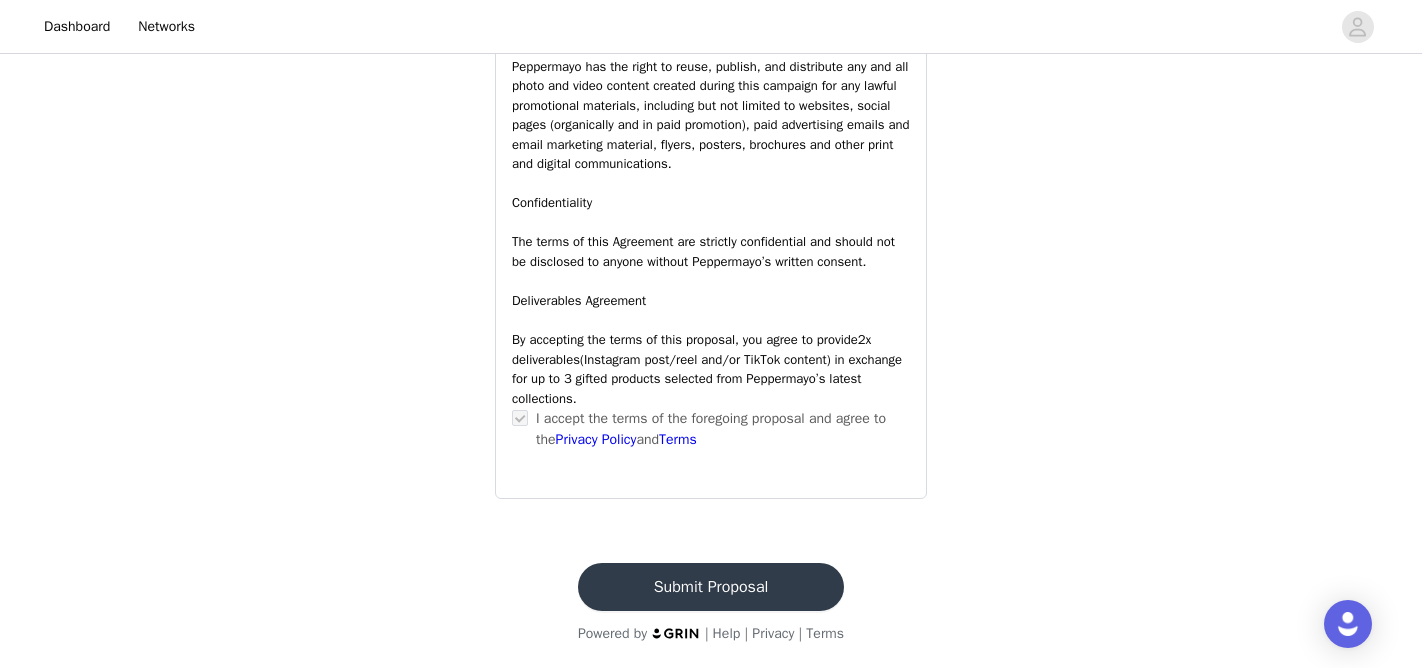 click on "Submit Proposal" at bounding box center [711, 587] 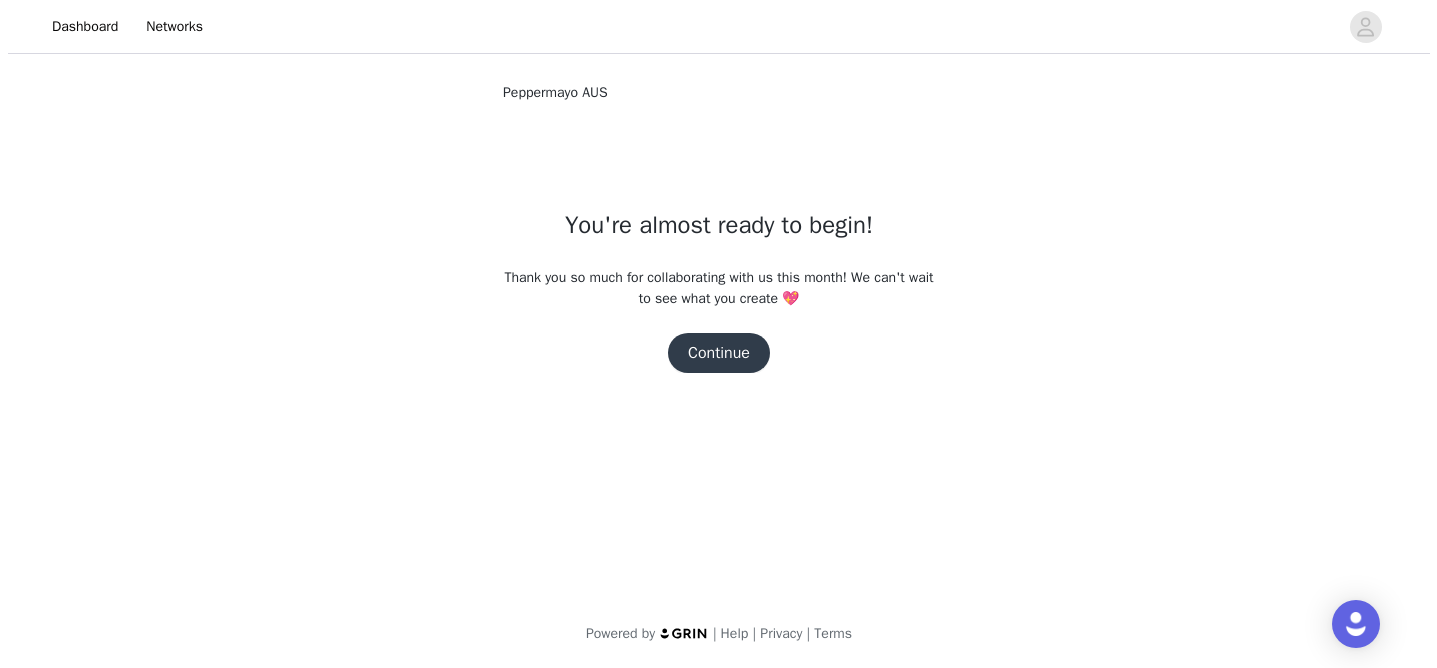 scroll, scrollTop: 0, scrollLeft: 0, axis: both 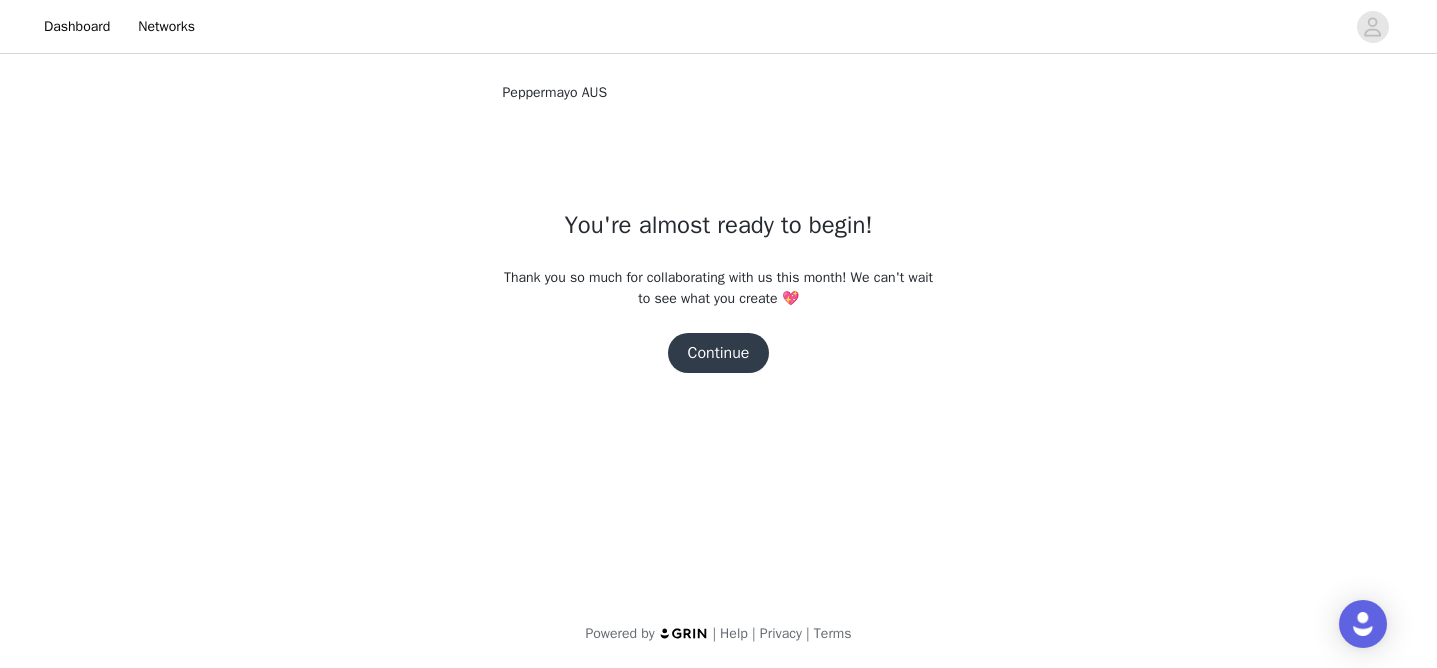click on "Continue" at bounding box center [719, 353] 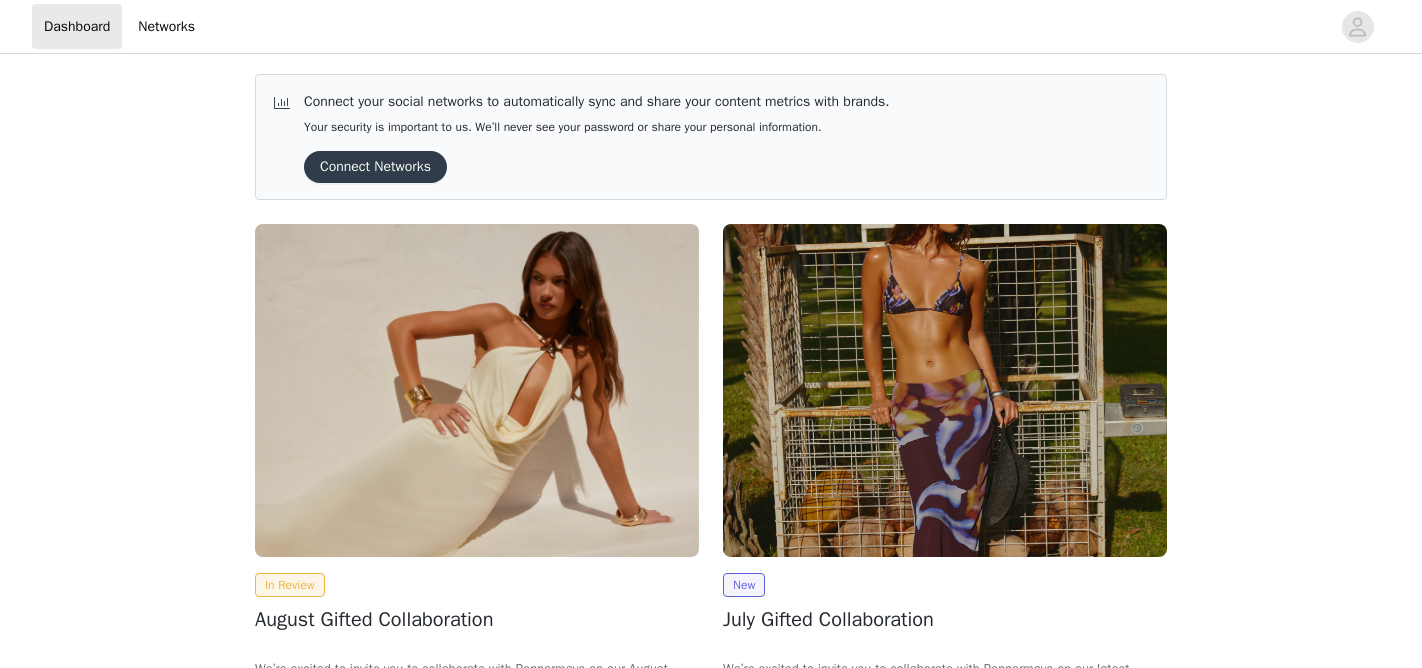 scroll, scrollTop: 0, scrollLeft: 0, axis: both 